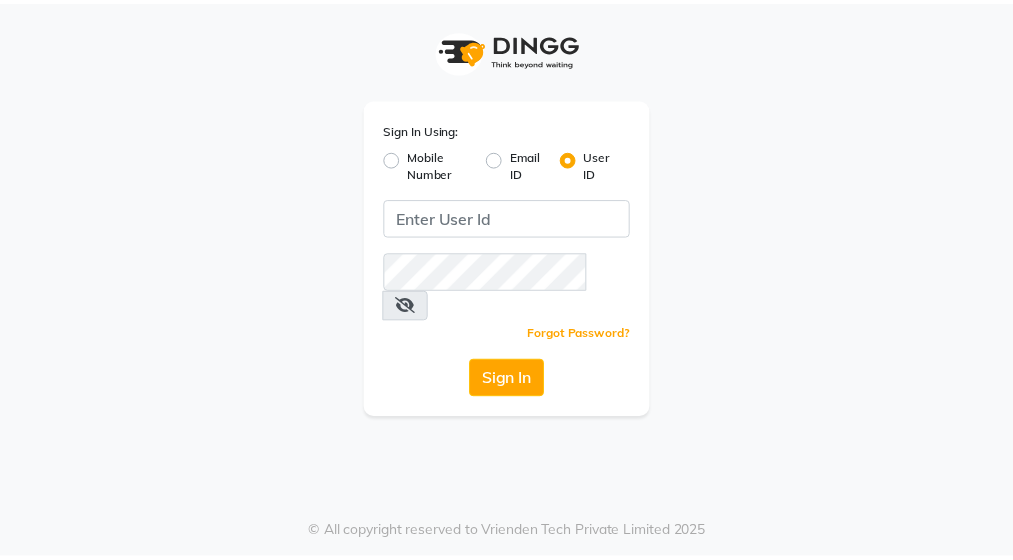 scroll, scrollTop: 0, scrollLeft: 0, axis: both 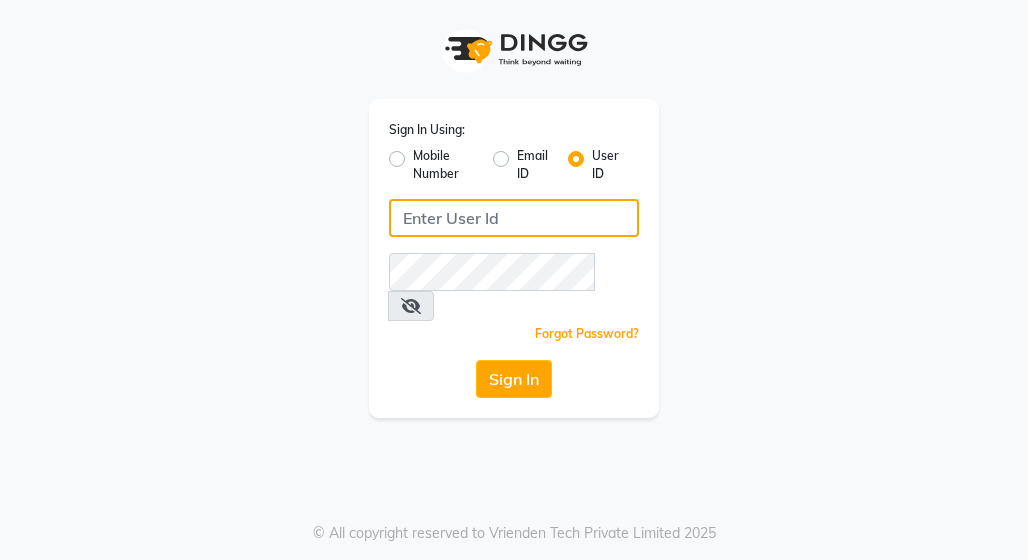 click 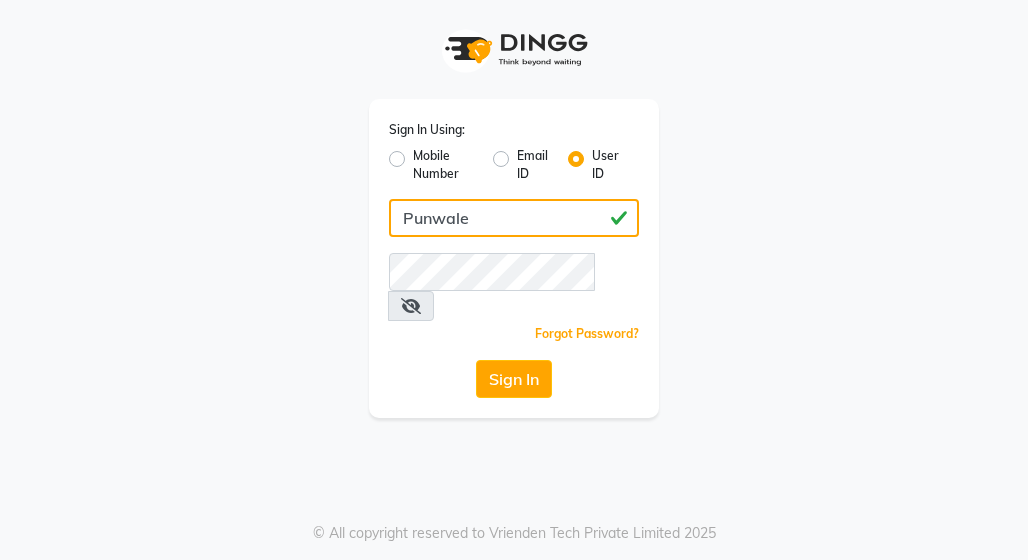 type on "Punwale" 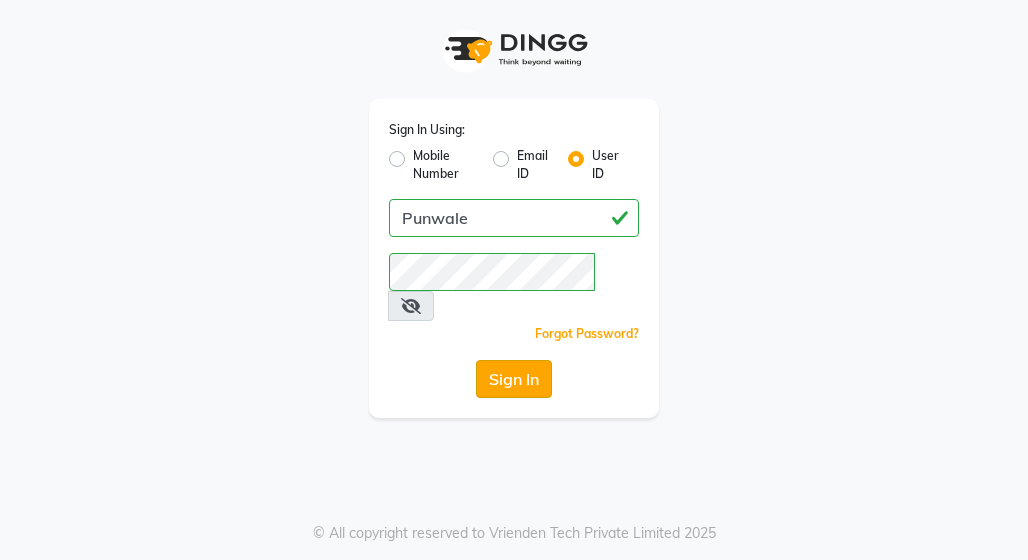click on "Sign In" 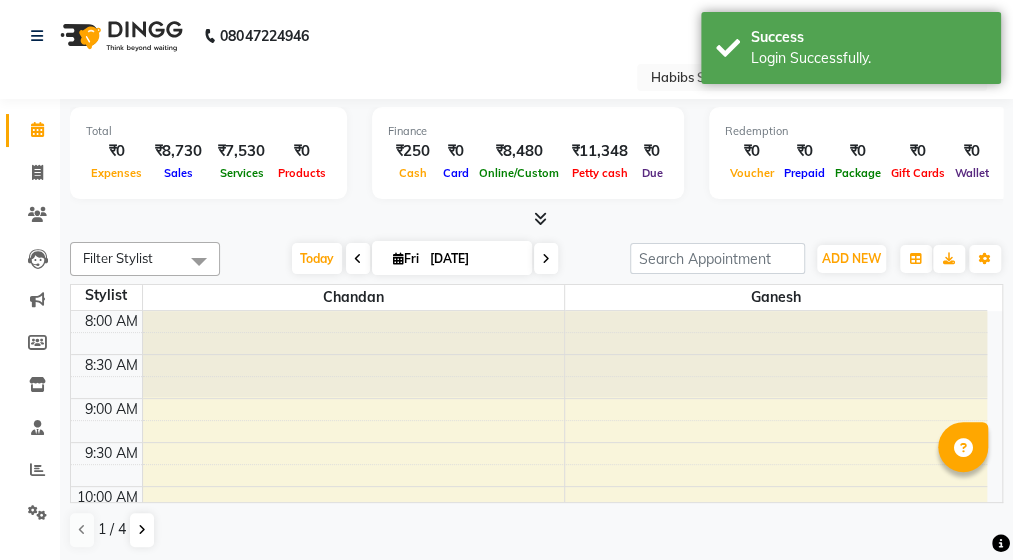 scroll, scrollTop: 0, scrollLeft: 0, axis: both 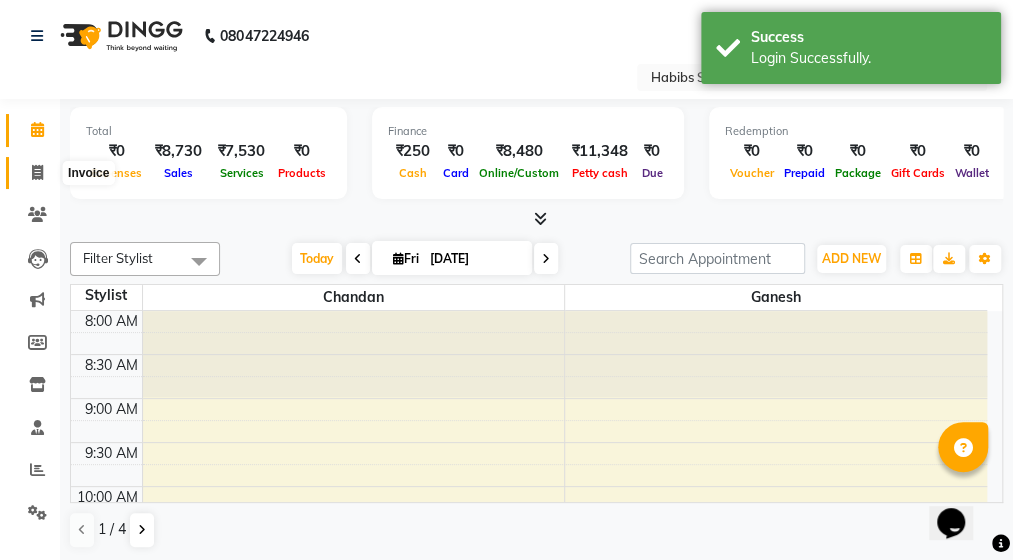 click 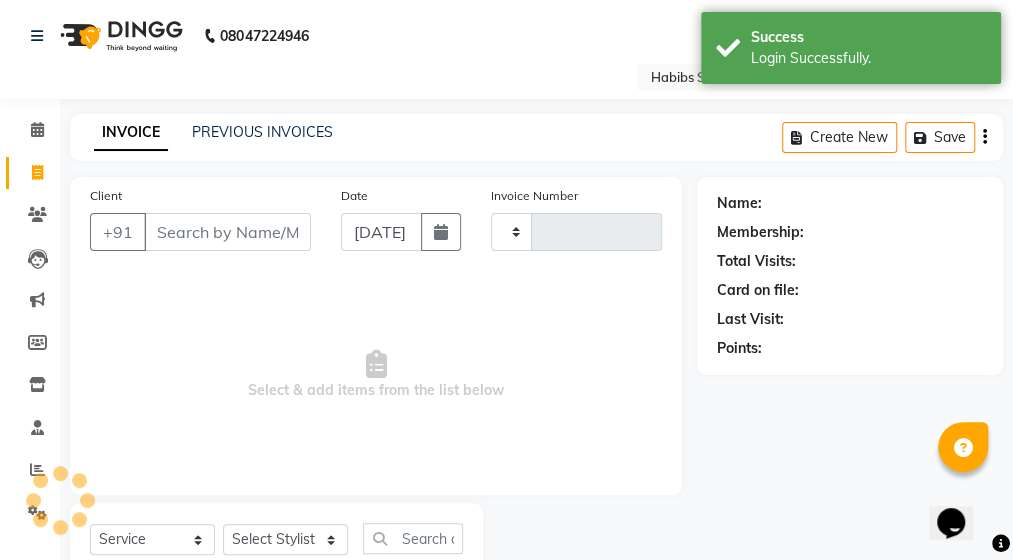 type on "0327" 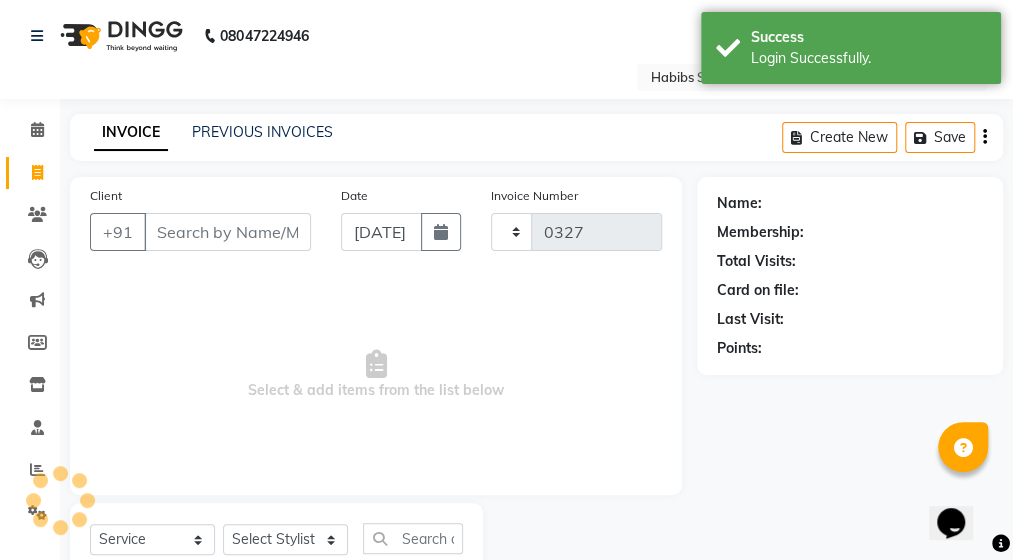 select on "8475" 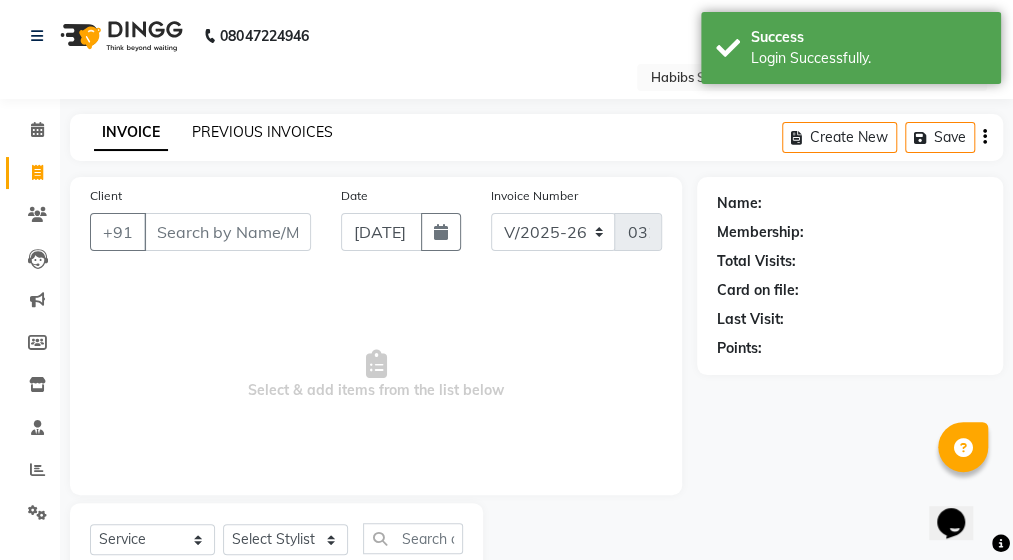 click on "PREVIOUS INVOICES" 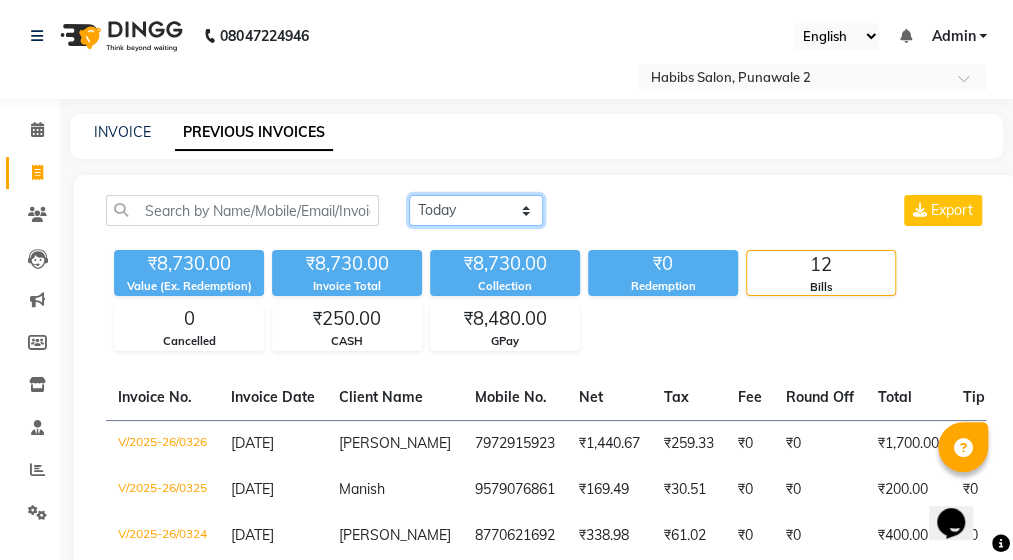 click on "[DATE] [DATE] Custom Range" 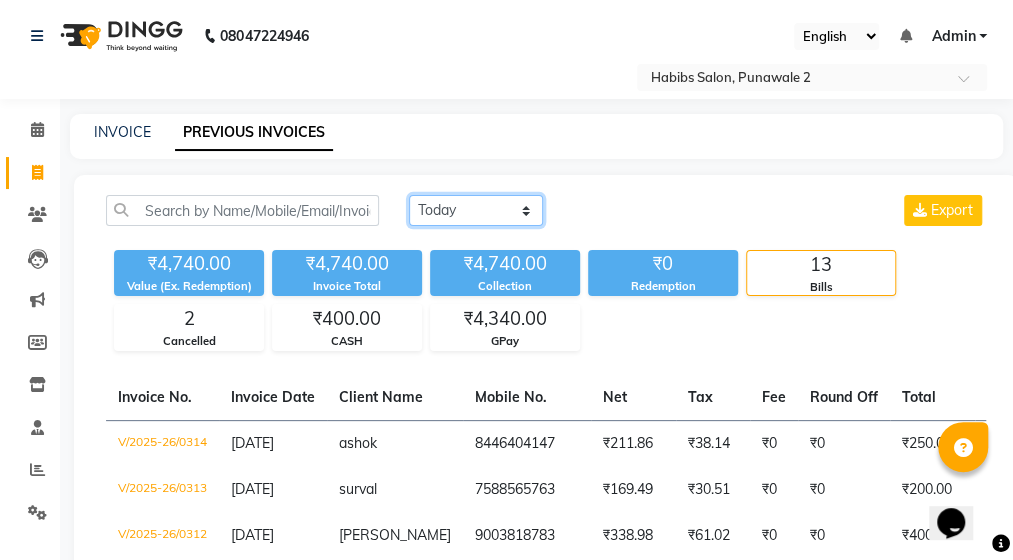 click on "[DATE] [DATE] Custom Range" 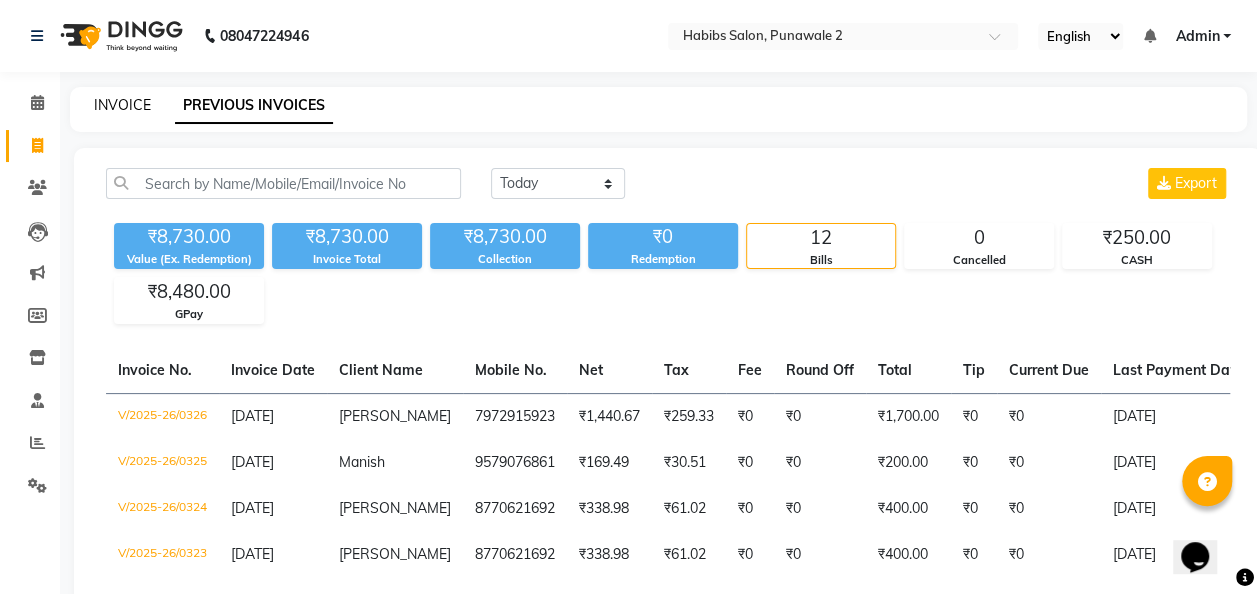 click on "INVOICE" 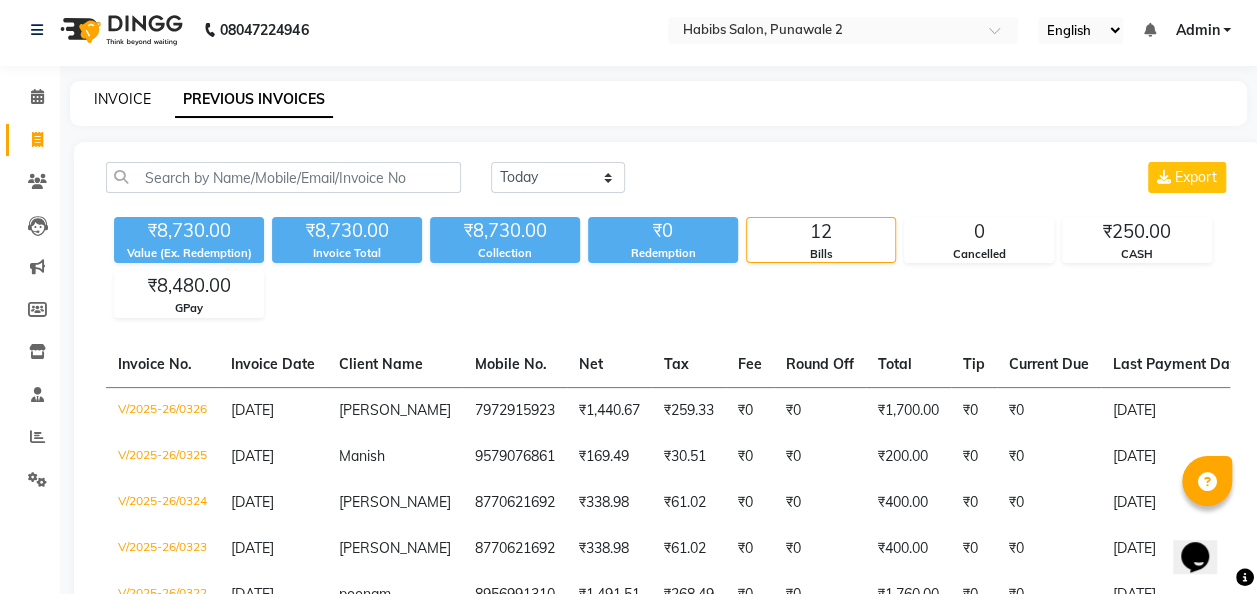 select on "8475" 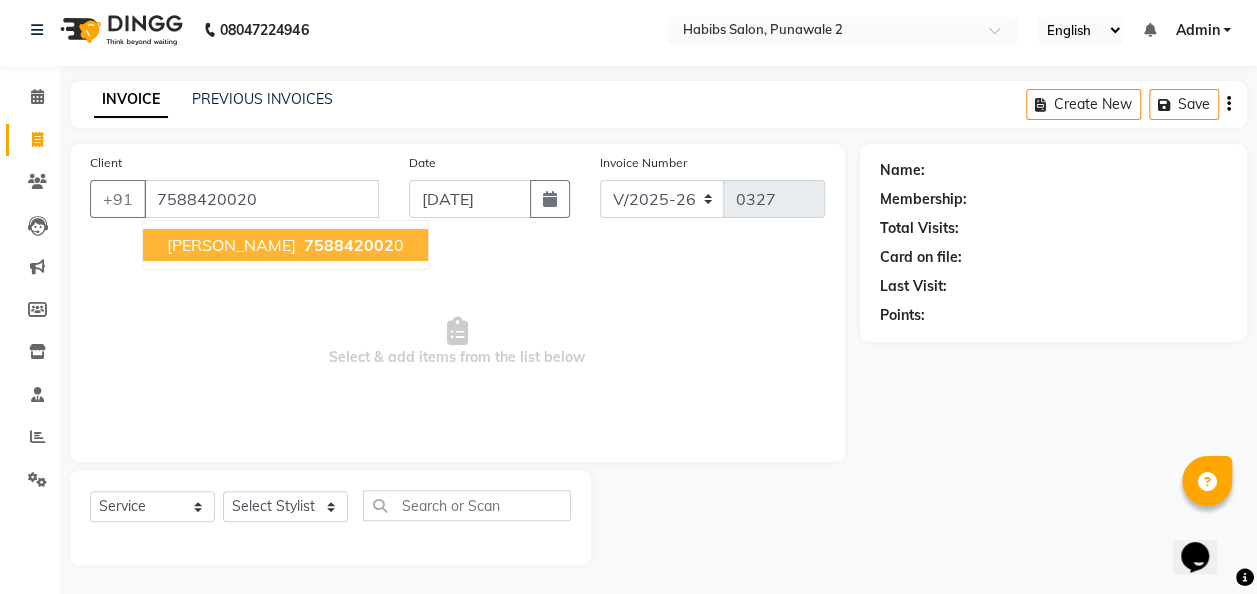 type on "7588420020" 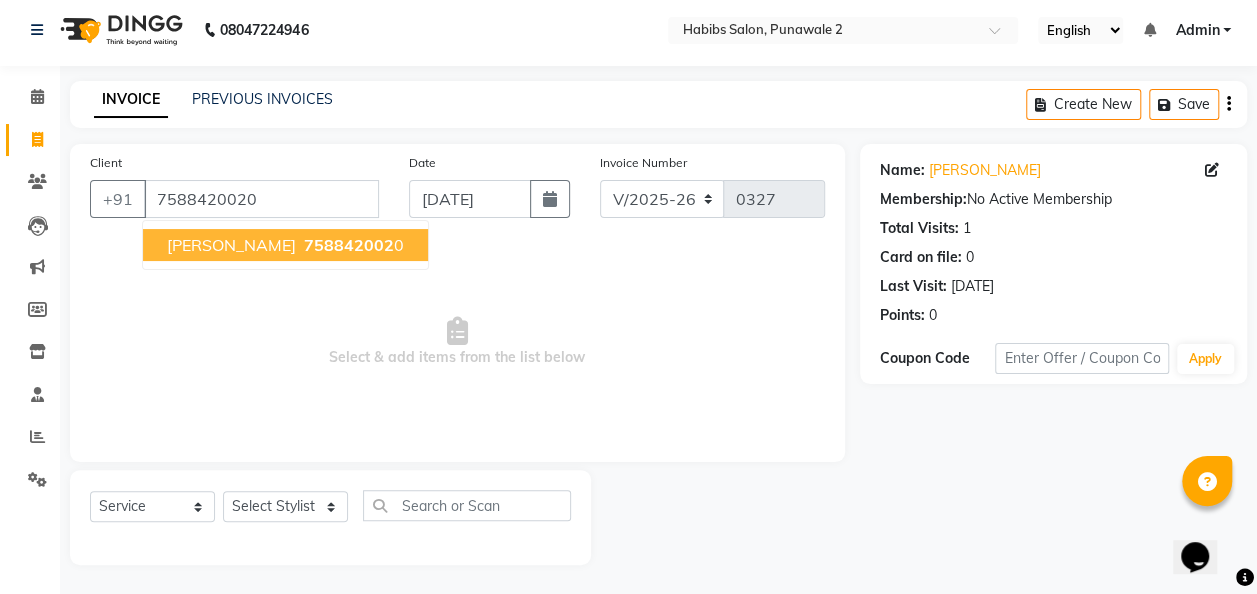 click on "[PERSON_NAME]" at bounding box center (231, 245) 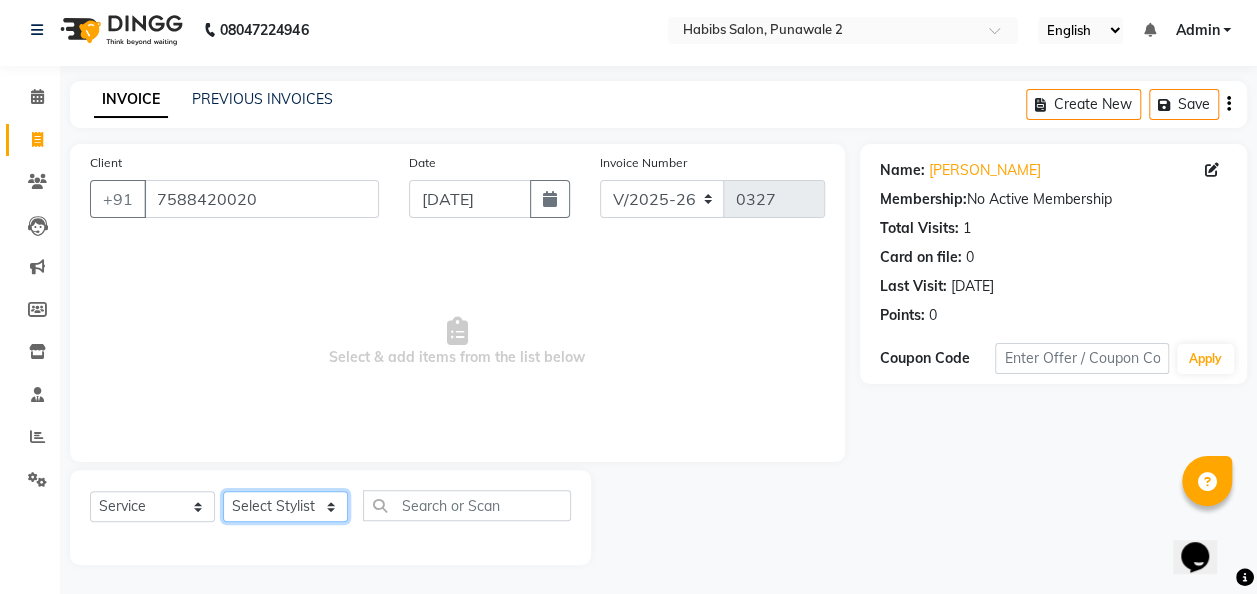 click on "Select Stylist Chandan [PERSON_NAME] [PERSON_NAME] [PERSON_NAME]" 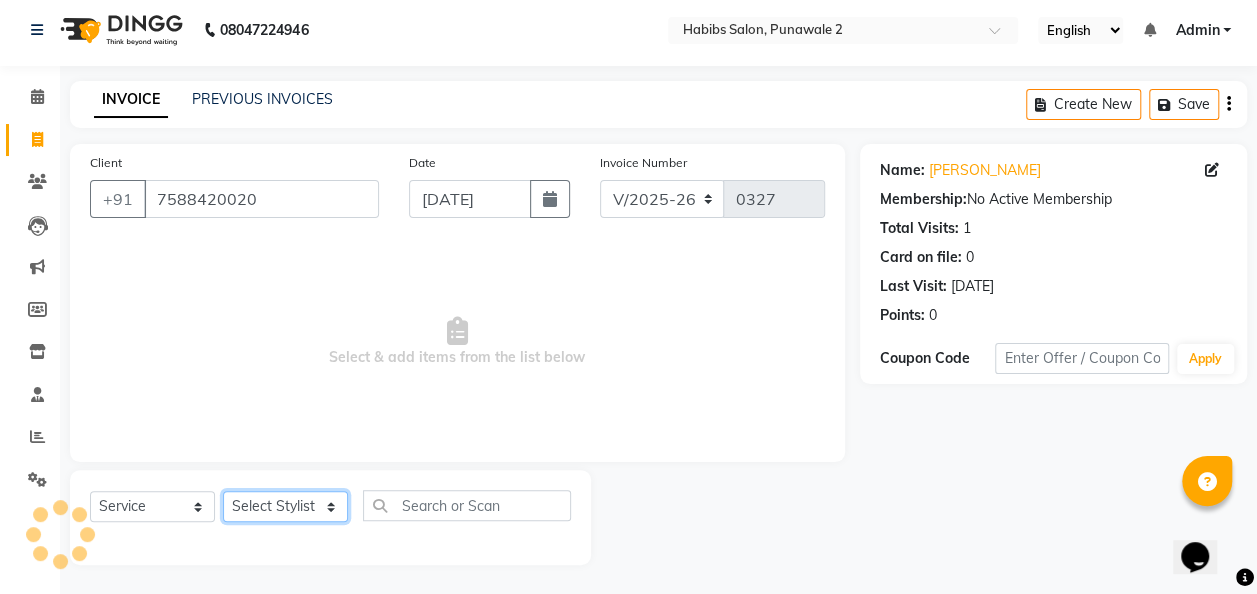 select on "82974" 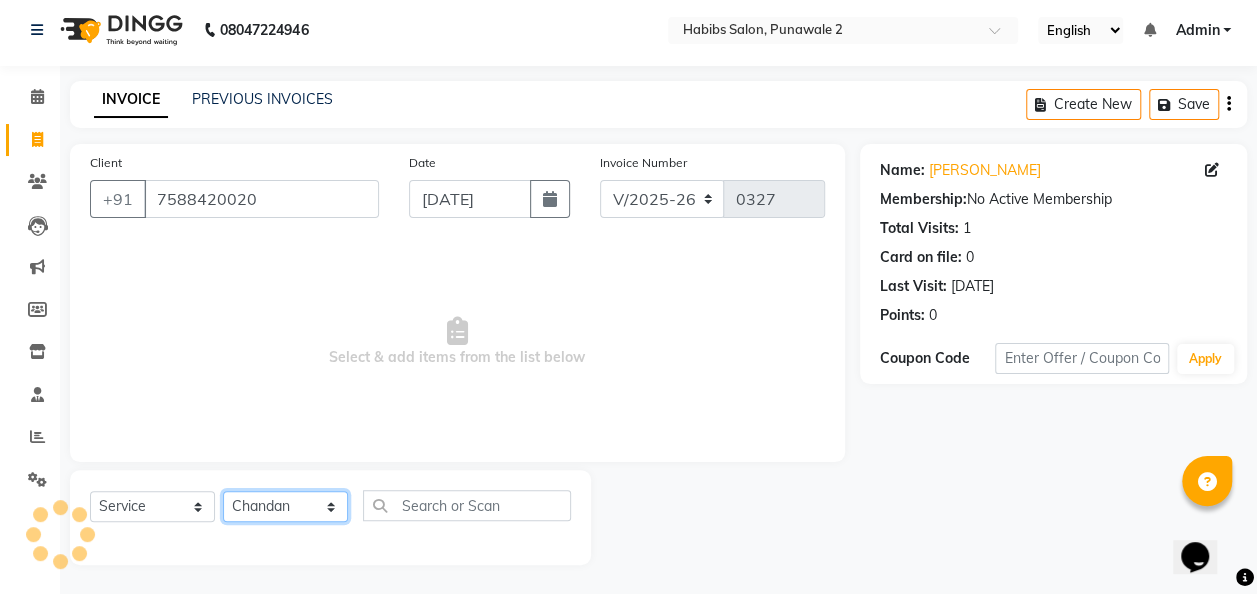 click on "Select Stylist Chandan [PERSON_NAME] [PERSON_NAME] [PERSON_NAME]" 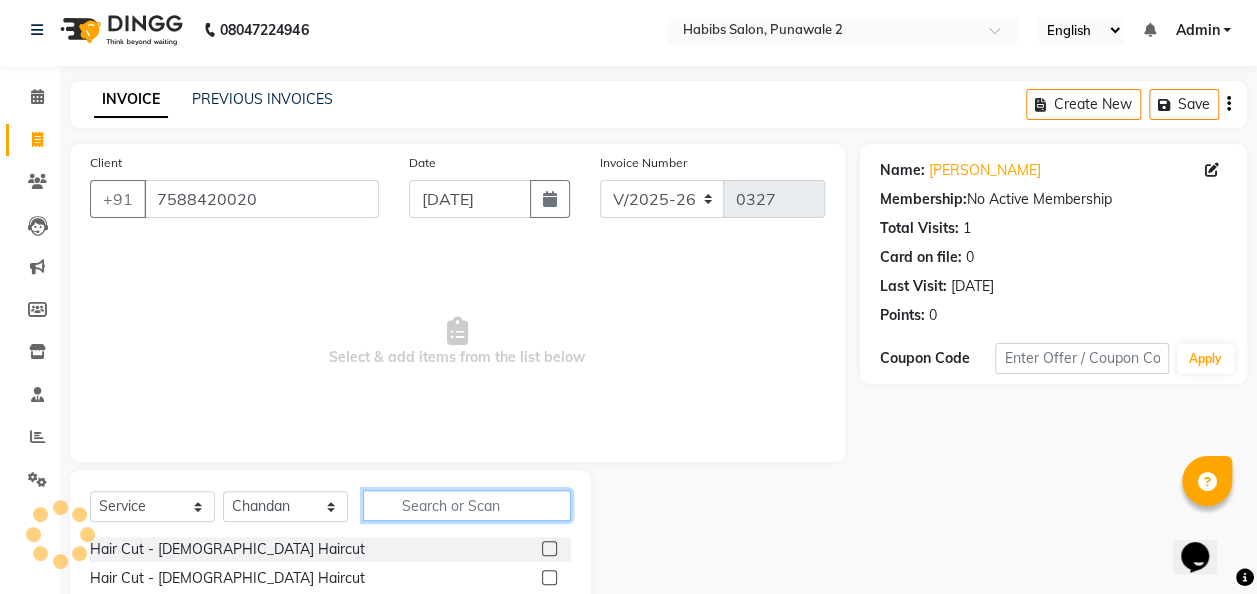 click 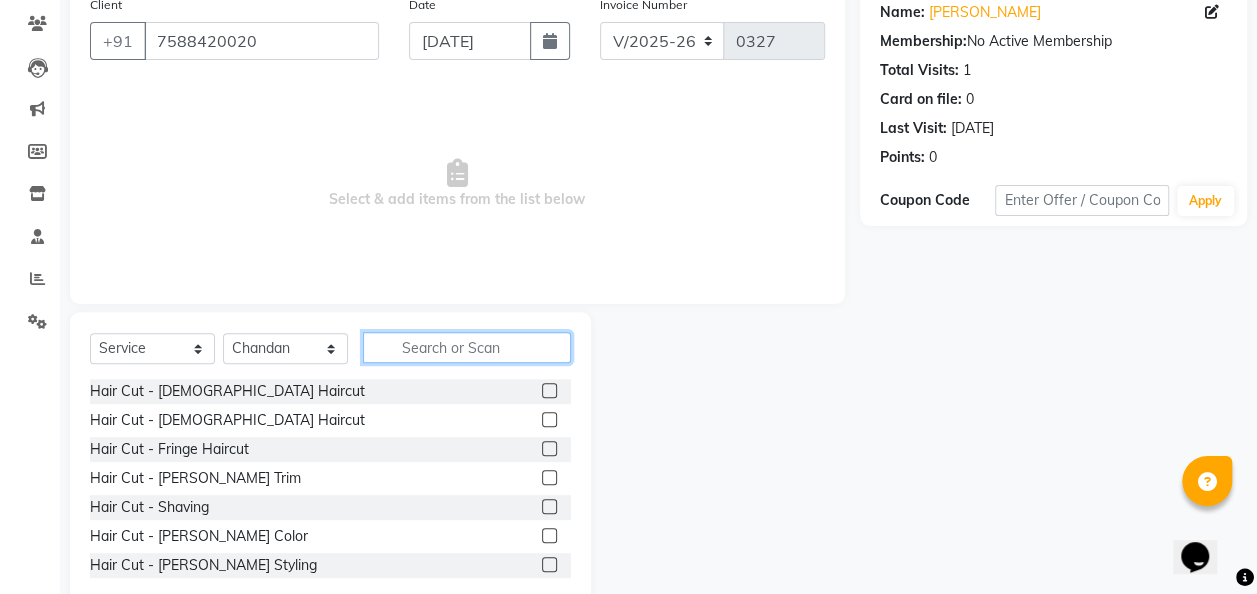 scroll, scrollTop: 206, scrollLeft: 0, axis: vertical 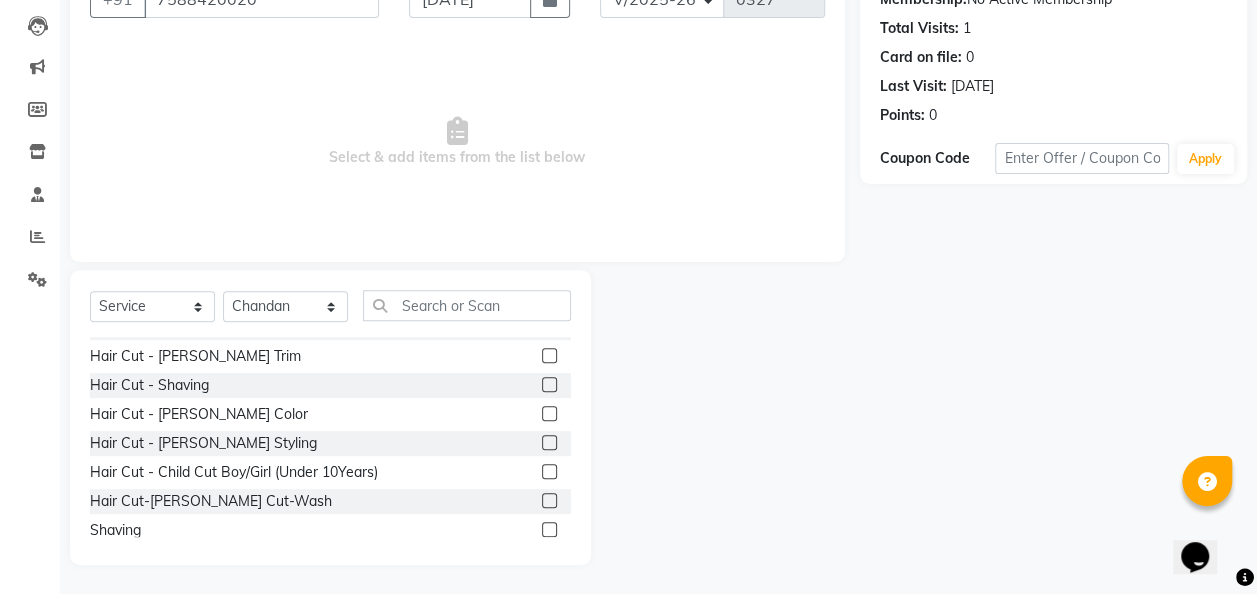 click 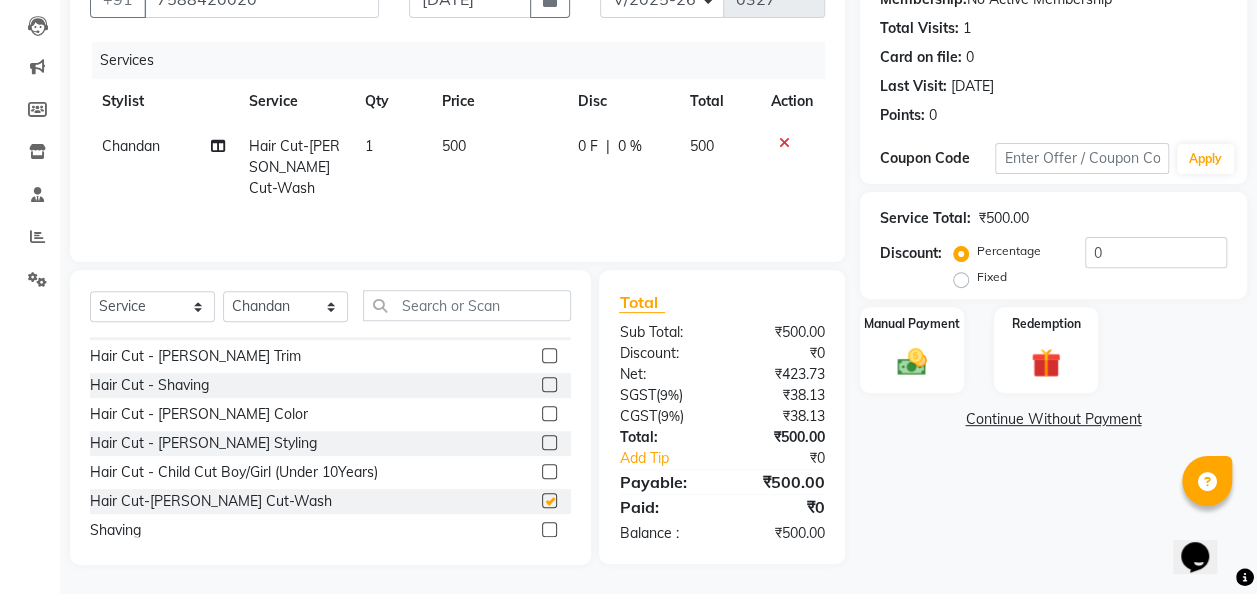 checkbox on "false" 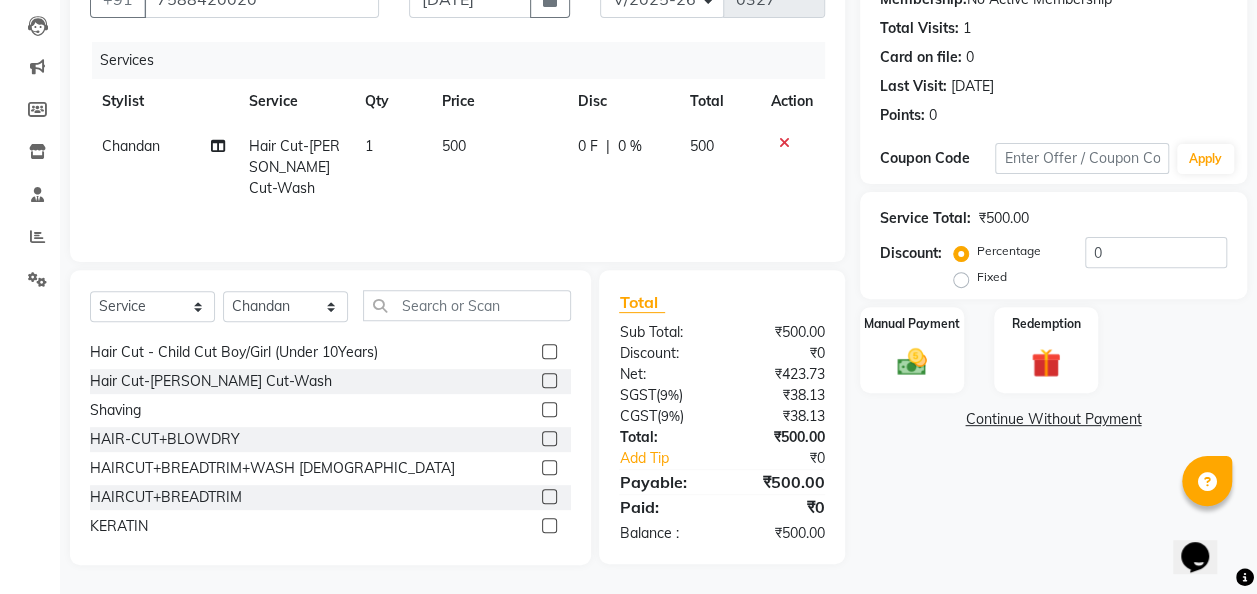 scroll, scrollTop: 240, scrollLeft: 0, axis: vertical 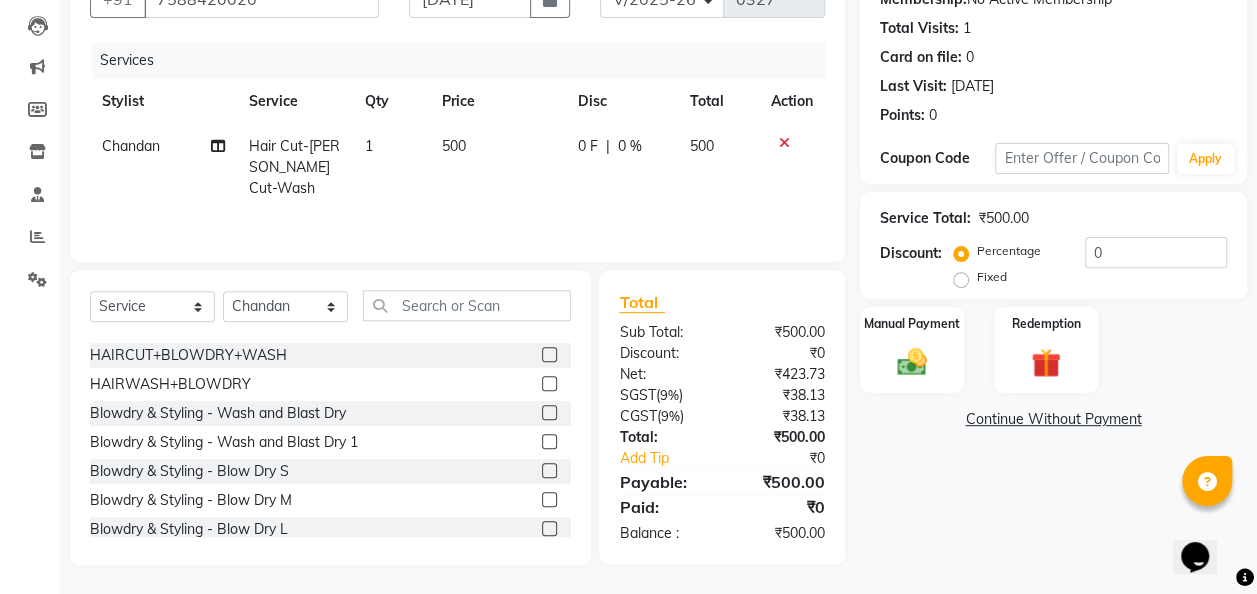 click on "500" 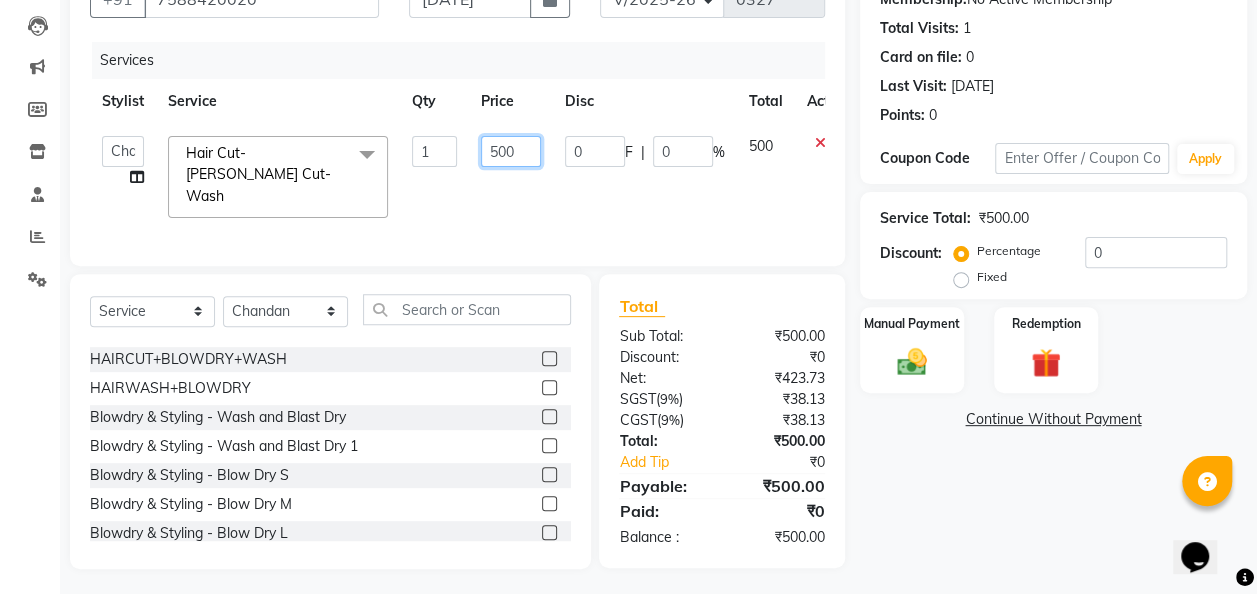 click on "500" 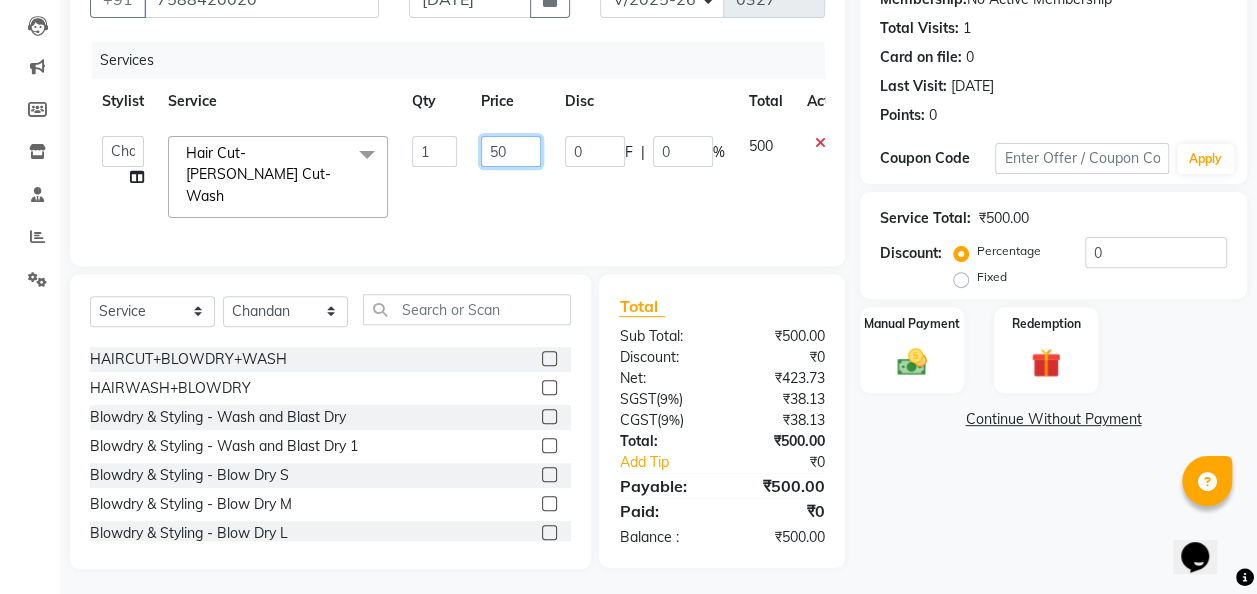 click on "50" 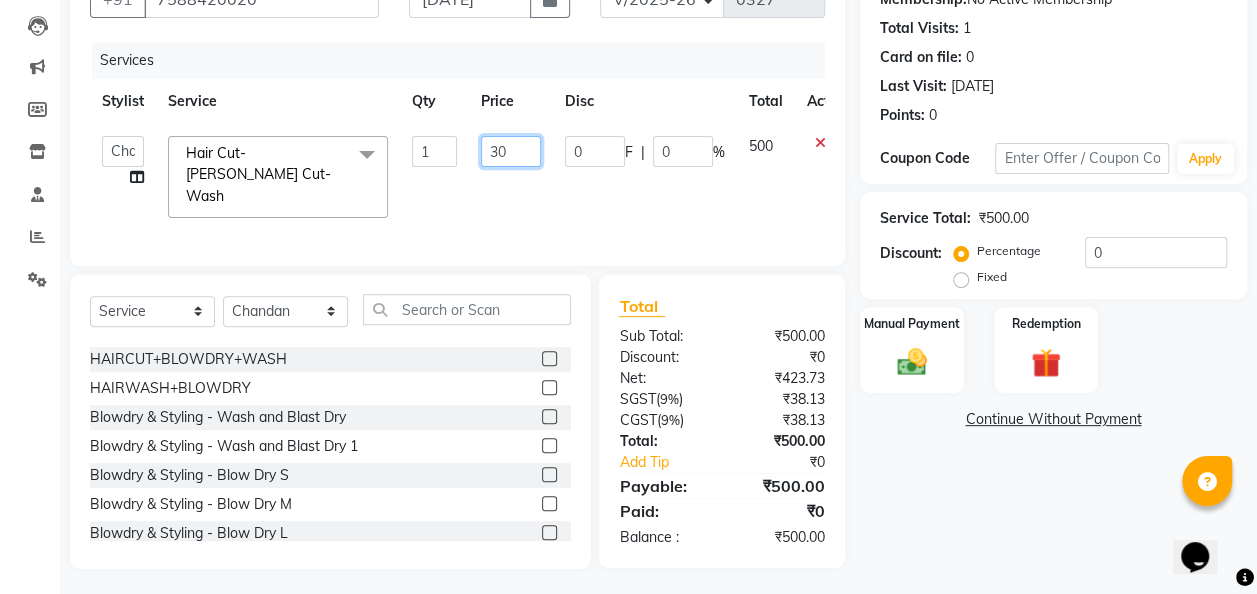 type on "300" 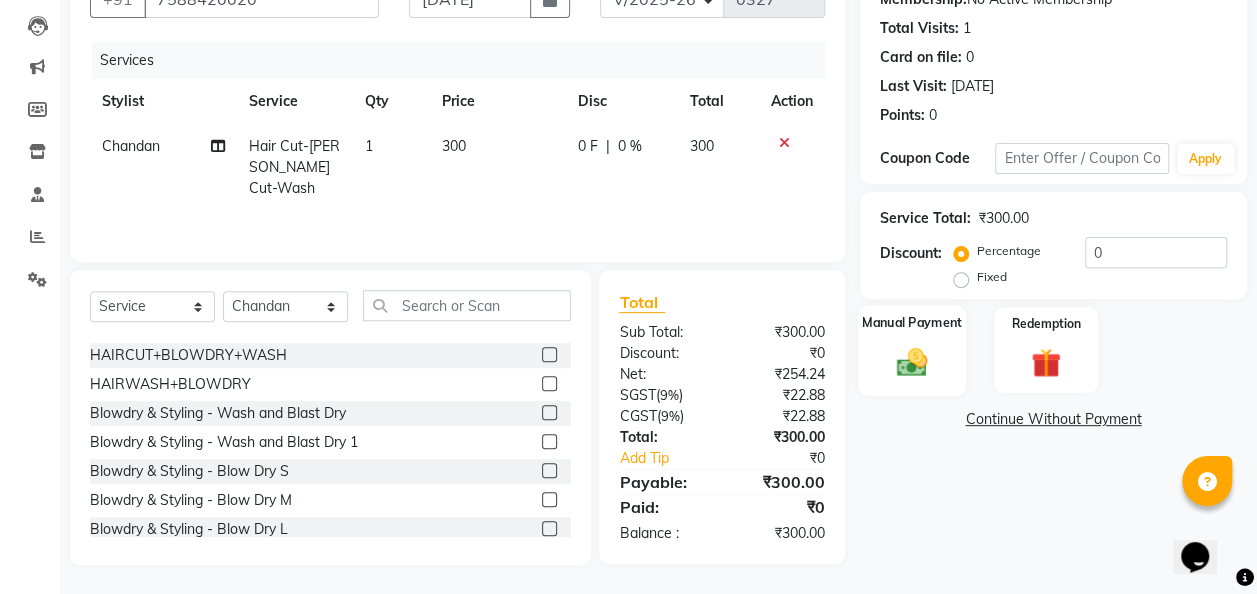 click 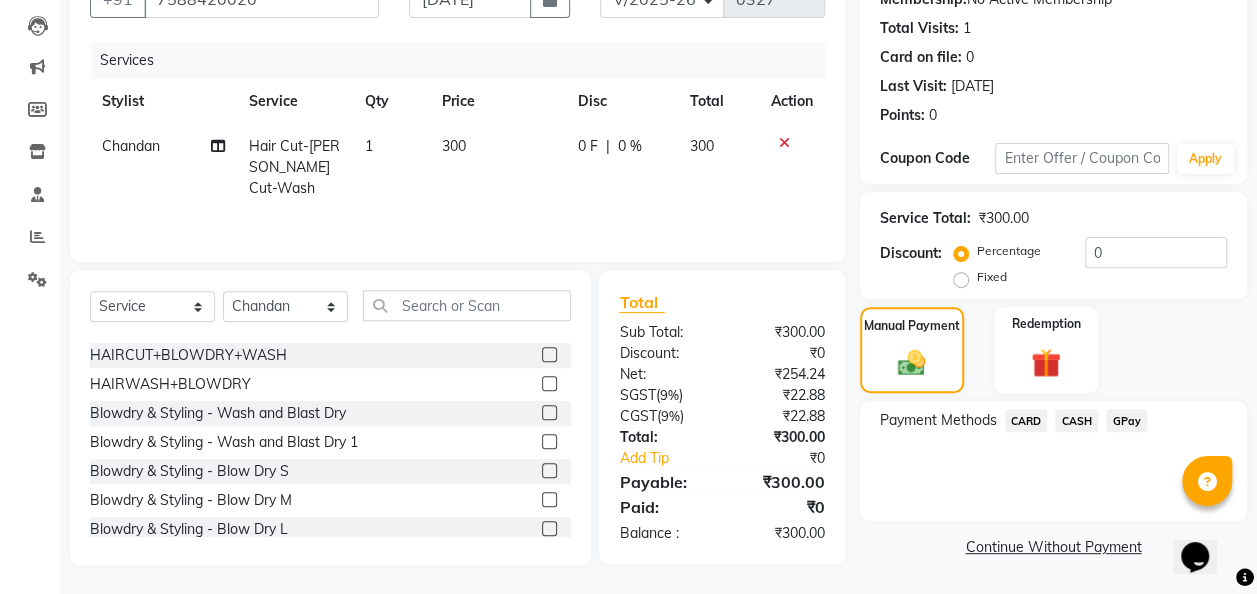 click on "GPay" 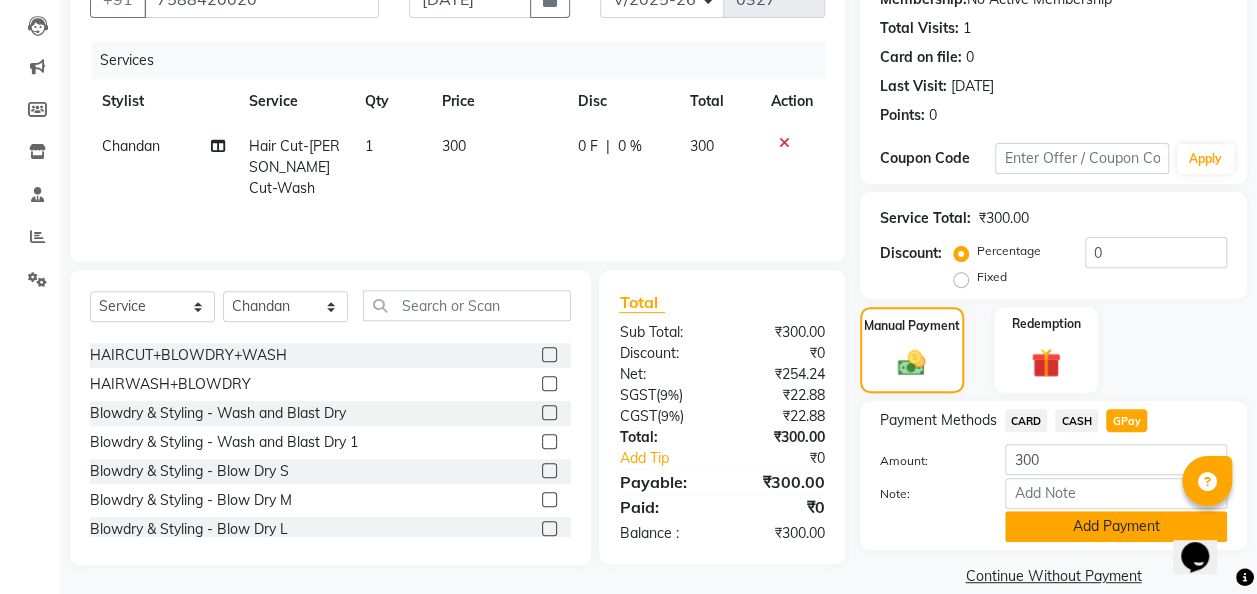 click on "Add Payment" 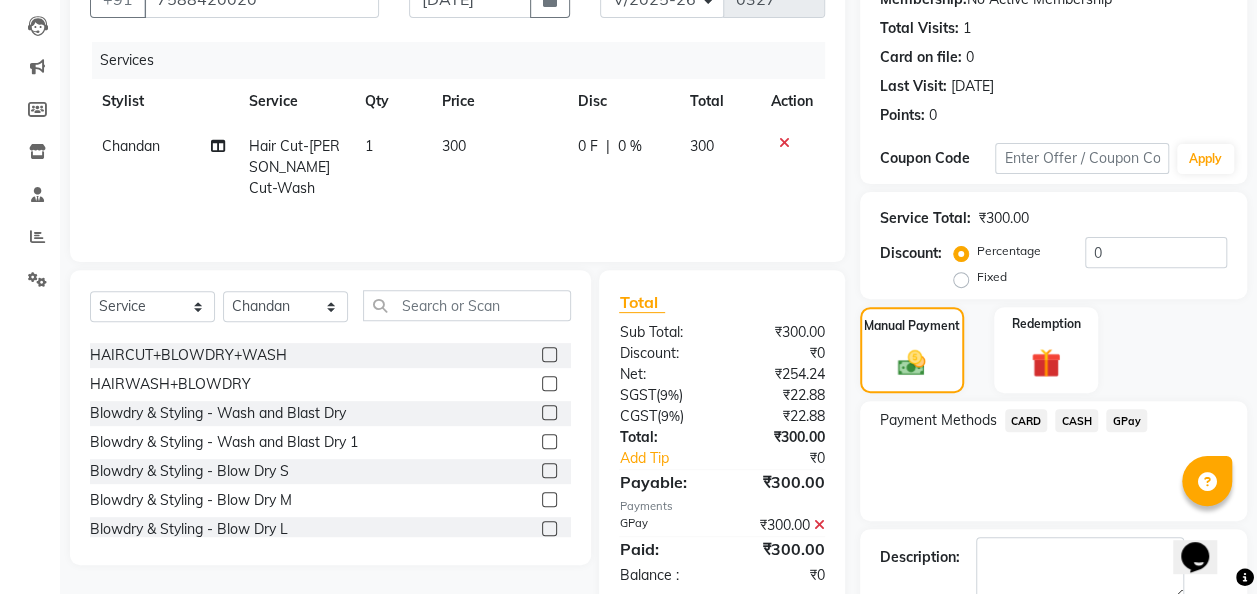 scroll, scrollTop: 316, scrollLeft: 0, axis: vertical 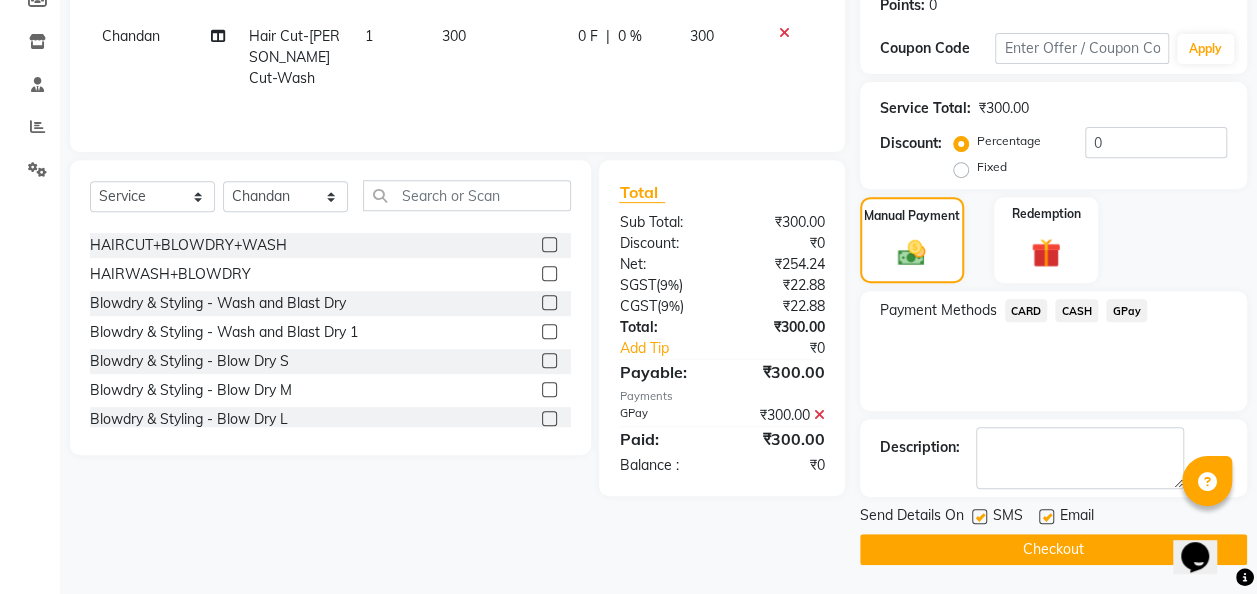 click on "Checkout" 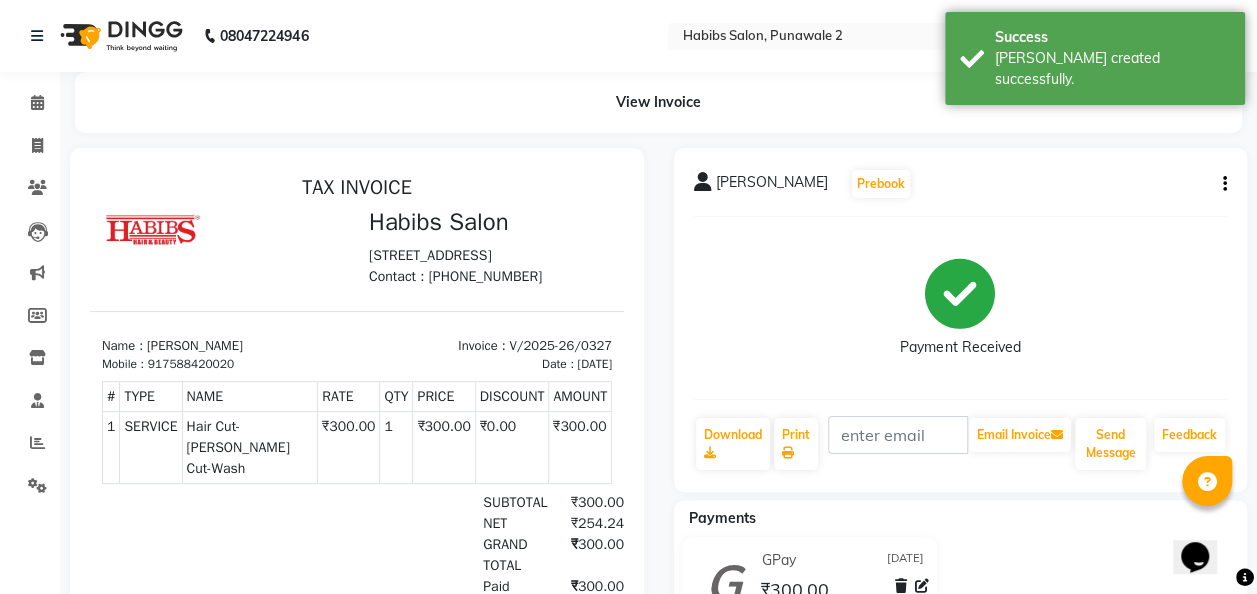 scroll, scrollTop: 0, scrollLeft: 0, axis: both 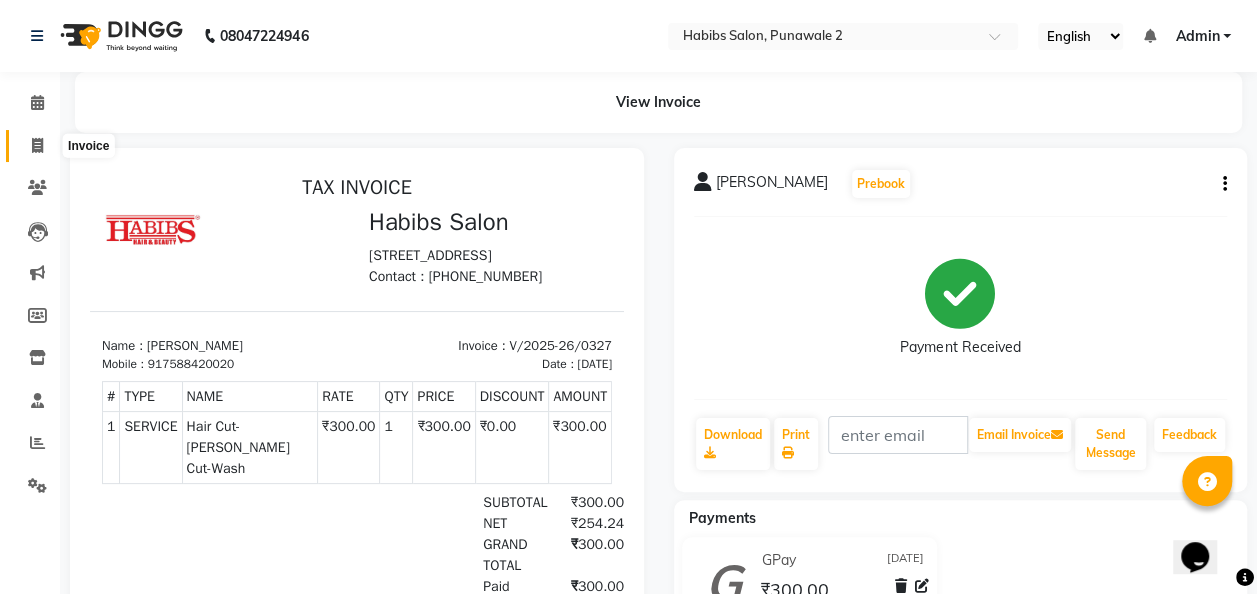click 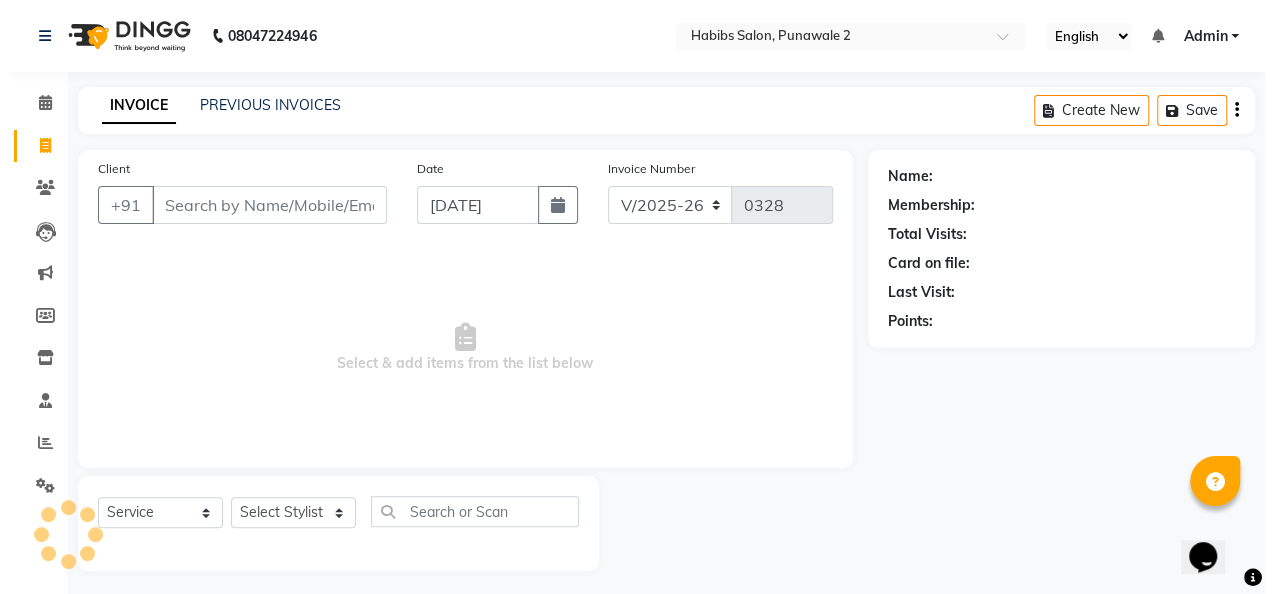 scroll, scrollTop: 6, scrollLeft: 0, axis: vertical 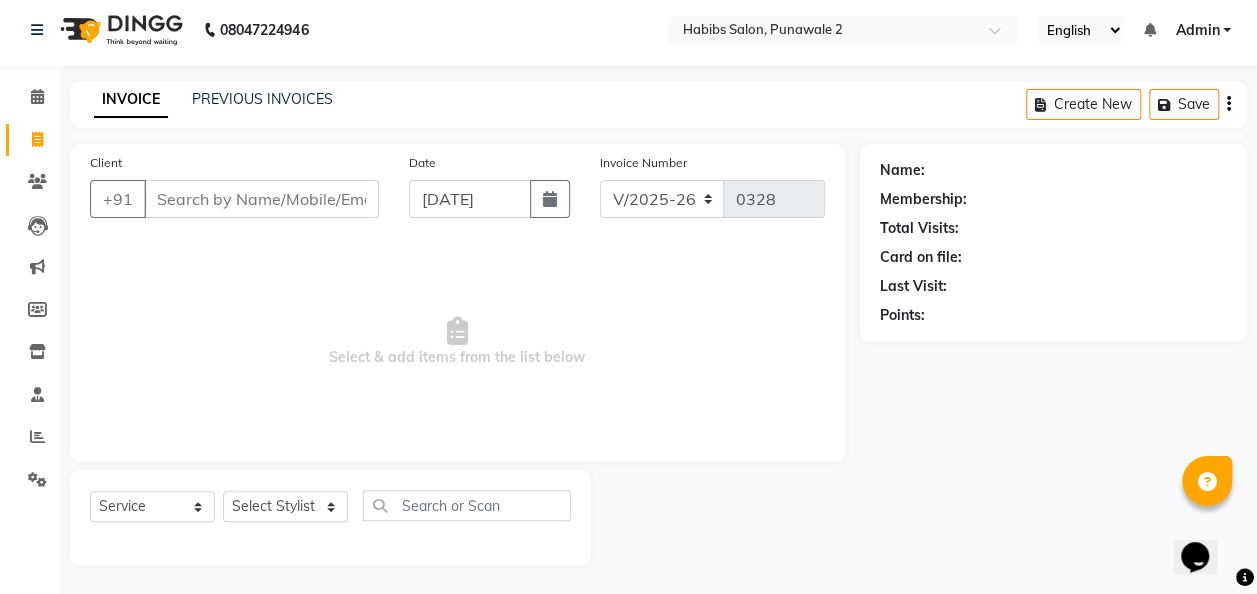 click on "Client" at bounding box center (261, 199) 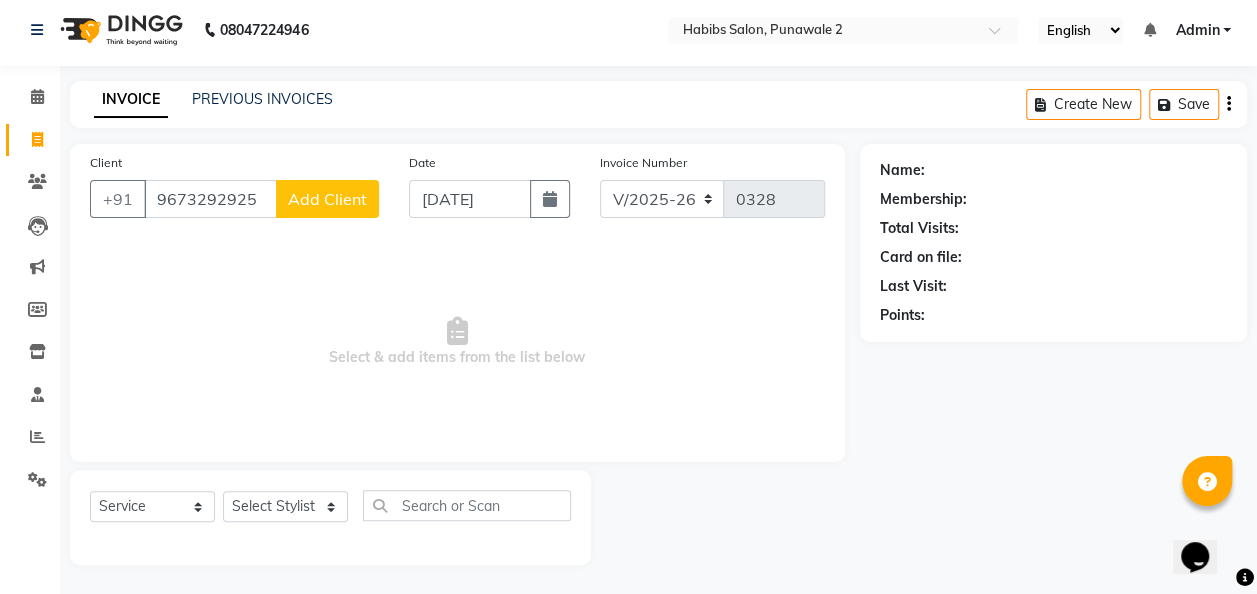 type on "9673292925" 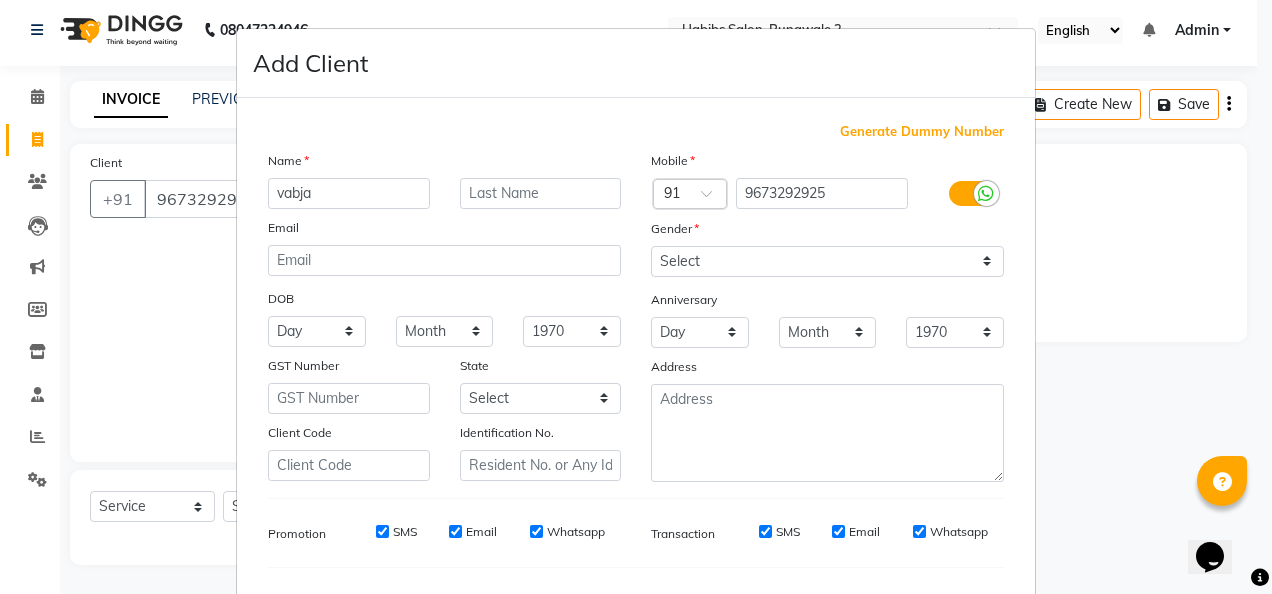 type on "vabja" 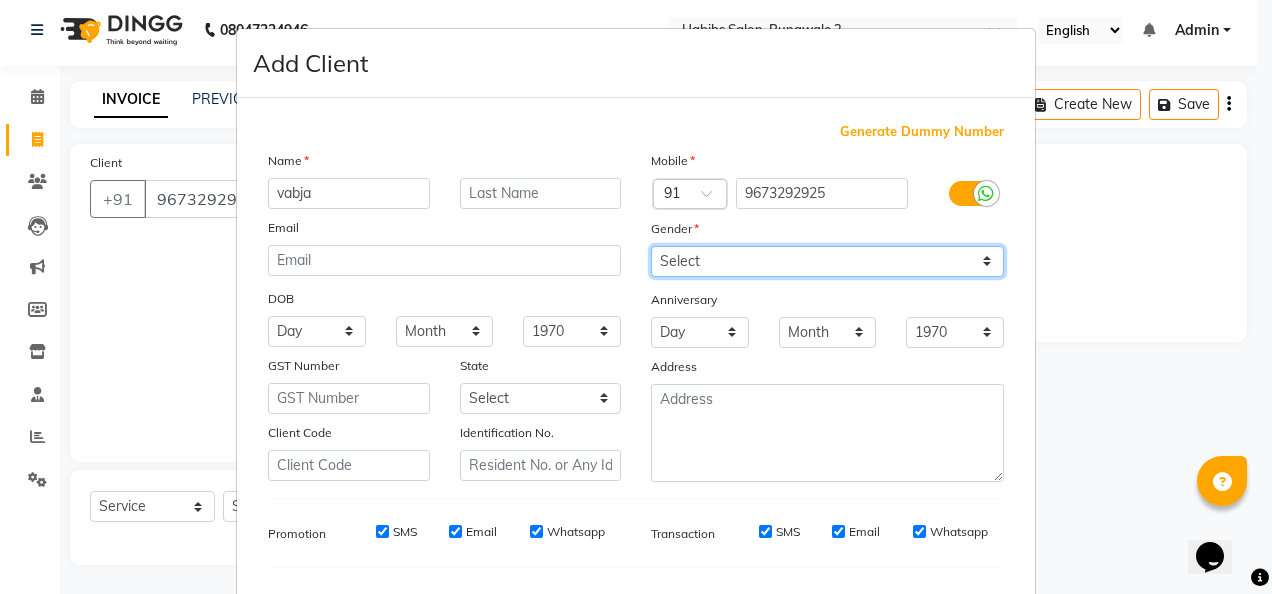 click on "Select [DEMOGRAPHIC_DATA] [DEMOGRAPHIC_DATA] Other Prefer Not To Say" at bounding box center (827, 261) 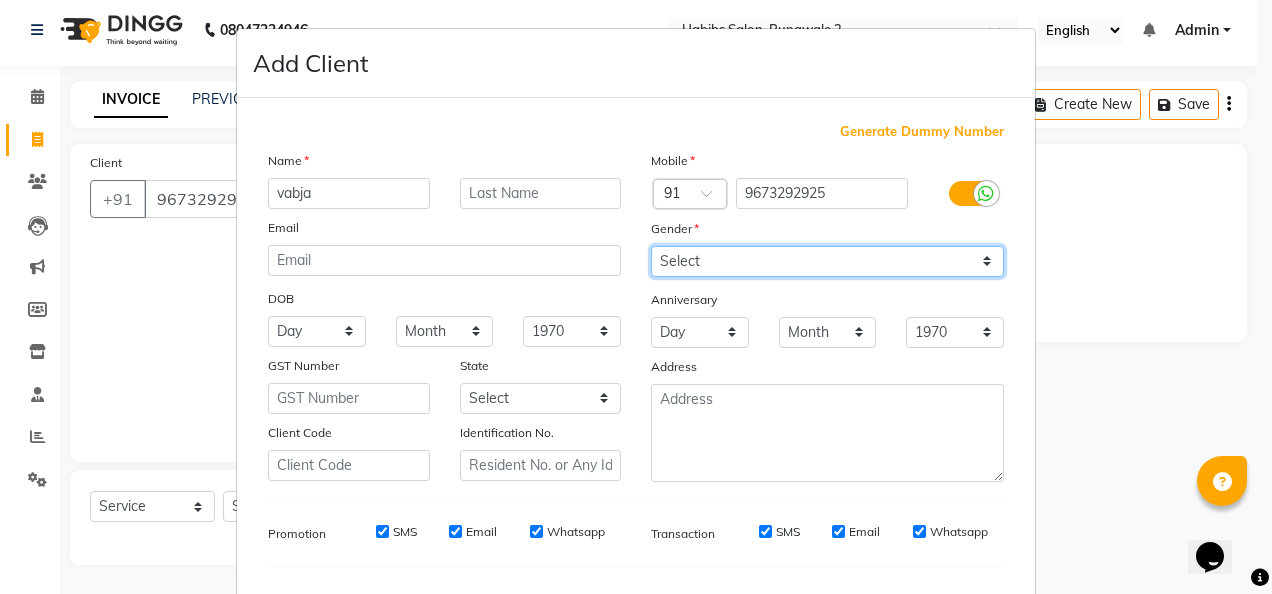 select on "[DEMOGRAPHIC_DATA]" 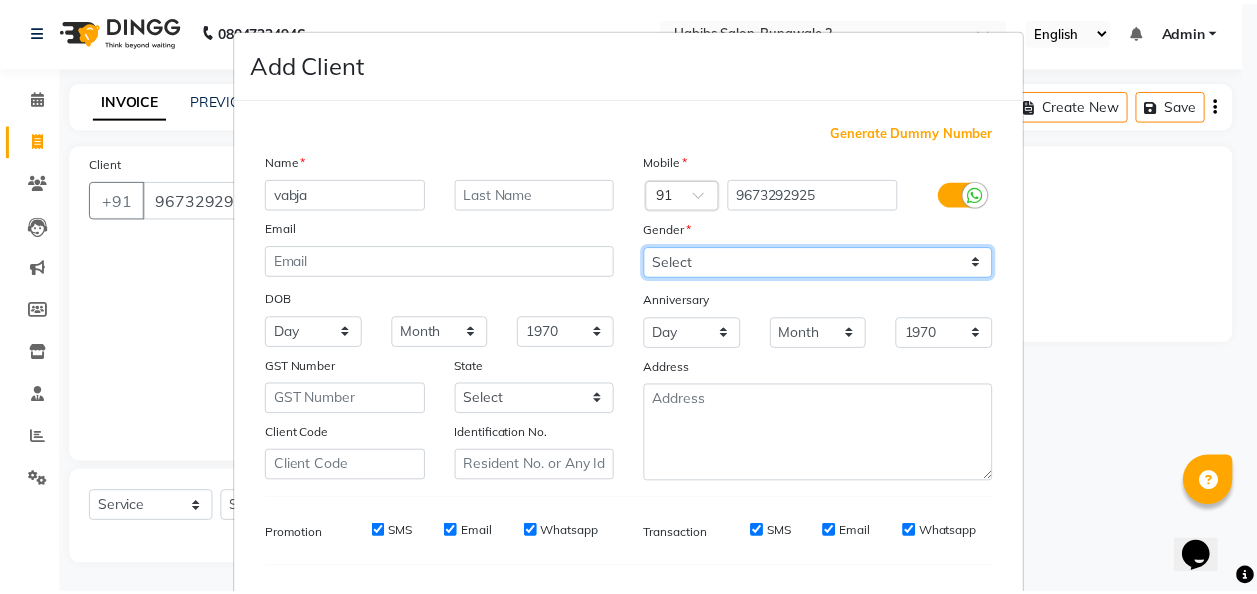 scroll, scrollTop: 251, scrollLeft: 0, axis: vertical 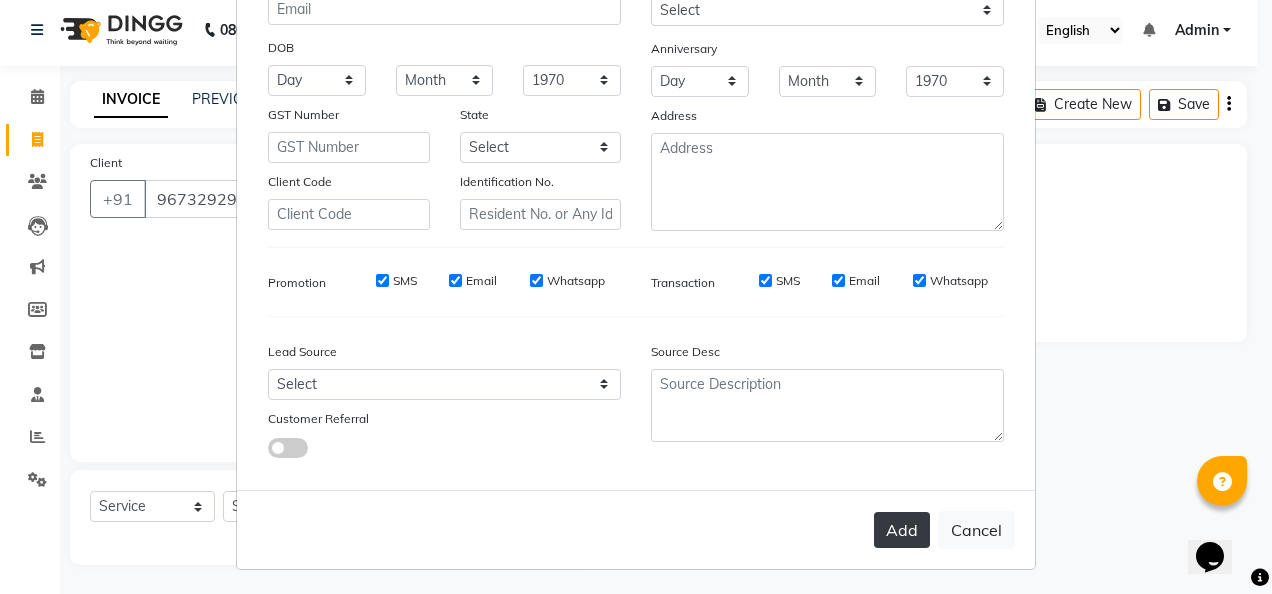 click on "Add" at bounding box center [902, 530] 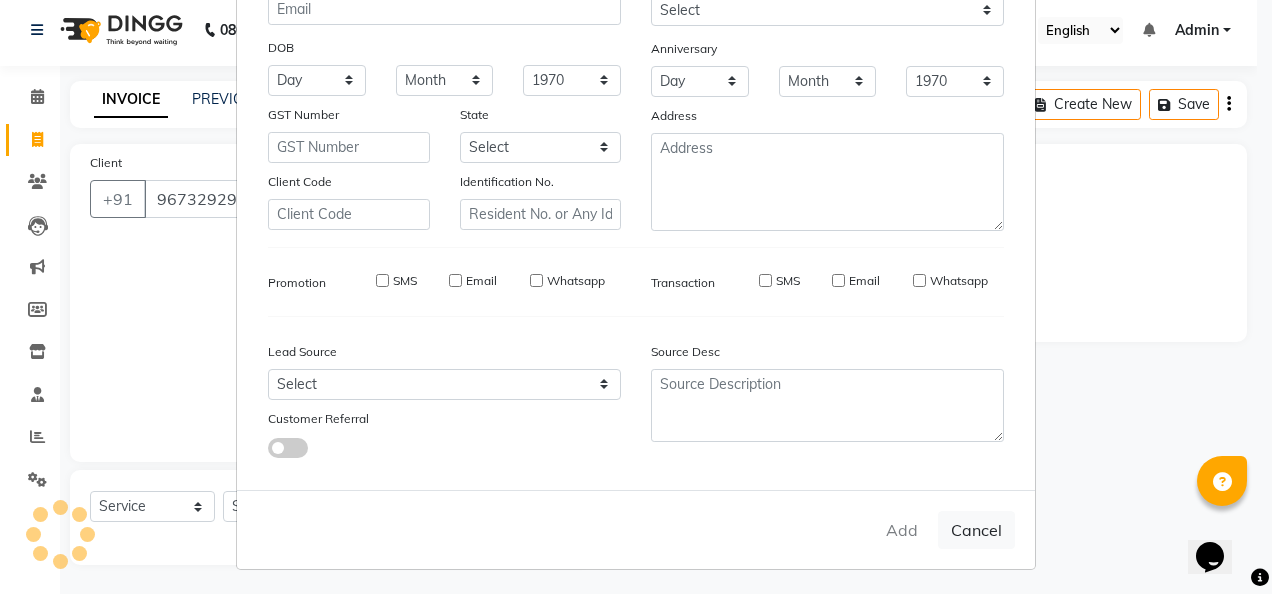 type 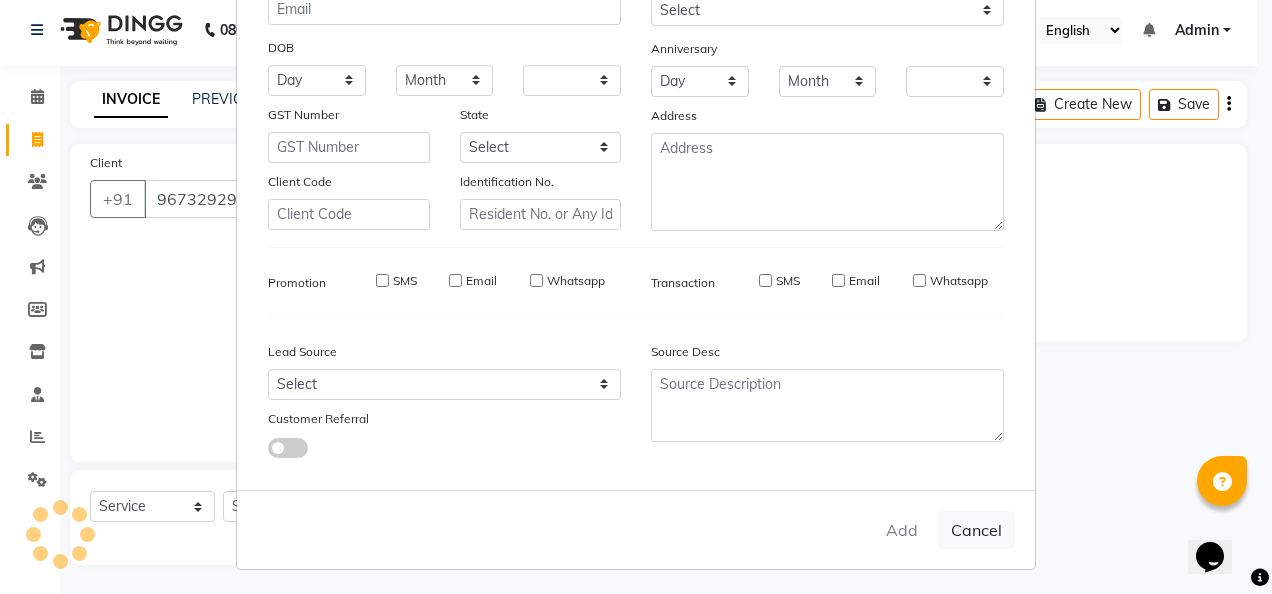 checkbox on "false" 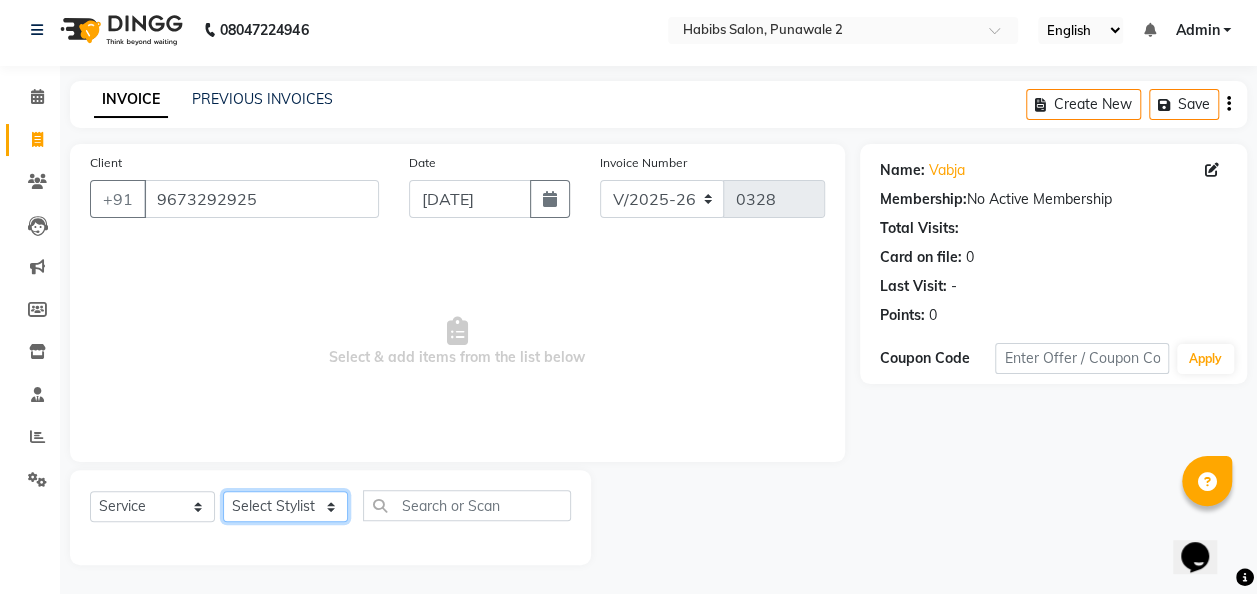 click on "Select Stylist Chandan [PERSON_NAME] [PERSON_NAME] [PERSON_NAME]" 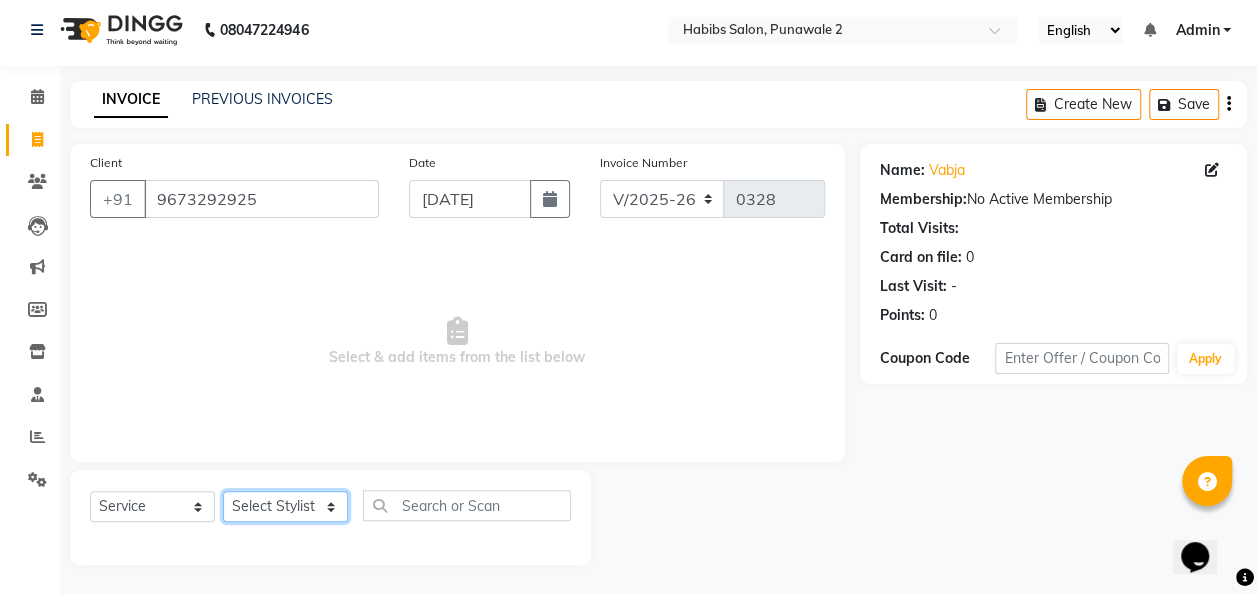 select on "82973" 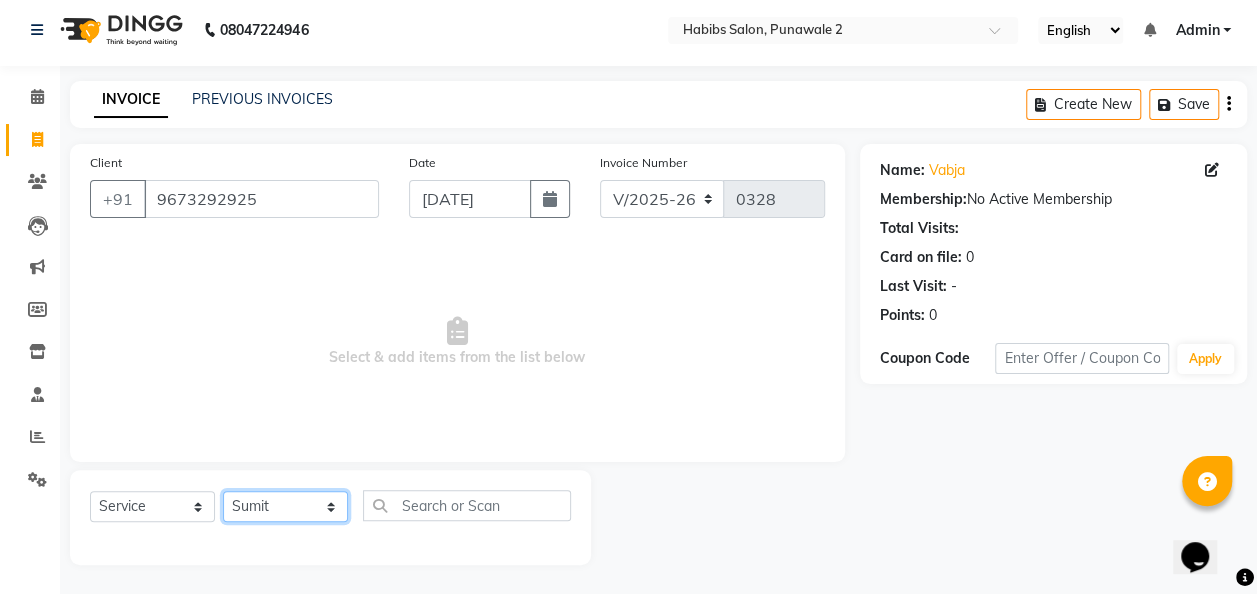 click on "Select Stylist Chandan [PERSON_NAME] [PERSON_NAME] [PERSON_NAME]" 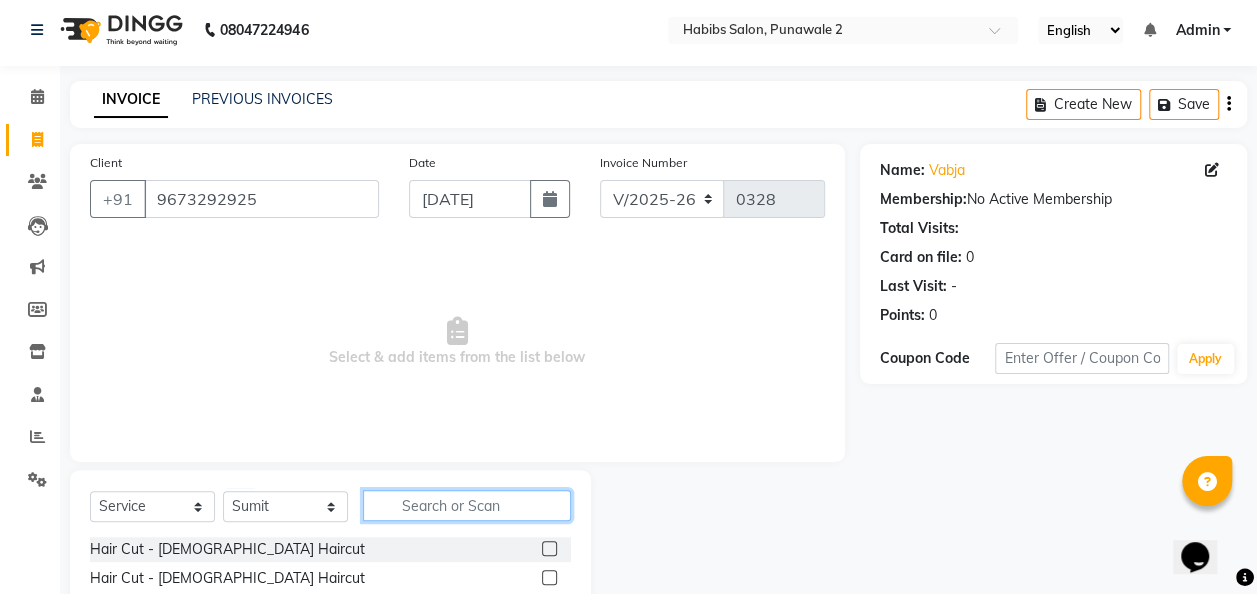click 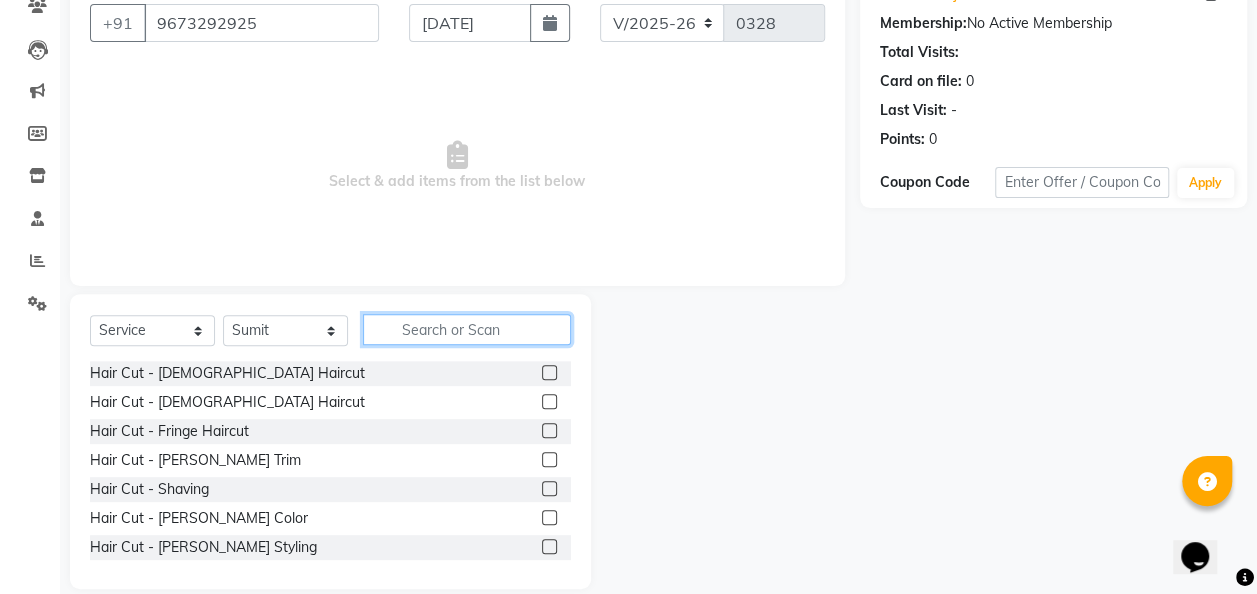 scroll, scrollTop: 206, scrollLeft: 0, axis: vertical 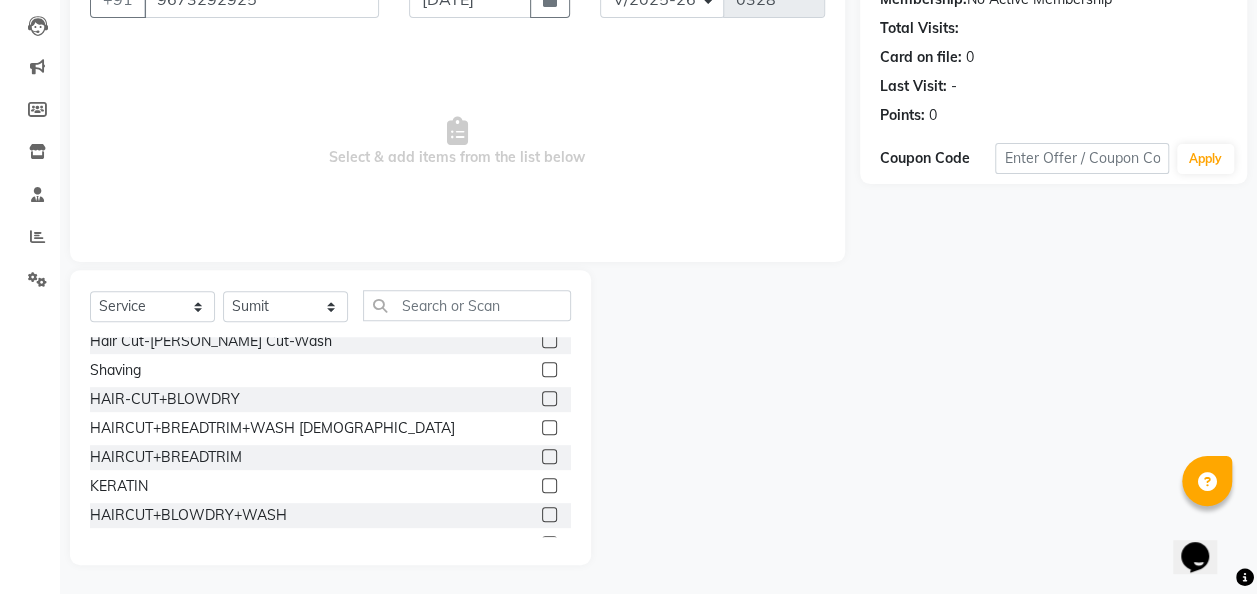 click 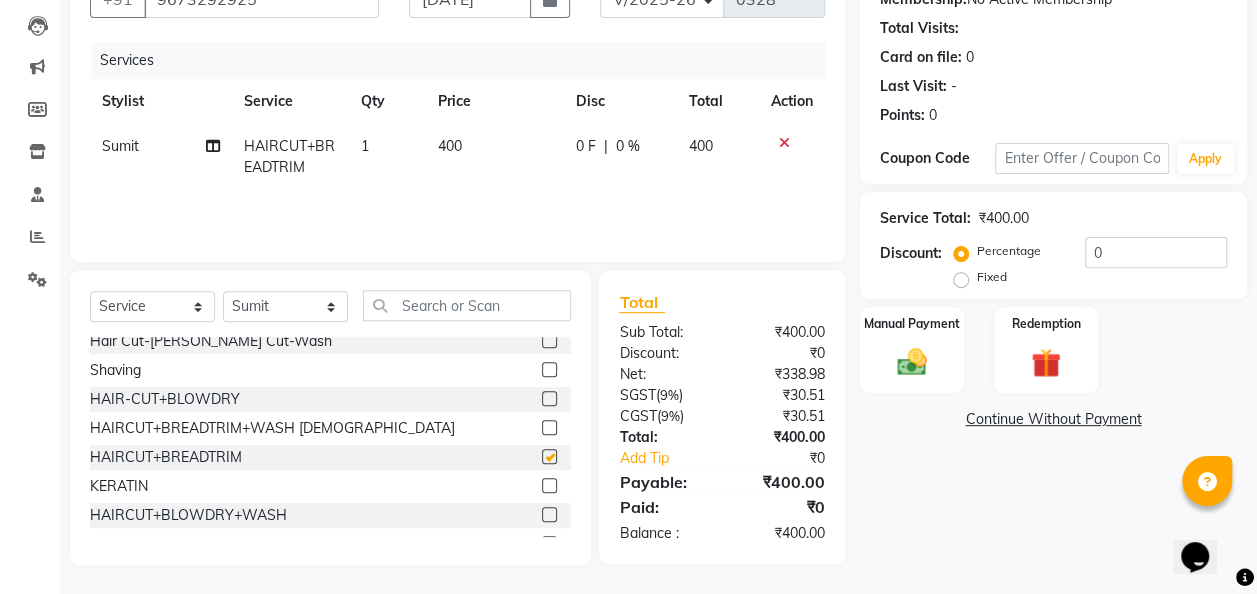 checkbox on "false" 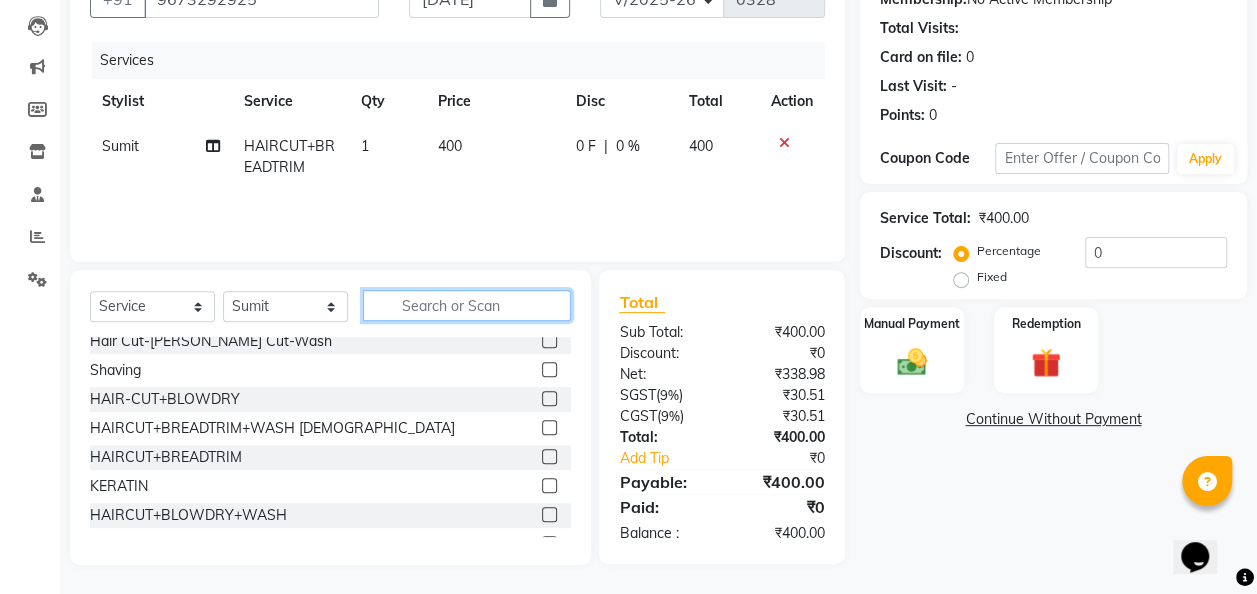 click 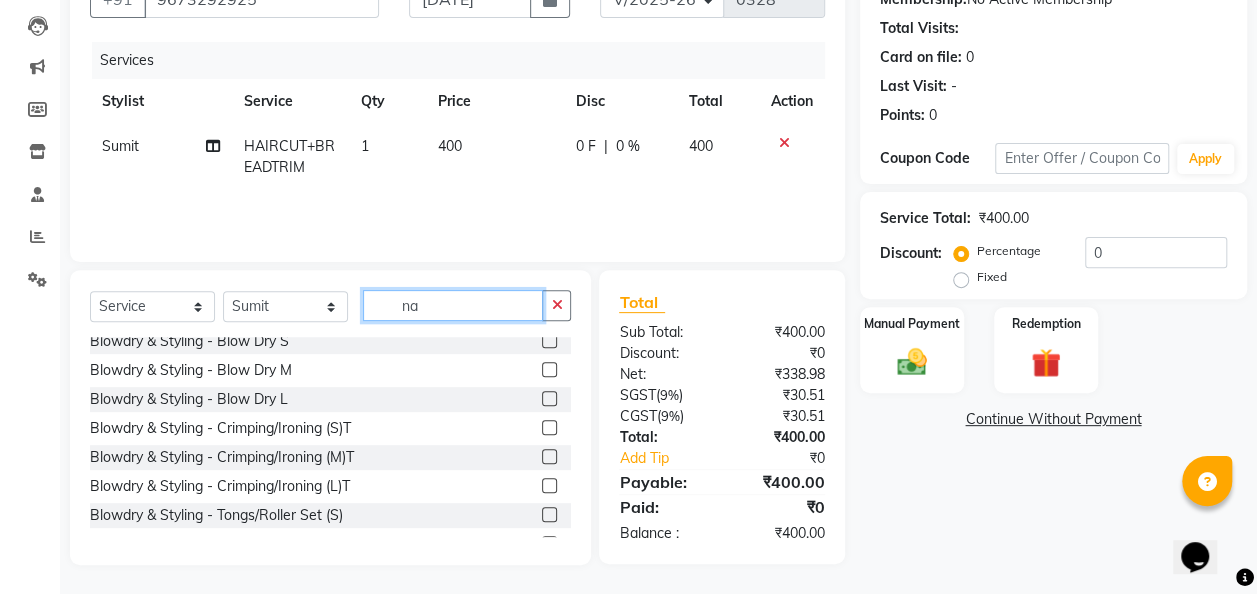 scroll, scrollTop: 204, scrollLeft: 0, axis: vertical 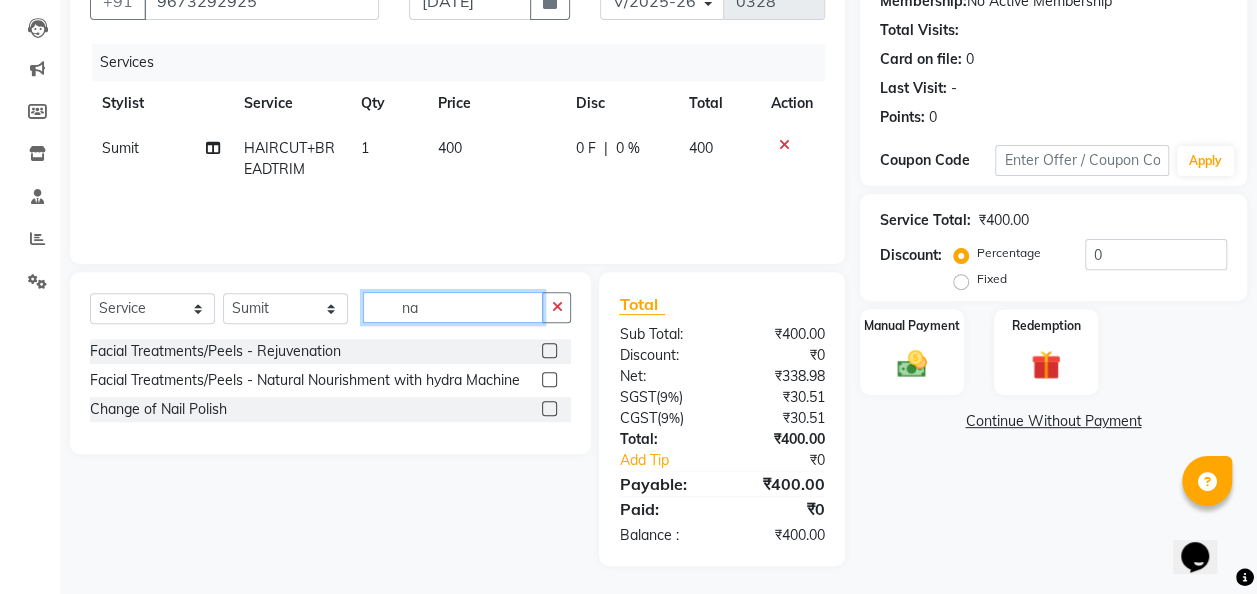 type on "n" 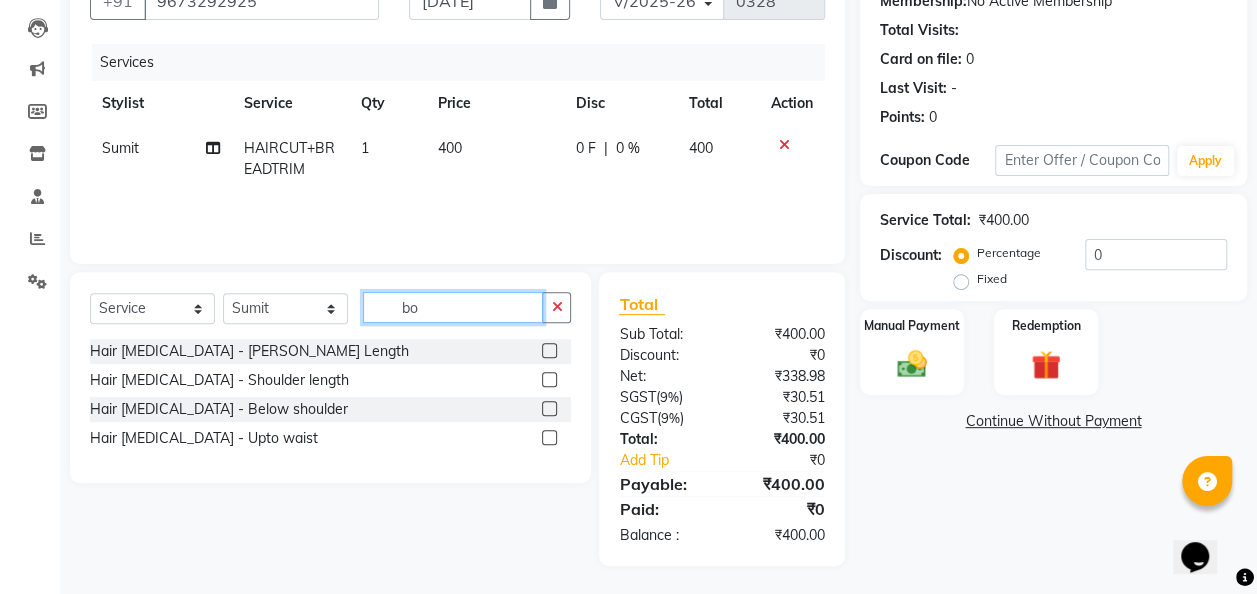 scroll, scrollTop: 206, scrollLeft: 0, axis: vertical 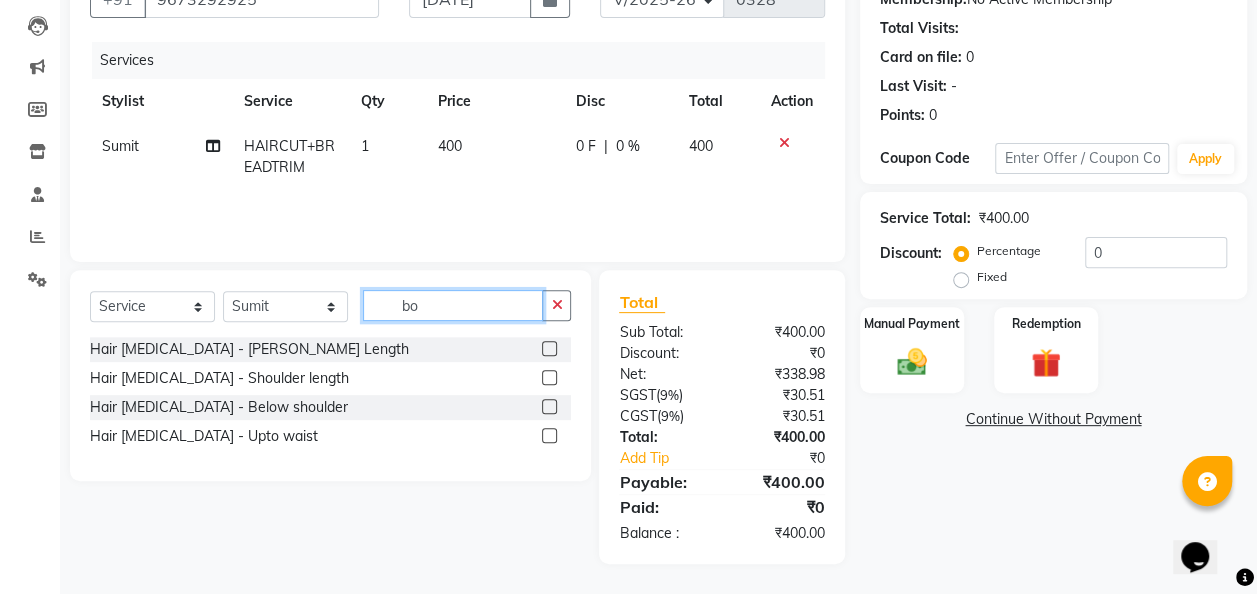 type on "b" 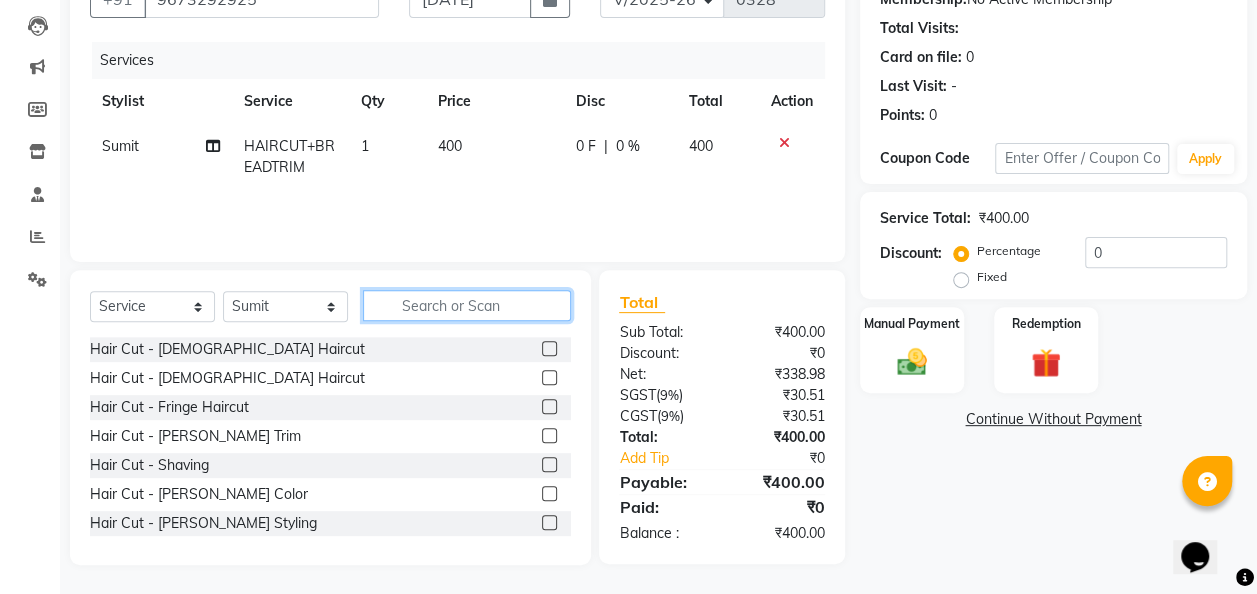 type on "b" 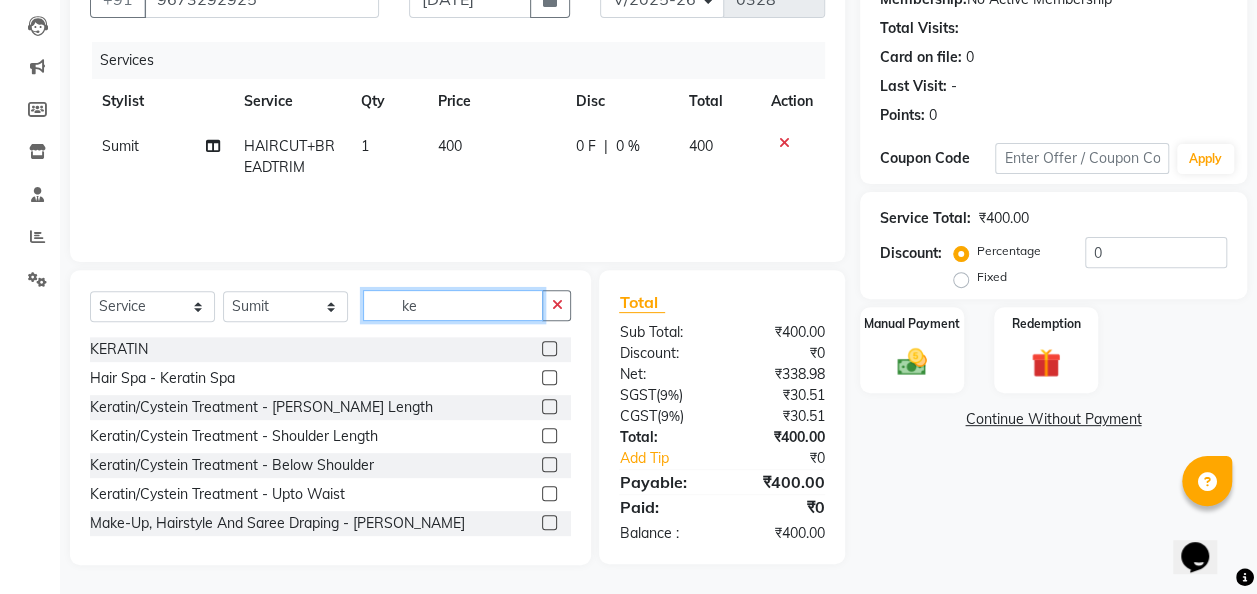 type on "k" 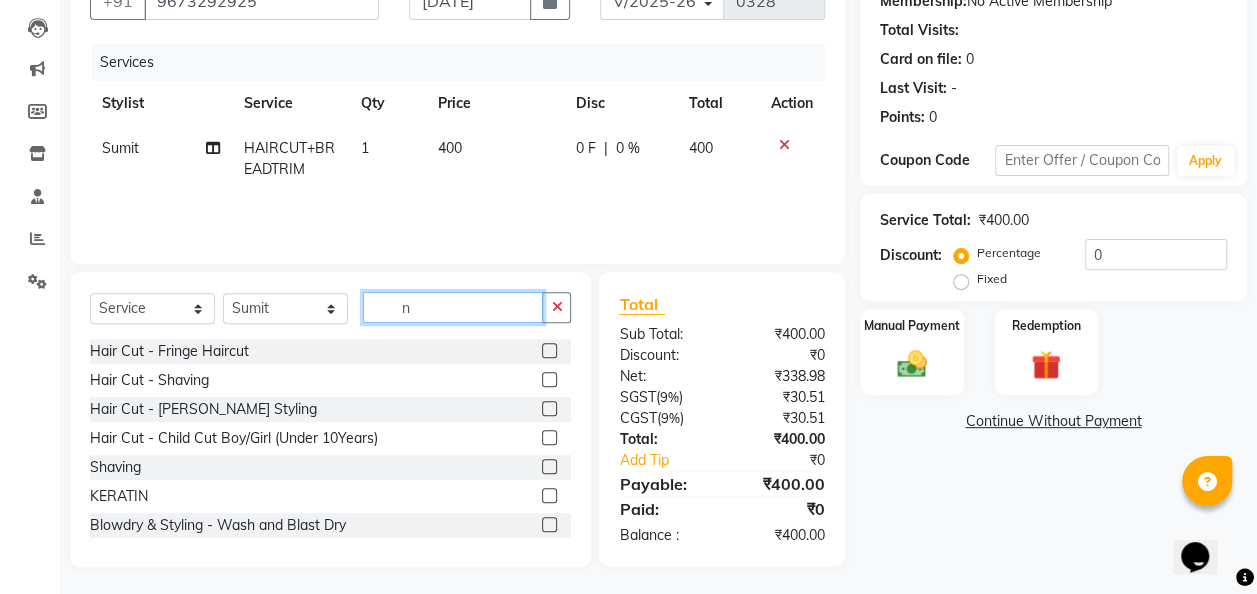 scroll, scrollTop: 206, scrollLeft: 0, axis: vertical 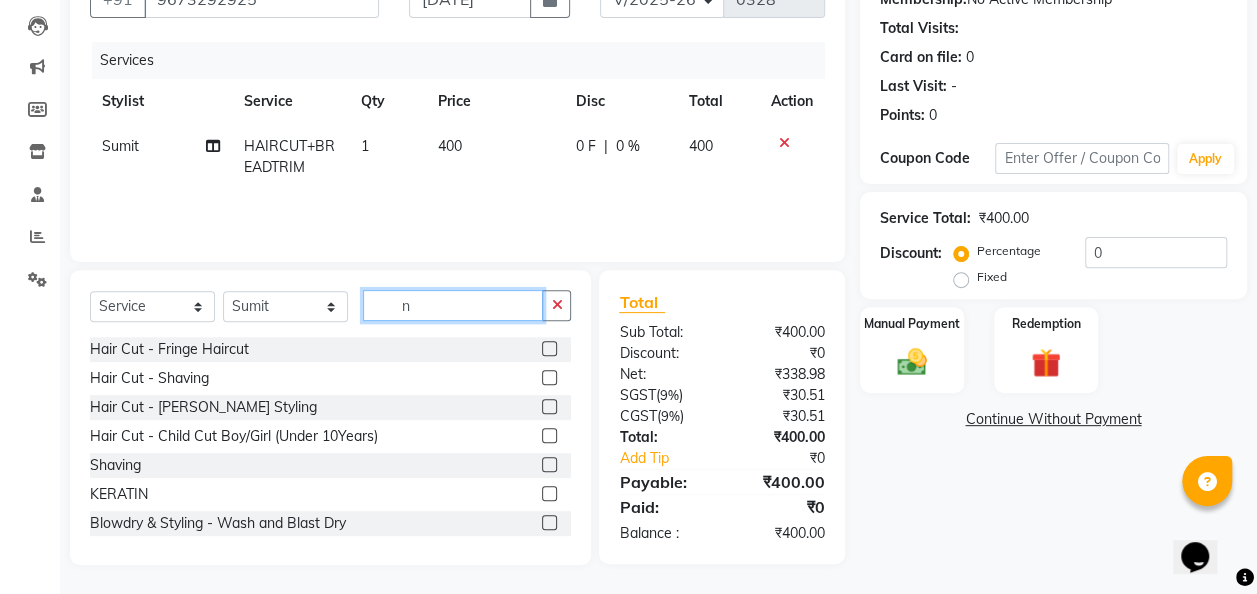 type on "n" 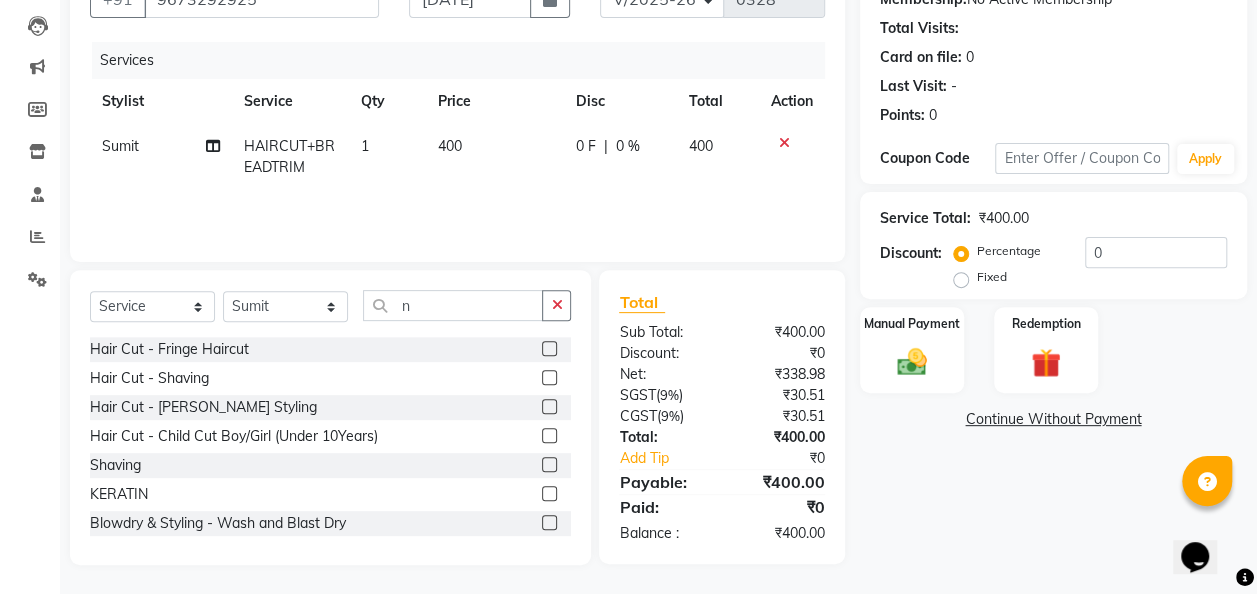 click 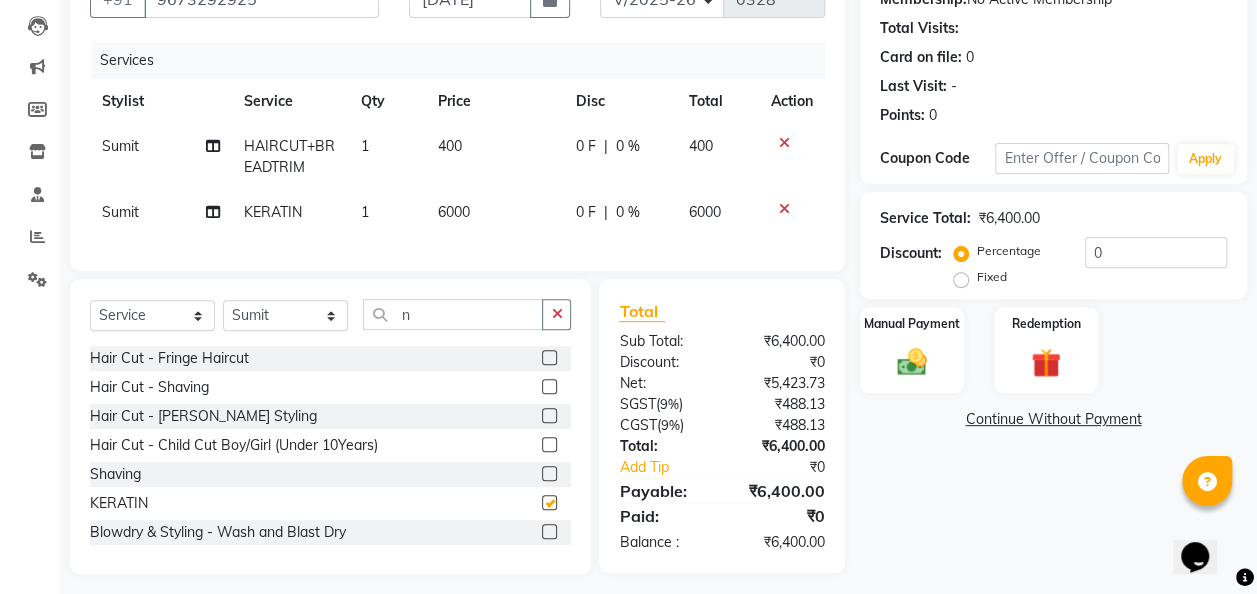 checkbox on "false" 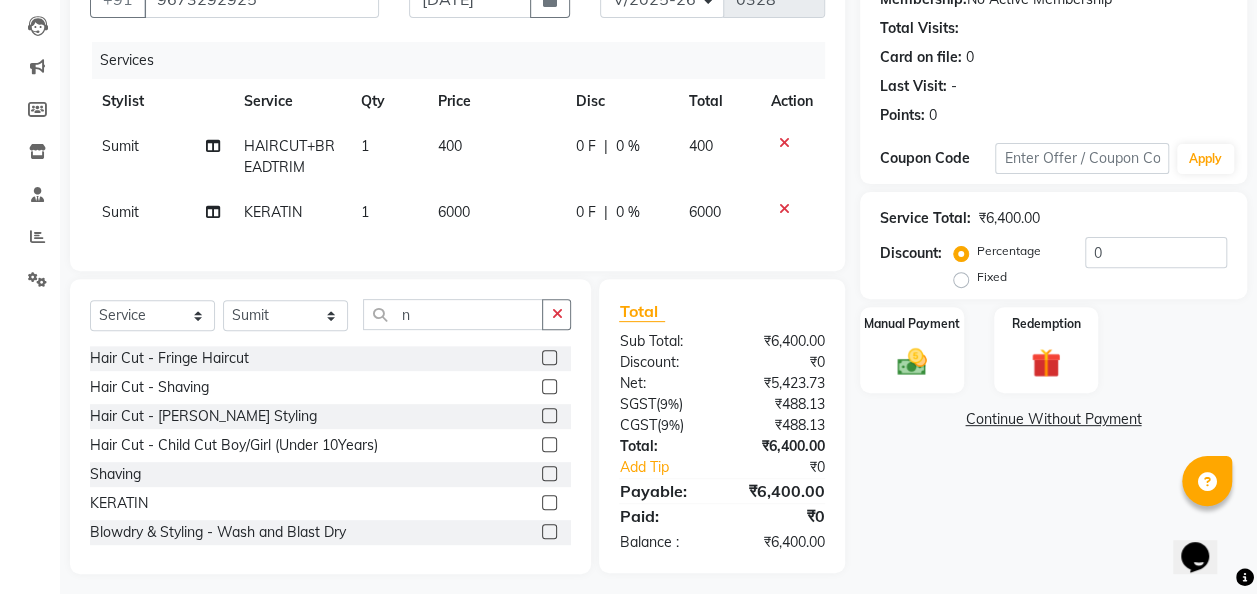 click on "6000" 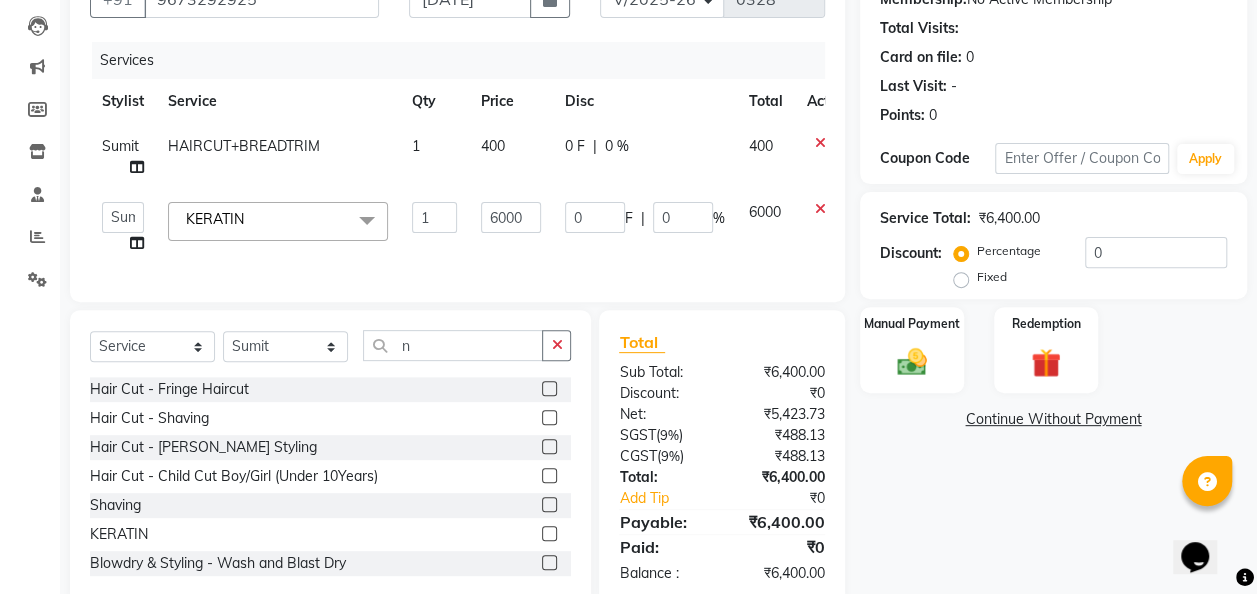 click on "6000" 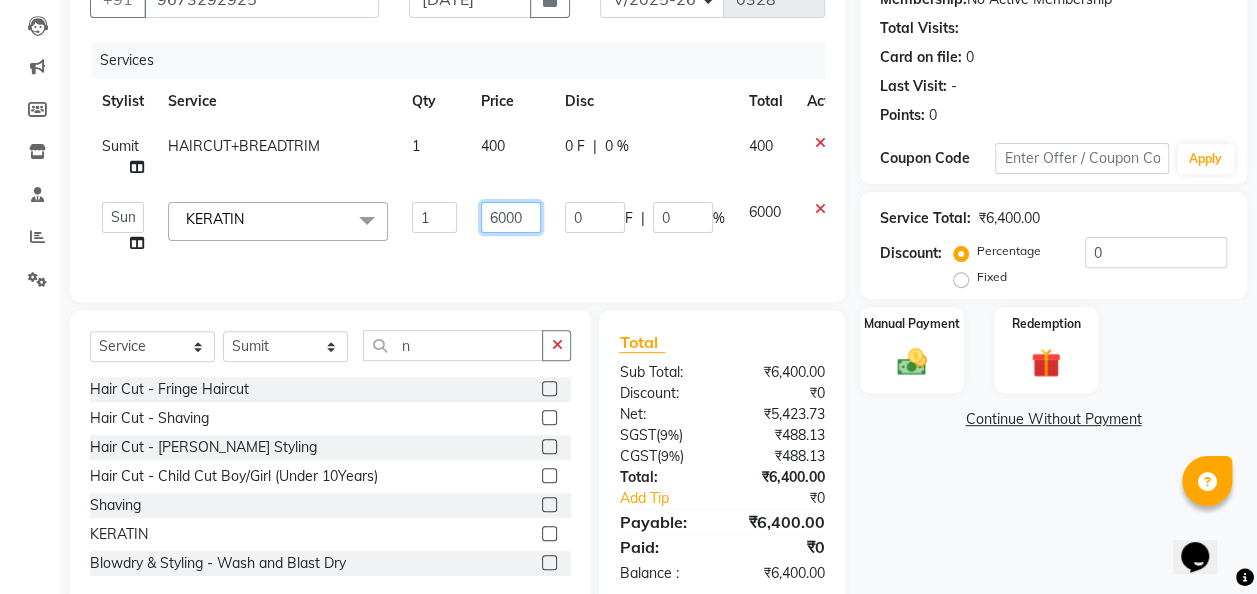 click on "6000" 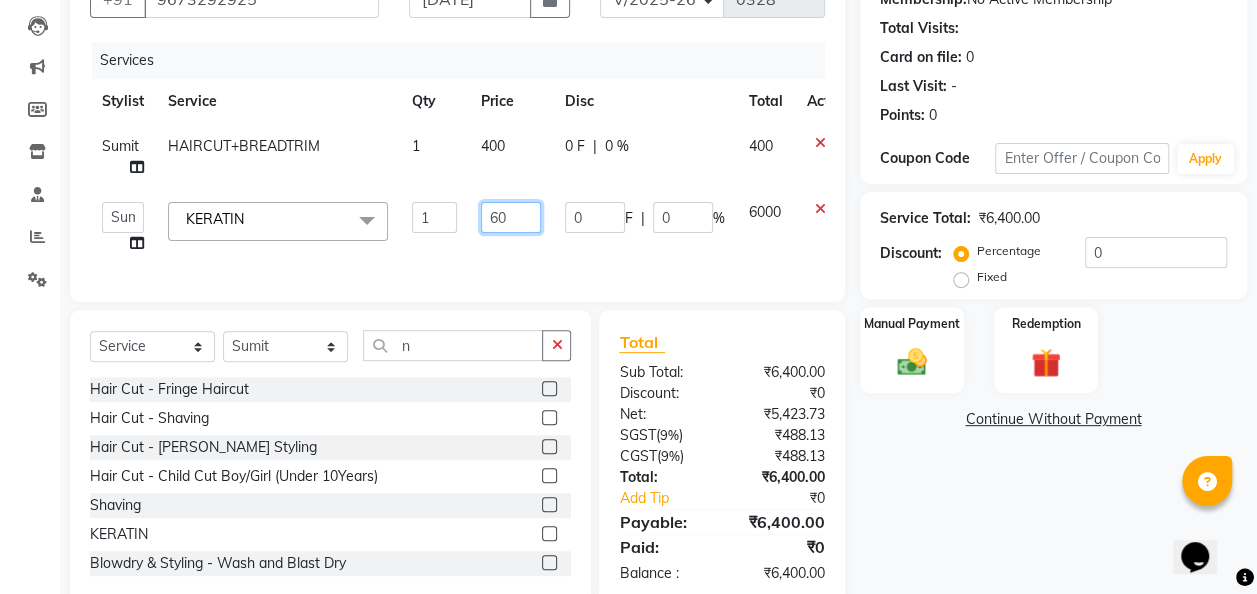 type on "6" 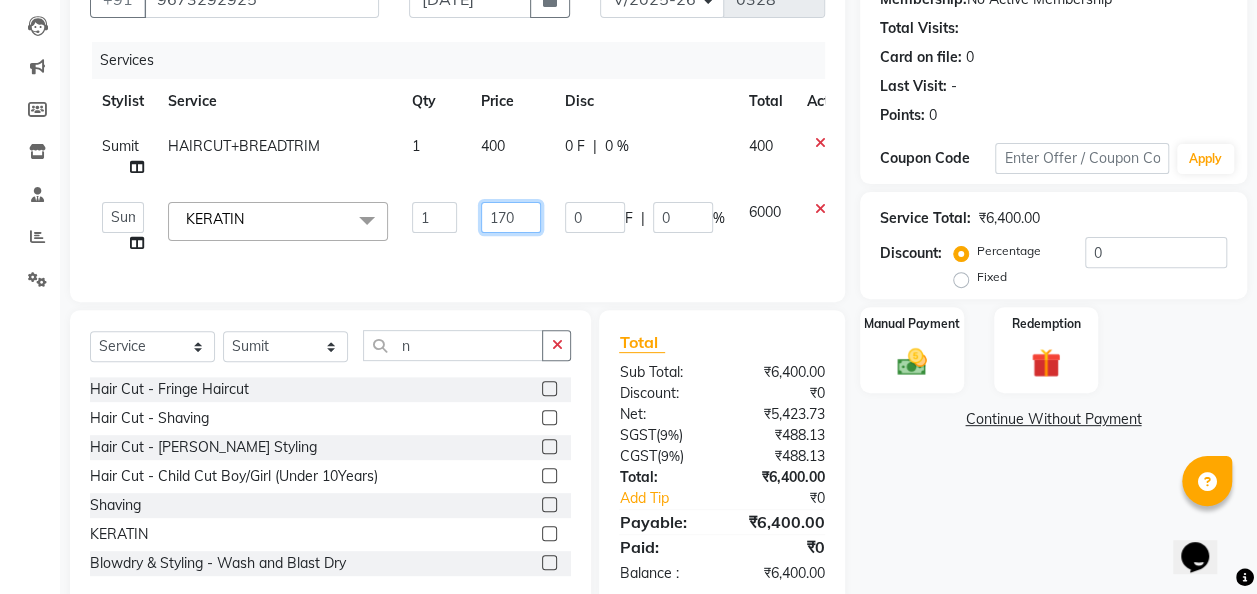 type on "1700" 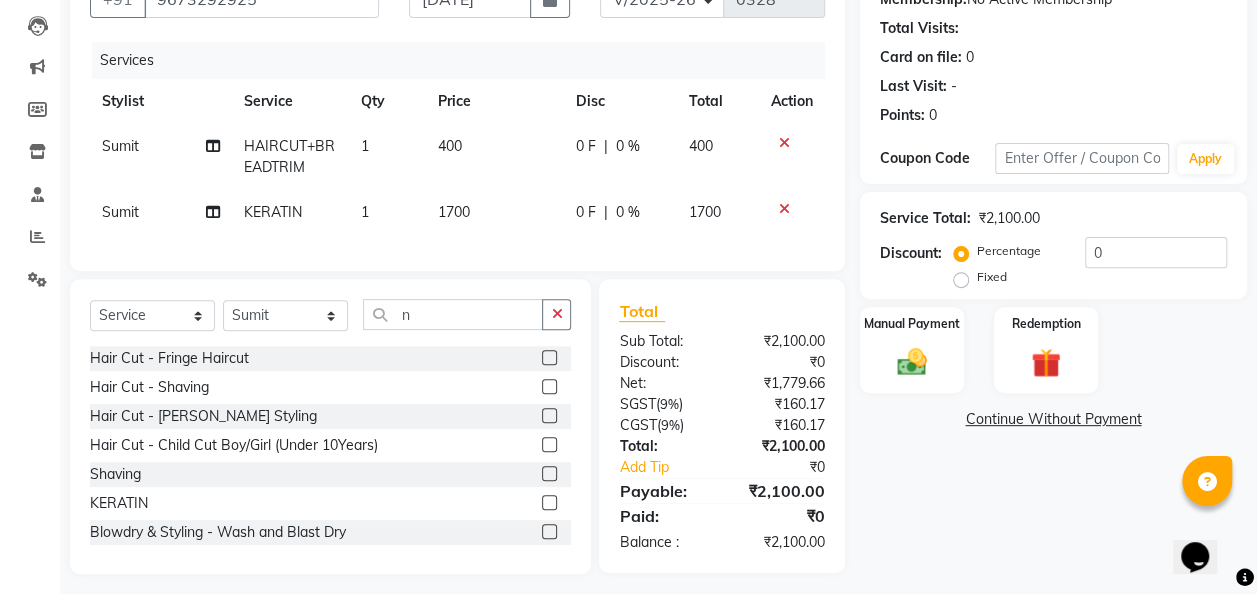 click on "400" 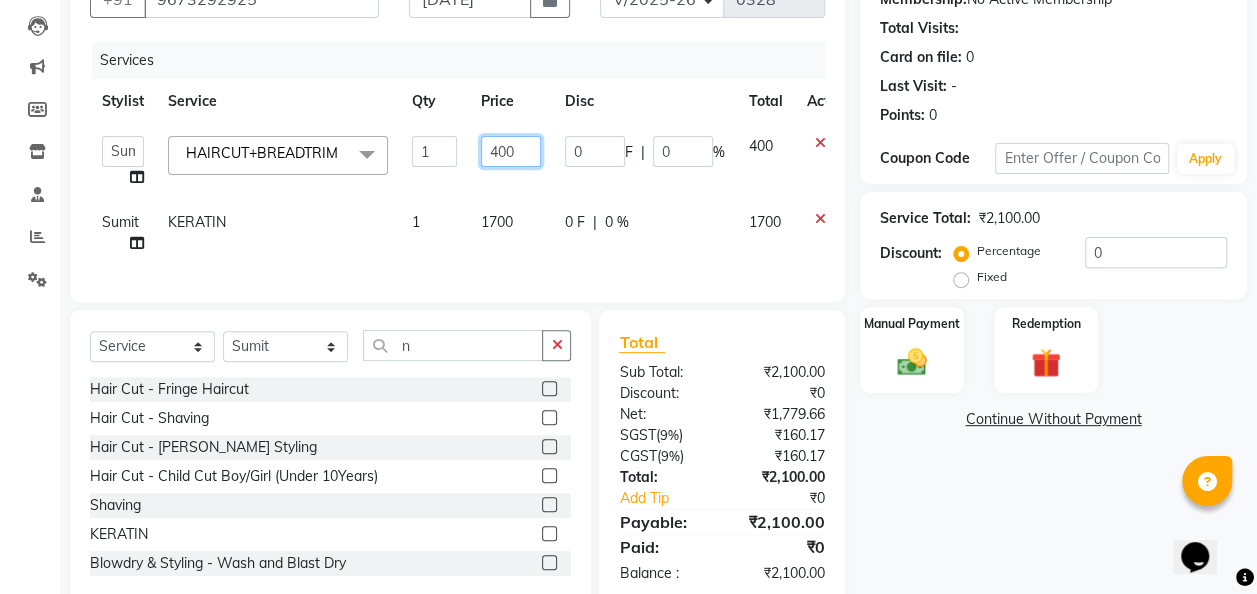 click on "400" 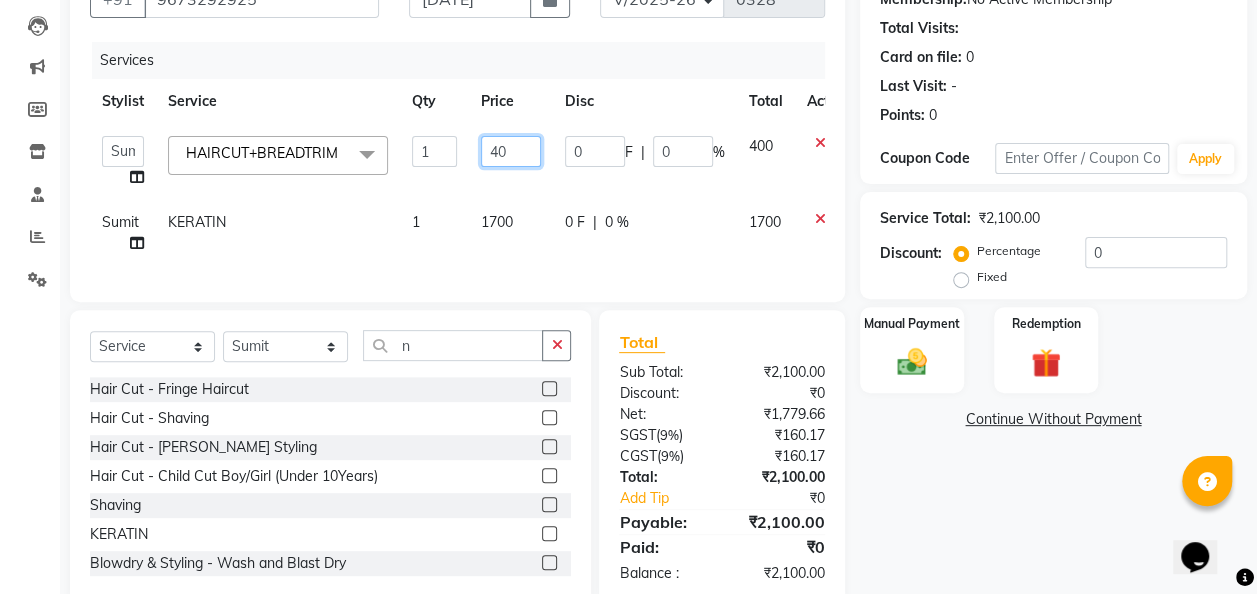 type on "4" 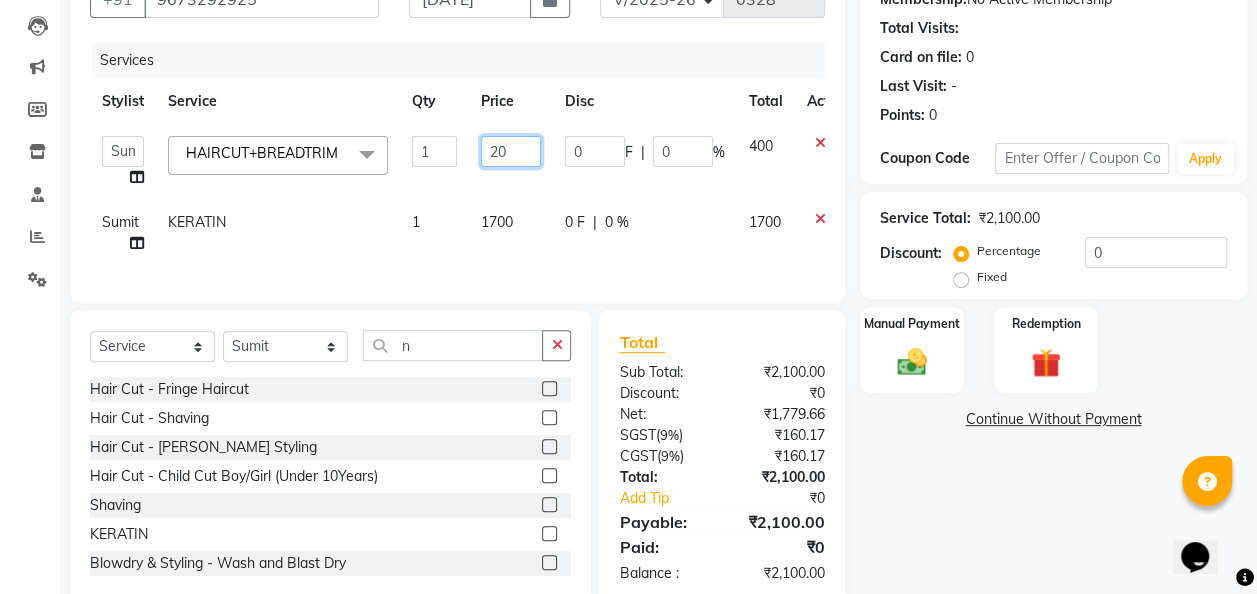 type on "200" 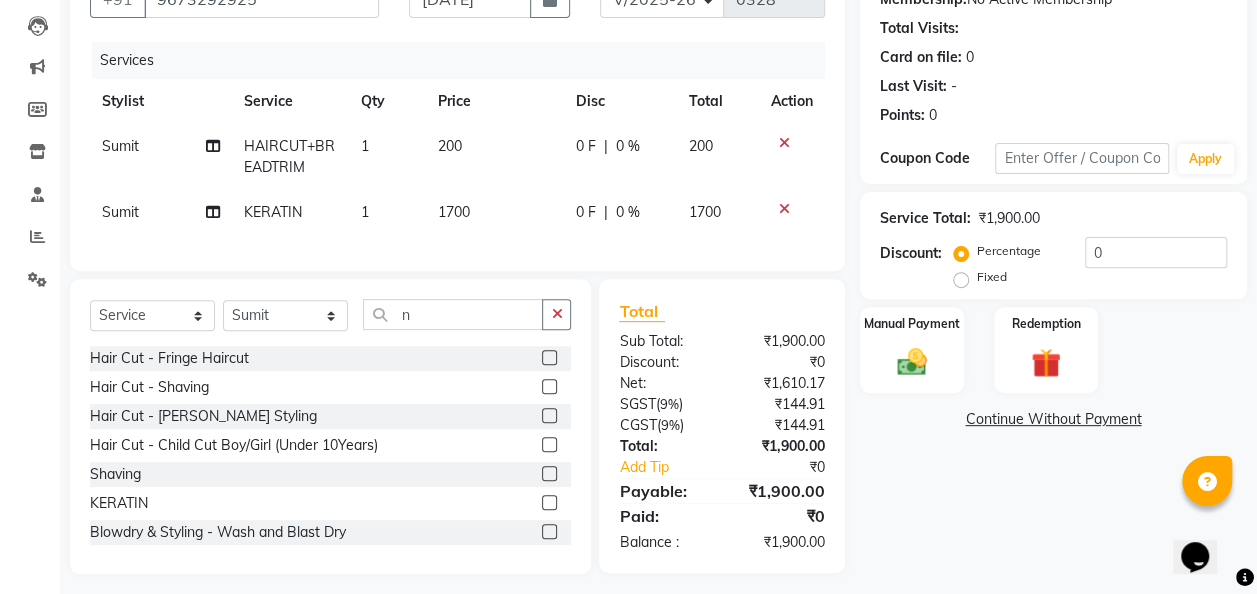 click on "1700" 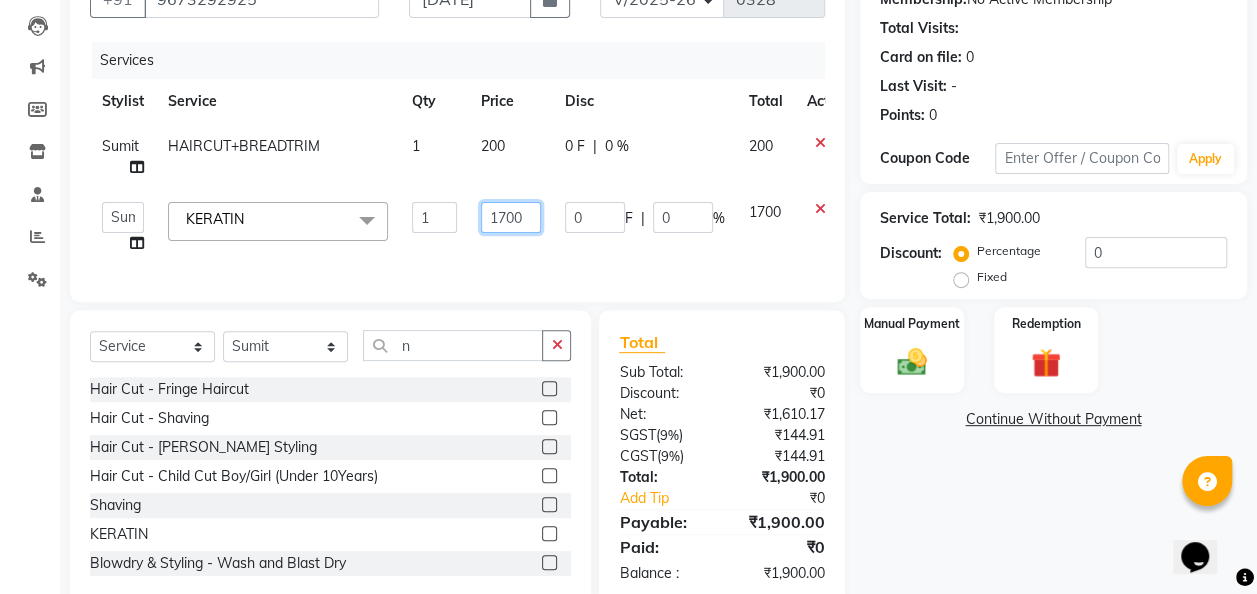 click on "1700" 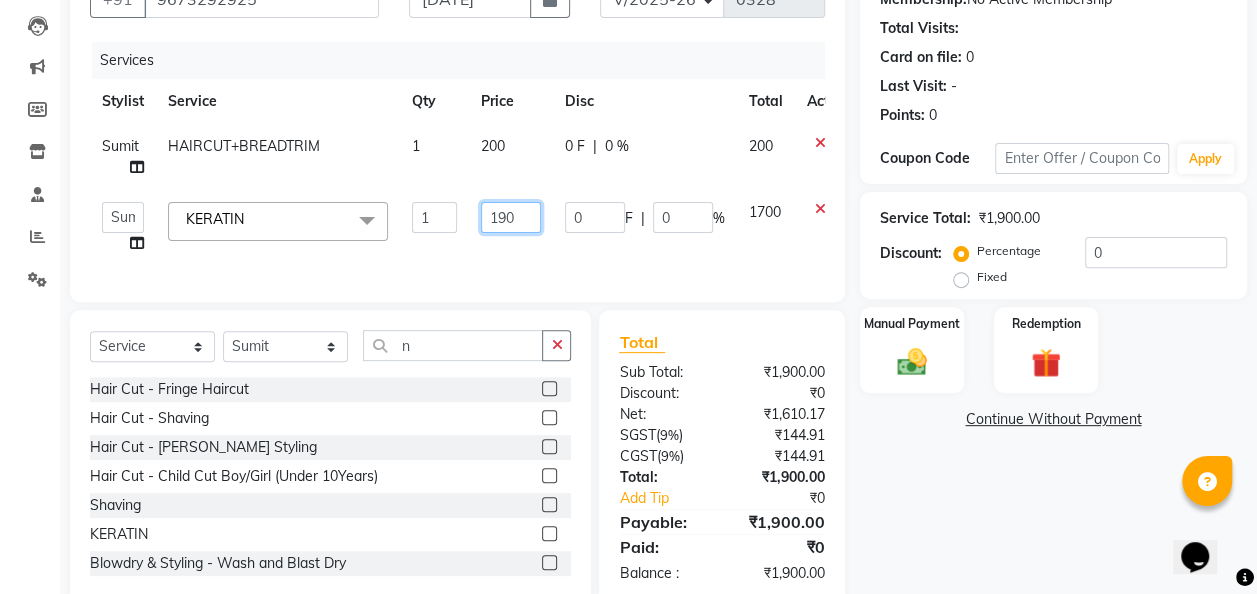 type on "1900" 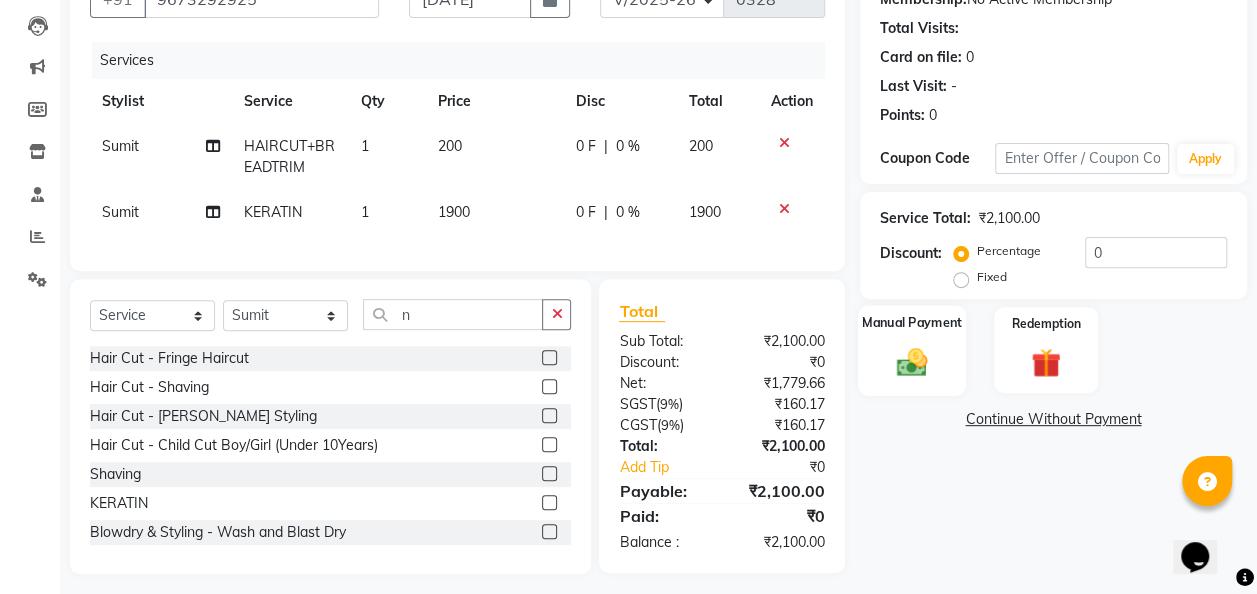 click on "Manual Payment" 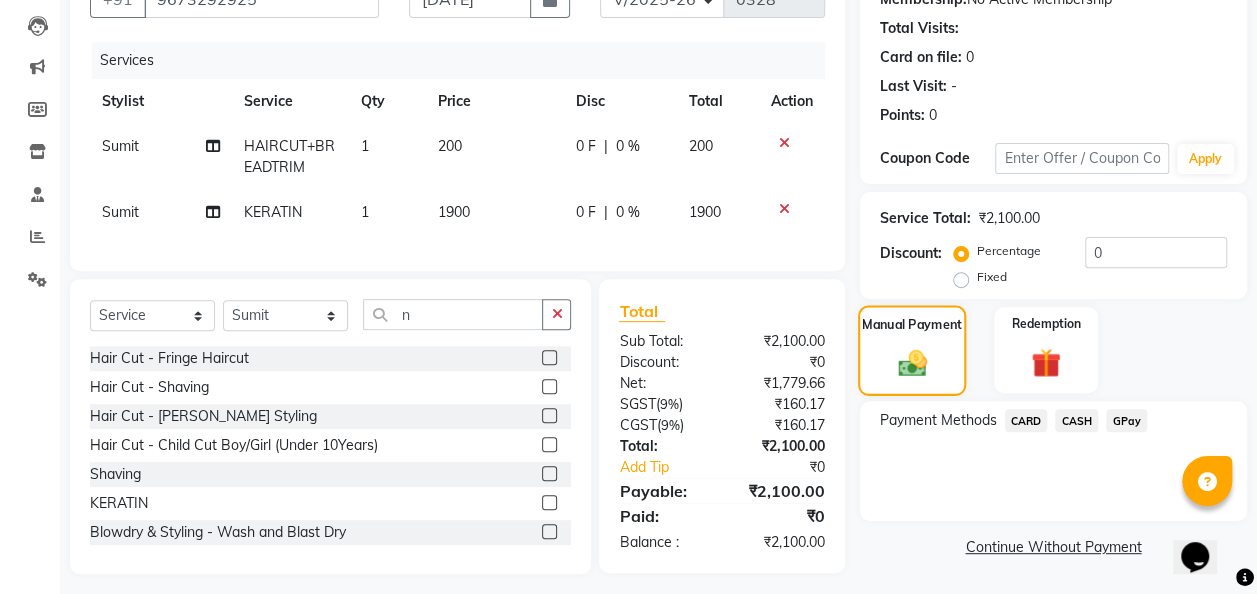 click on "Manual Payment" 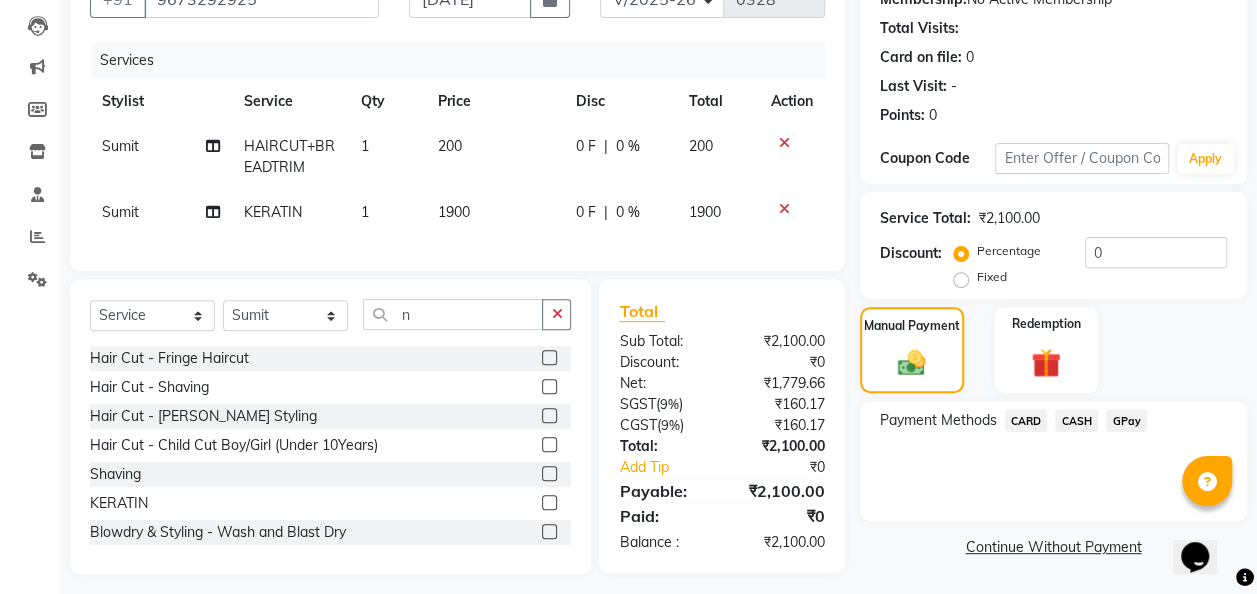 click on "GPay" 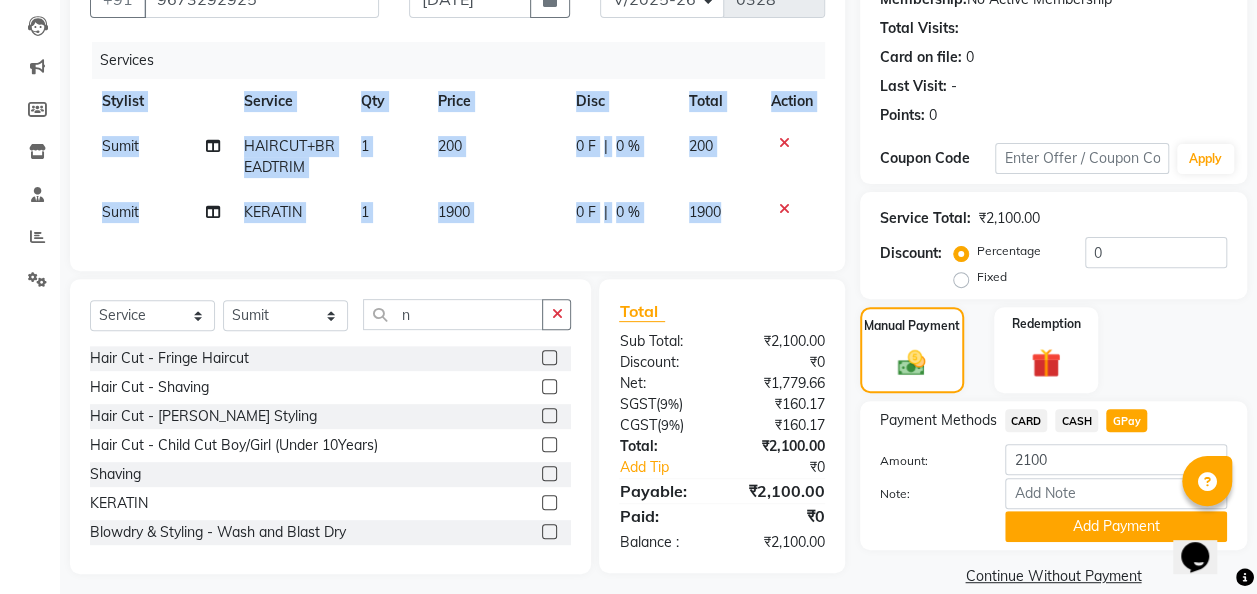 drag, startPoint x: 618, startPoint y: 282, endPoint x: 784, endPoint y: 207, distance: 182.15652 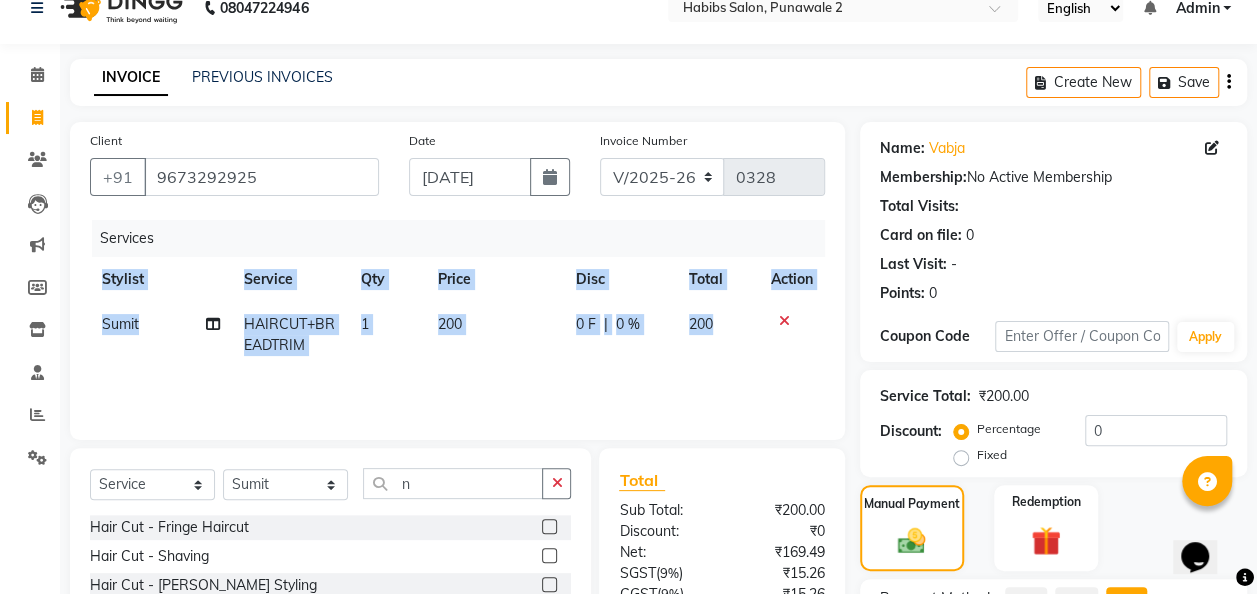 scroll, scrollTop: 0, scrollLeft: 0, axis: both 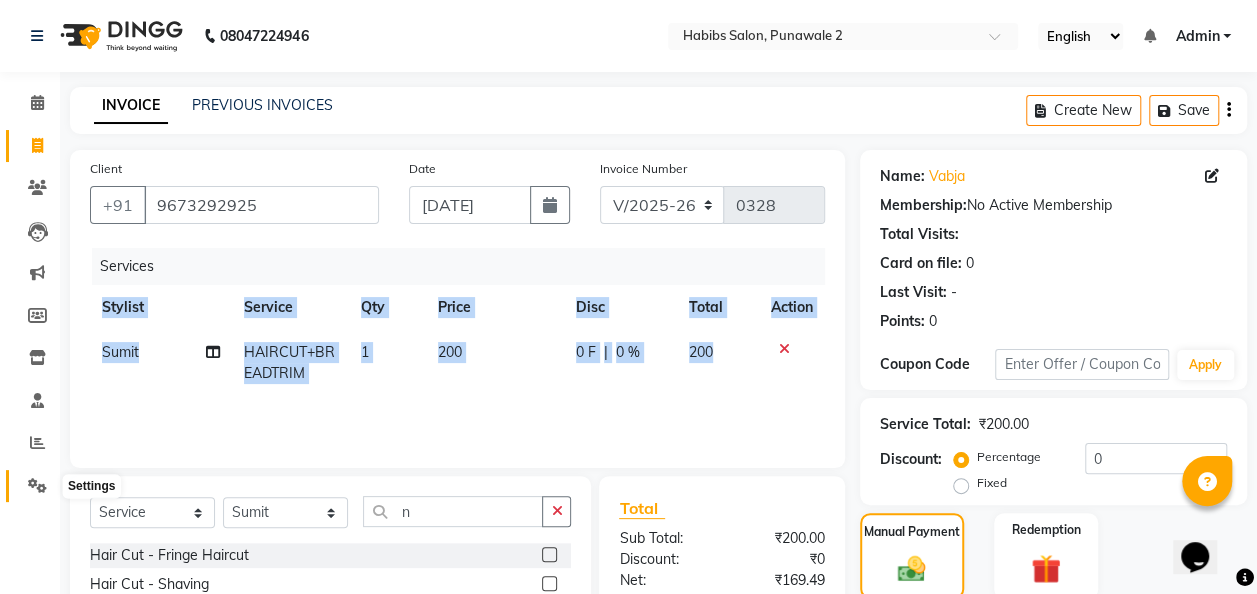 click 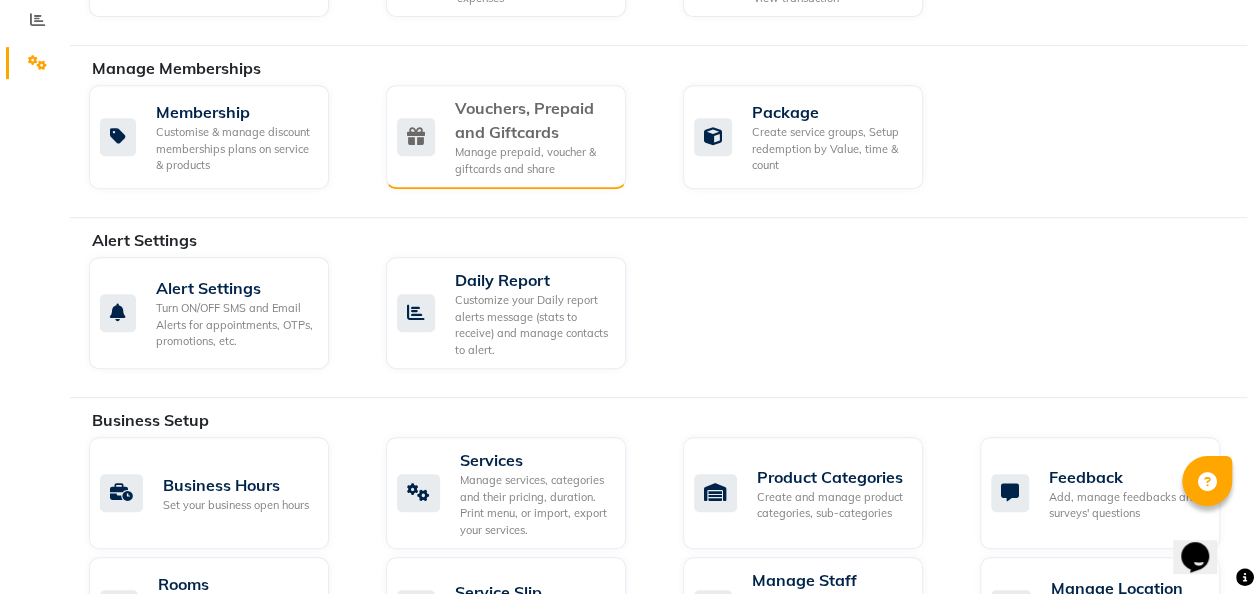 scroll, scrollTop: 464, scrollLeft: 0, axis: vertical 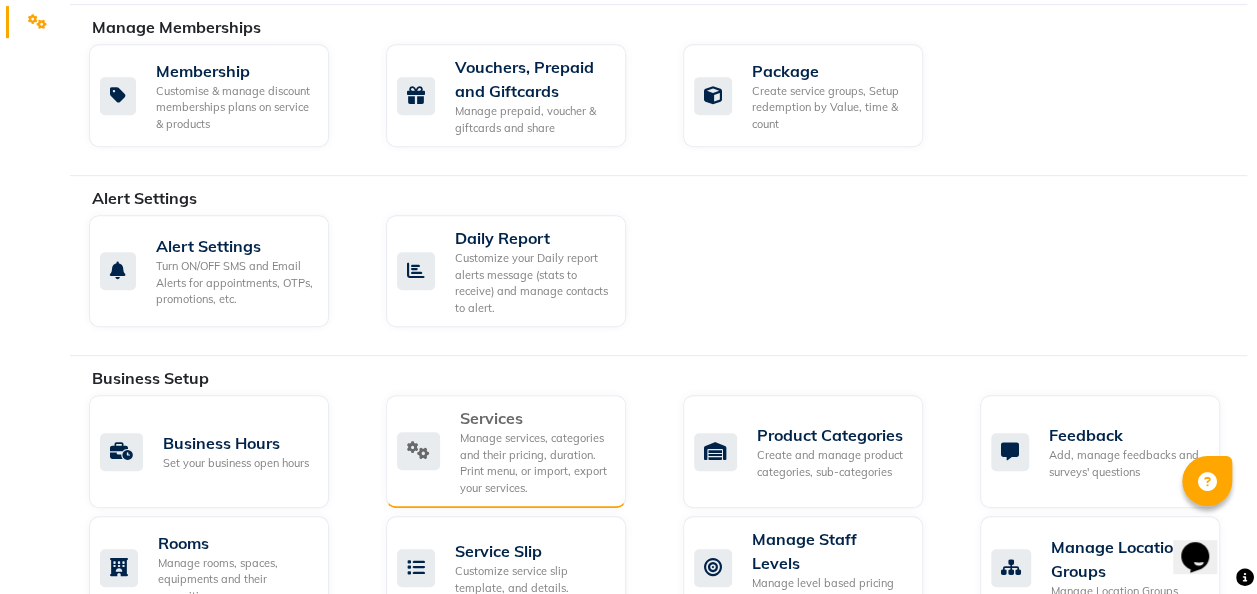 click on "Manage services, categories and their pricing, duration. Print menu, or import, export your services." 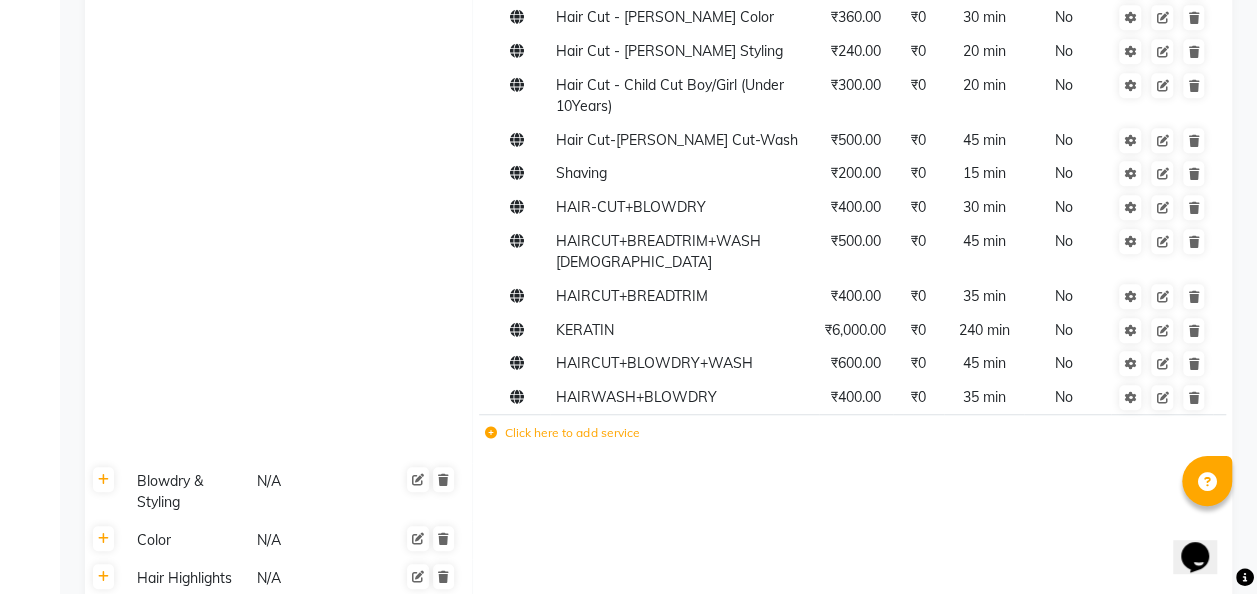 scroll, scrollTop: 572, scrollLeft: 0, axis: vertical 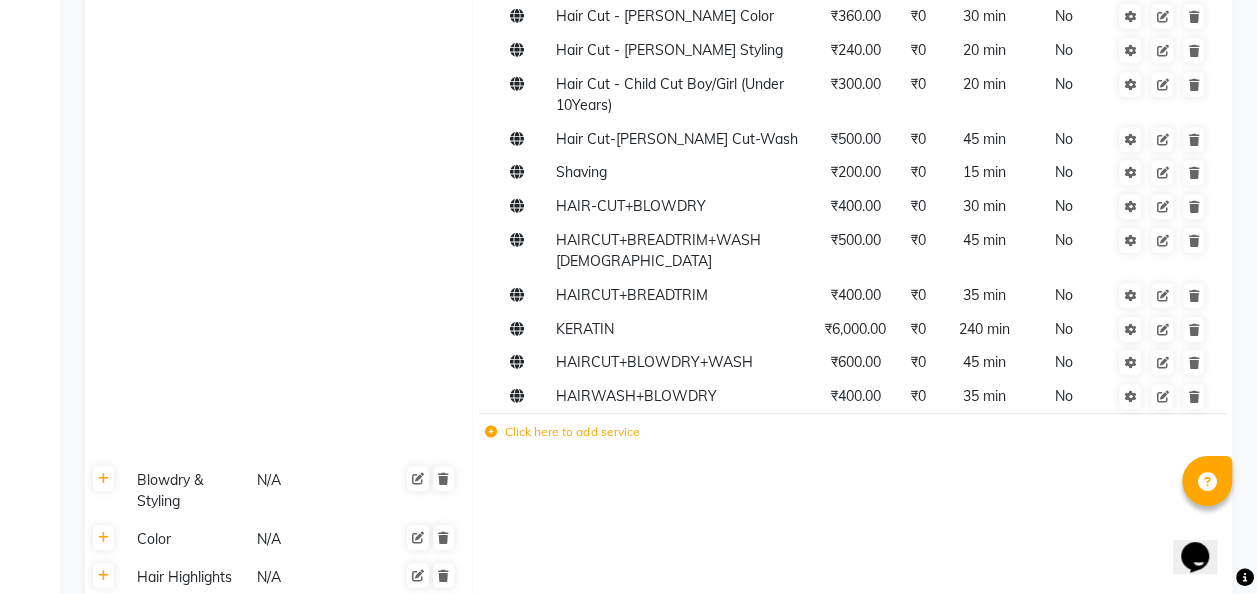 click on "Click here to add service" 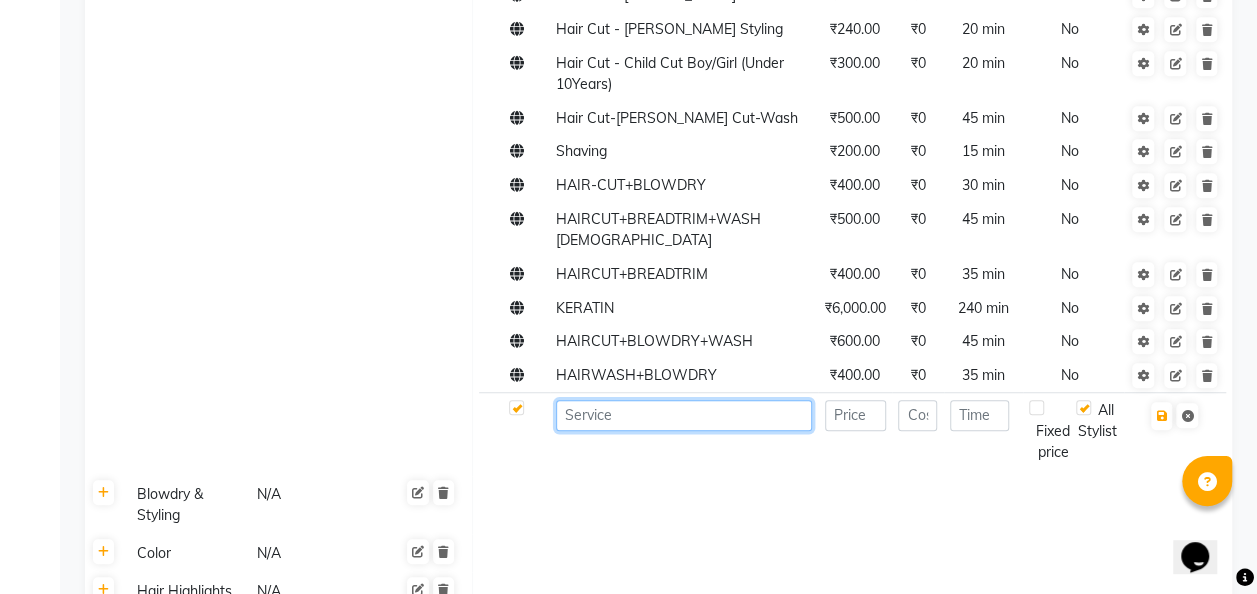 click 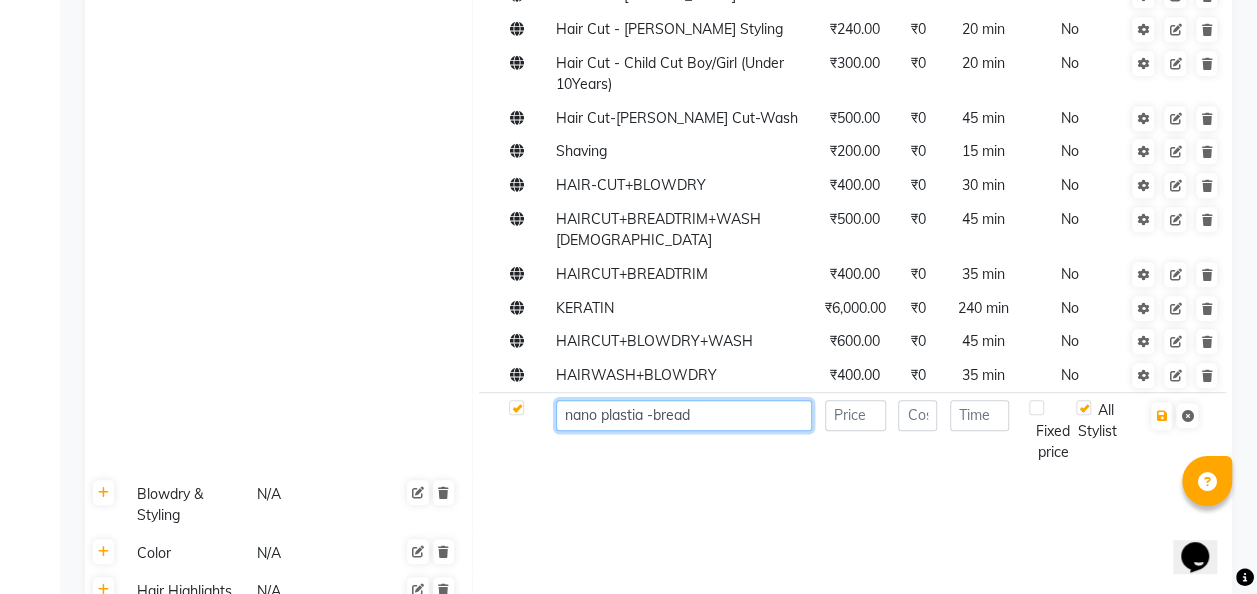 type on "nano plastia -bread" 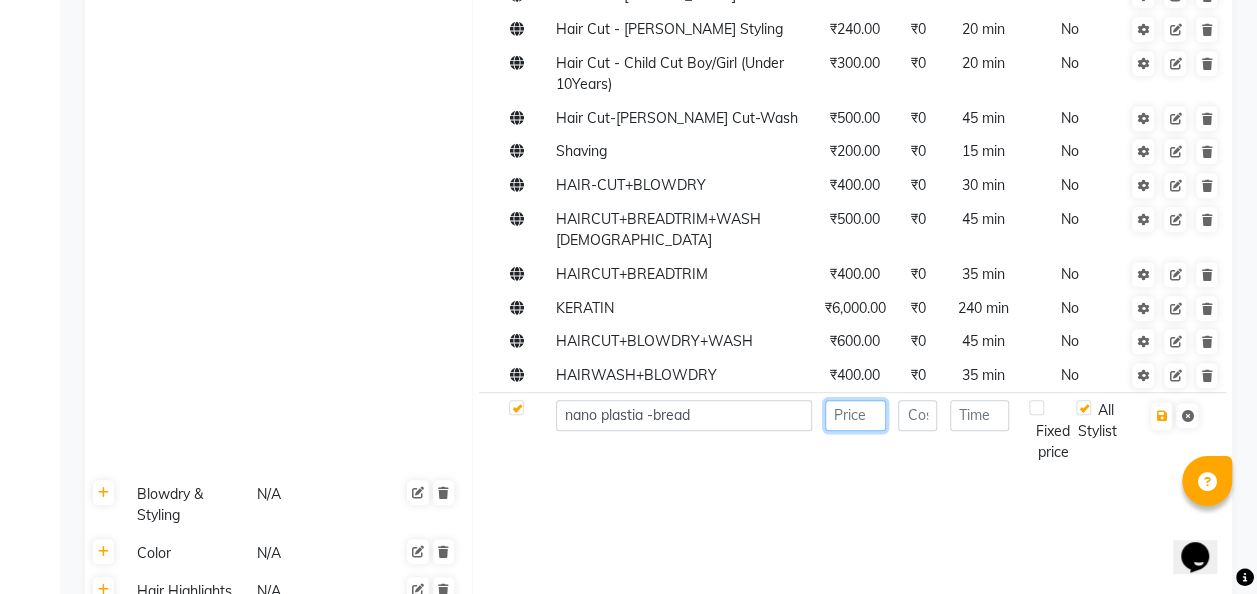 click 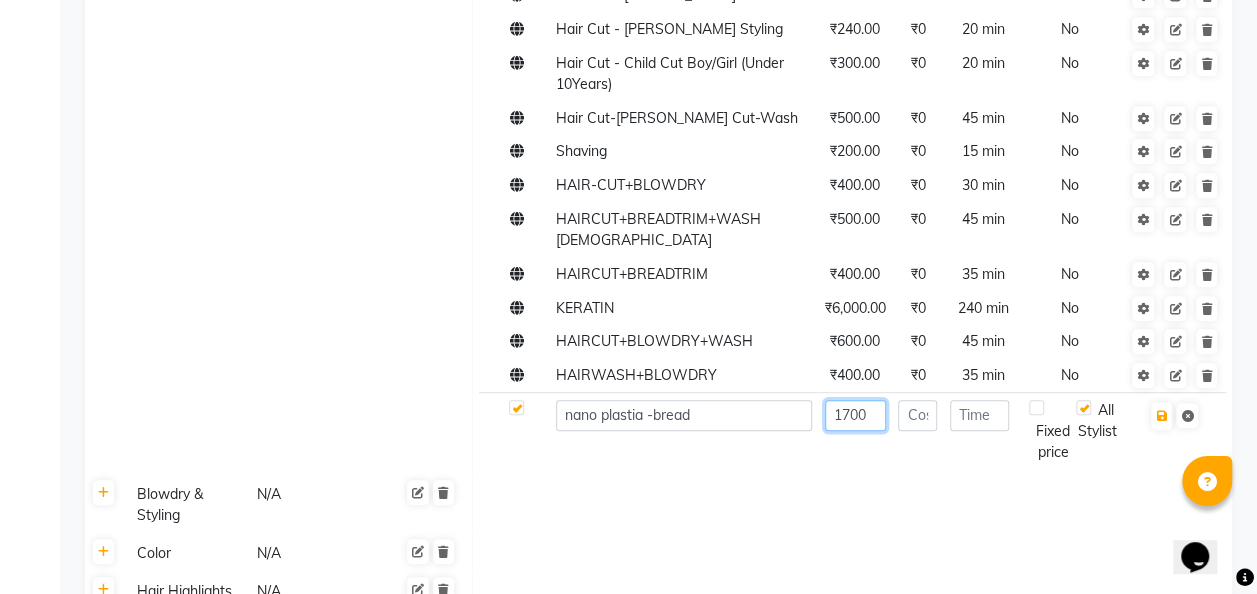 type on "1700" 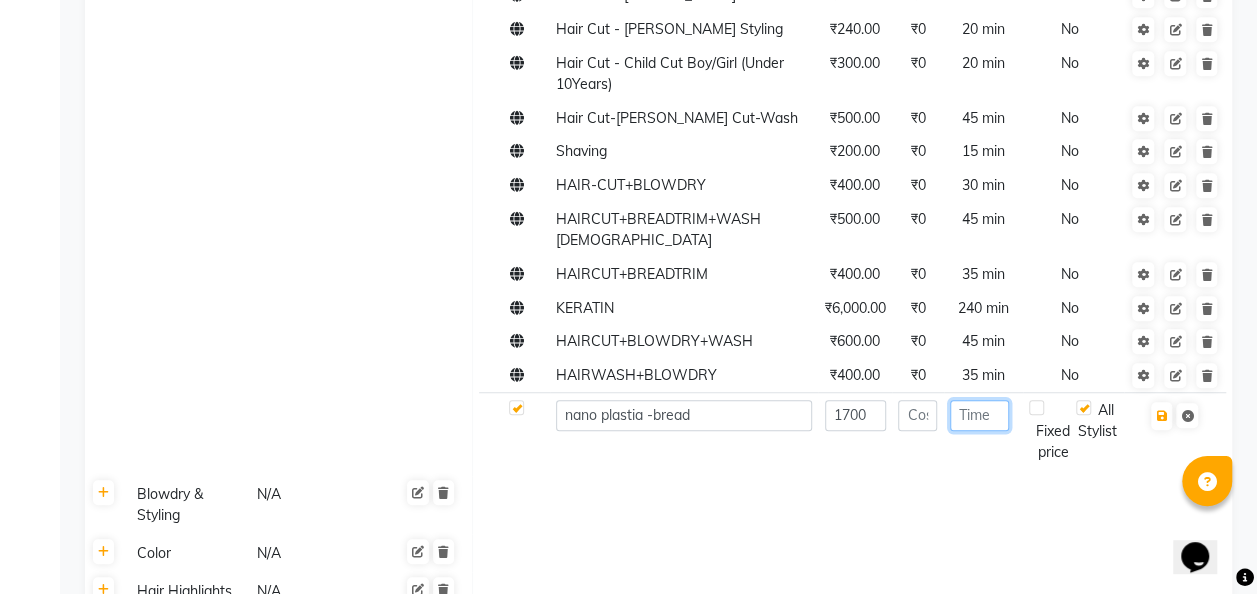 click 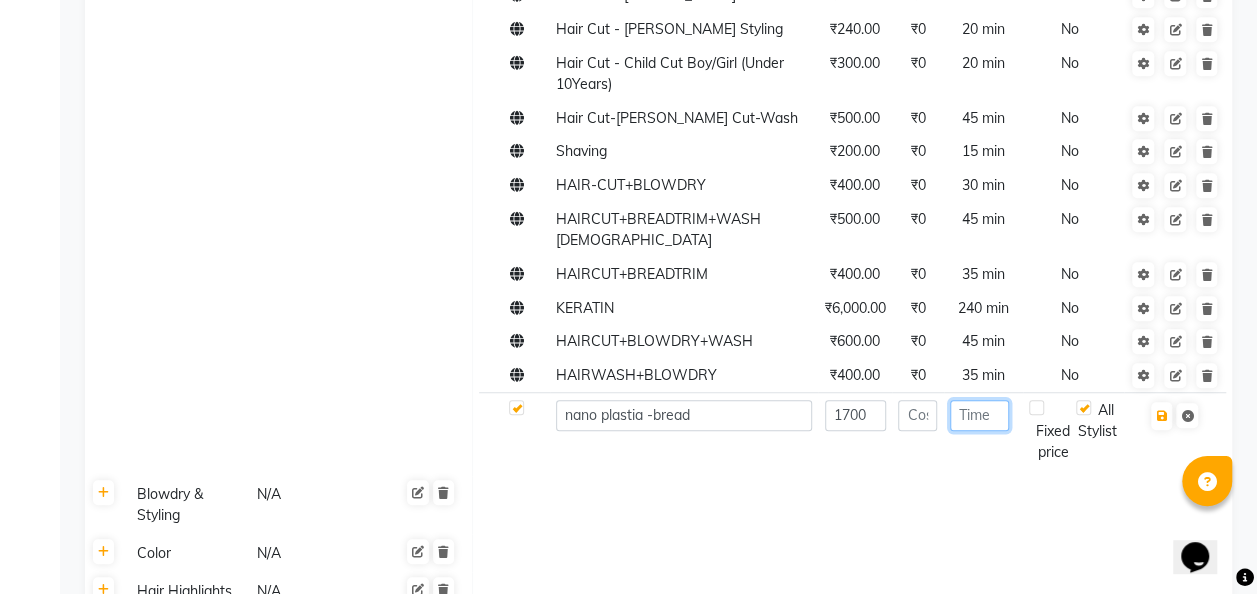 type on "2" 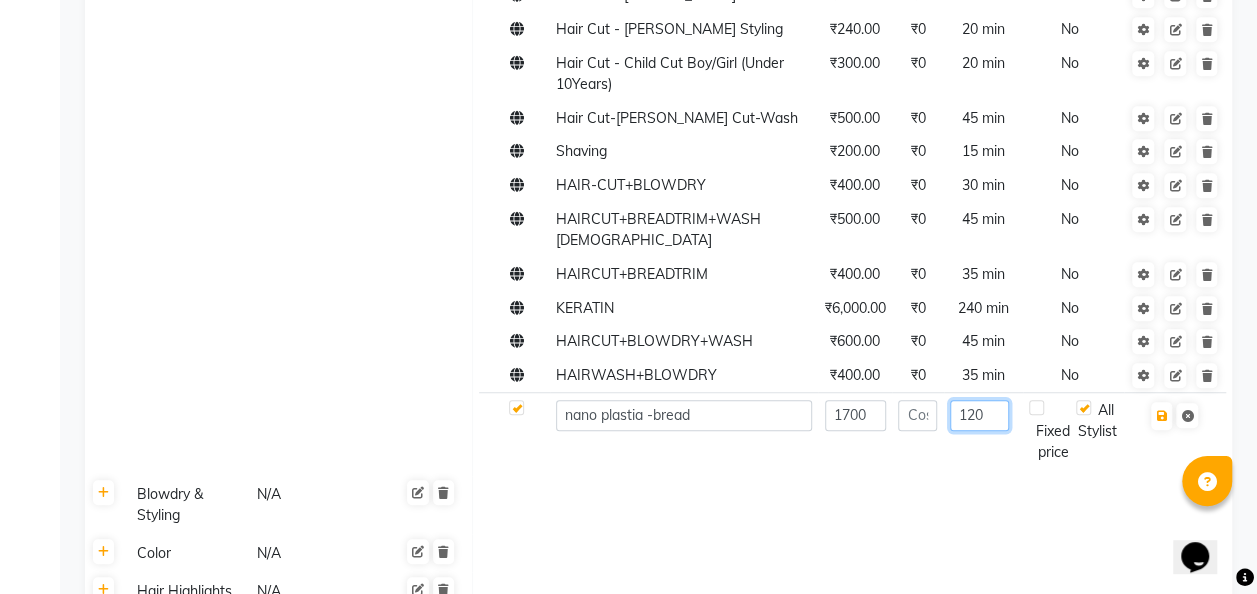click on "120" 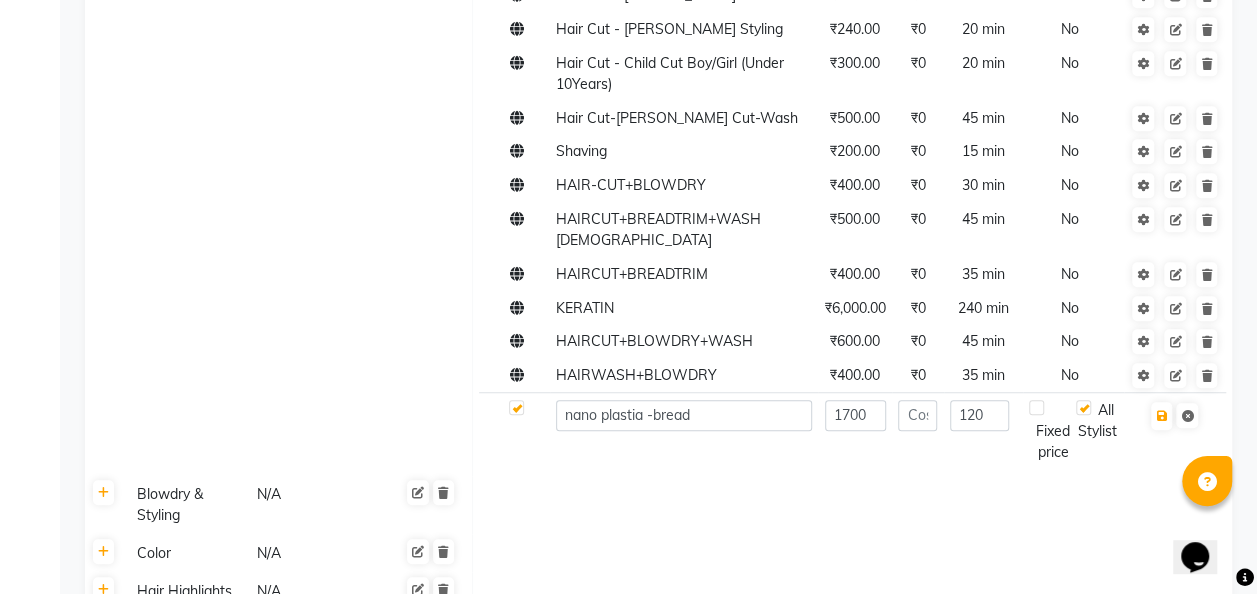 click 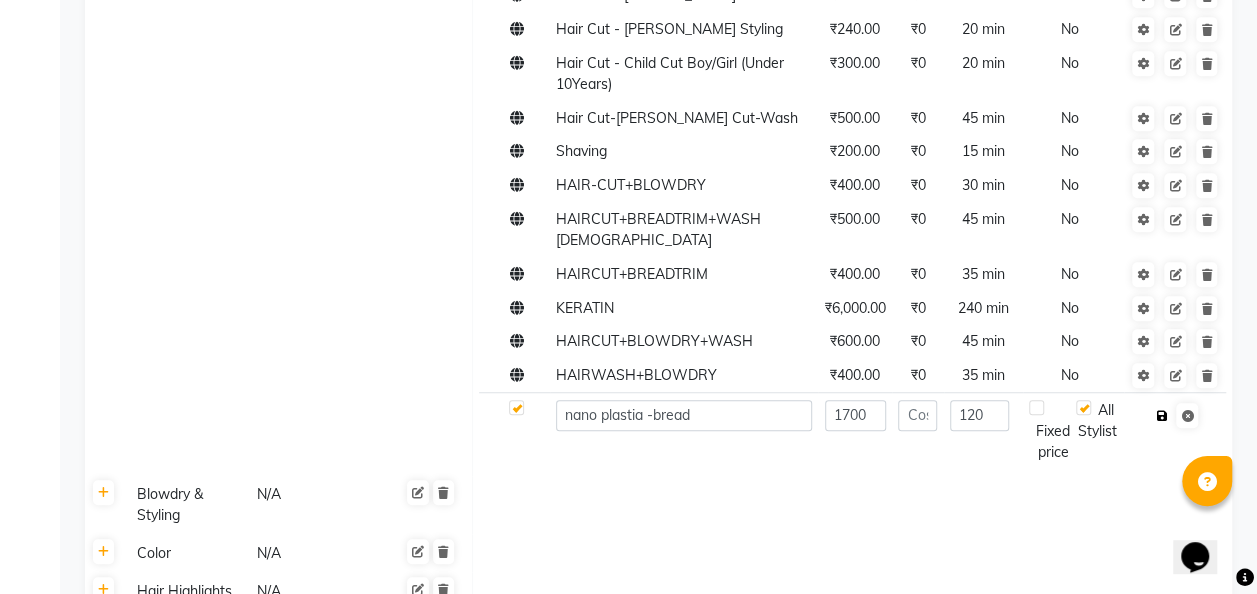 click at bounding box center (1161, 416) 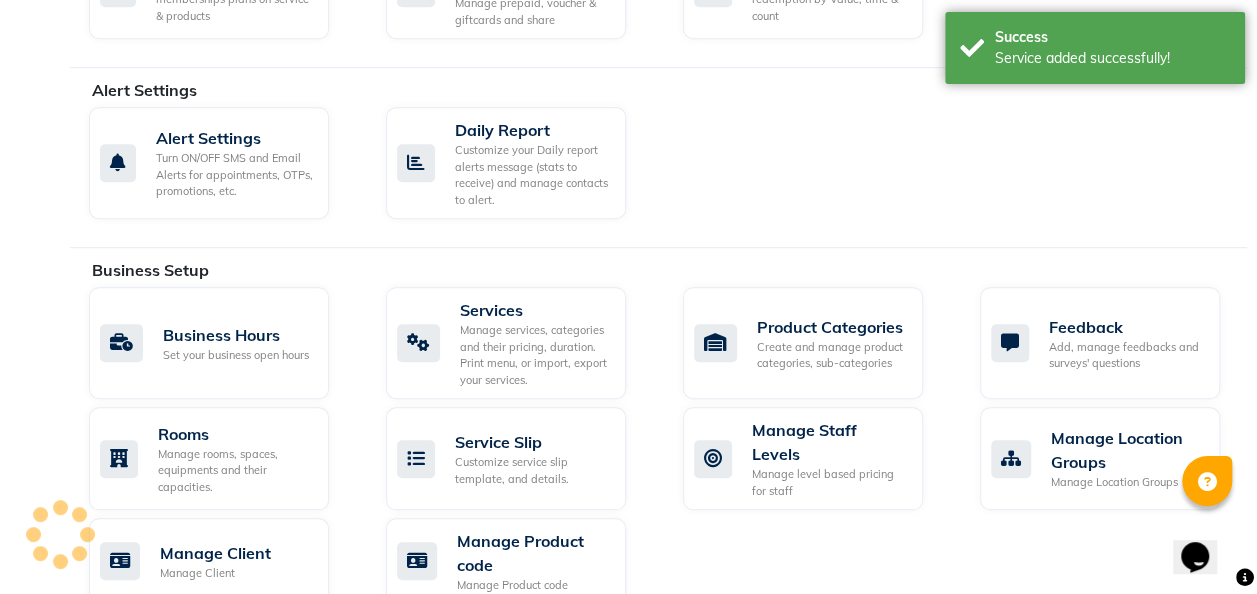 scroll, scrollTop: 464, scrollLeft: 0, axis: vertical 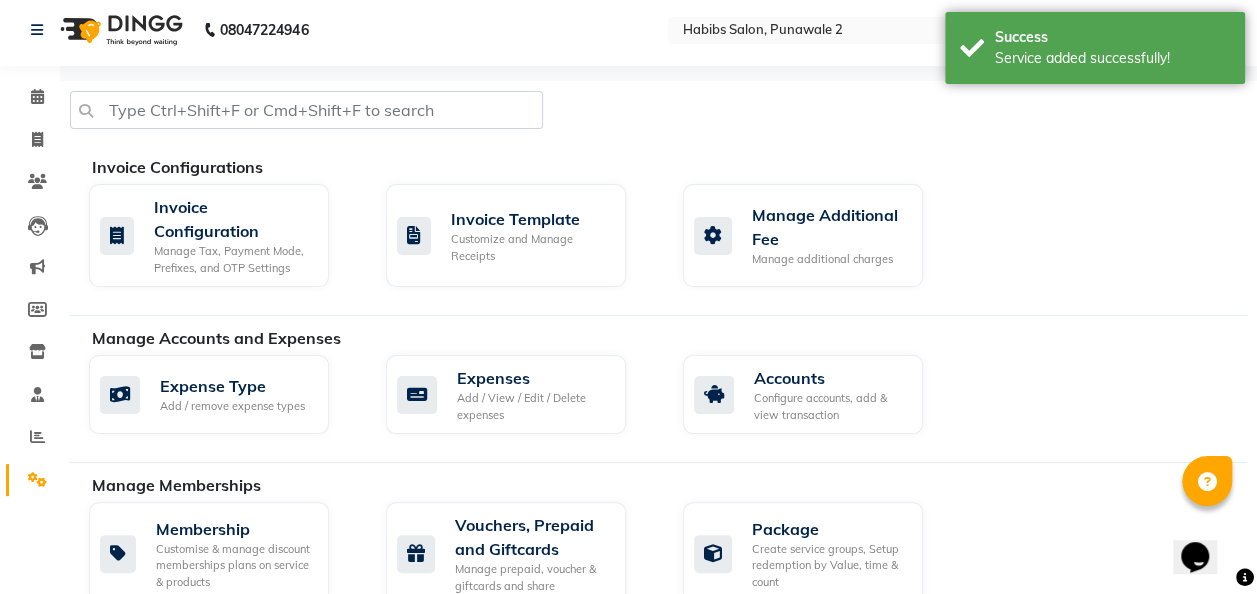 select on "8475" 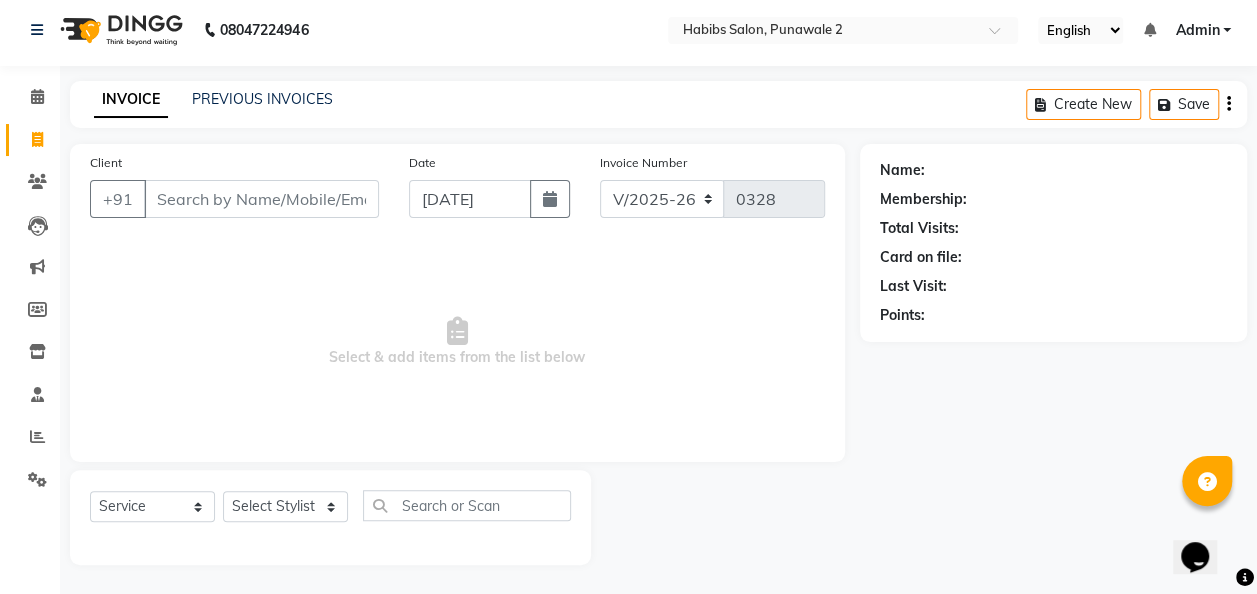 click on "Client" at bounding box center (261, 199) 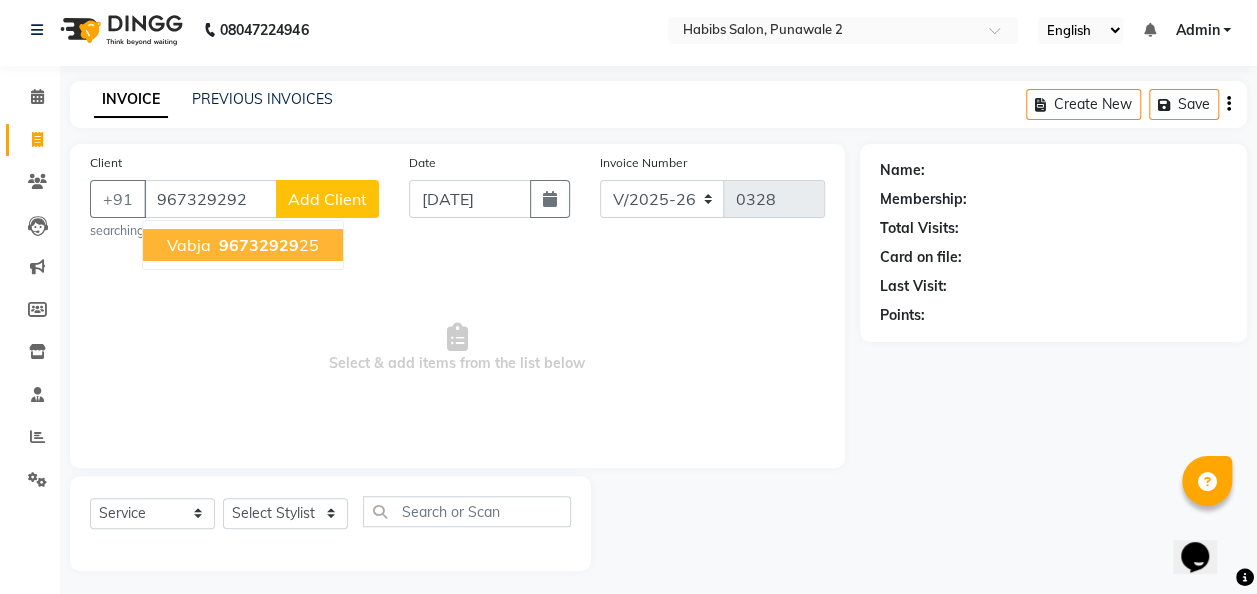 scroll, scrollTop: 6, scrollLeft: 0, axis: vertical 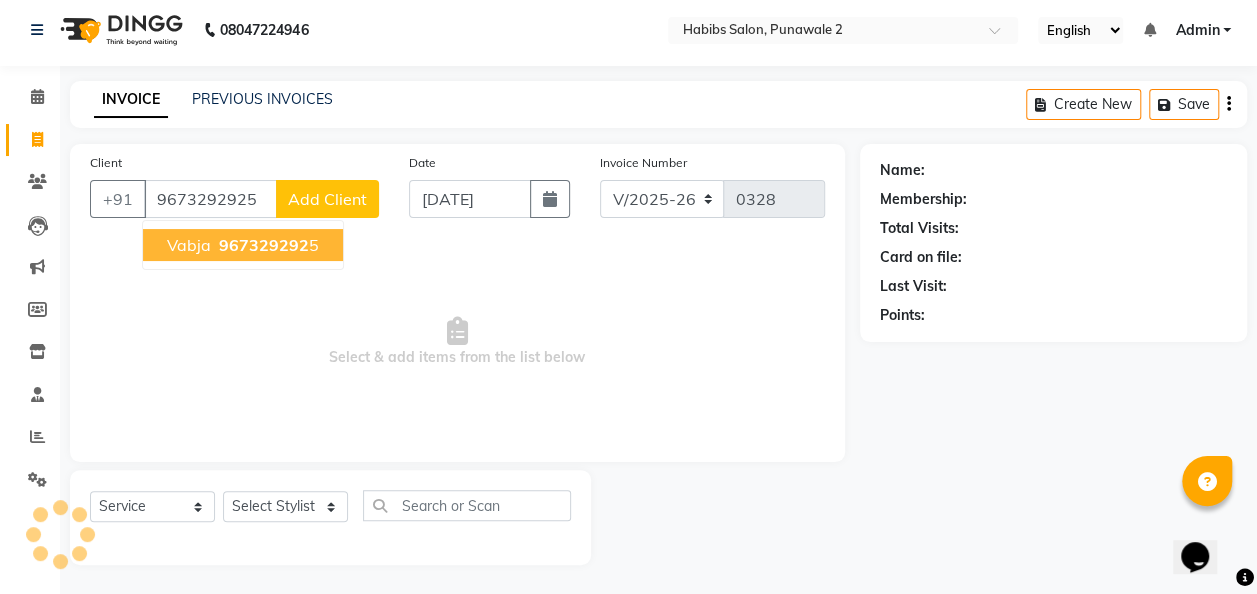 type on "9673292925" 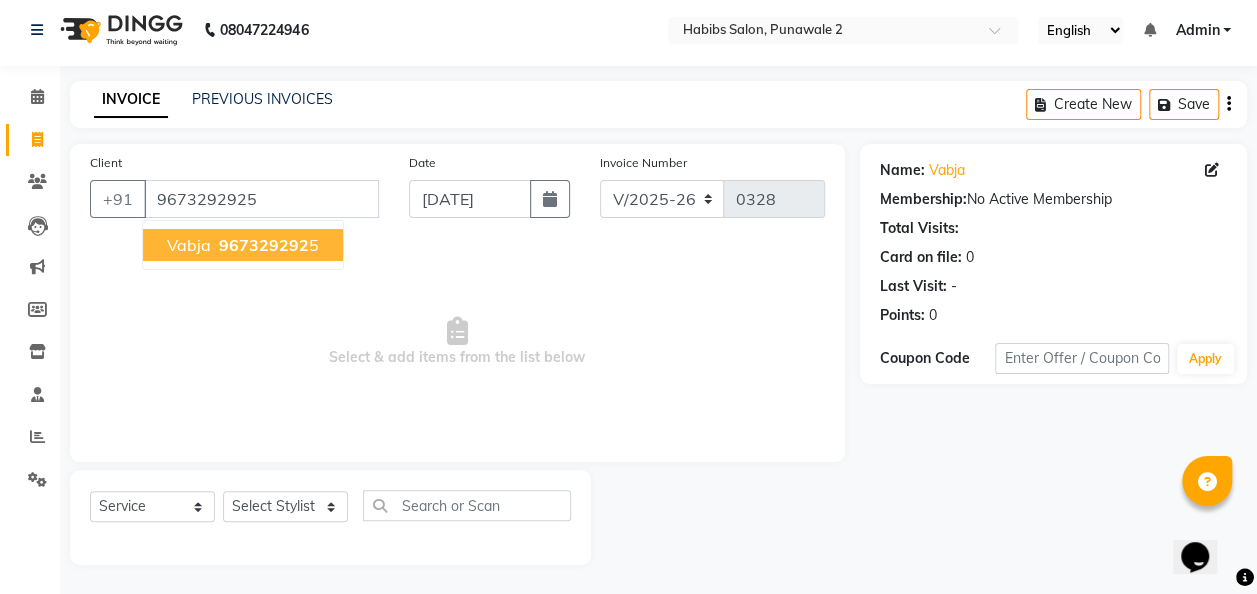 click on "967329292" at bounding box center [264, 245] 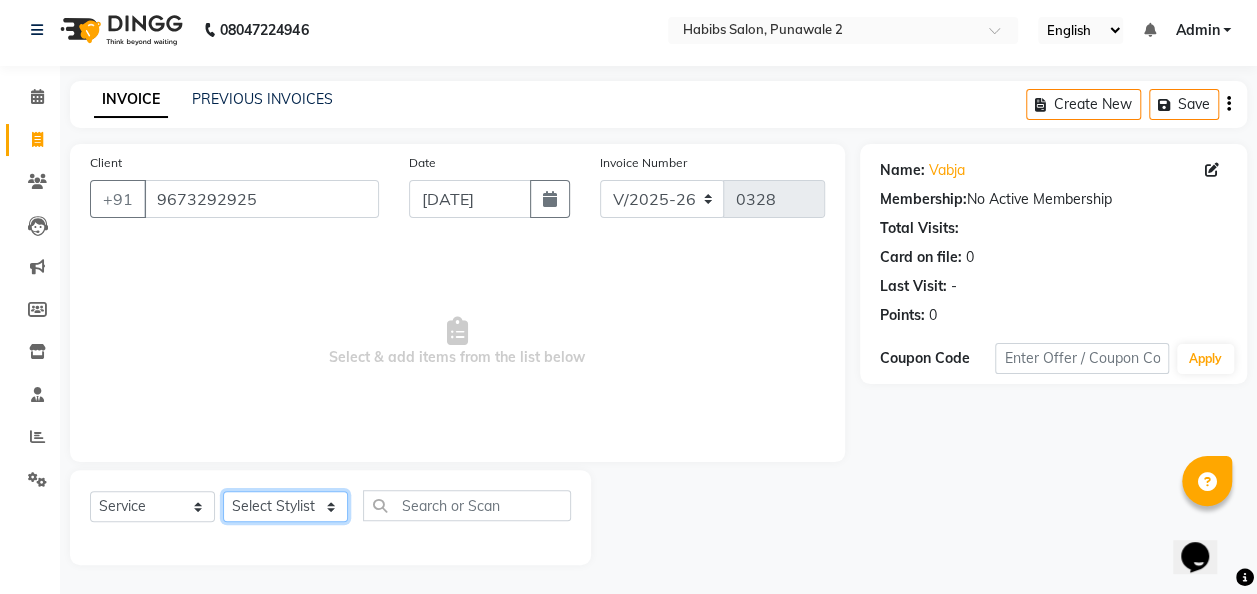 click on "Select Stylist Chandan [PERSON_NAME] [PERSON_NAME] [PERSON_NAME]" 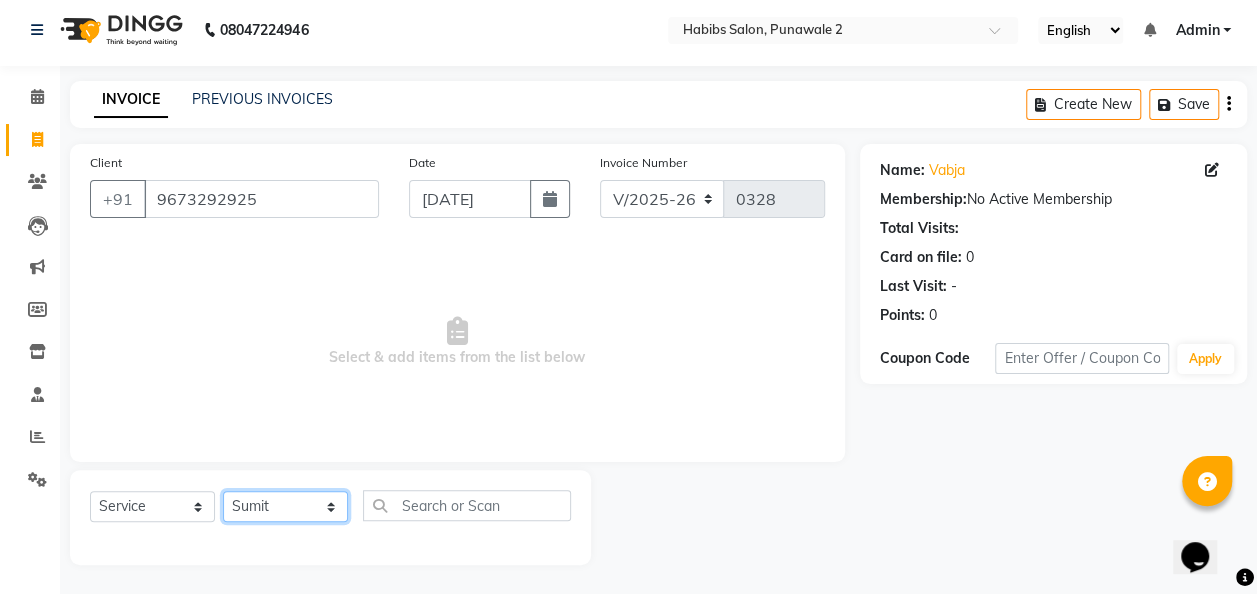 click on "Select Stylist Chandan [PERSON_NAME] [PERSON_NAME] [PERSON_NAME]" 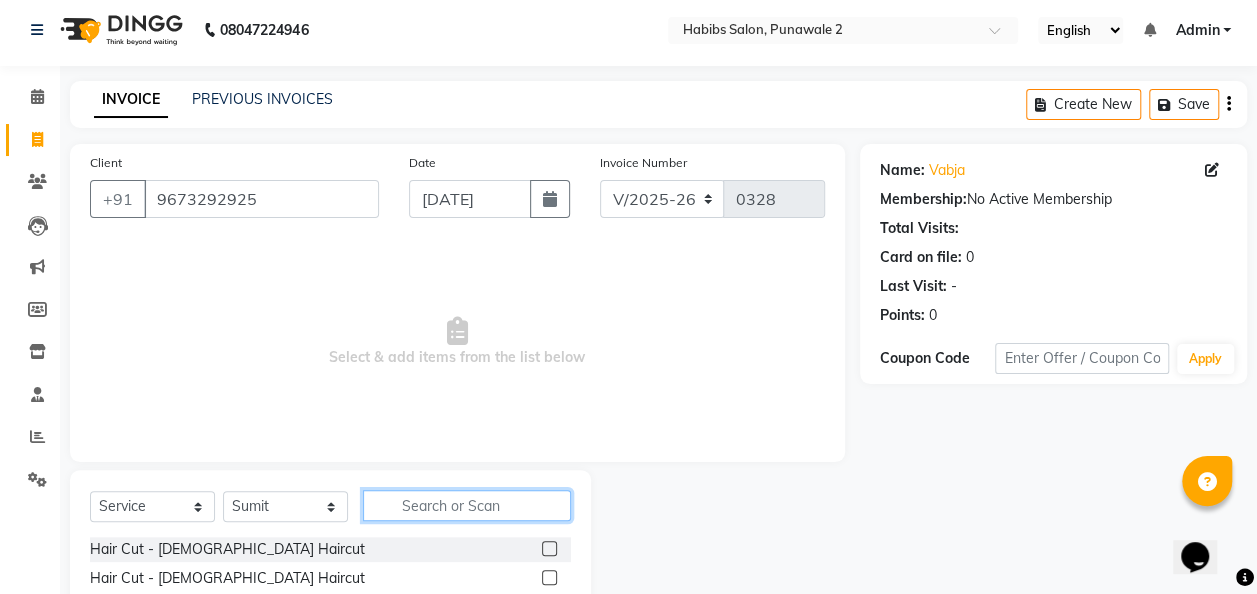 click 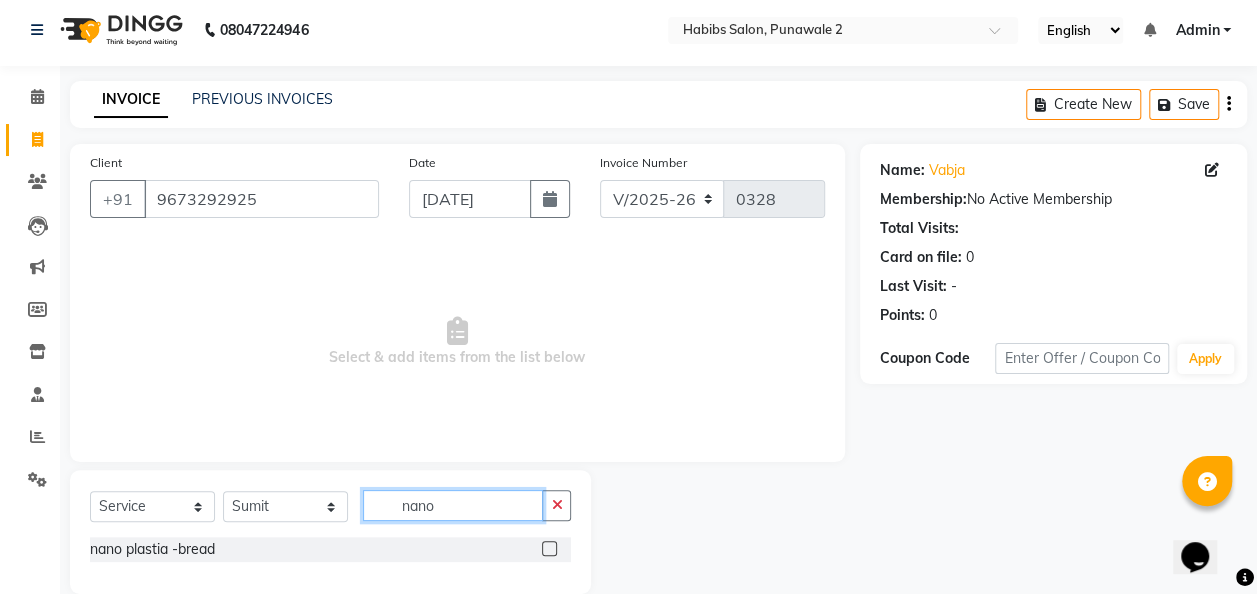 type on "nano" 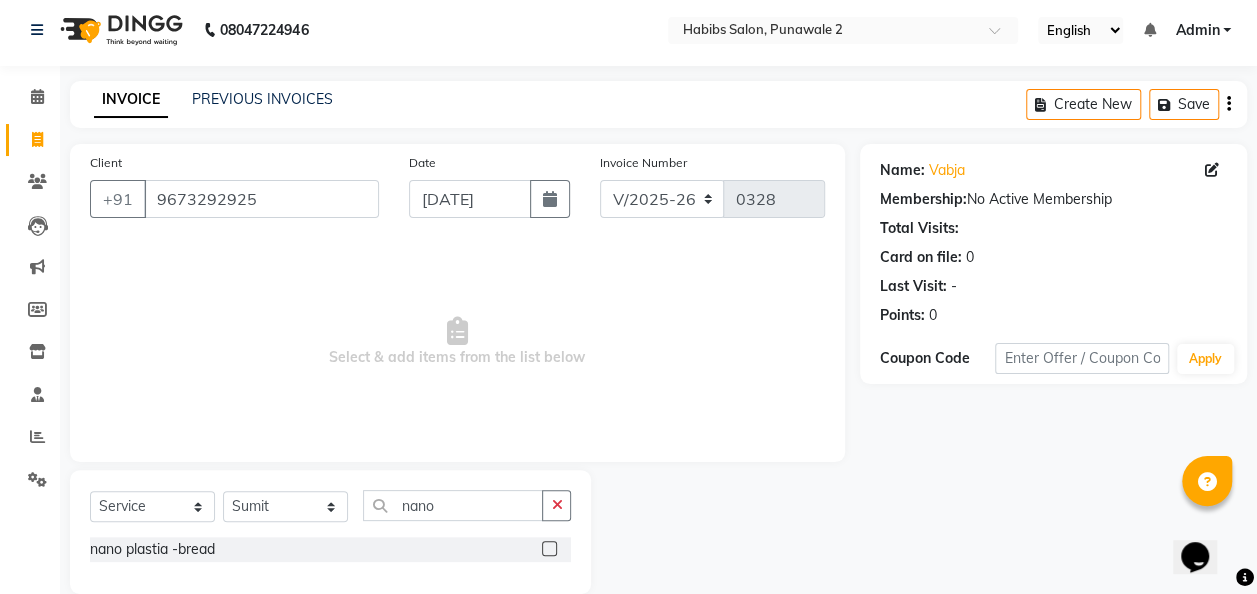 click 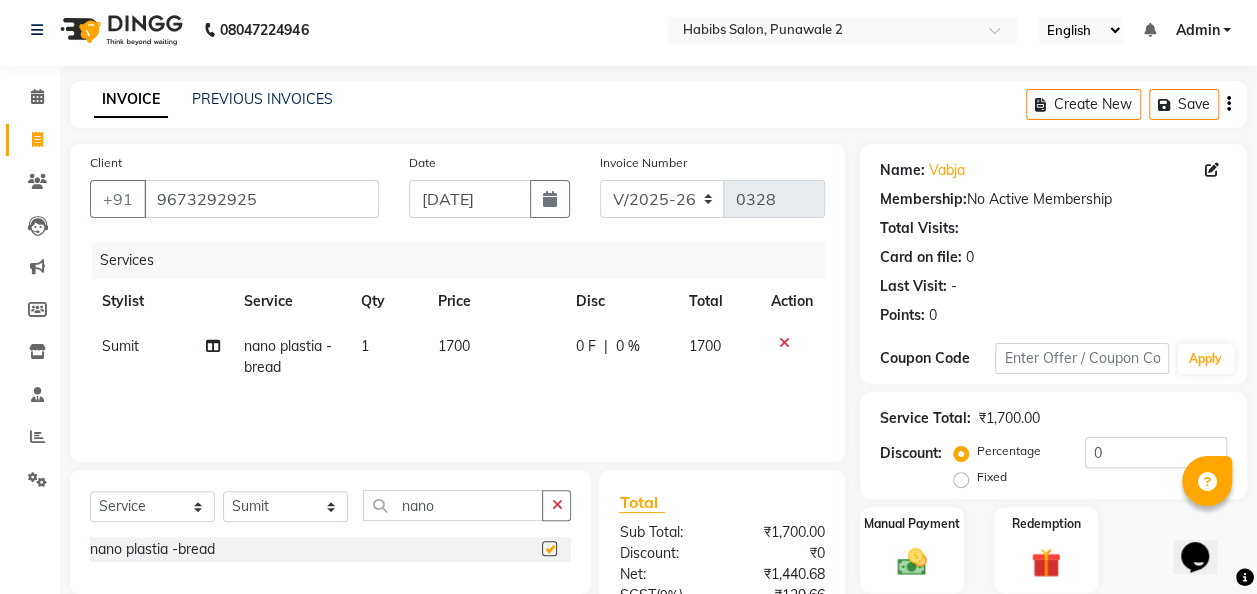 checkbox on "false" 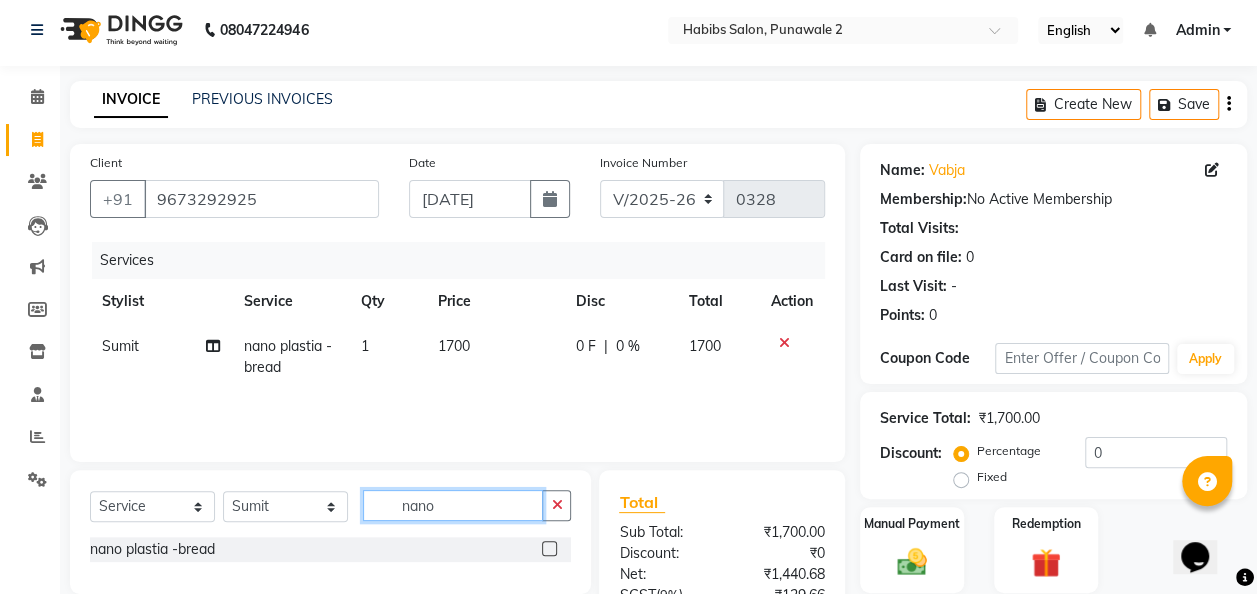 click on "nano" 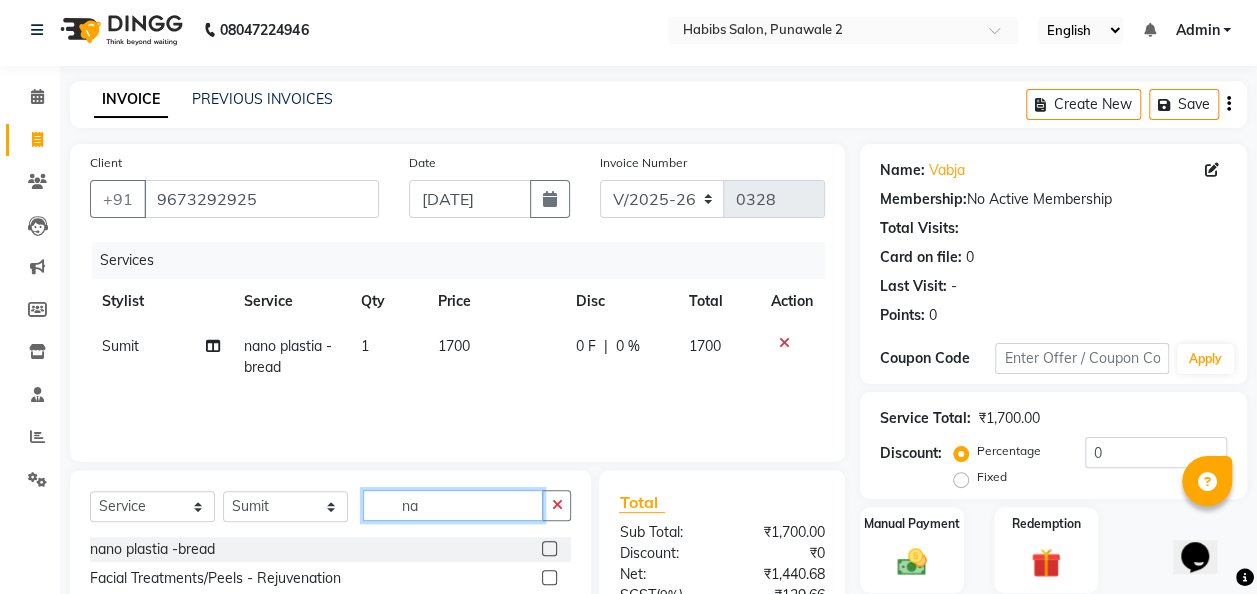 type on "n" 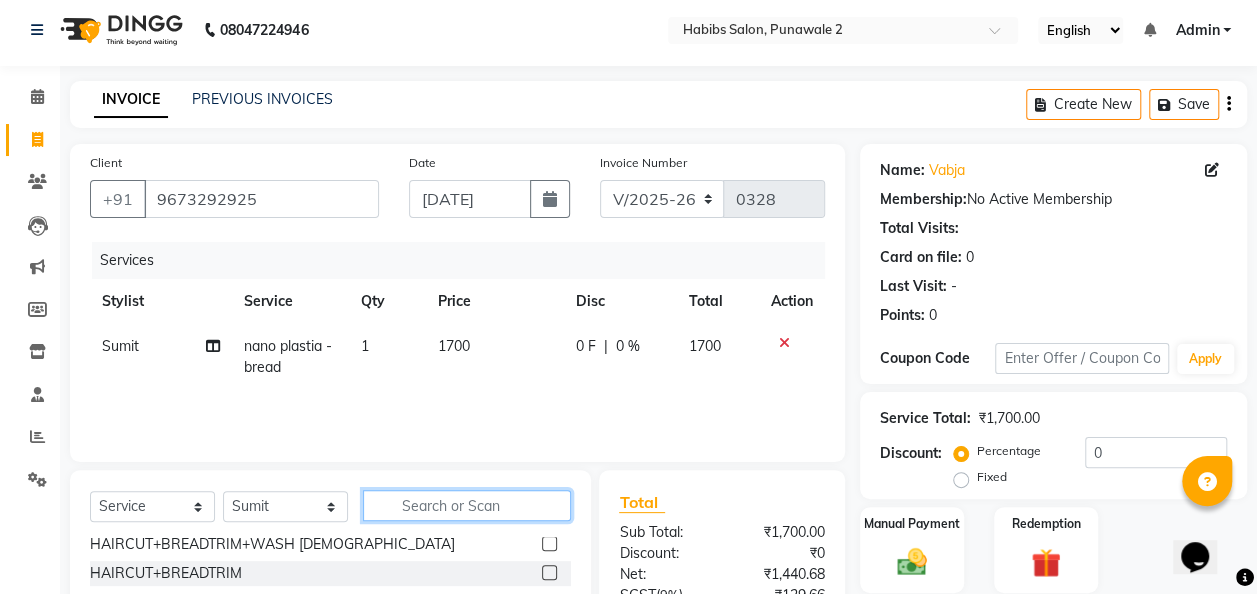 scroll, scrollTop: 328, scrollLeft: 0, axis: vertical 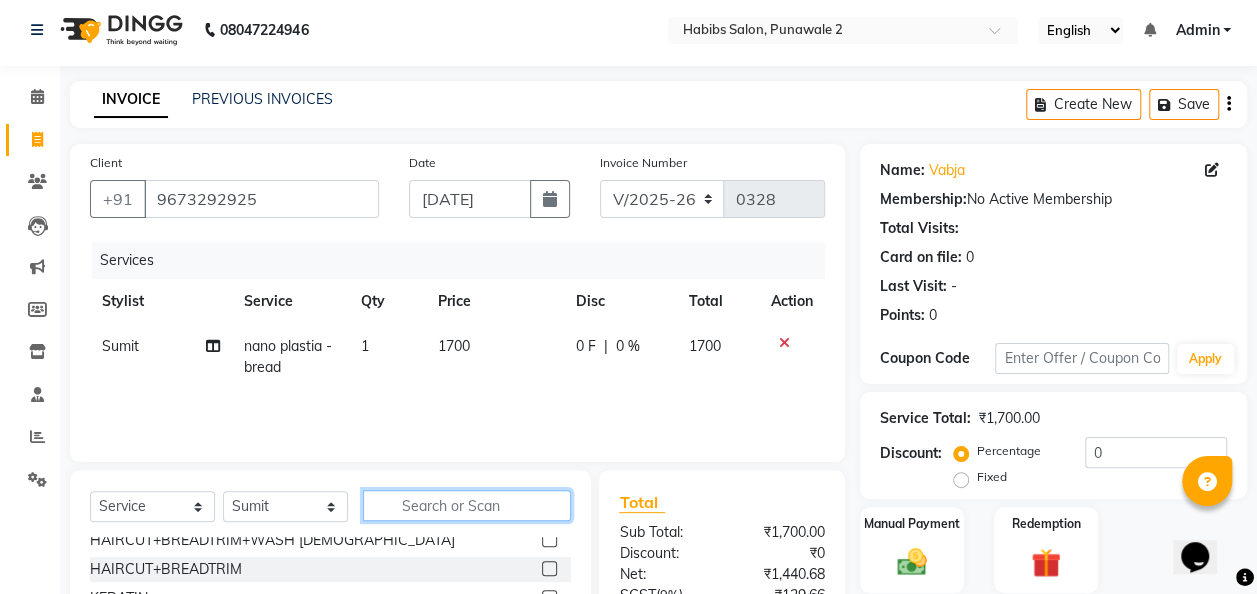 type 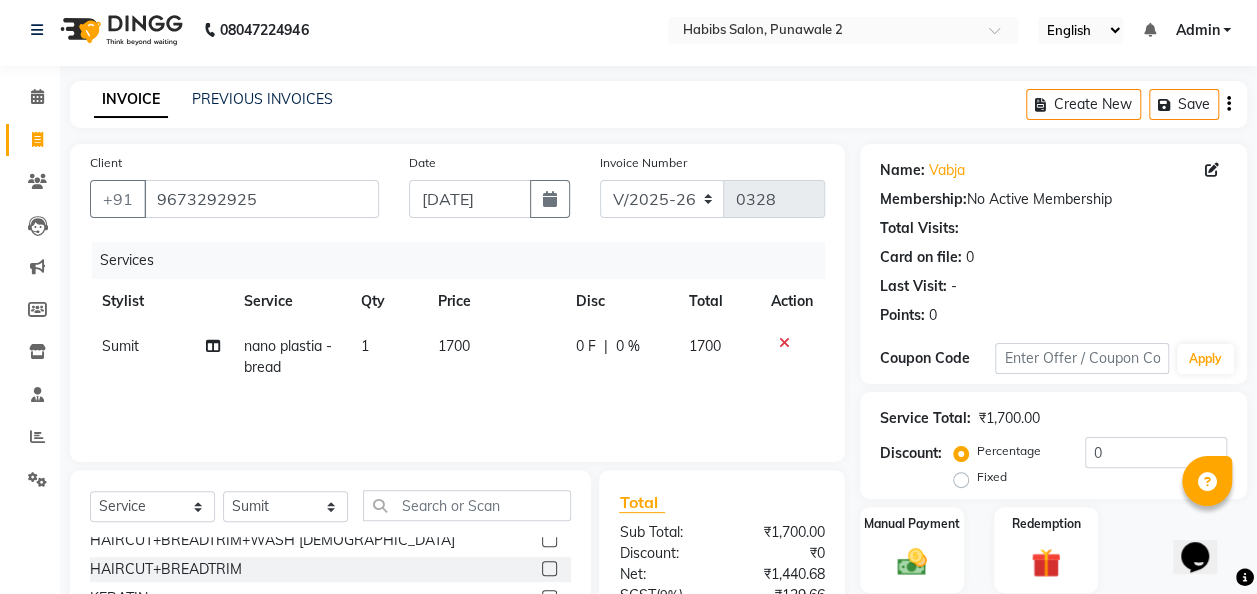 click 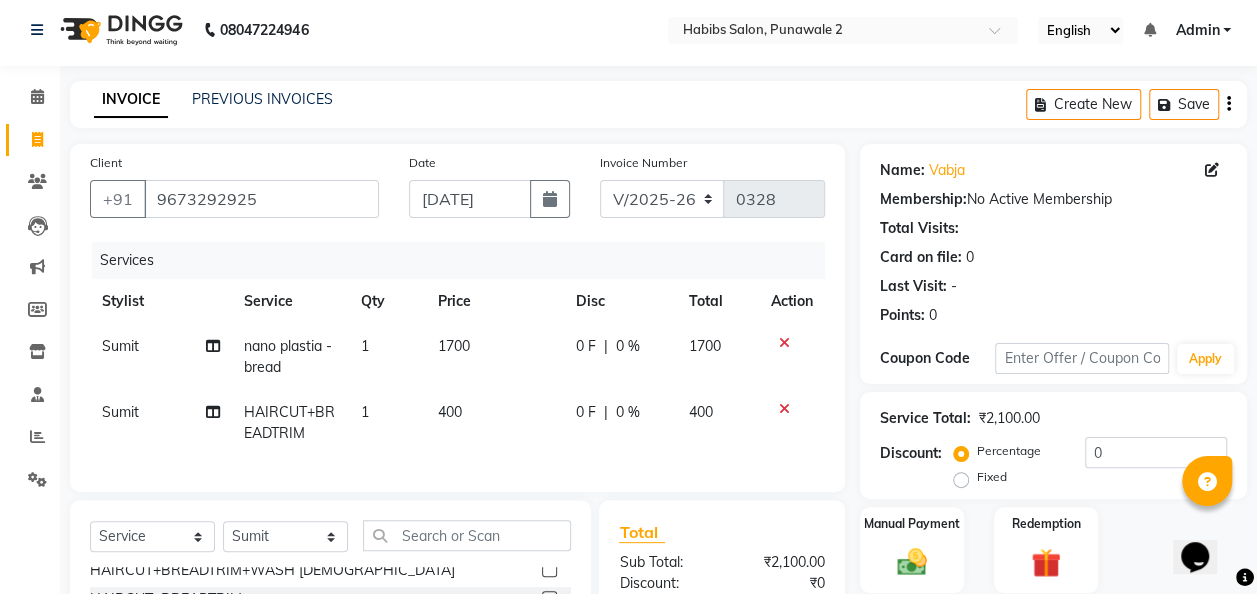 checkbox on "false" 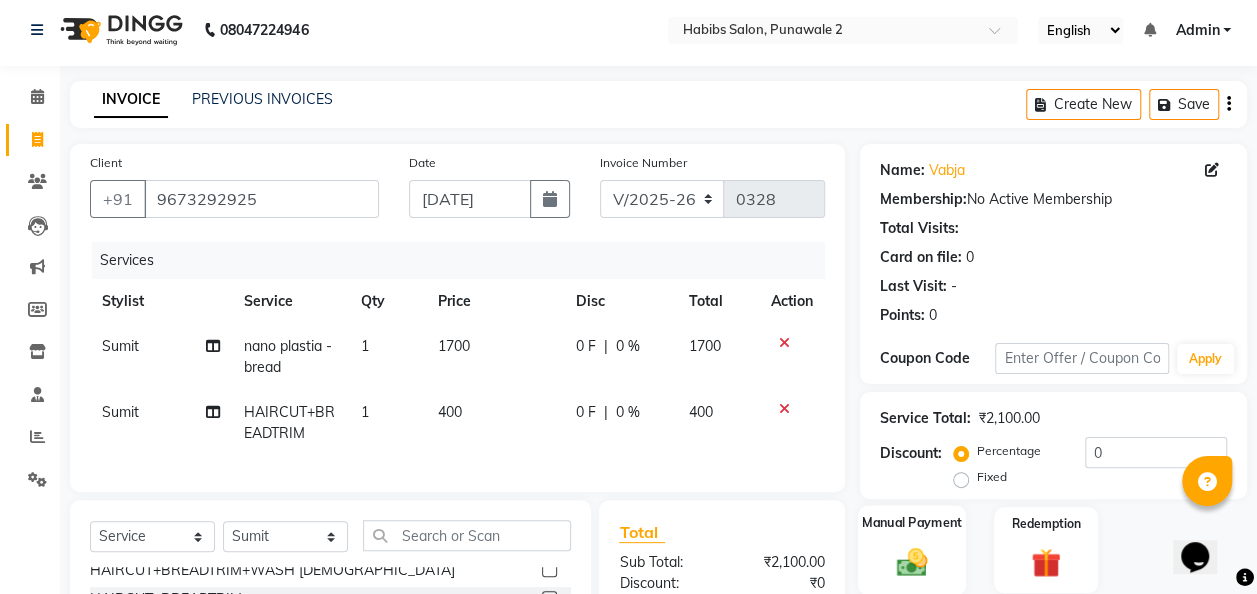 click on "Manual Payment" 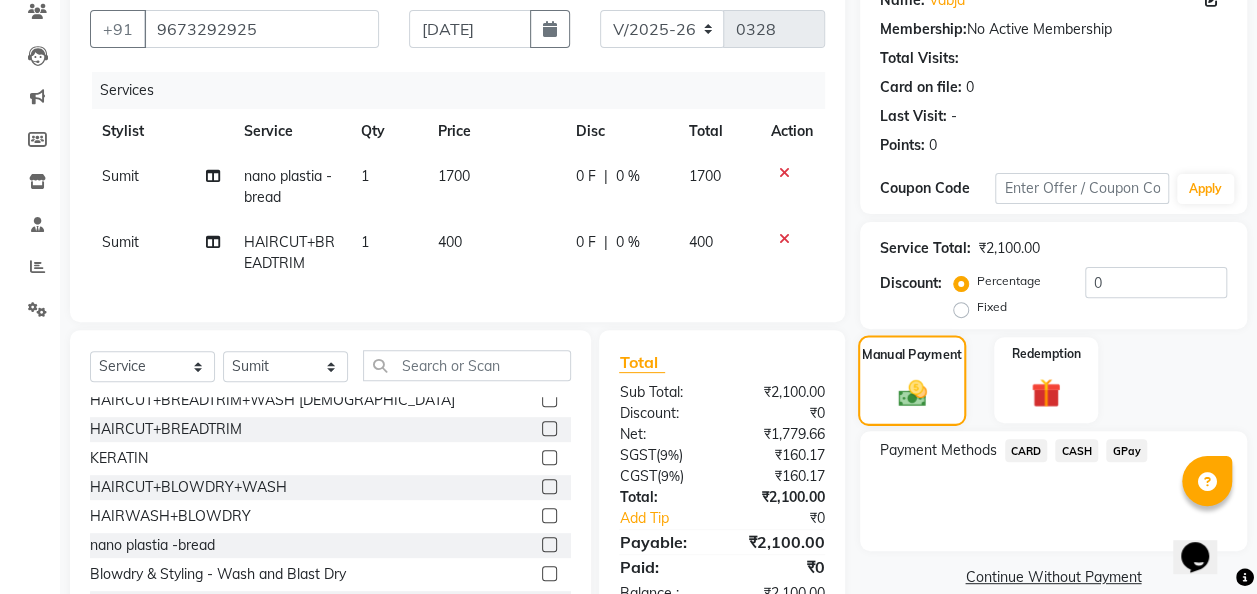scroll, scrollTop: 252, scrollLeft: 0, axis: vertical 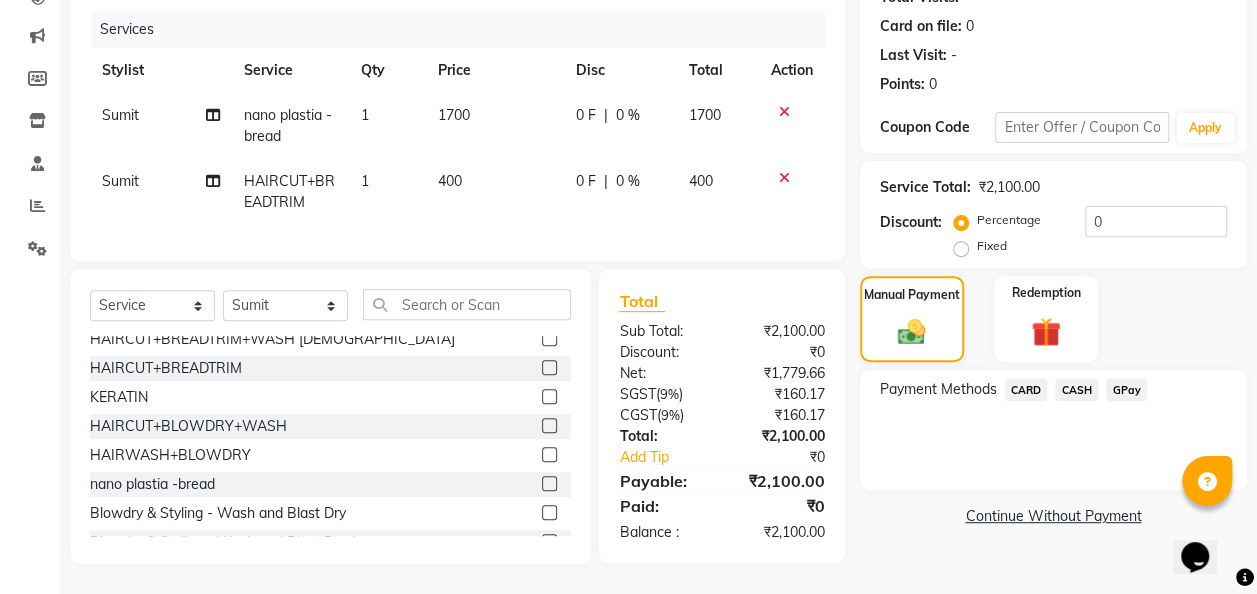 click on "GPay" 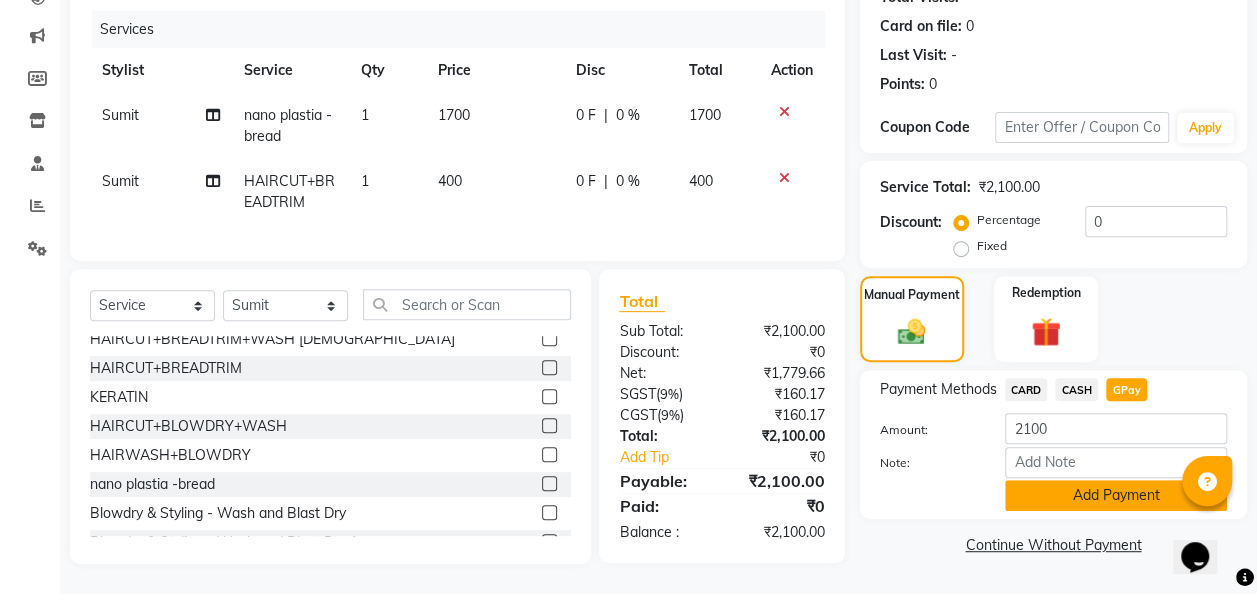 click on "Add Payment" 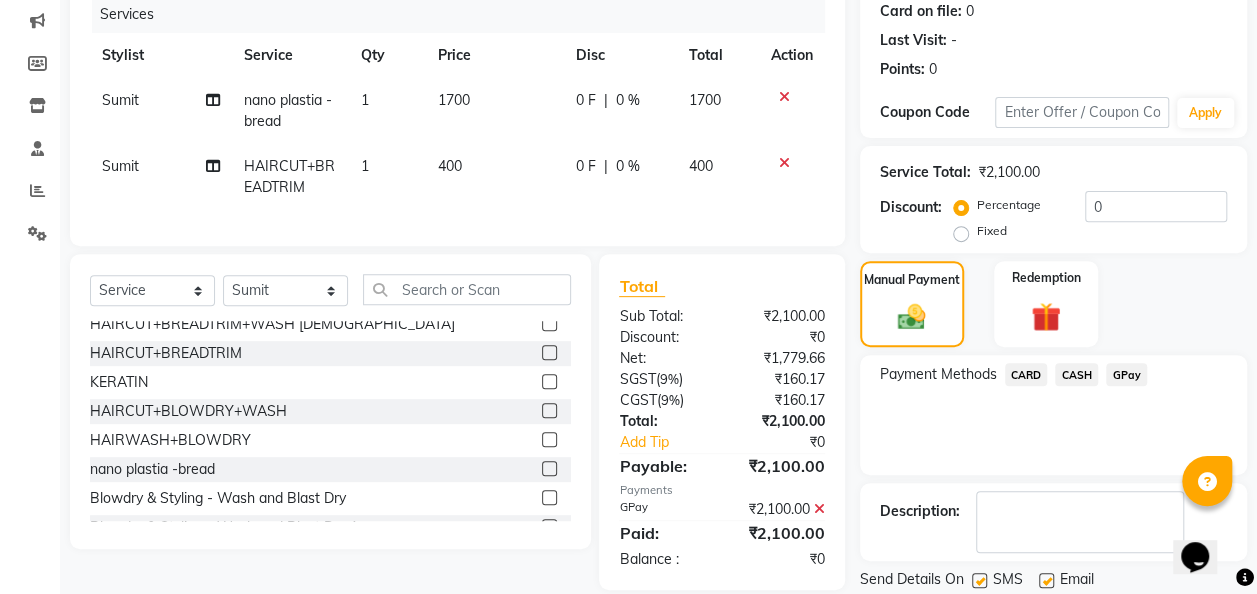 scroll, scrollTop: 316, scrollLeft: 0, axis: vertical 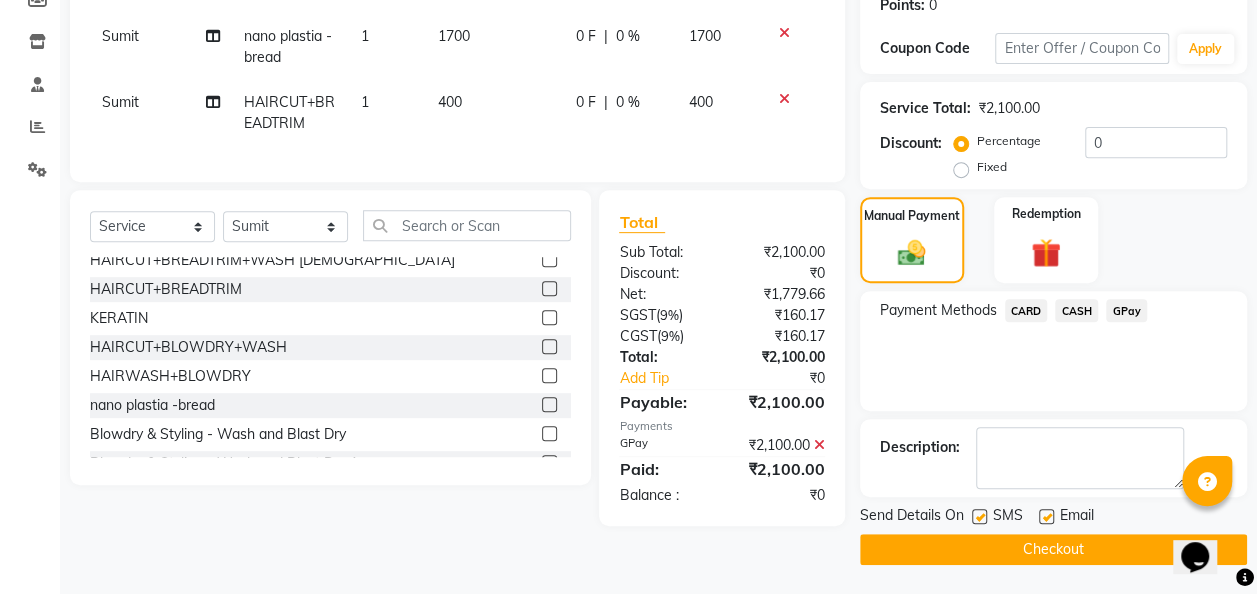click on "Checkout" 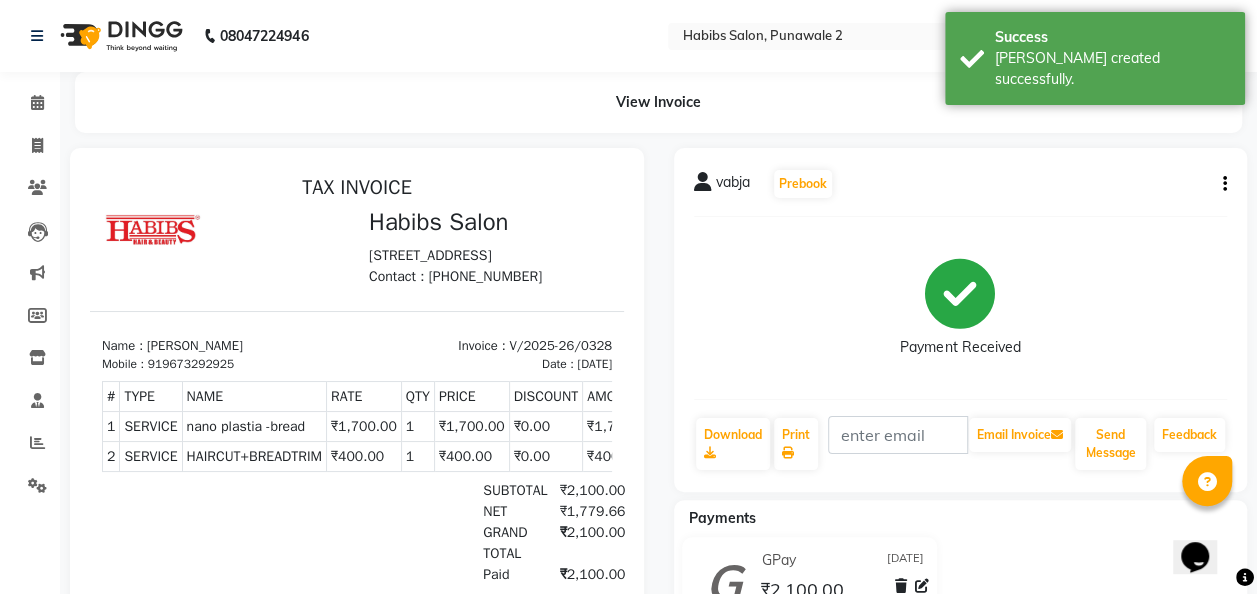 scroll, scrollTop: 0, scrollLeft: 0, axis: both 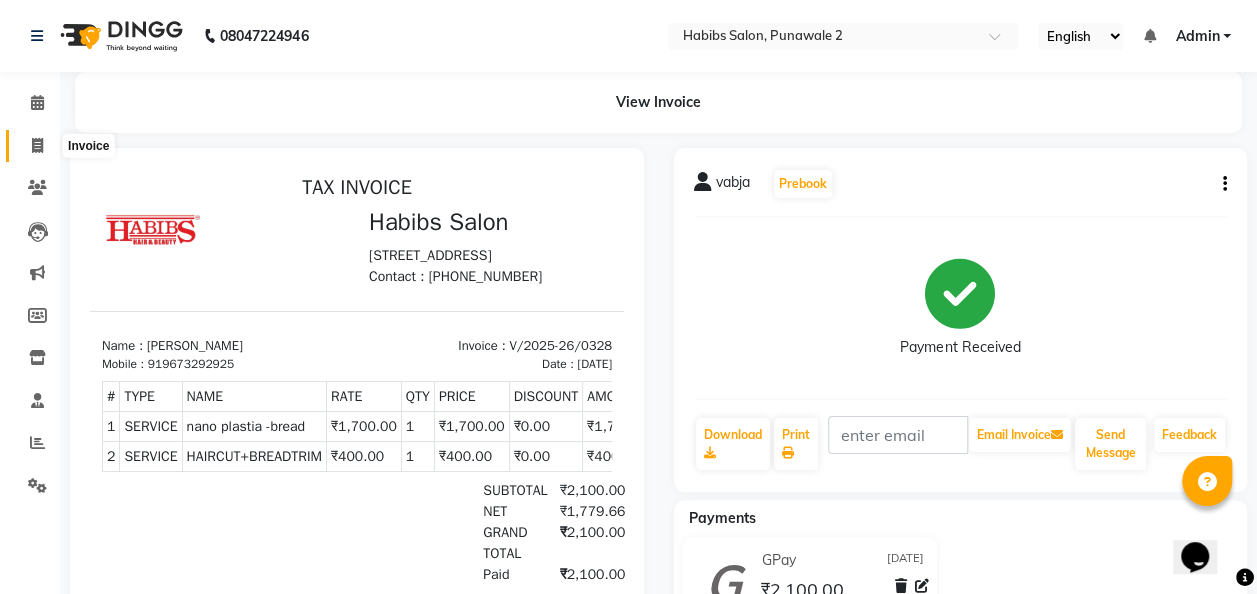 click 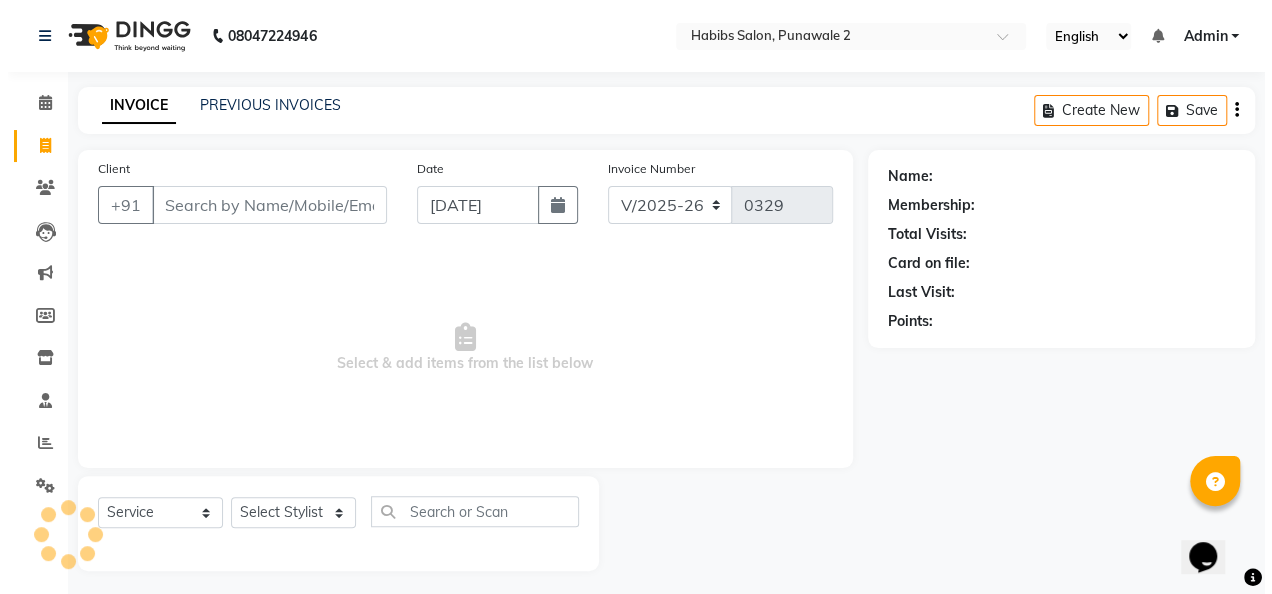 scroll, scrollTop: 6, scrollLeft: 0, axis: vertical 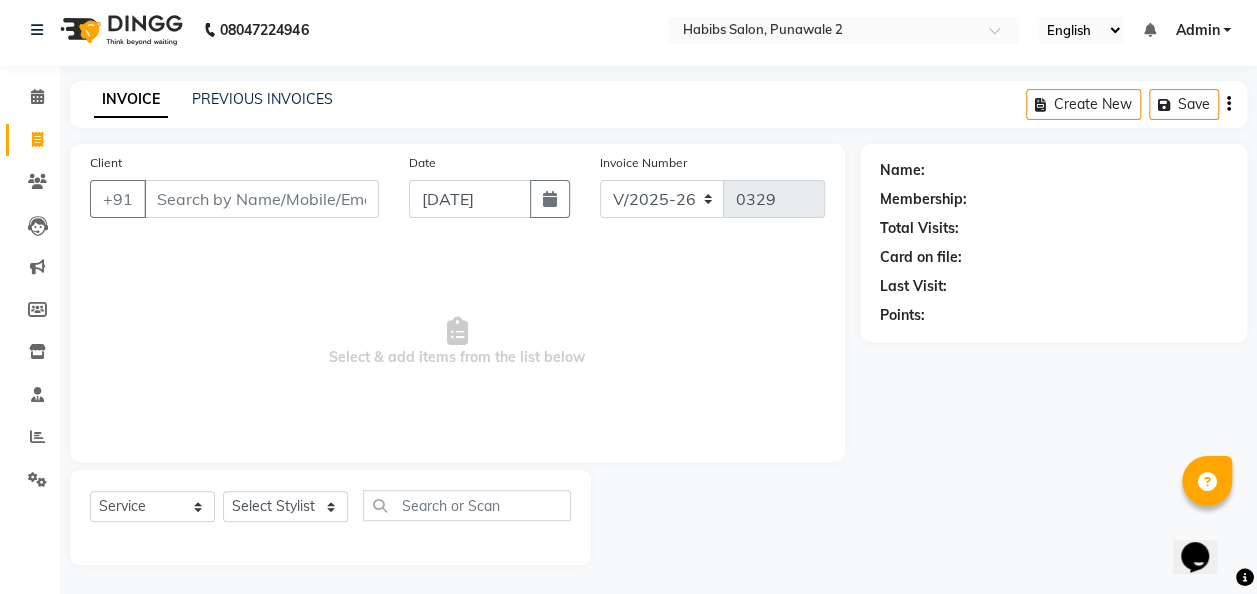 click on "Client" at bounding box center [261, 199] 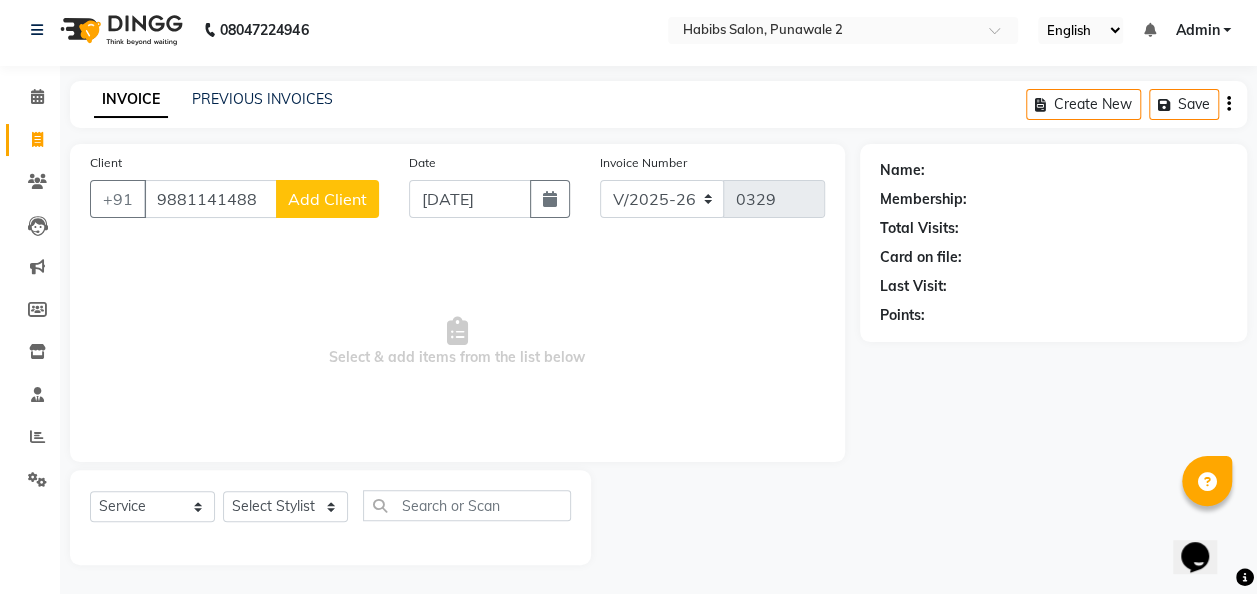 type on "9881141488" 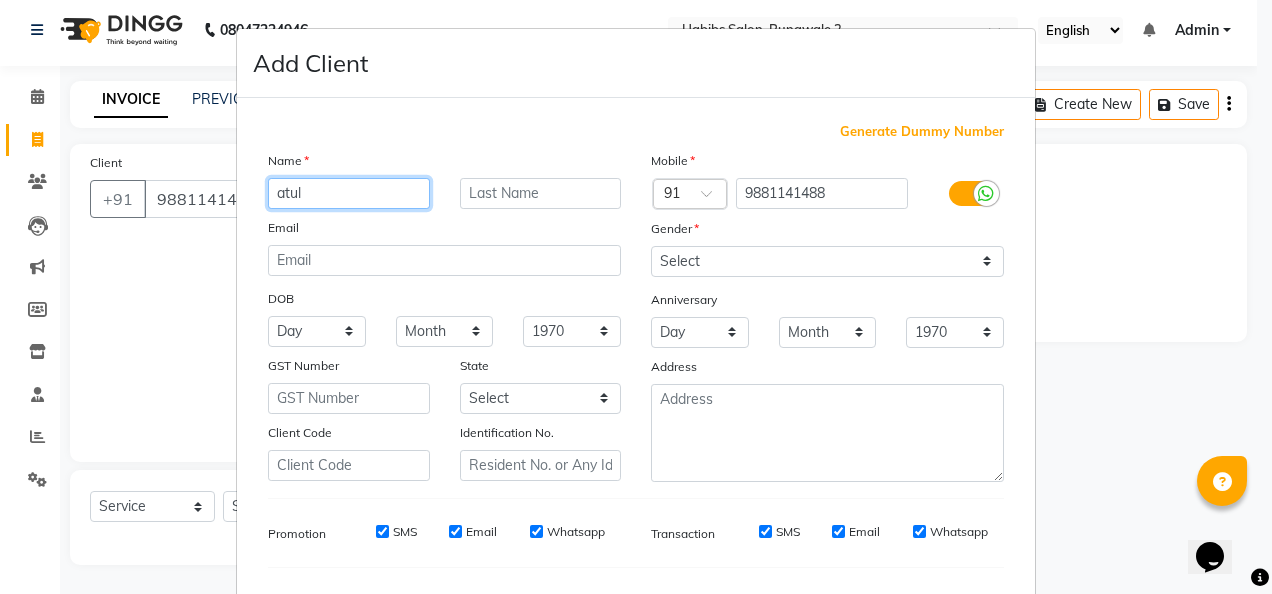 type on "atul" 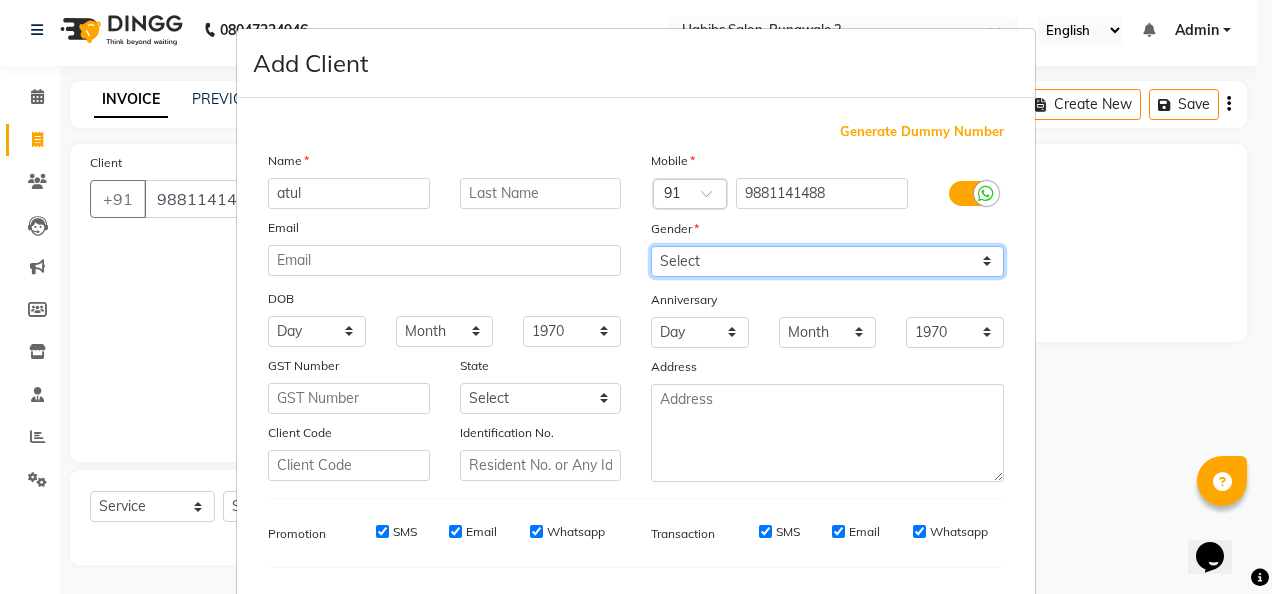 click on "Select [DEMOGRAPHIC_DATA] [DEMOGRAPHIC_DATA] Other Prefer Not To Say" at bounding box center [827, 261] 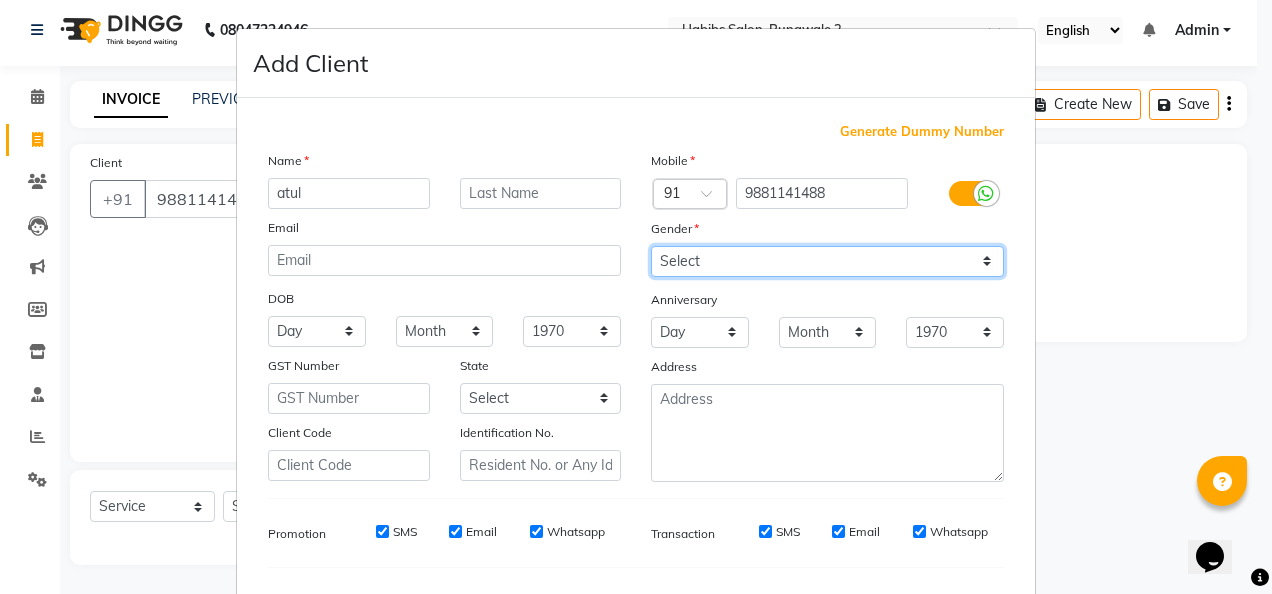 select on "[DEMOGRAPHIC_DATA]" 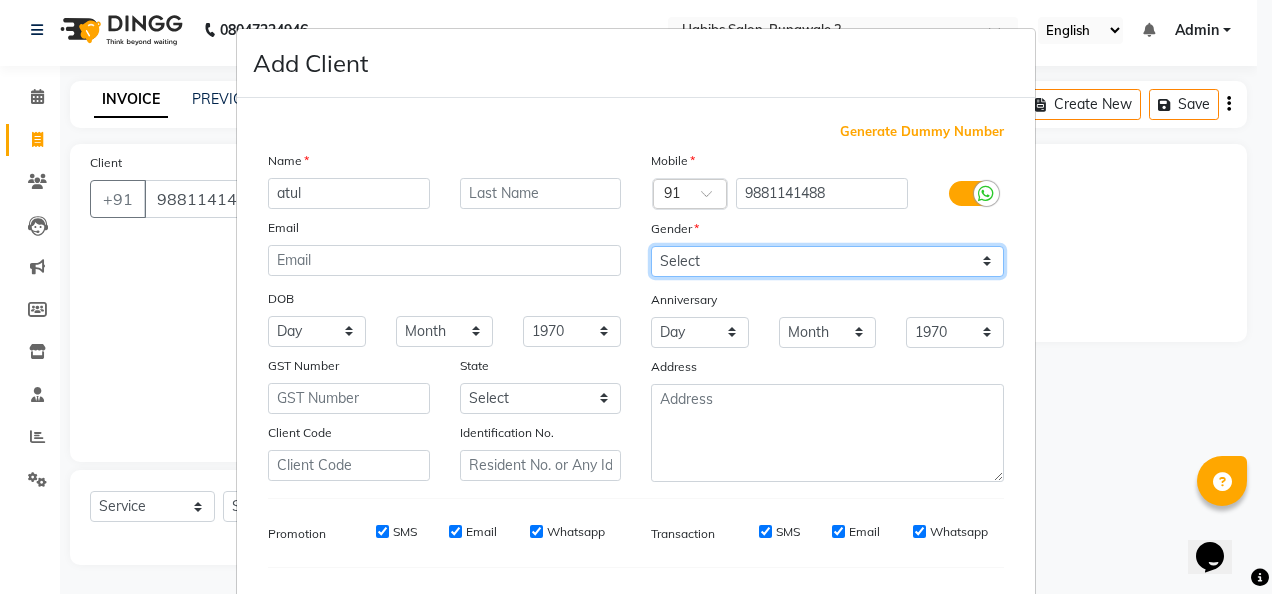 click on "Select [DEMOGRAPHIC_DATA] [DEMOGRAPHIC_DATA] Other Prefer Not To Say" at bounding box center [827, 261] 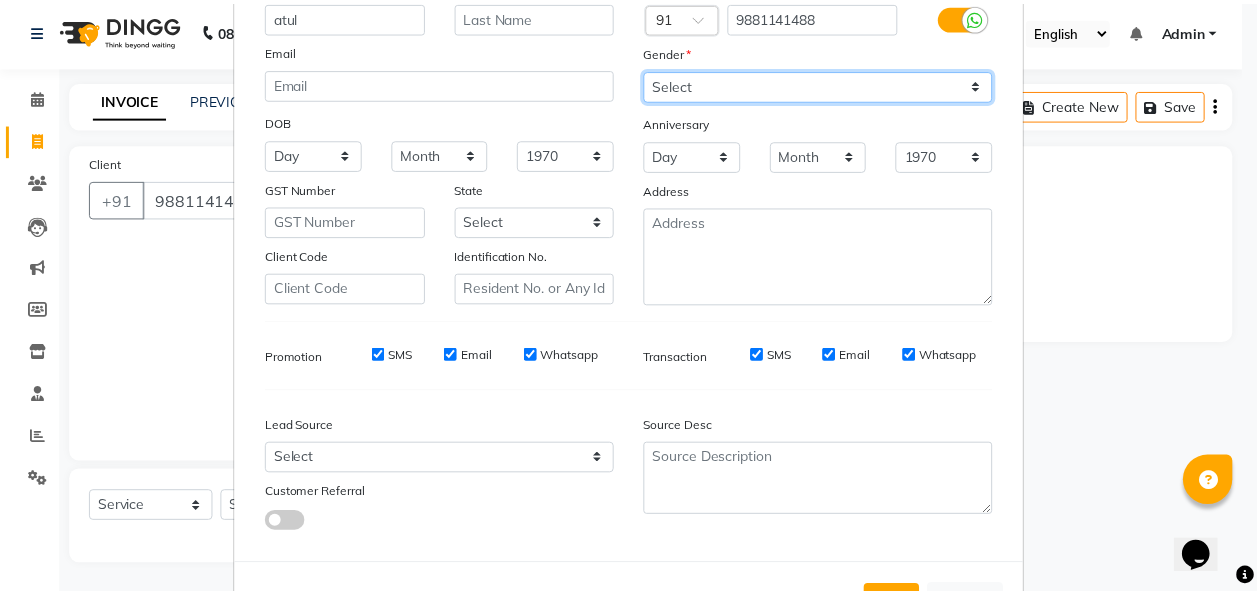 scroll, scrollTop: 251, scrollLeft: 0, axis: vertical 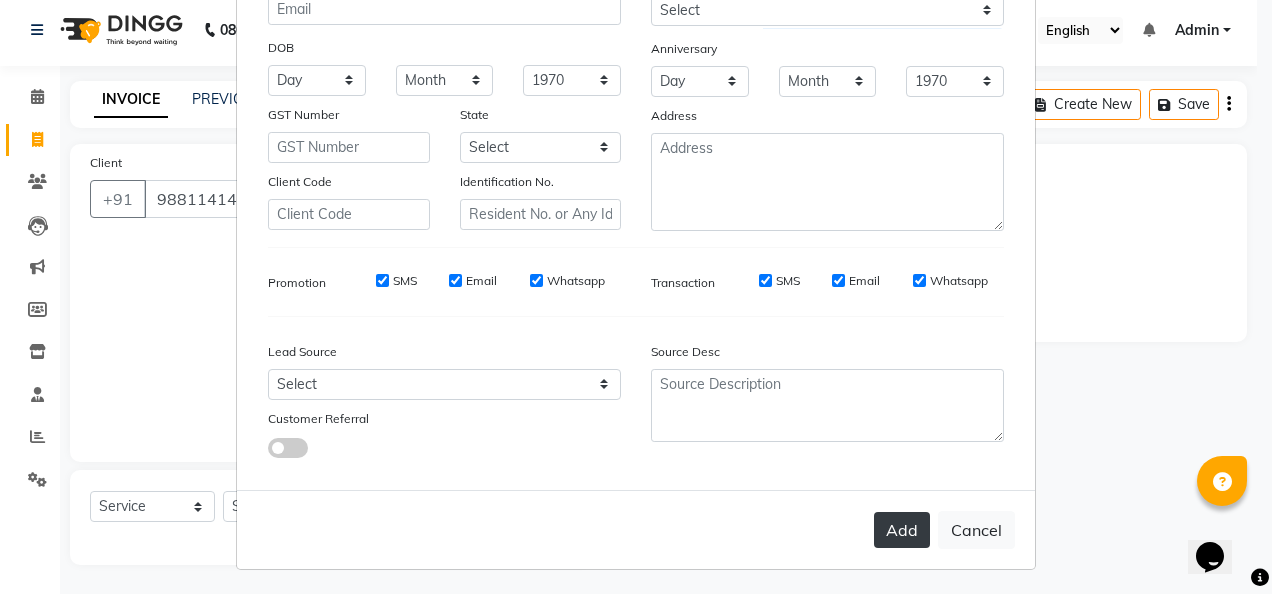 click on "Add" at bounding box center (902, 530) 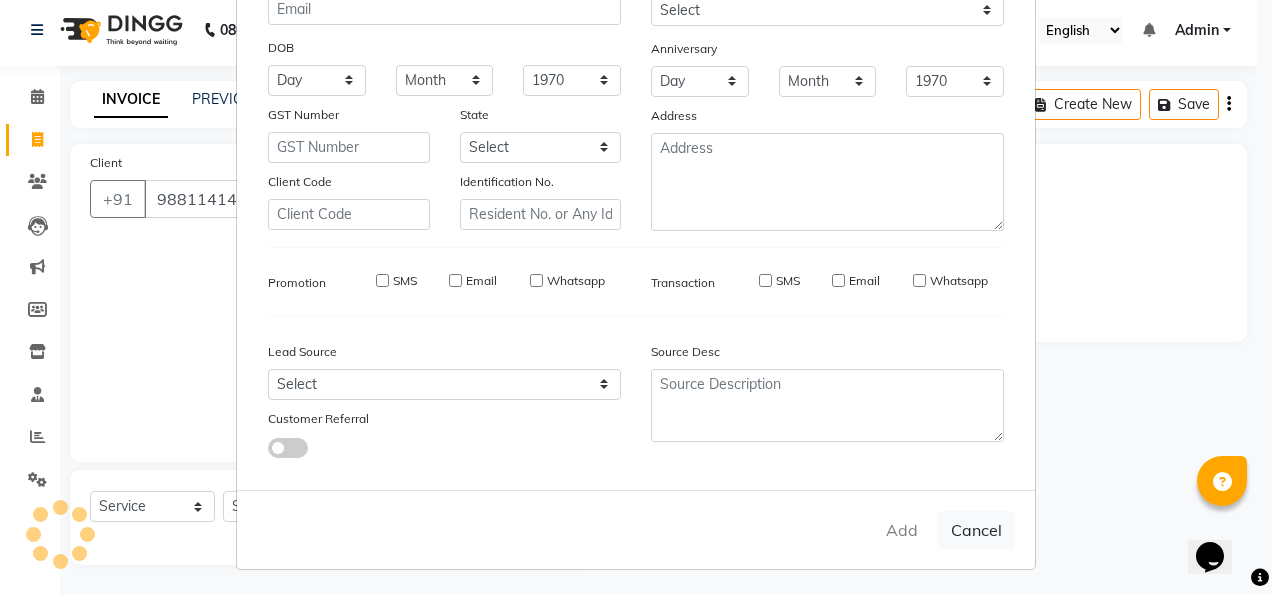 type 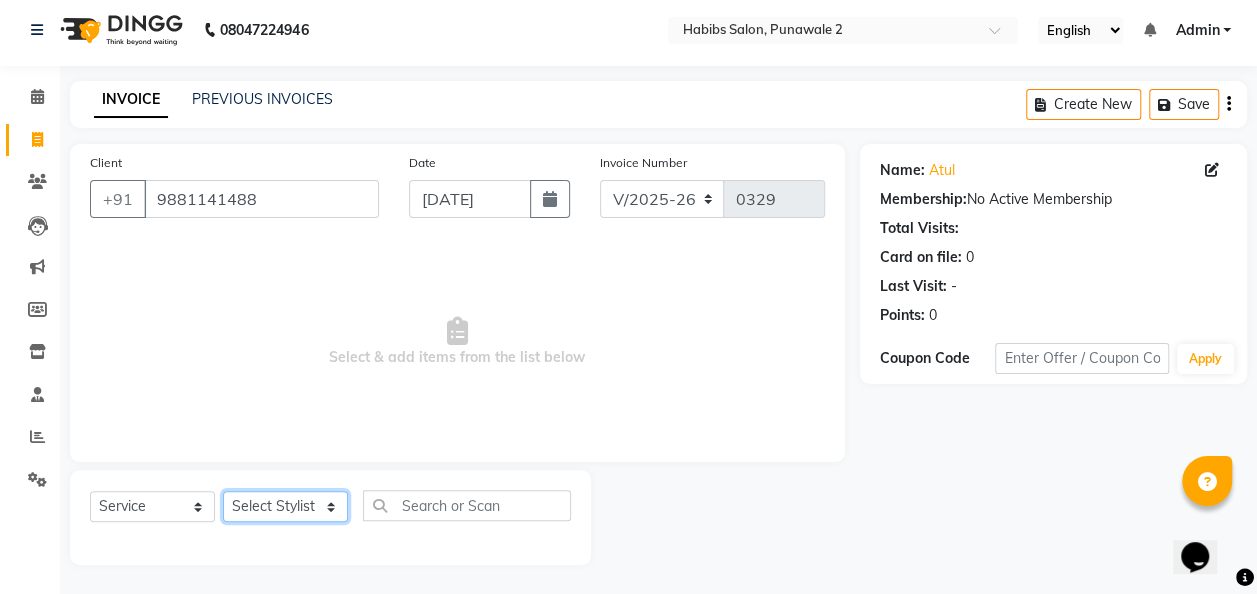 click on "Select Stylist Chandan [PERSON_NAME] [PERSON_NAME] [PERSON_NAME]" 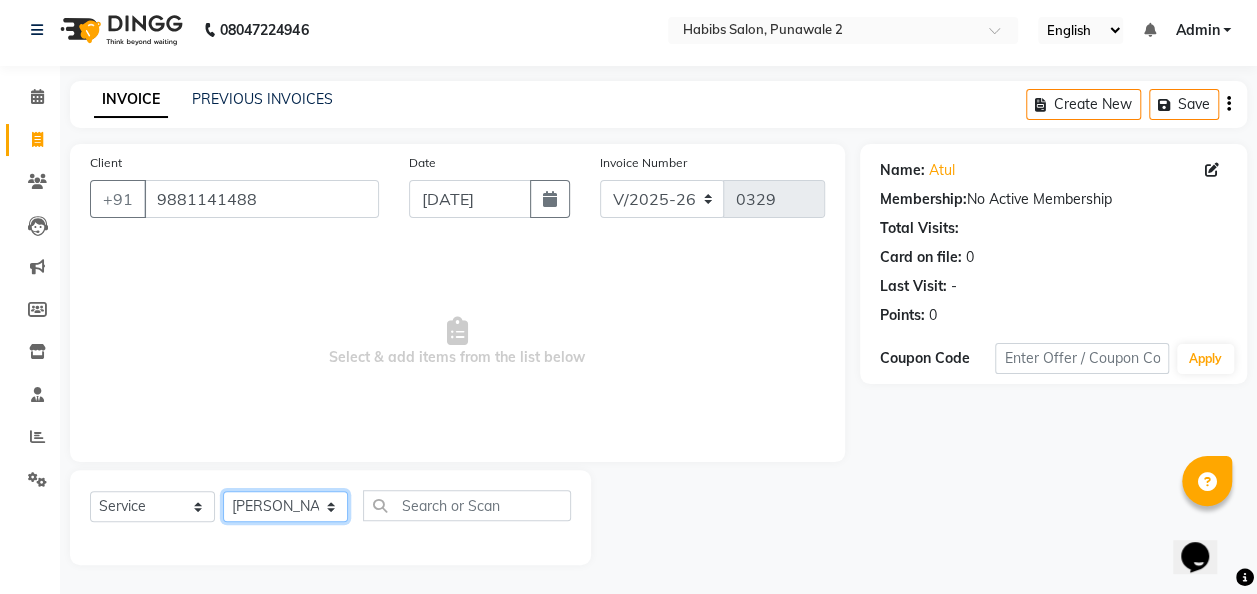 click on "Select Stylist Chandan [PERSON_NAME] [PERSON_NAME] [PERSON_NAME]" 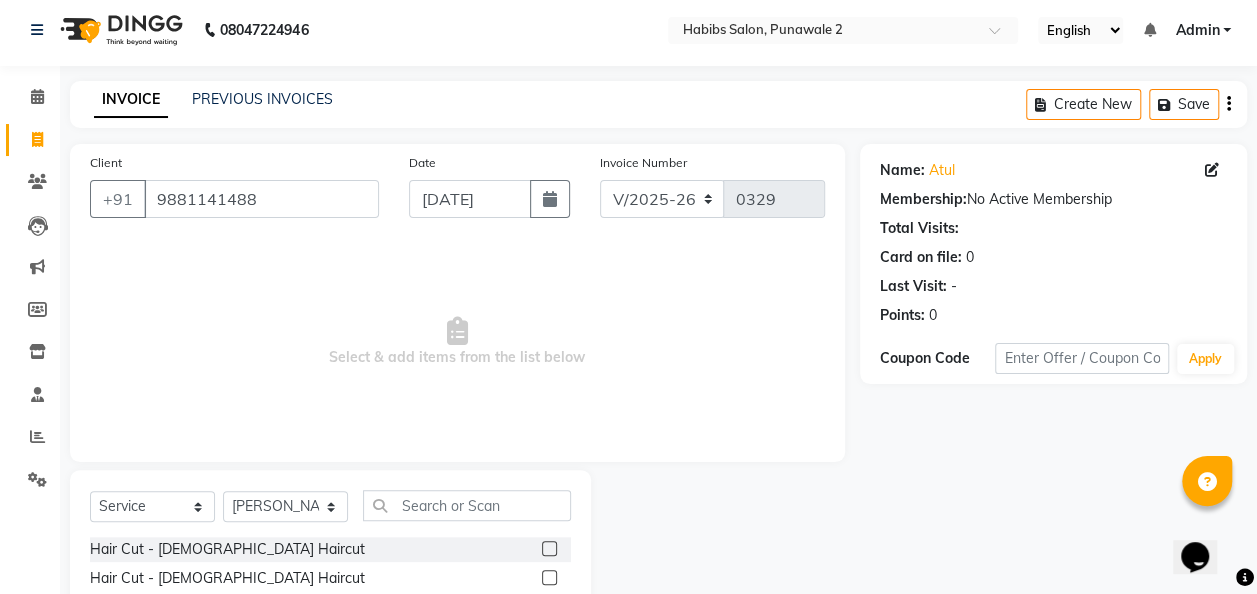 click 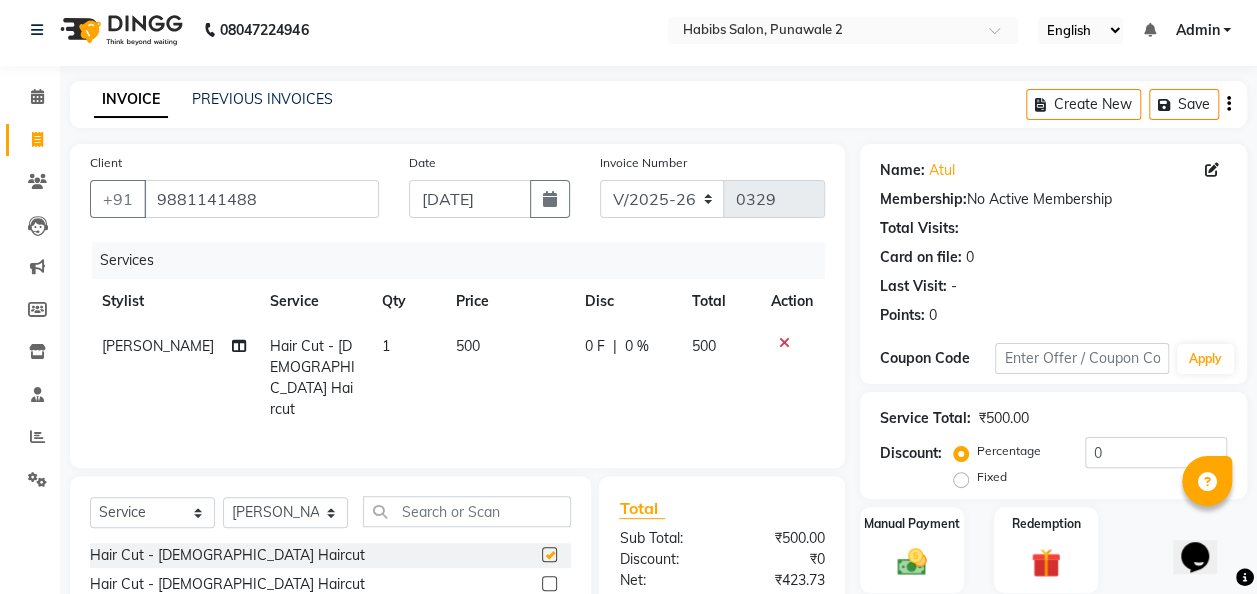 checkbox on "false" 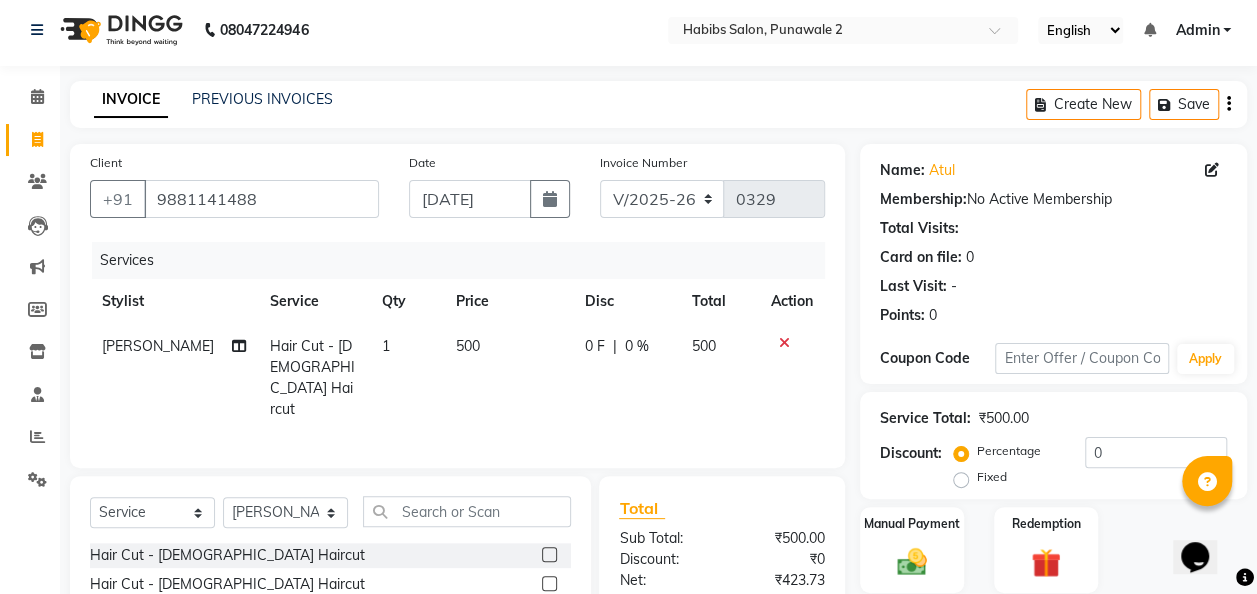 click on "500" 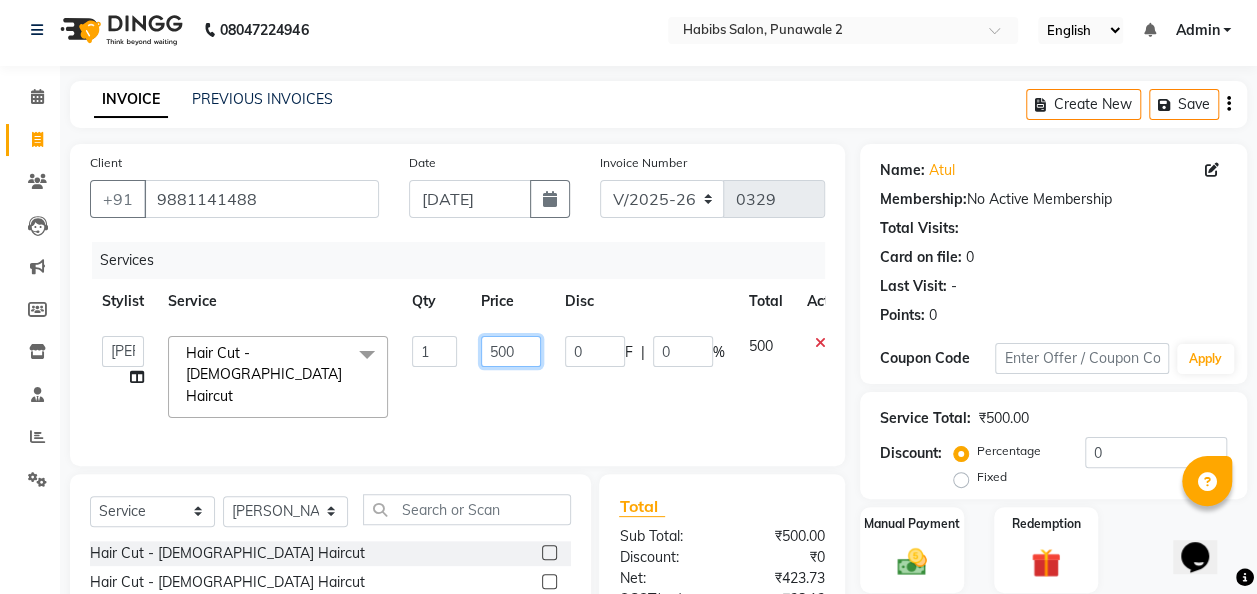 click on "500" 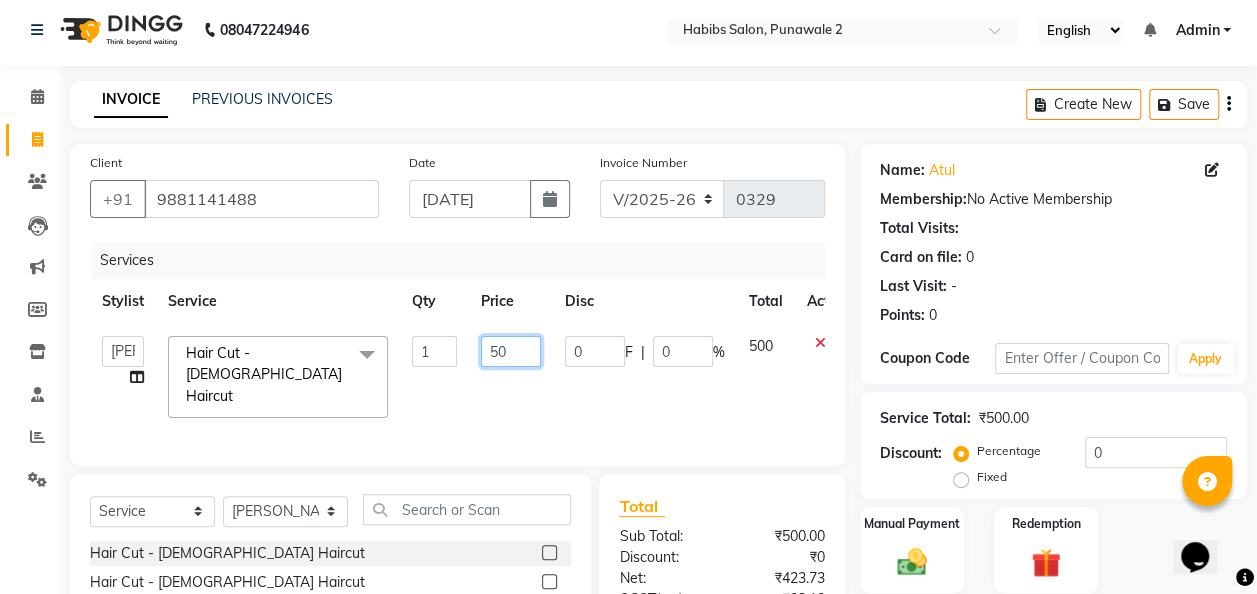 type on "5" 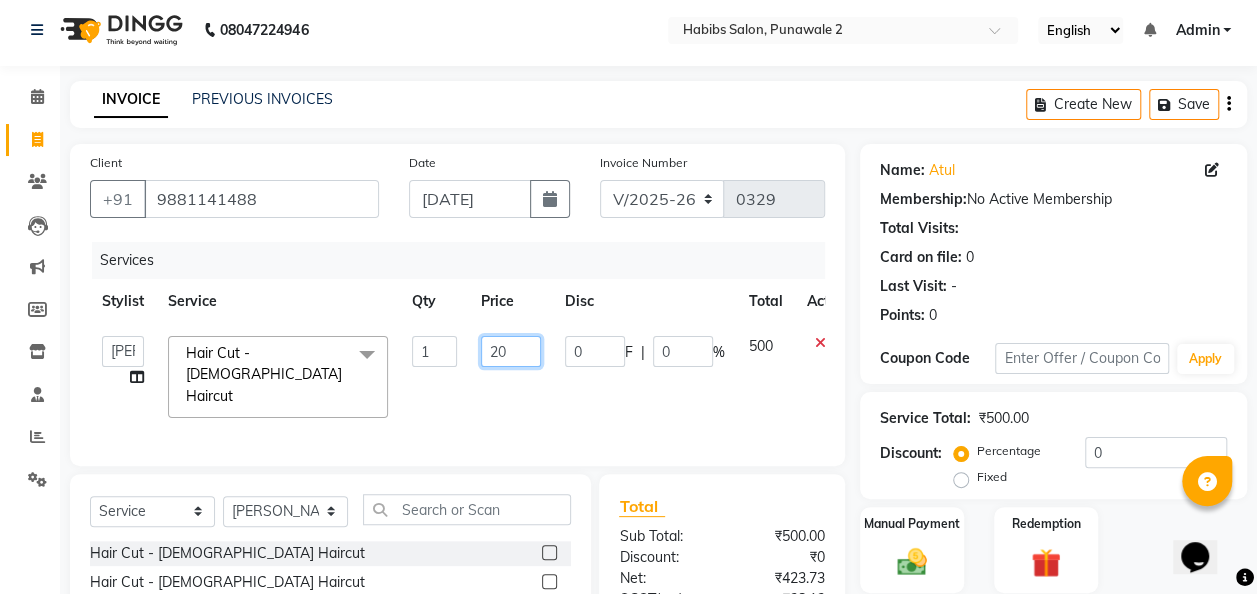 type on "200" 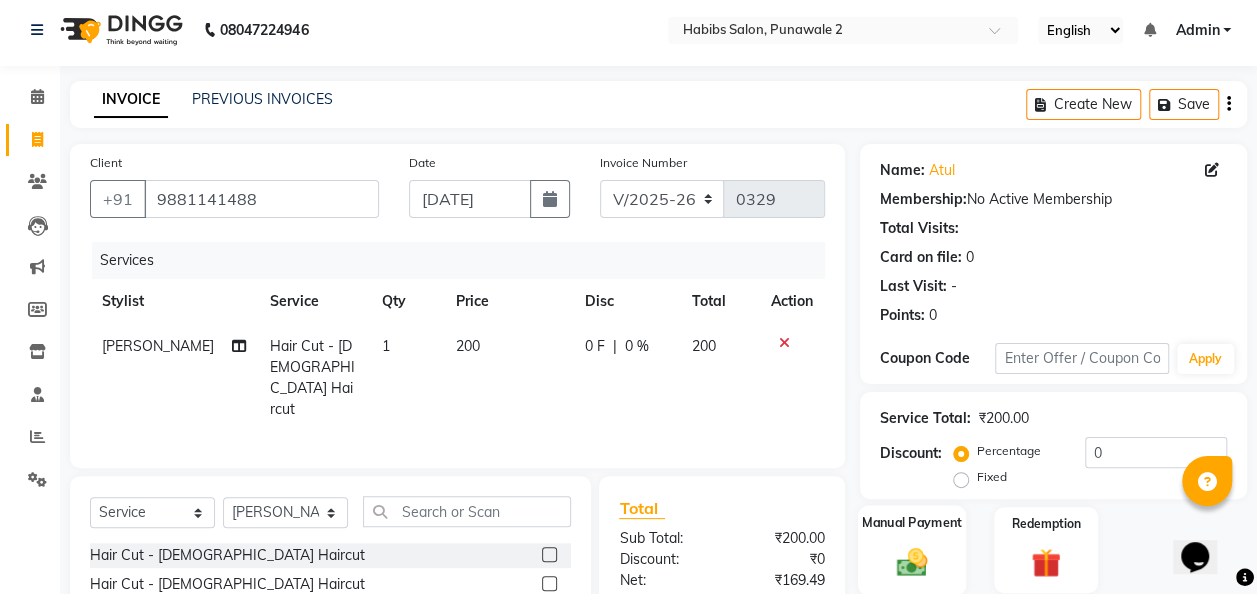 click 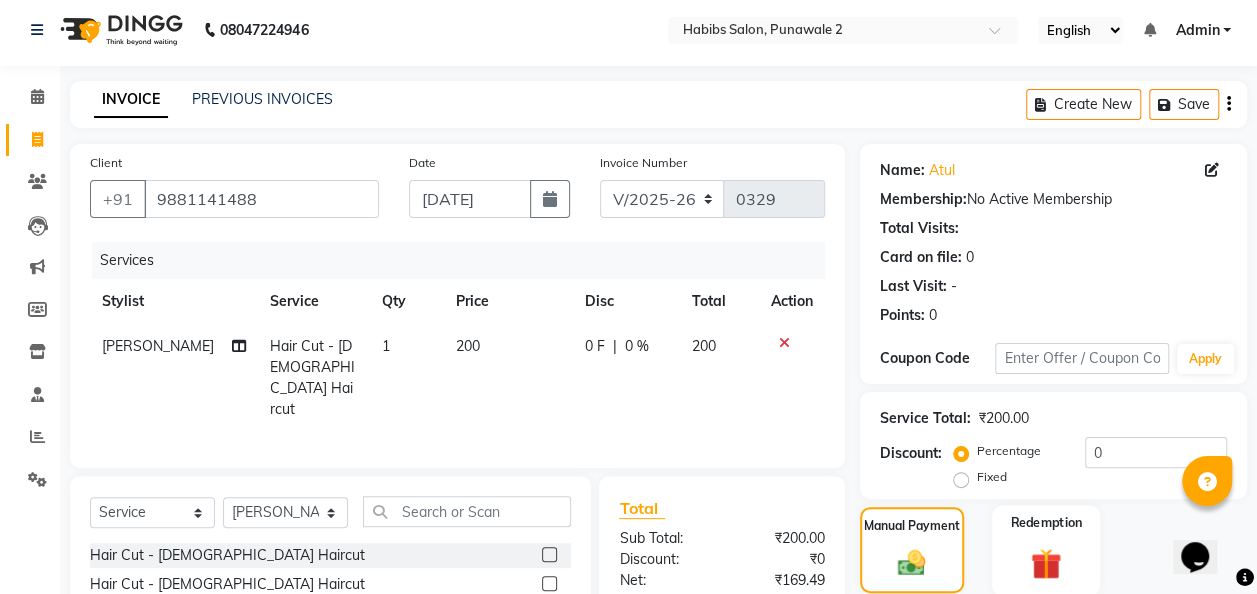 scroll, scrollTop: 206, scrollLeft: 0, axis: vertical 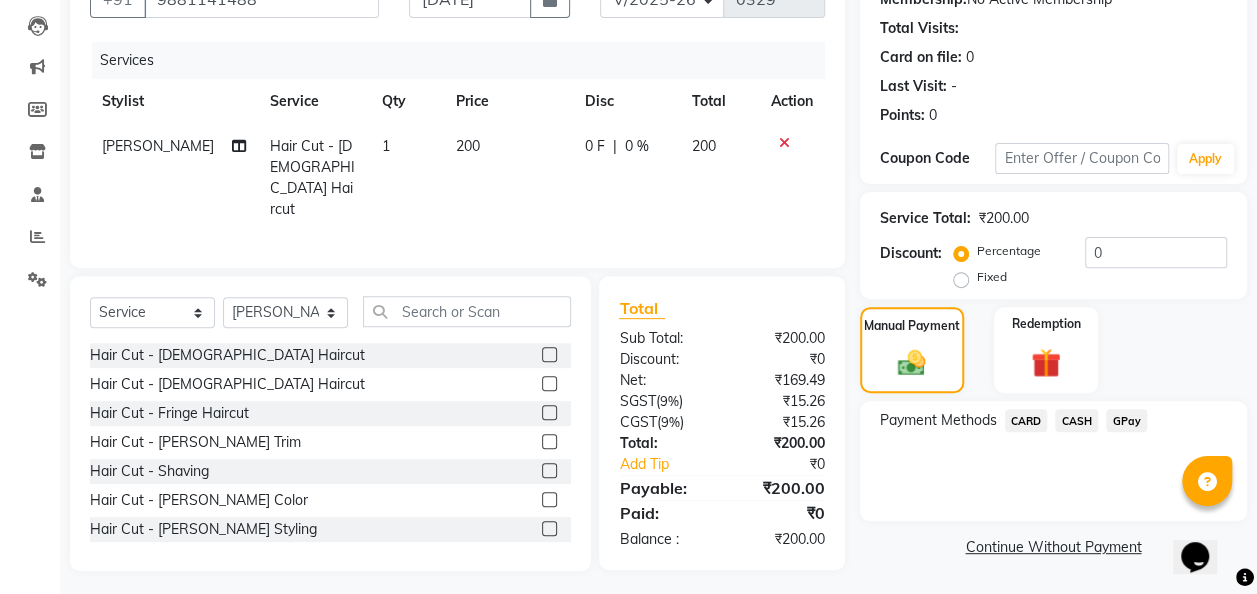 click on "GPay" 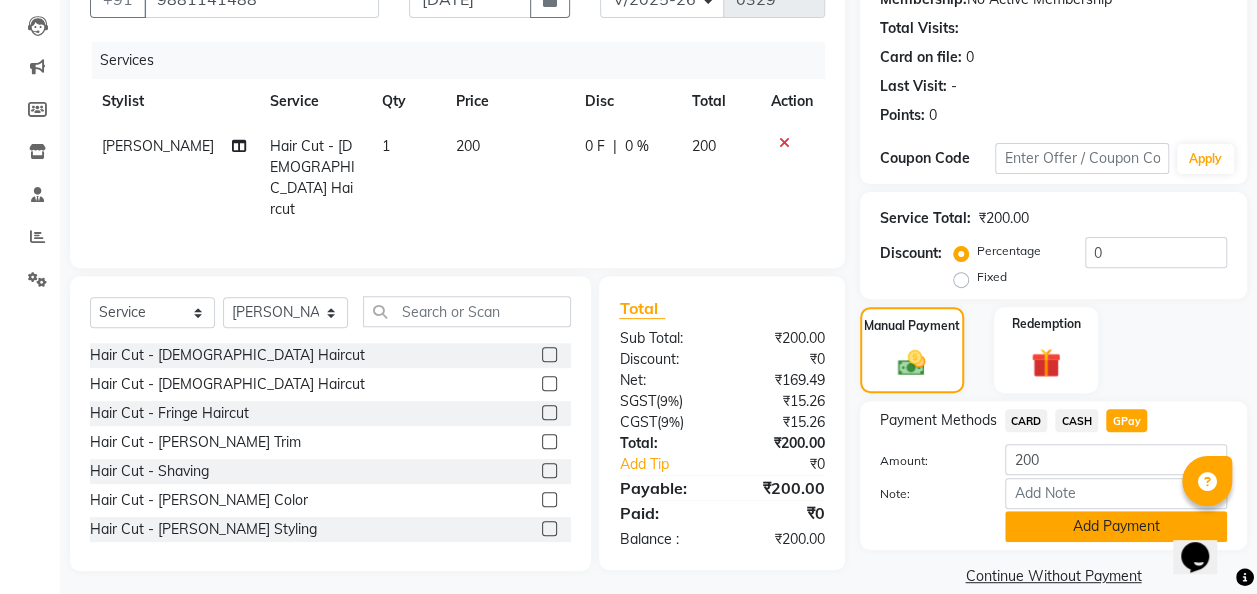 click on "Add Payment" 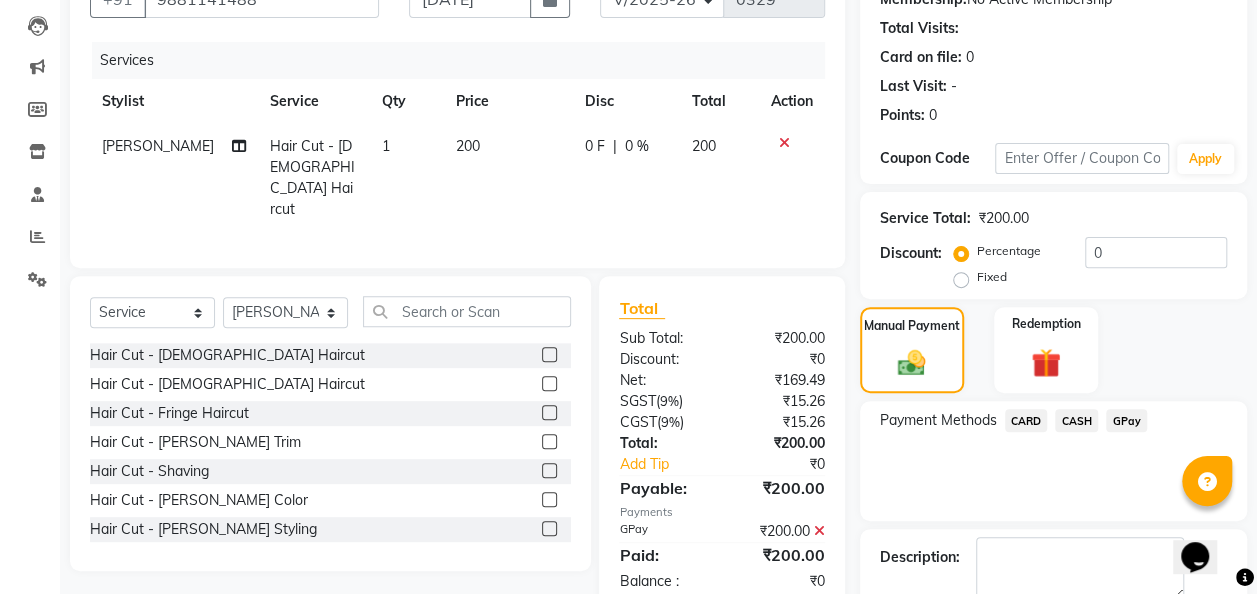 scroll, scrollTop: 316, scrollLeft: 0, axis: vertical 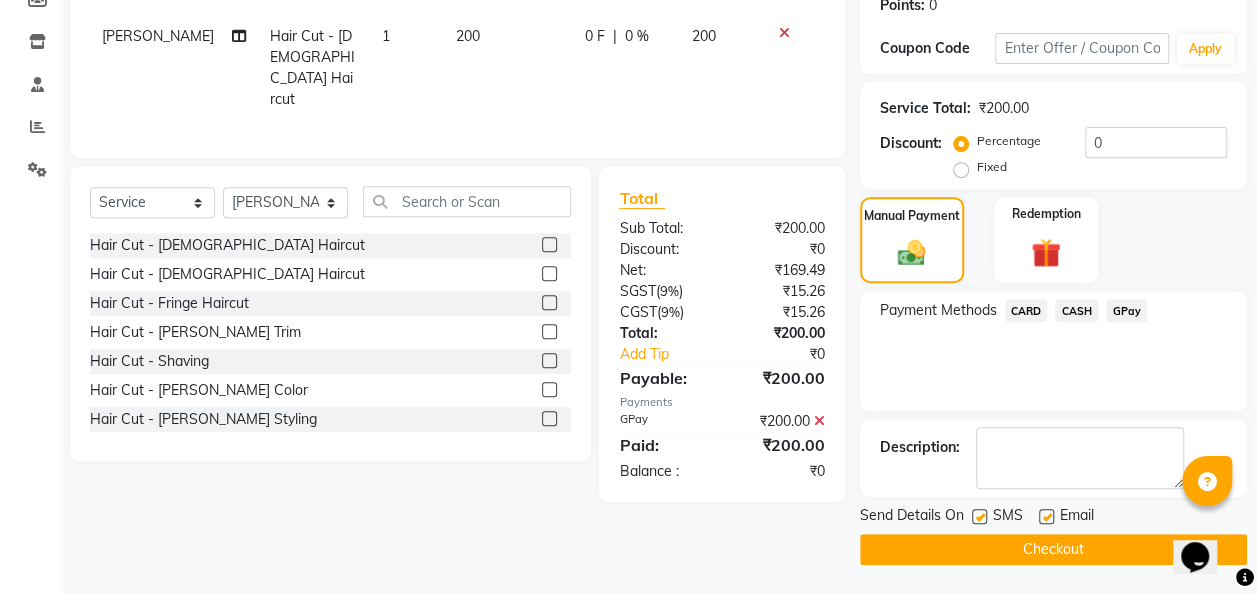 click on "Checkout" 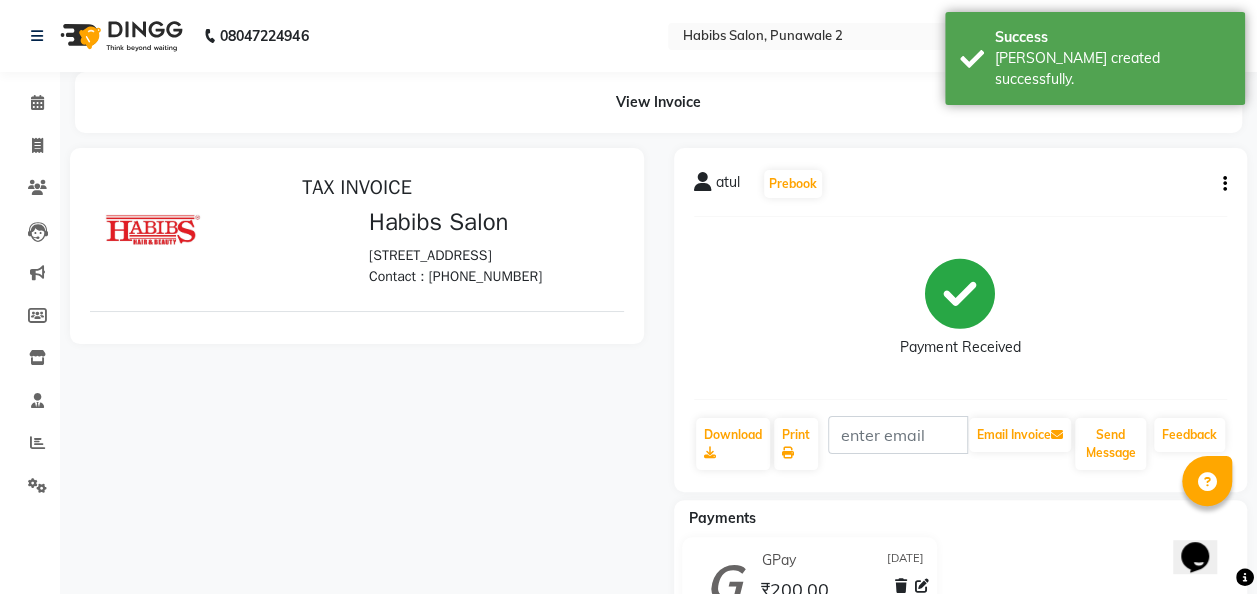scroll, scrollTop: 0, scrollLeft: 0, axis: both 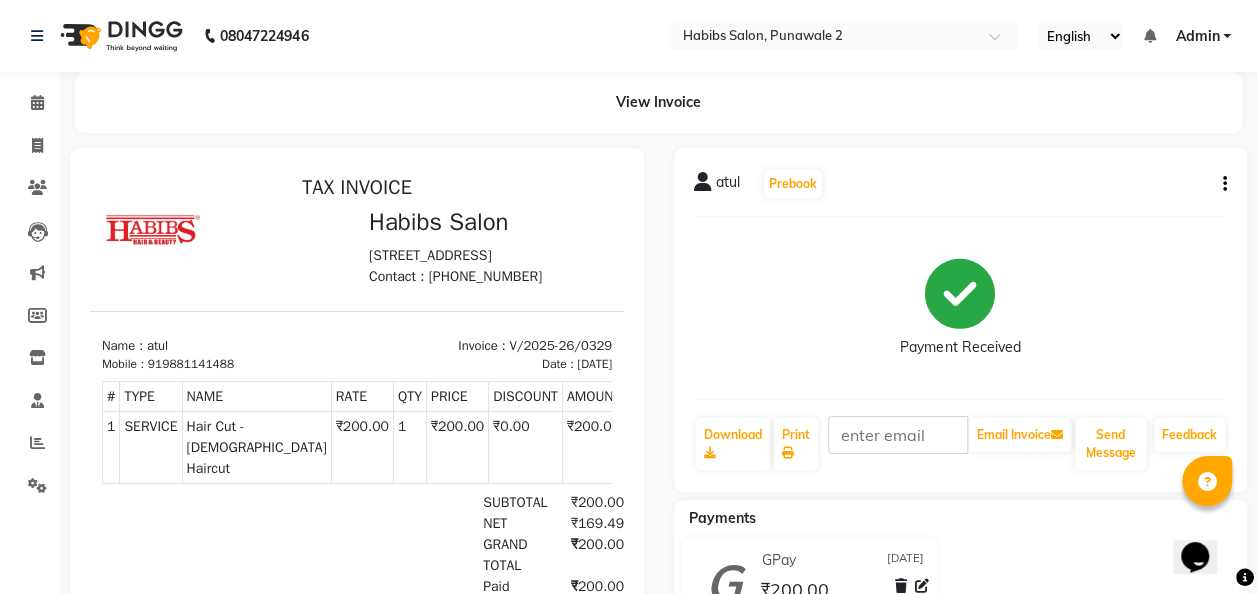 click 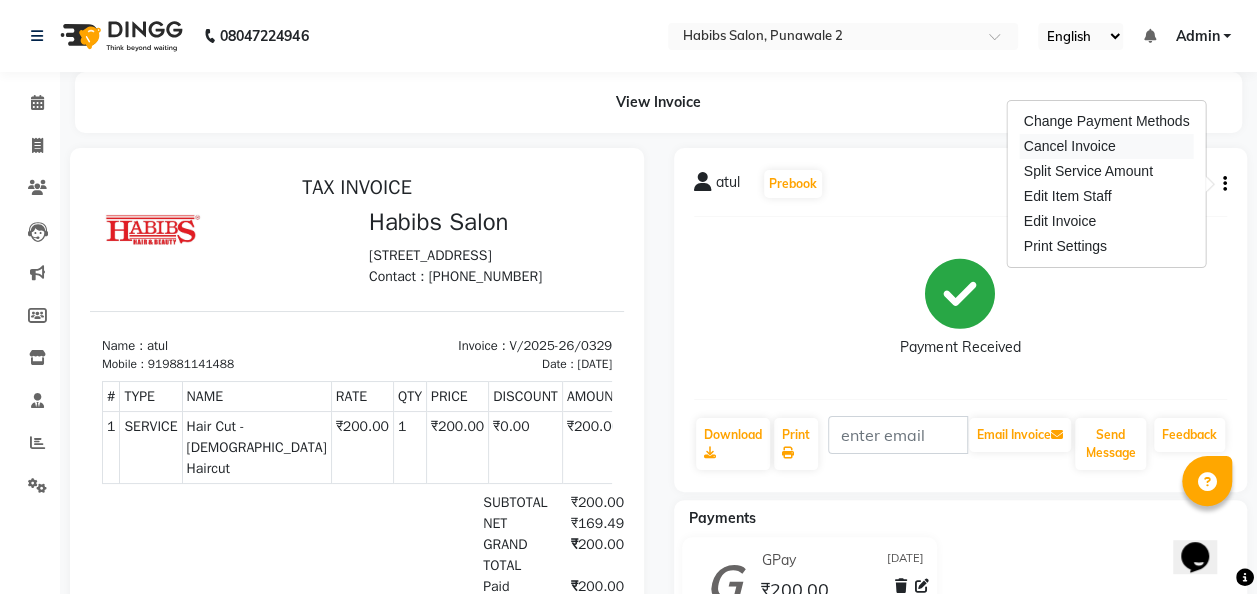 click on "Cancel Invoice" at bounding box center (1107, 146) 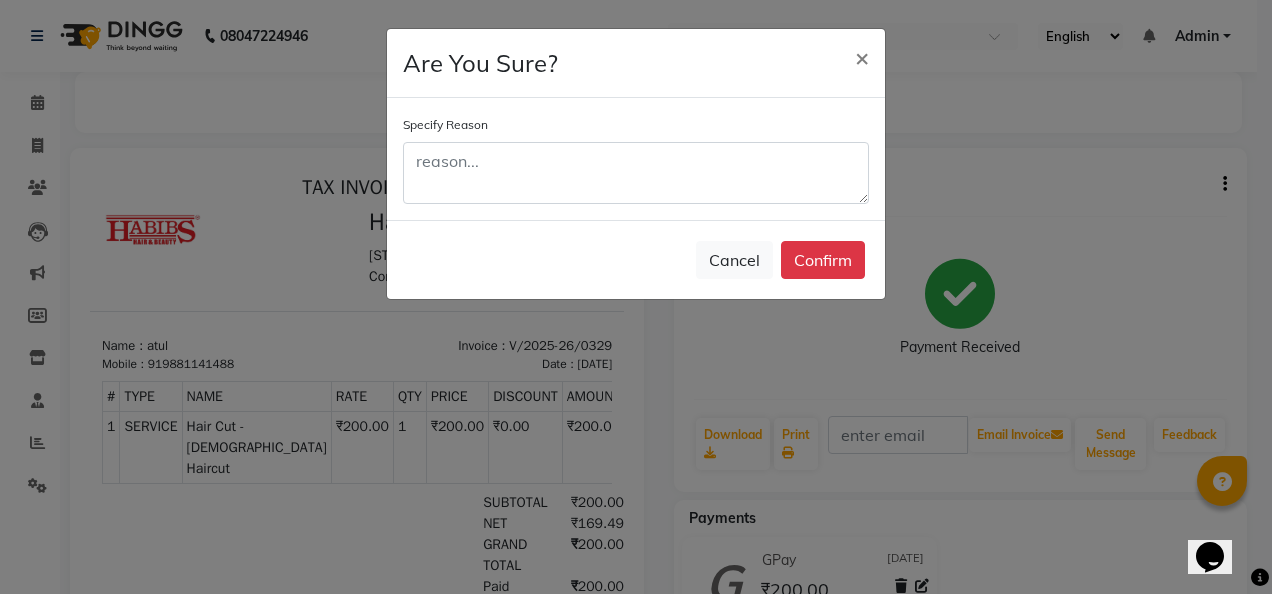type 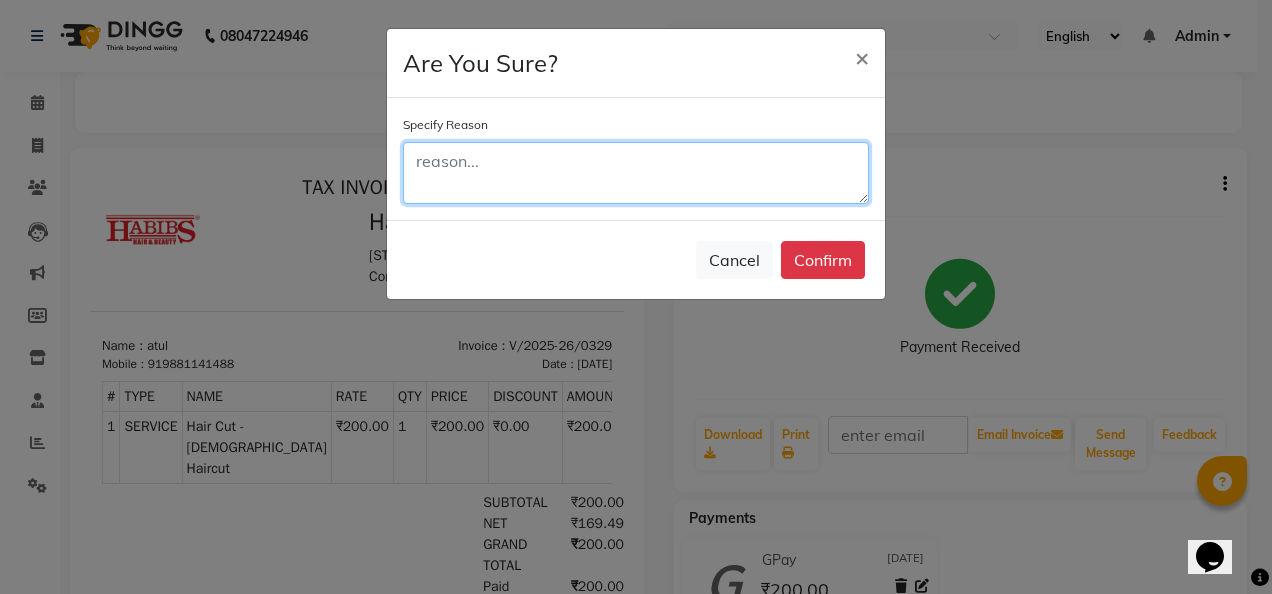 click 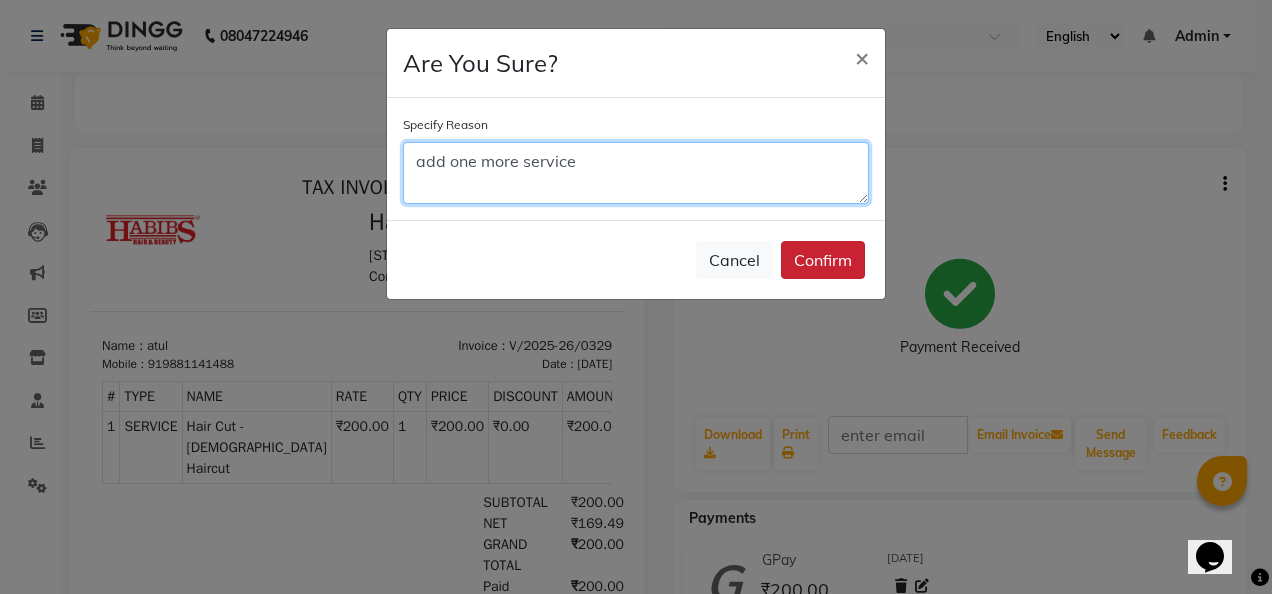 type on "add one more service" 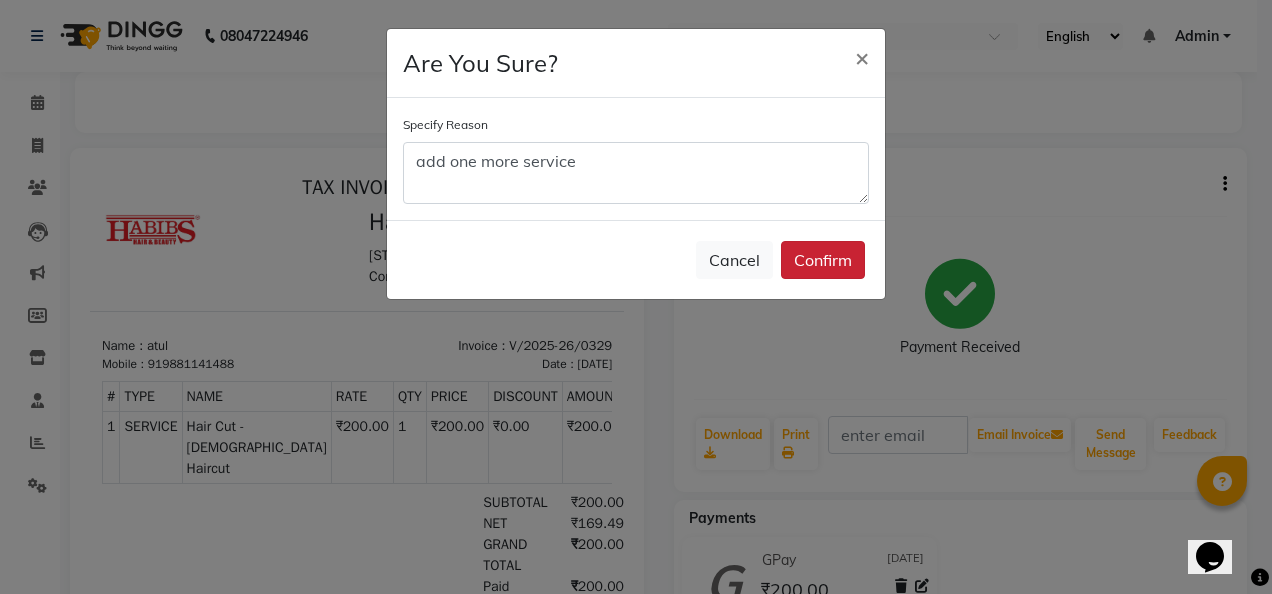 click on "Confirm" 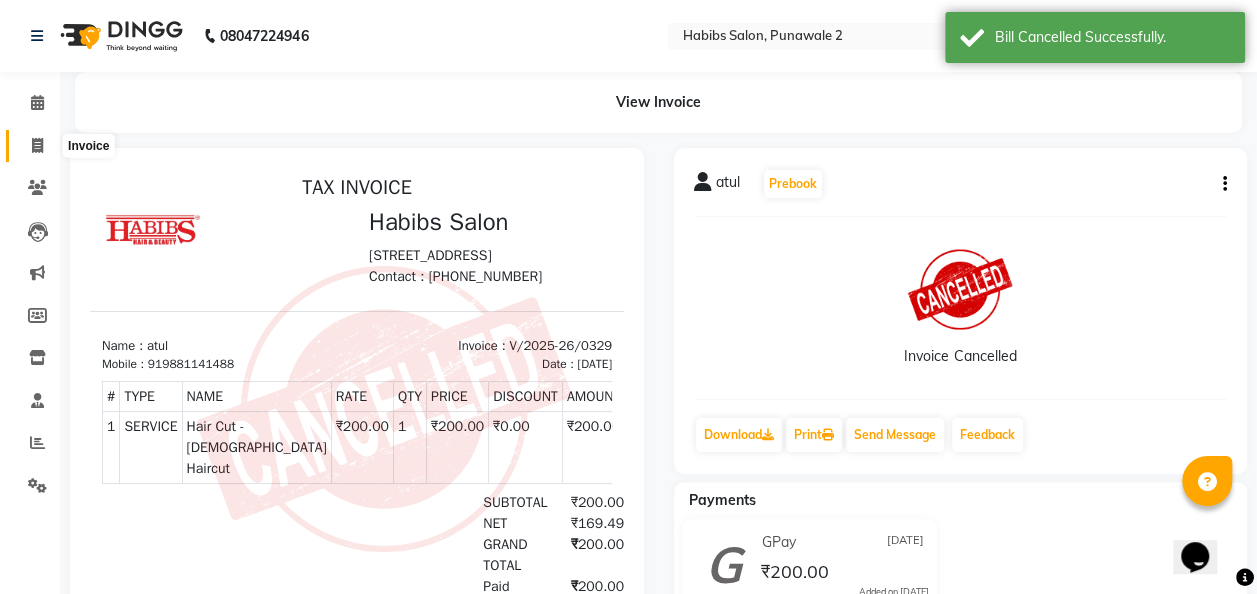 click 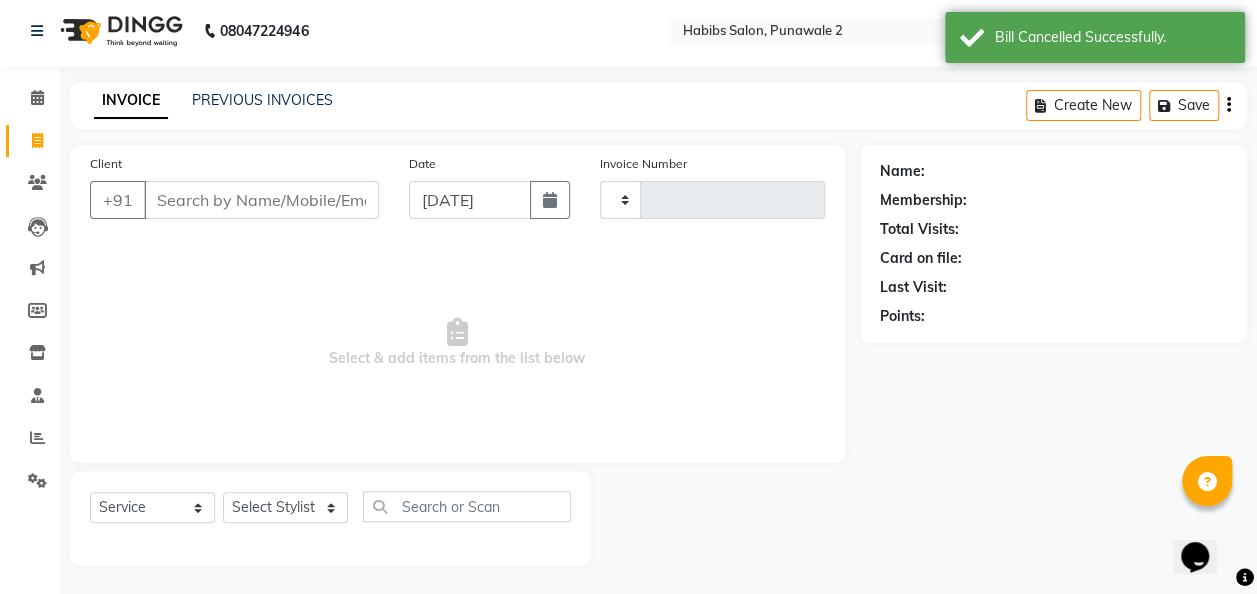 type on "0330" 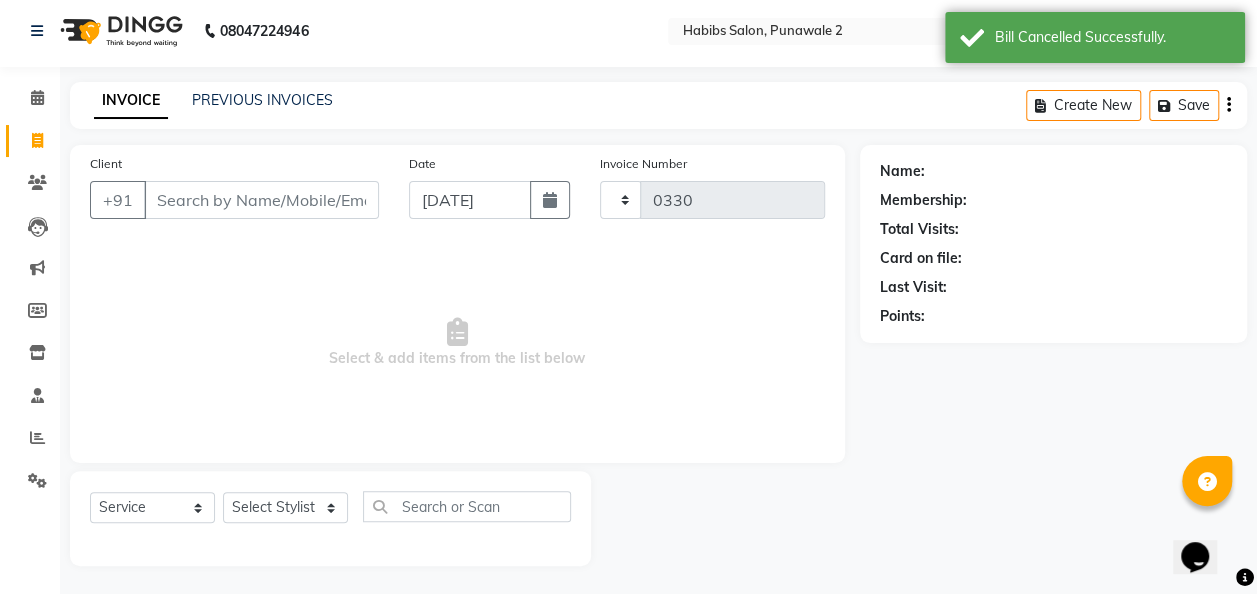 select on "8475" 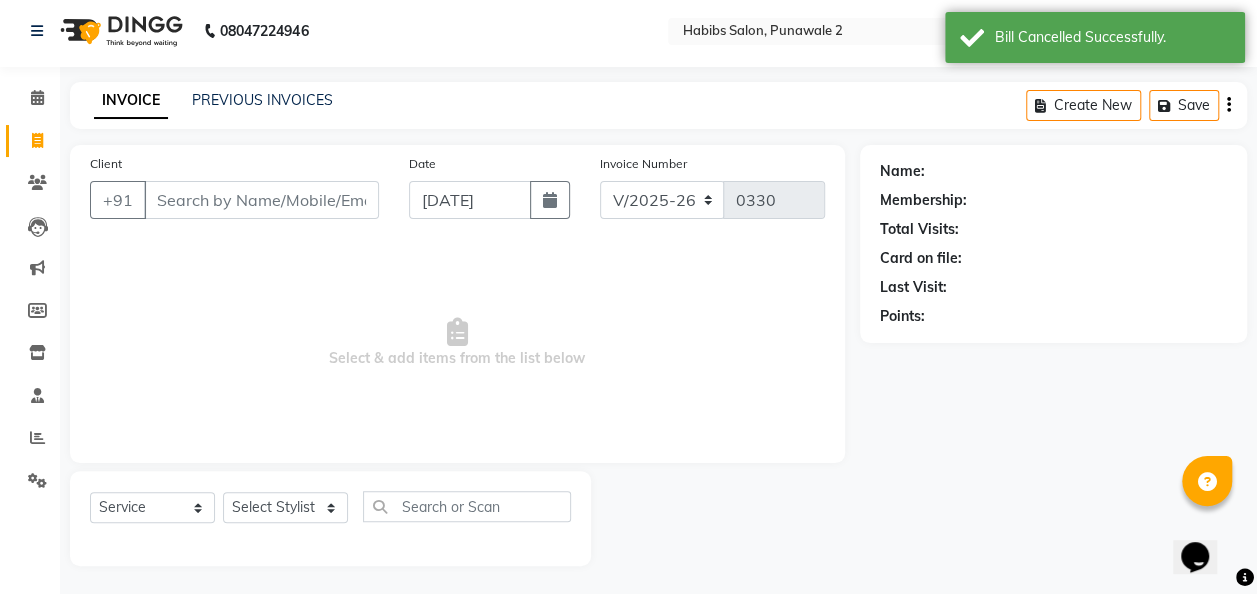 scroll, scrollTop: 6, scrollLeft: 0, axis: vertical 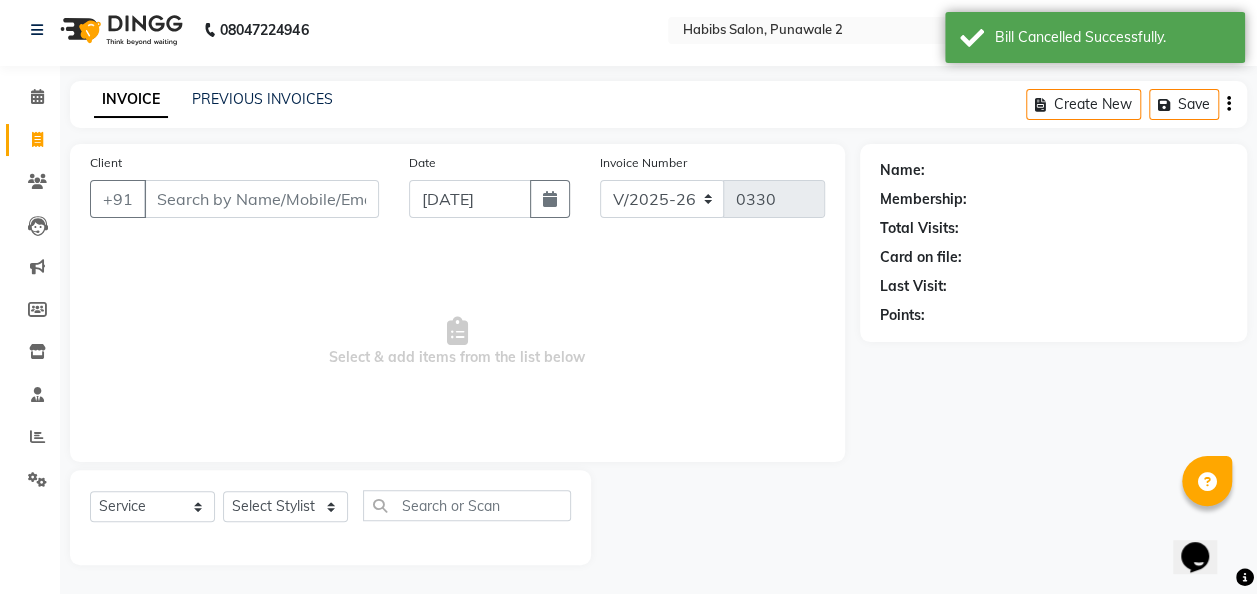 click on "Client" at bounding box center [261, 199] 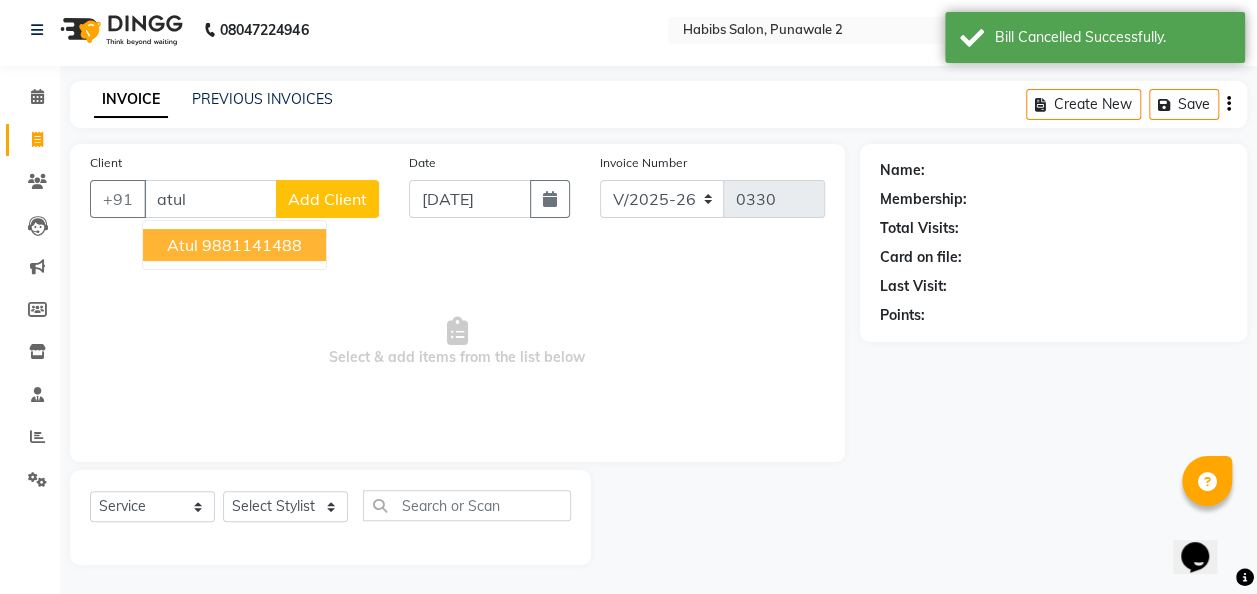 click on "9881141488" at bounding box center (252, 245) 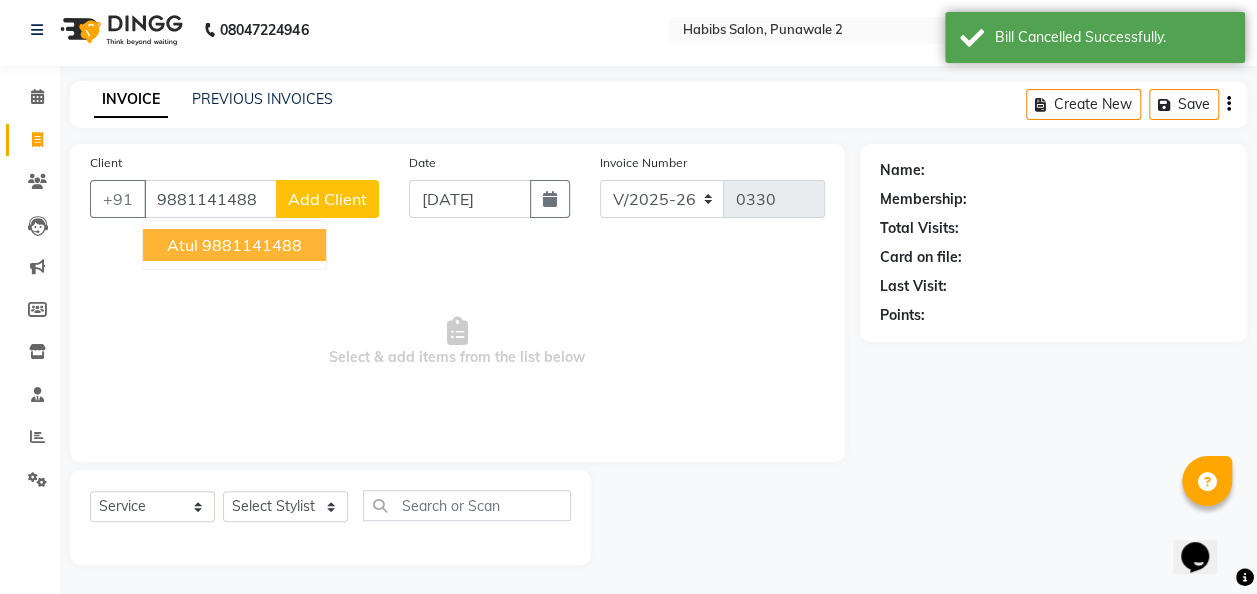 type on "9881141488" 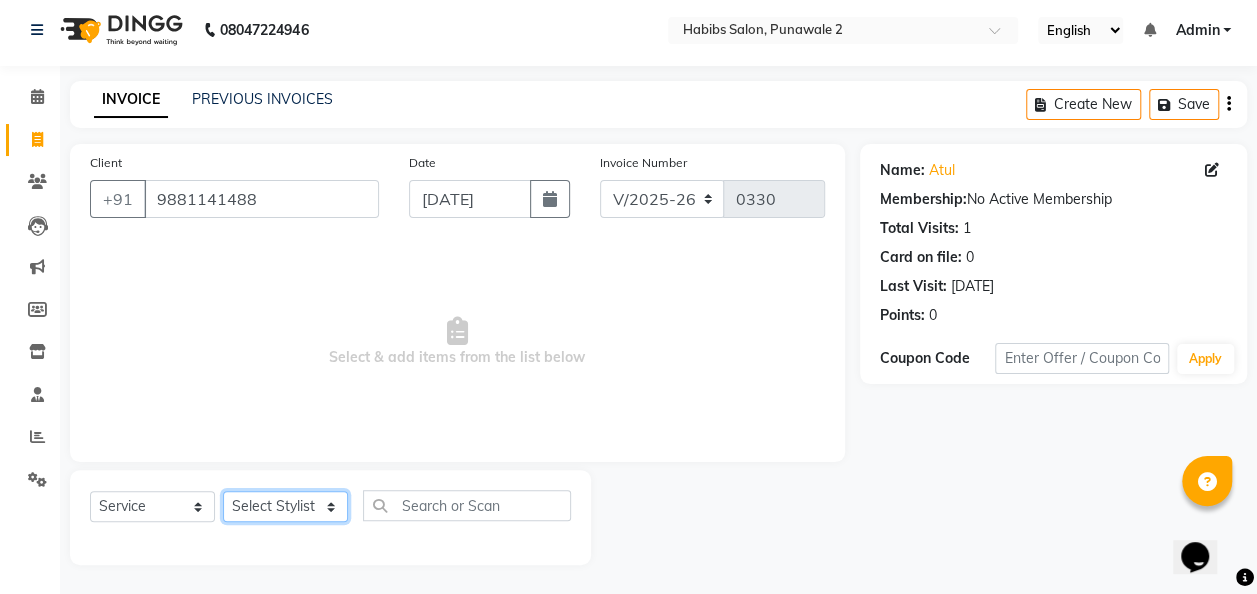 click on "Select Stylist Chandan [PERSON_NAME] [PERSON_NAME] [PERSON_NAME]" 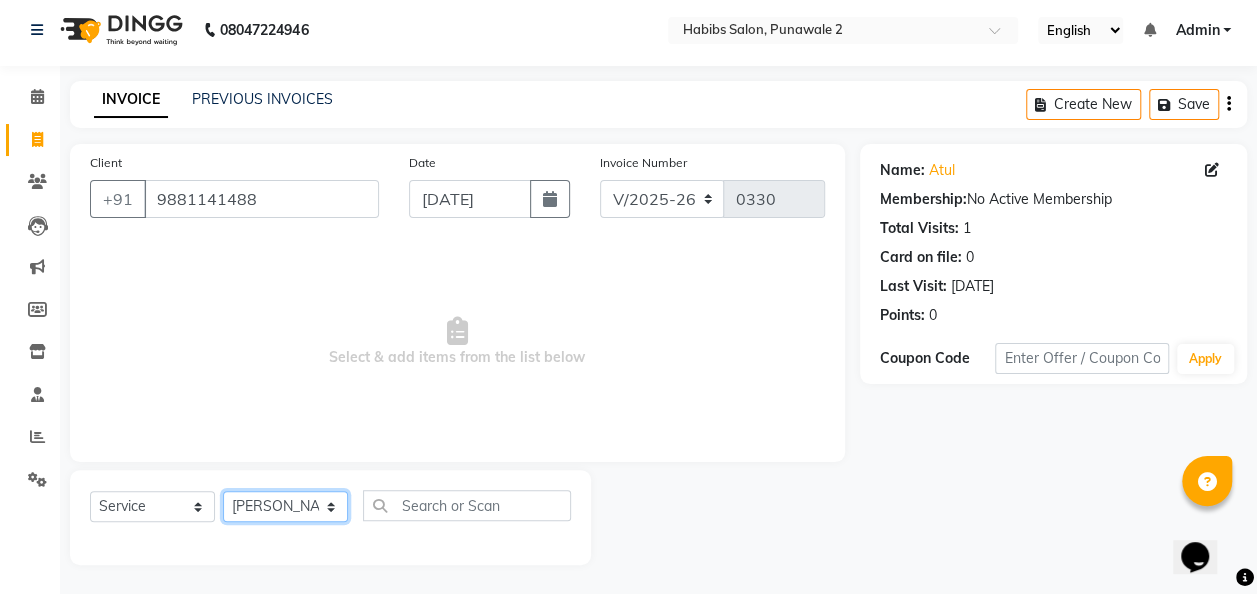 click on "Select Stylist Chandan [PERSON_NAME] [PERSON_NAME] [PERSON_NAME]" 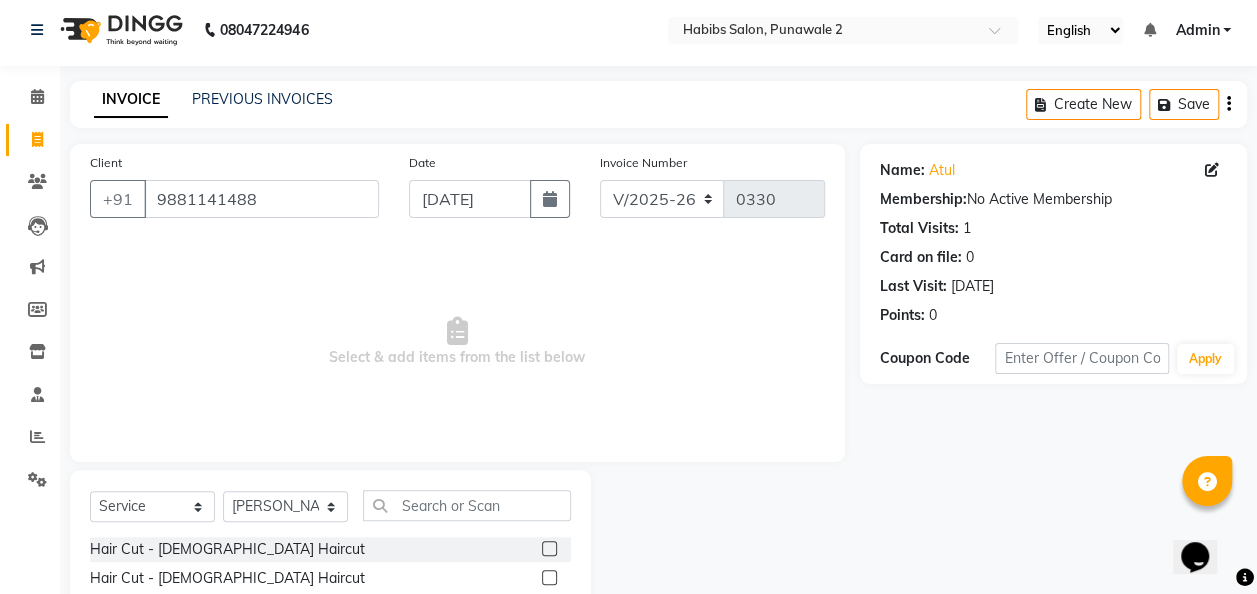 click 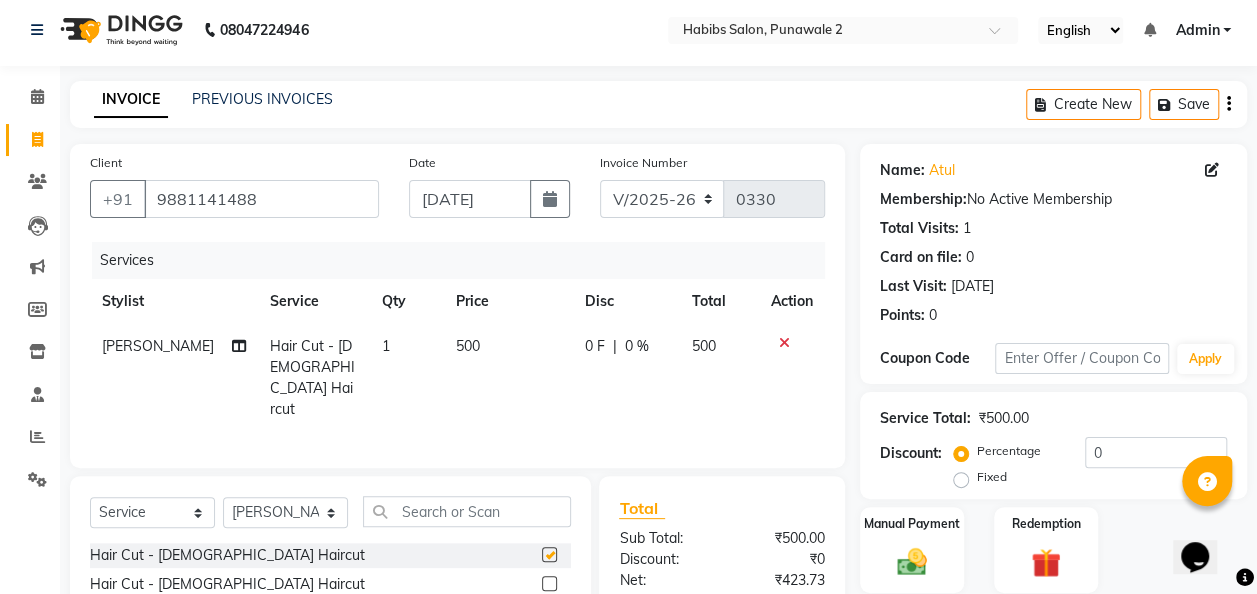 checkbox on "false" 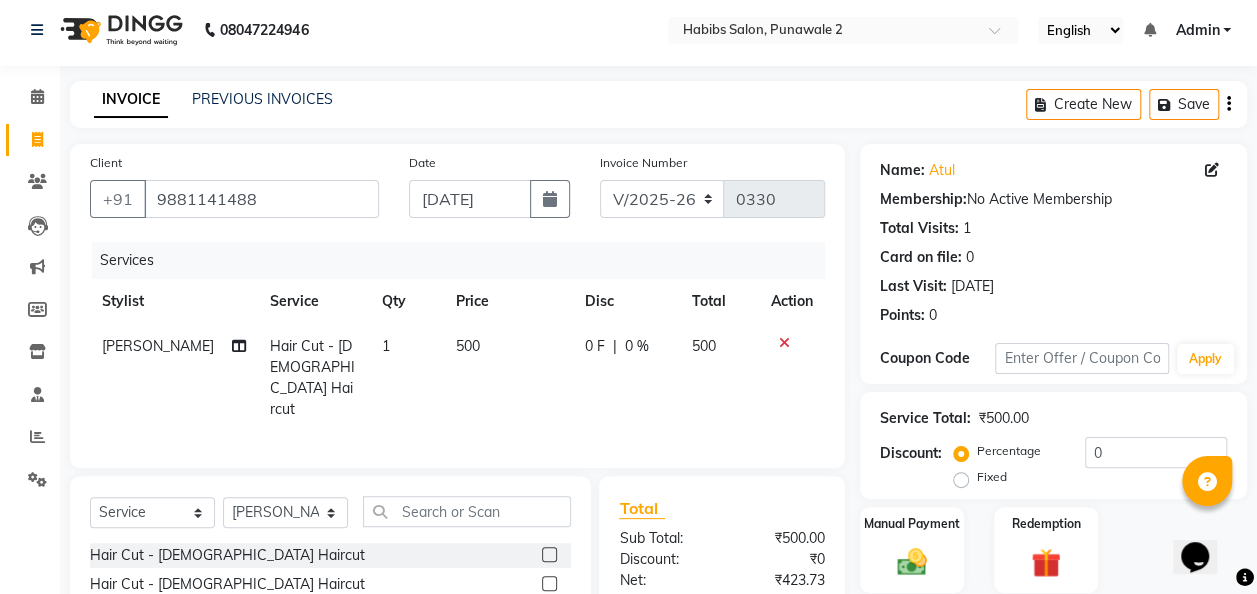 click on "500" 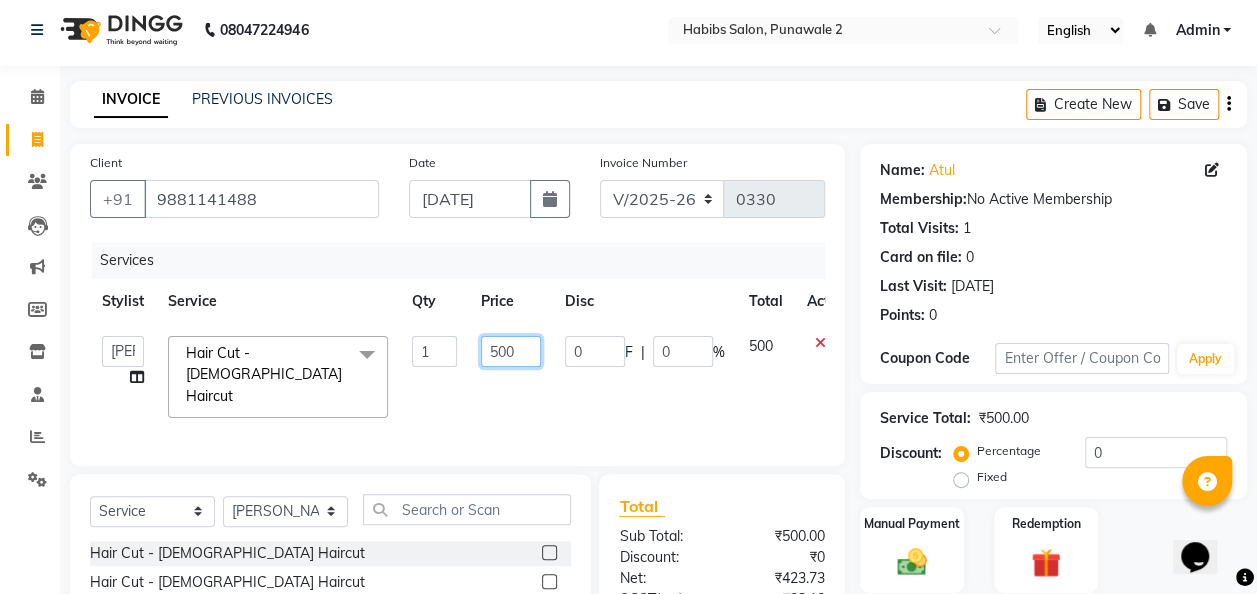 click on "500" 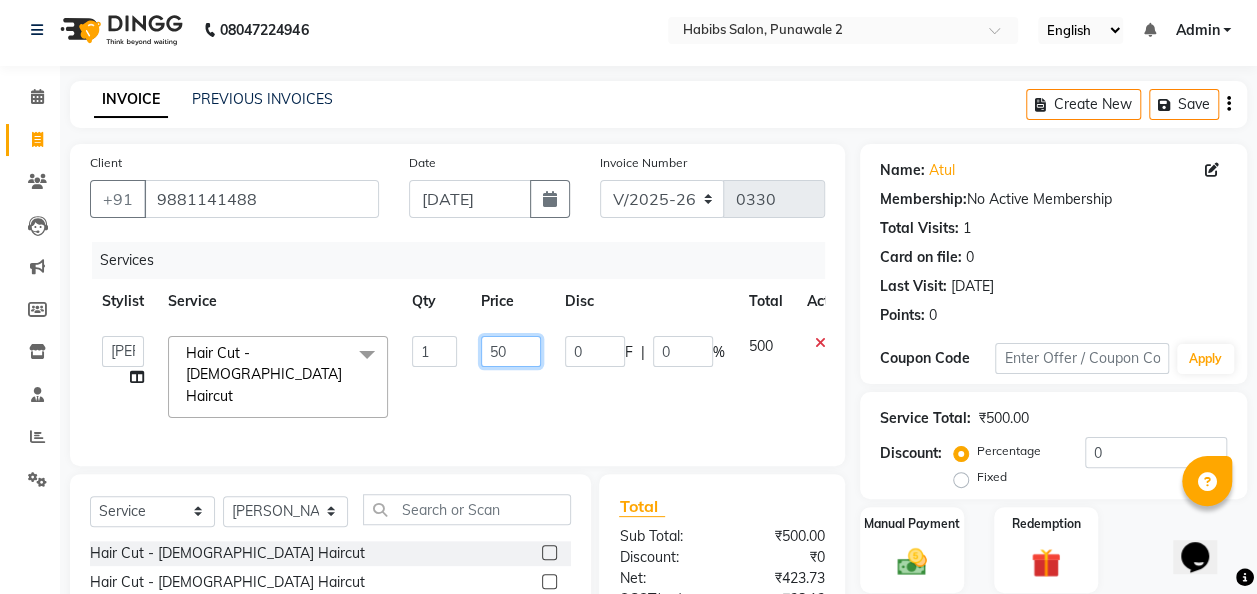 type on "5" 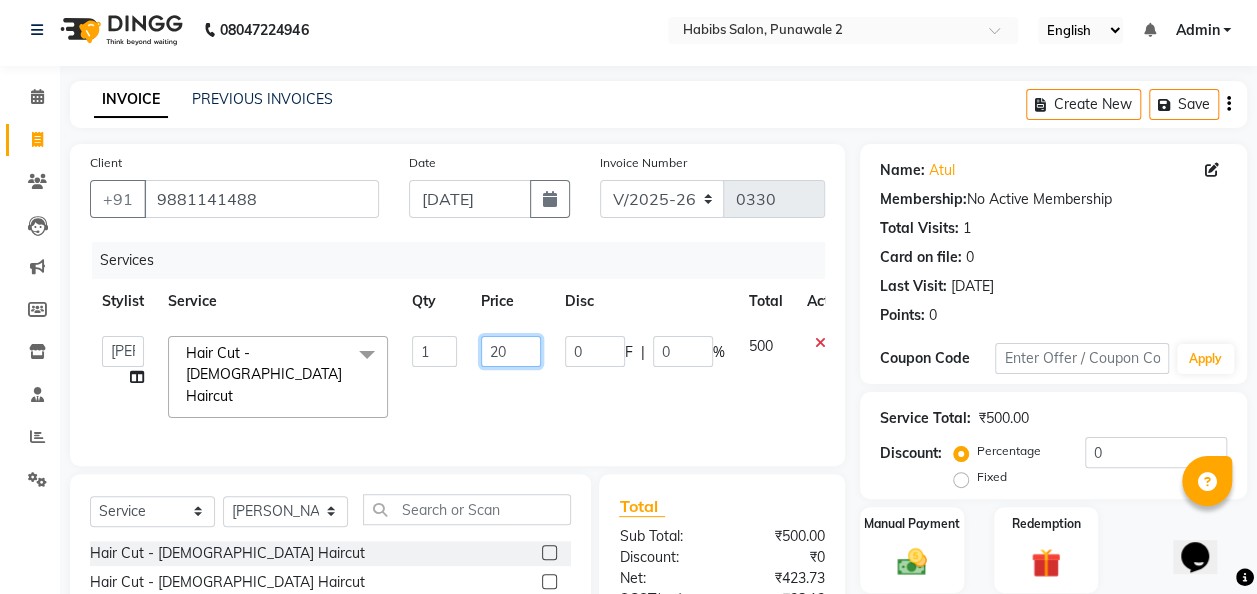 type on "200" 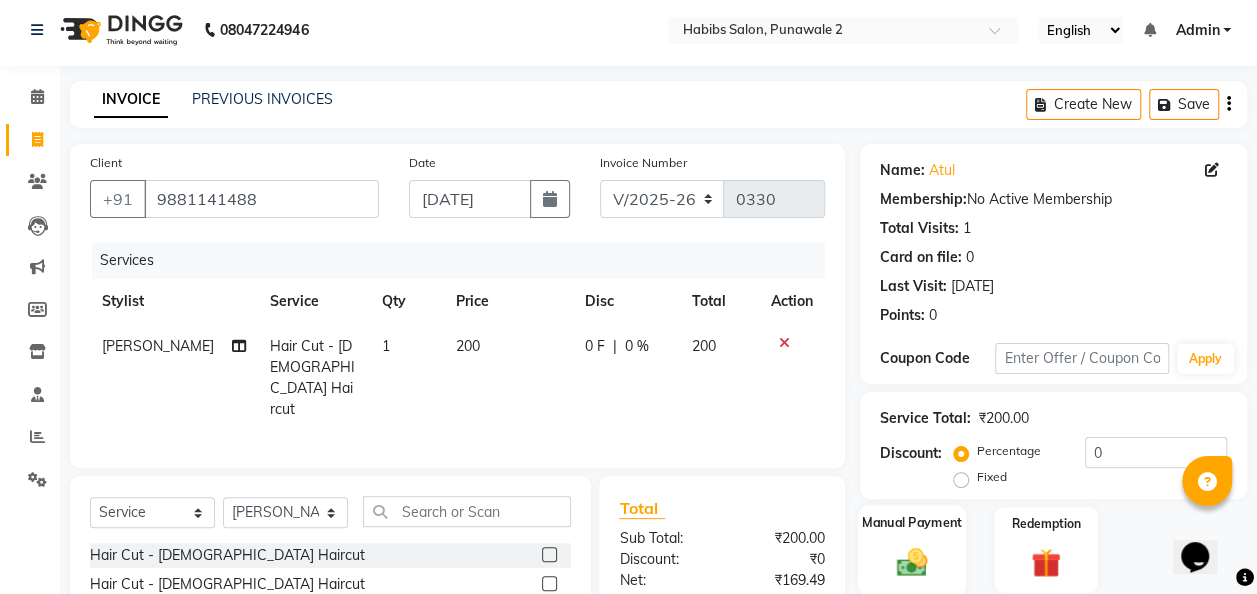 click 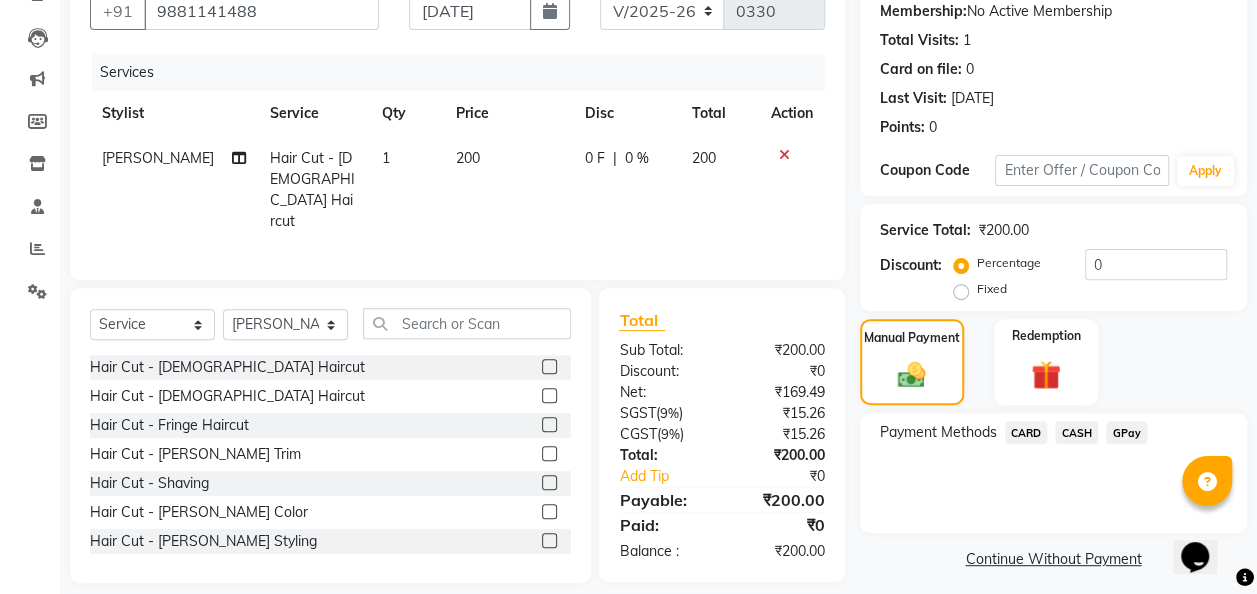 scroll, scrollTop: 204, scrollLeft: 0, axis: vertical 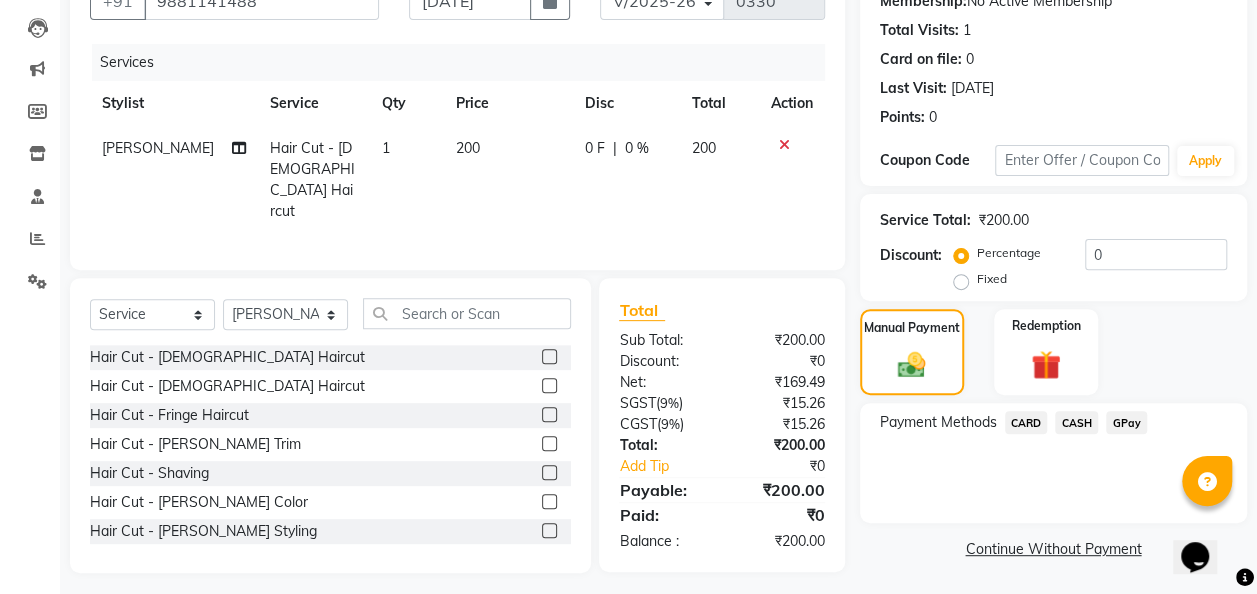 click on "GPay" 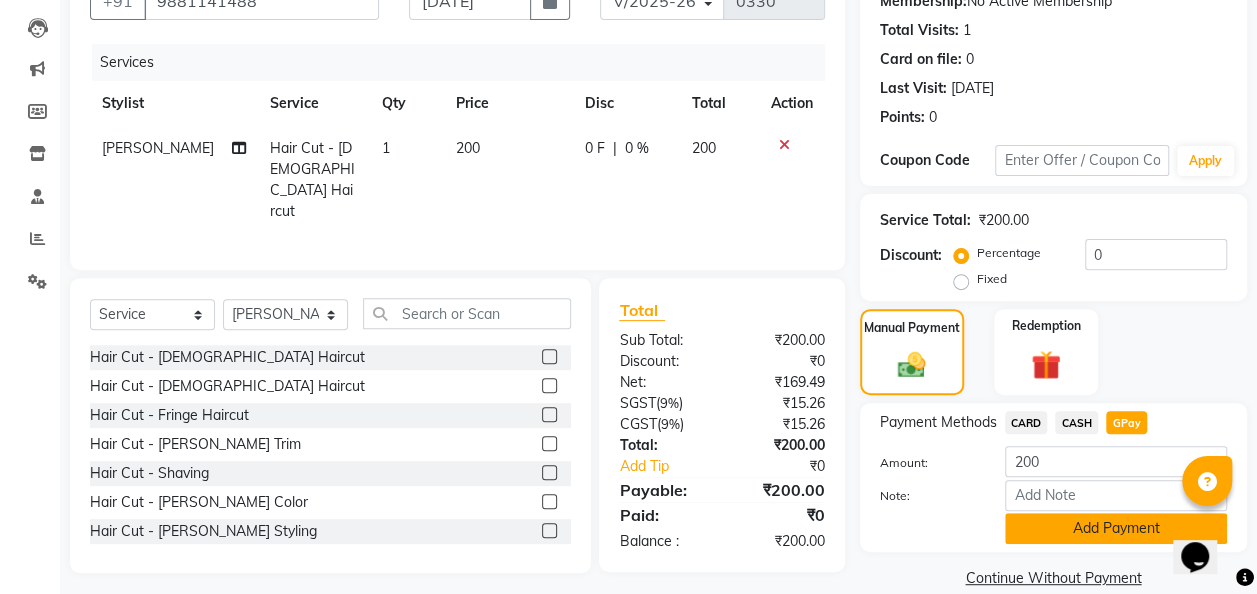 click on "Add Payment" 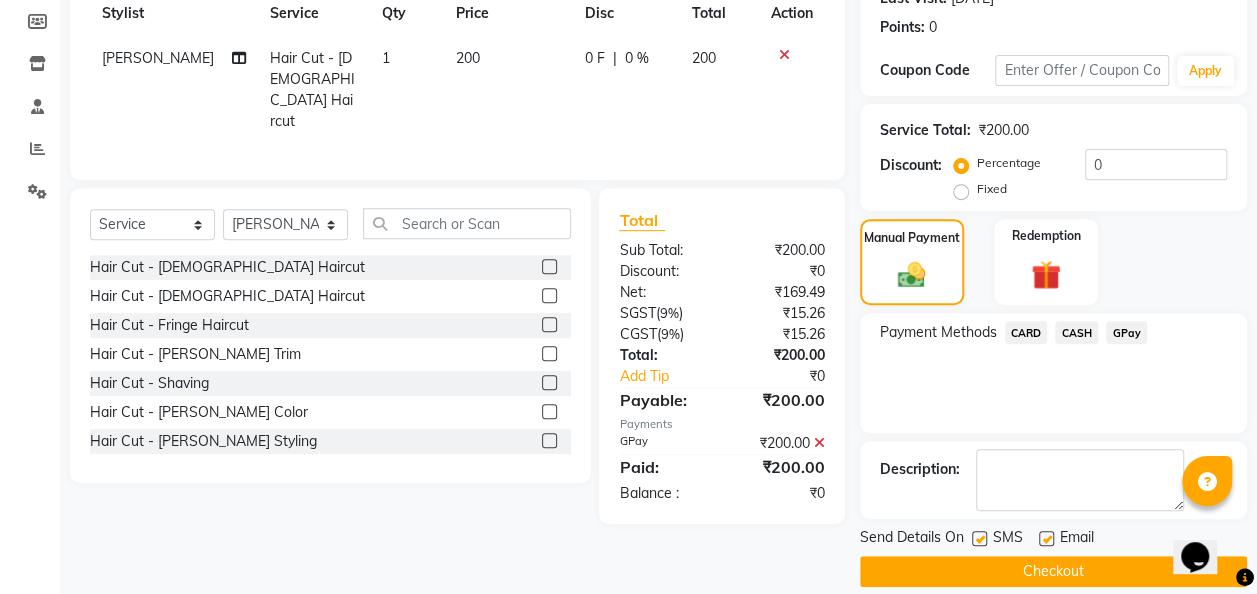scroll, scrollTop: 306, scrollLeft: 0, axis: vertical 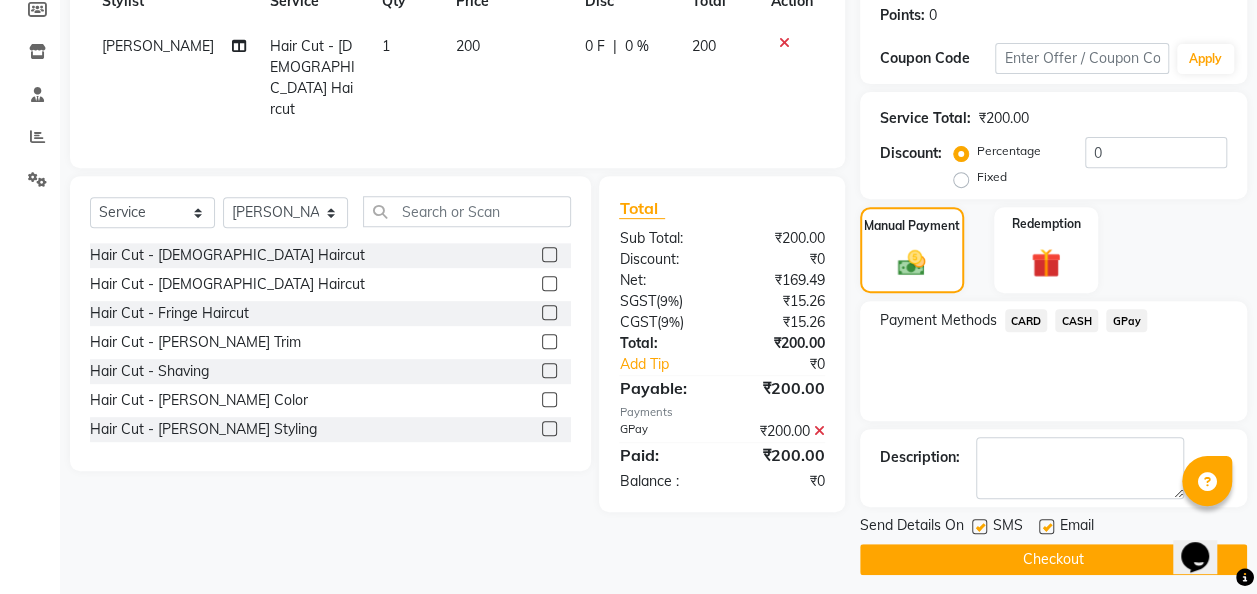 click on "Checkout" 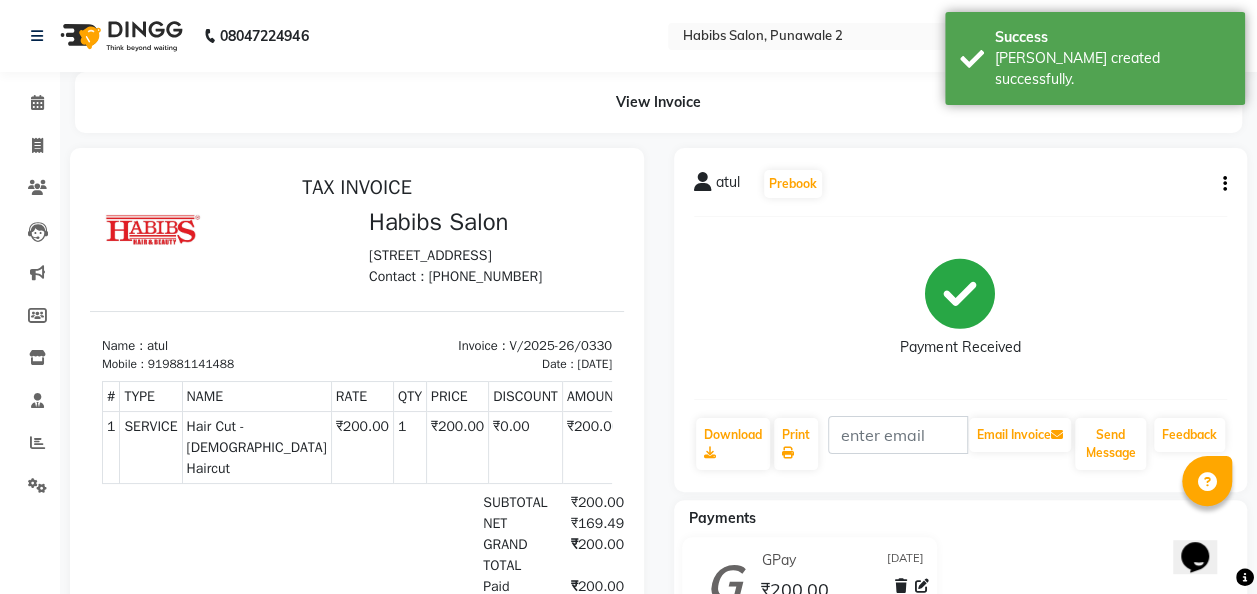 scroll, scrollTop: 0, scrollLeft: 0, axis: both 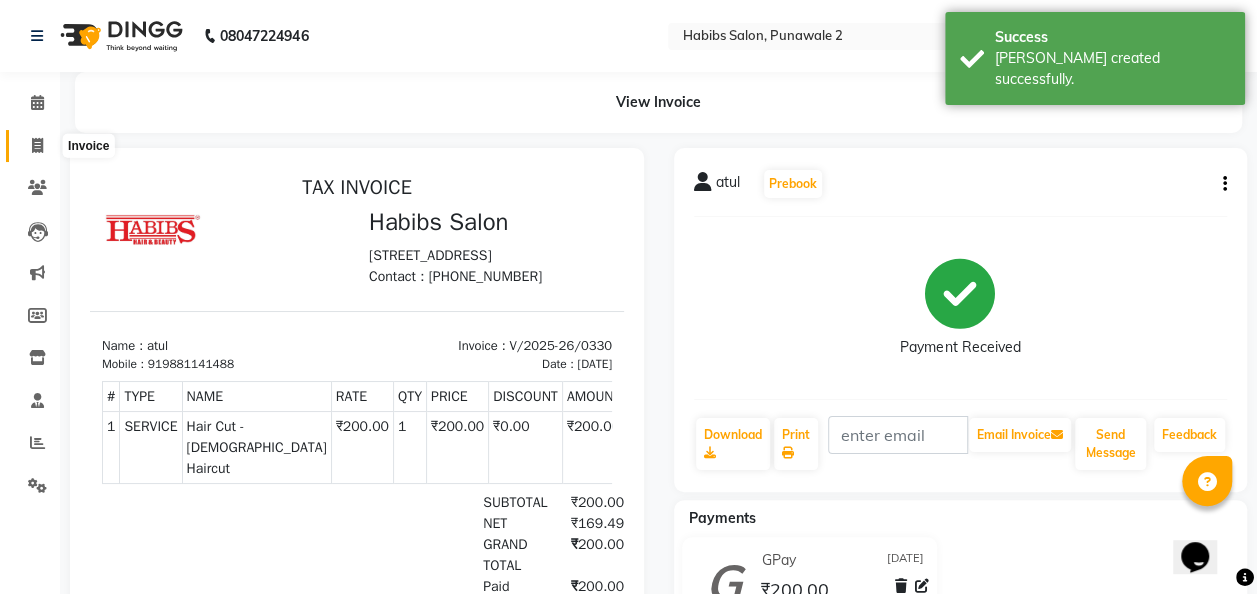 click 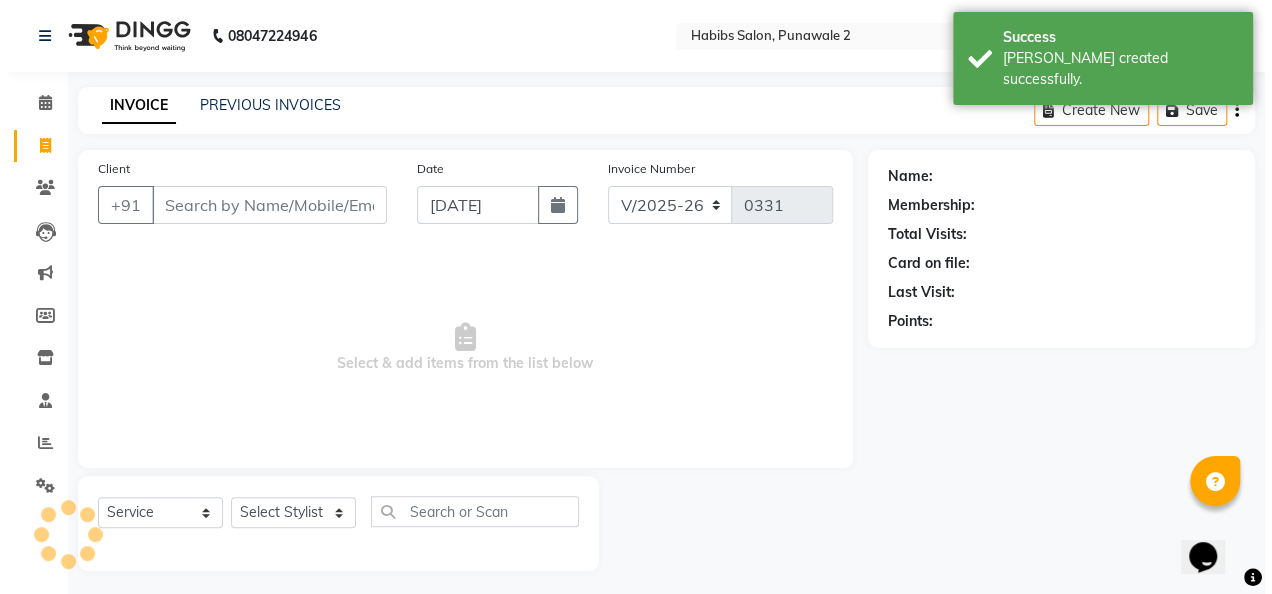 scroll, scrollTop: 6, scrollLeft: 0, axis: vertical 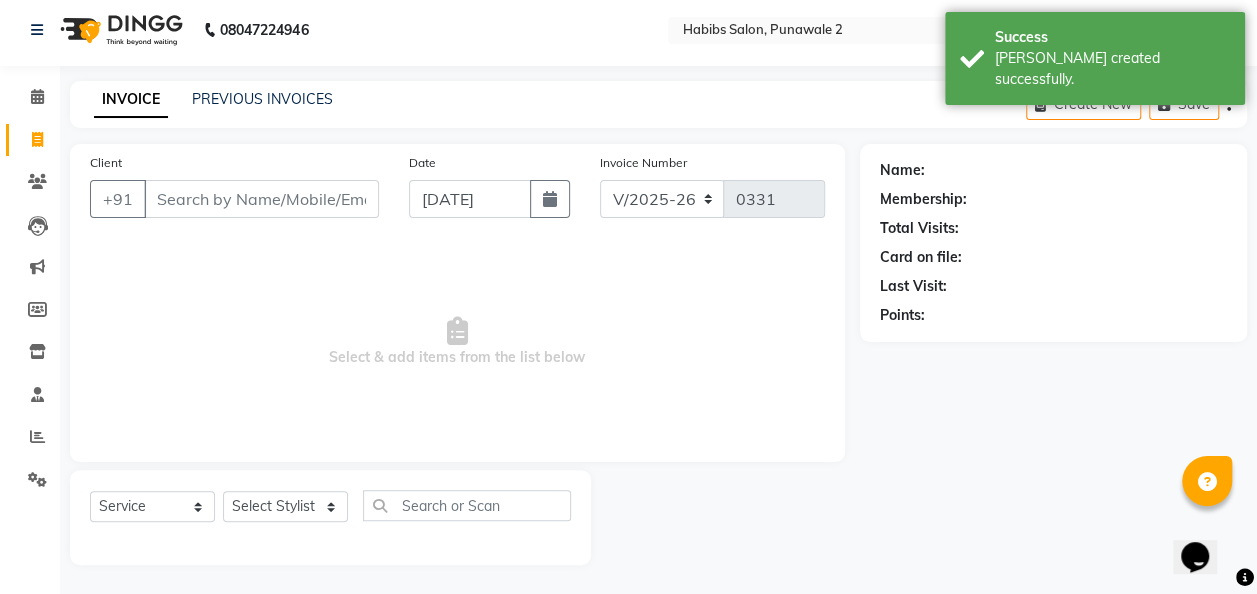 click on "Client" at bounding box center (261, 199) 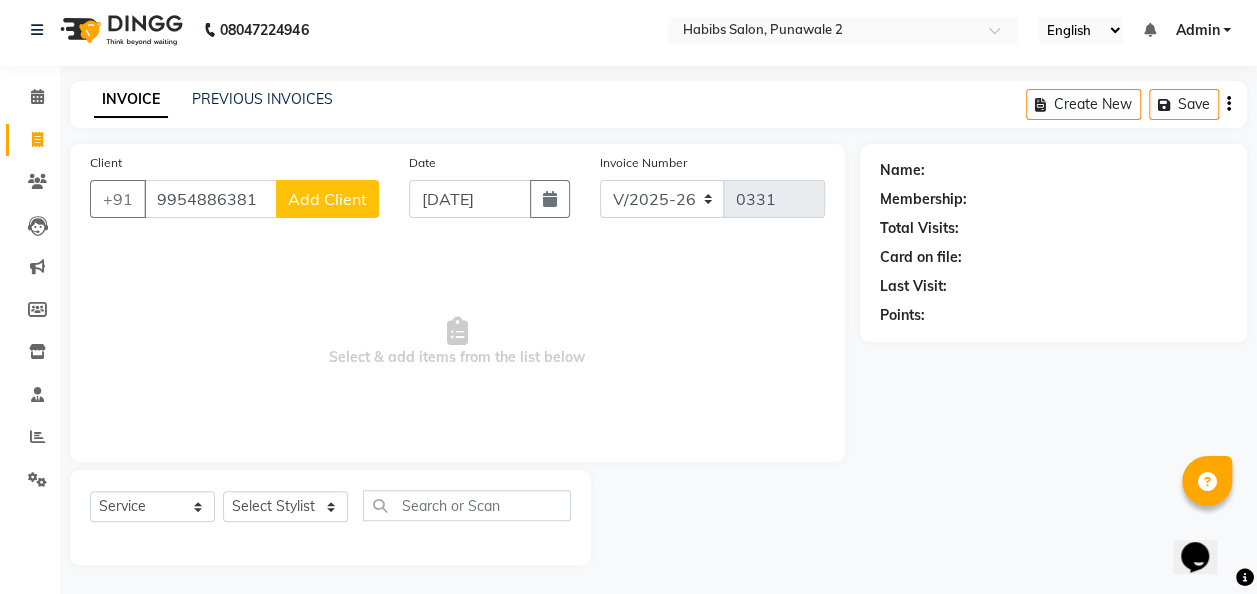 type on "9954886381" 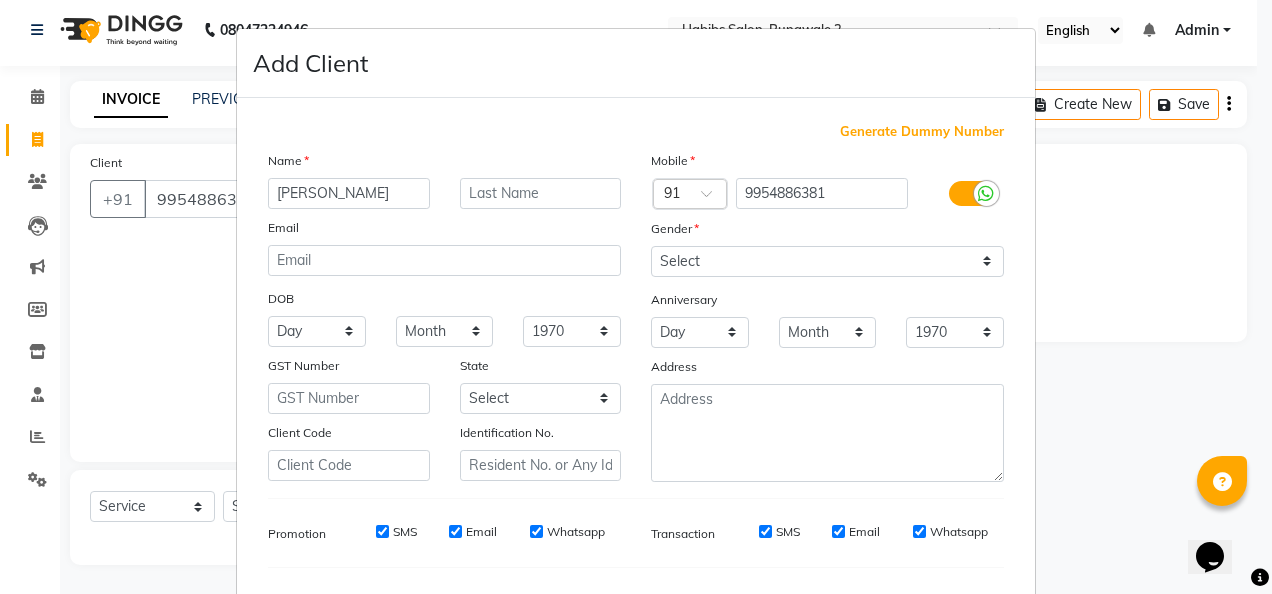 type on "[PERSON_NAME]" 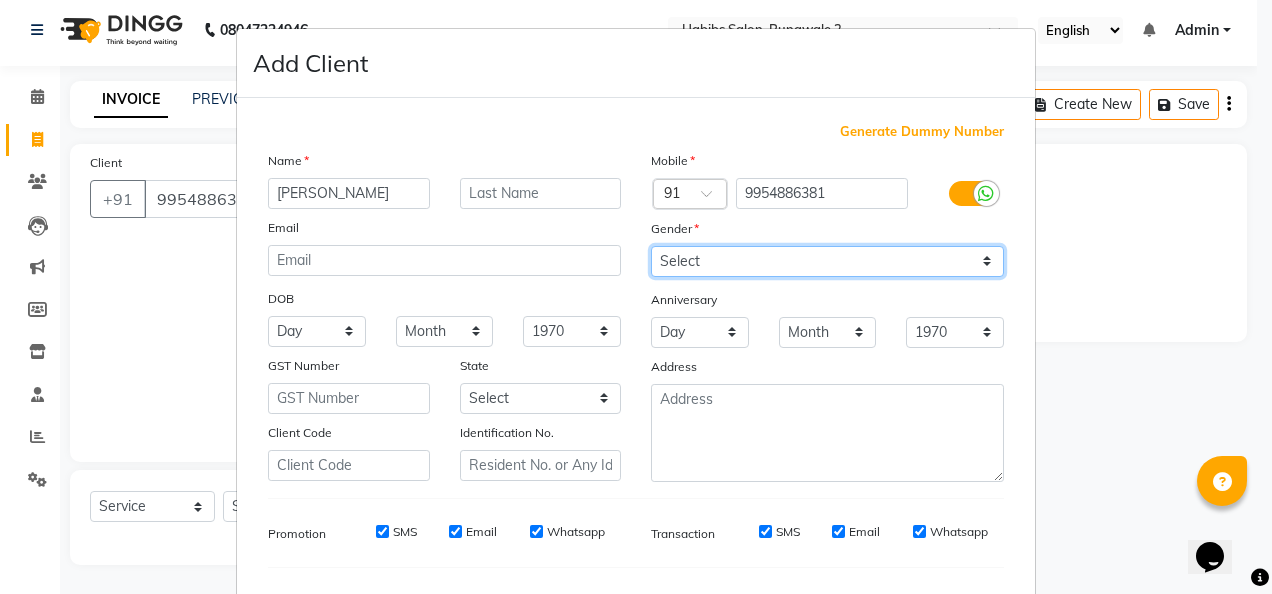 click on "Select [DEMOGRAPHIC_DATA] [DEMOGRAPHIC_DATA] Other Prefer Not To Say" at bounding box center [827, 261] 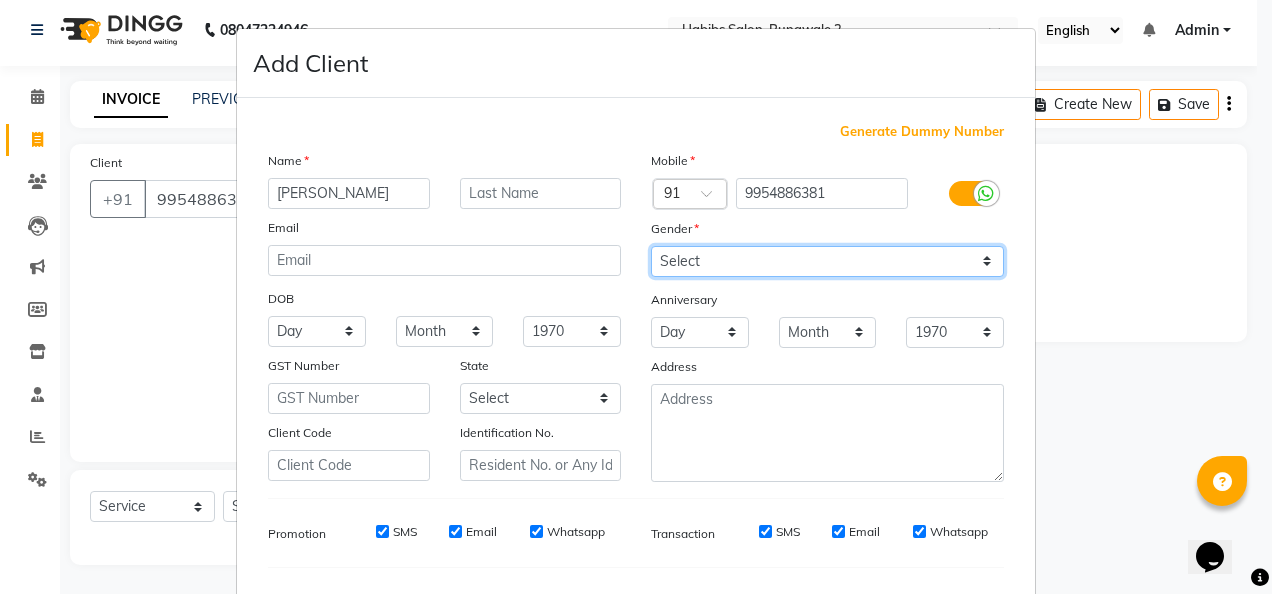 select on "[DEMOGRAPHIC_DATA]" 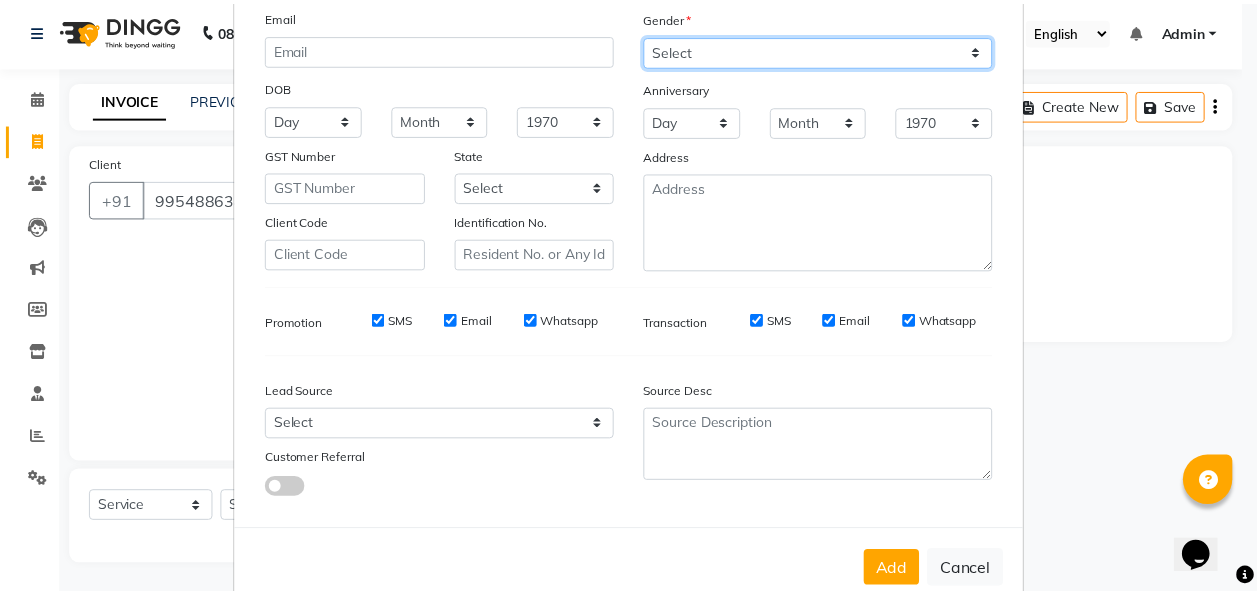 scroll, scrollTop: 251, scrollLeft: 0, axis: vertical 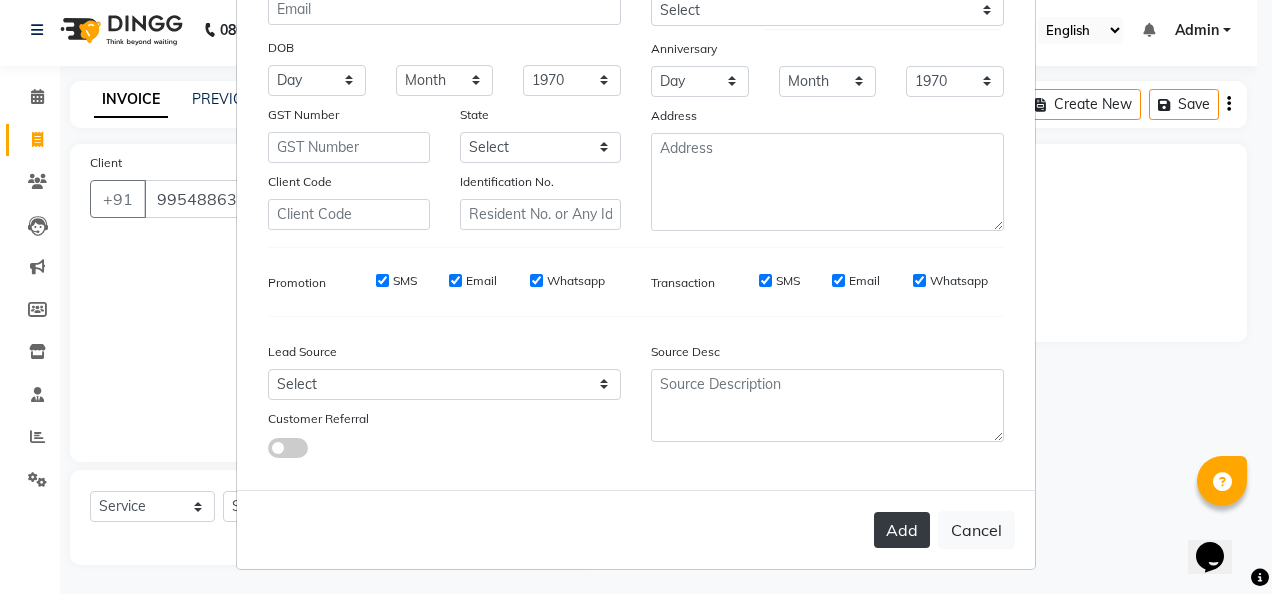 click on "Add" at bounding box center [902, 530] 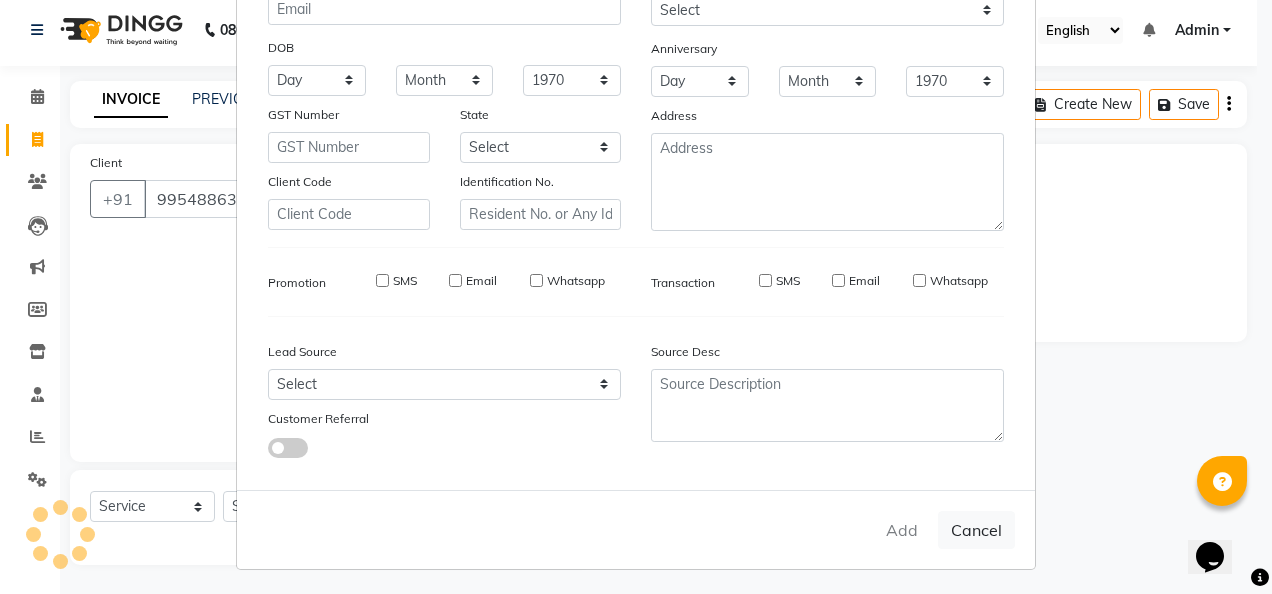 type 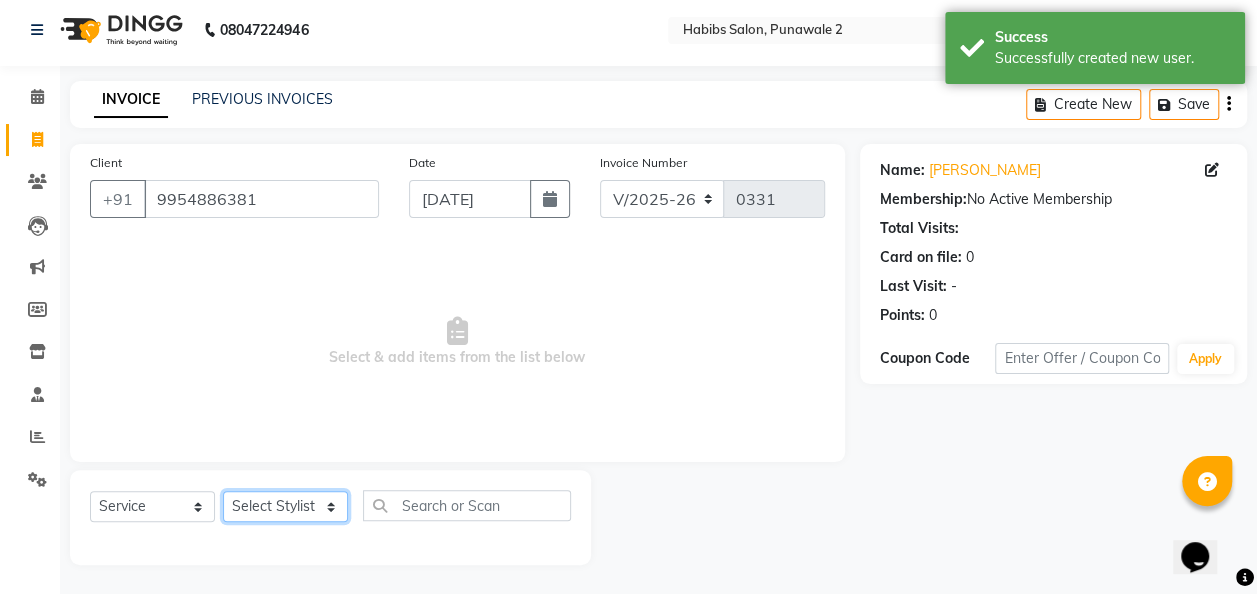 click on "Select Stylist Chandan [PERSON_NAME] [PERSON_NAME] [PERSON_NAME]" 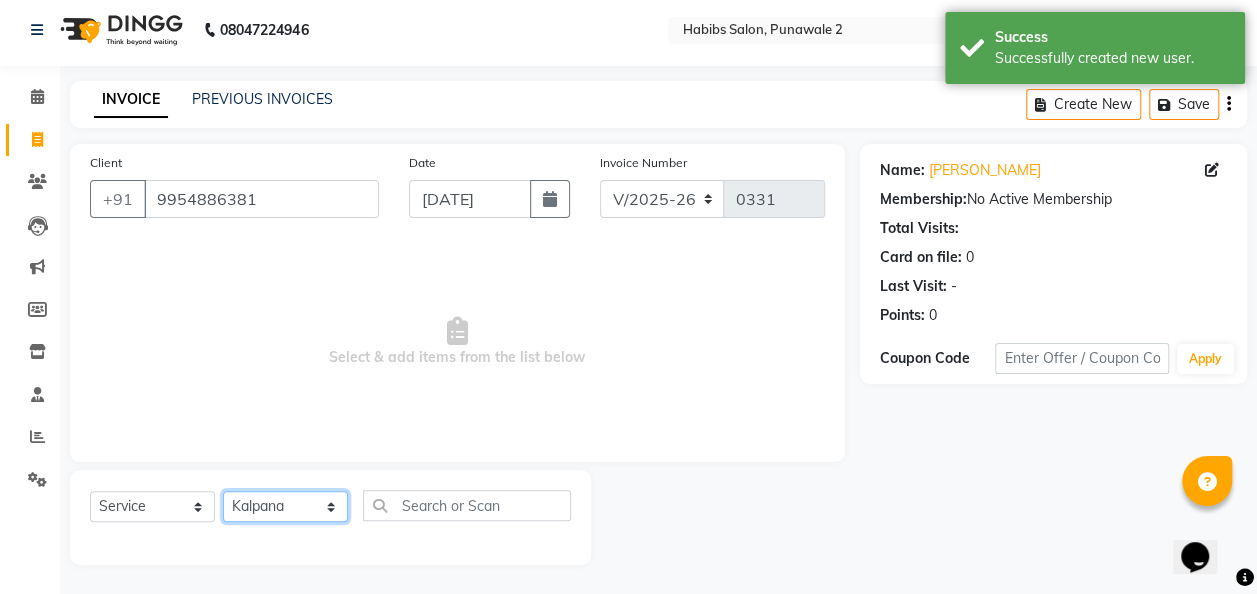 click on "Select Stylist Chandan [PERSON_NAME] [PERSON_NAME] [PERSON_NAME]" 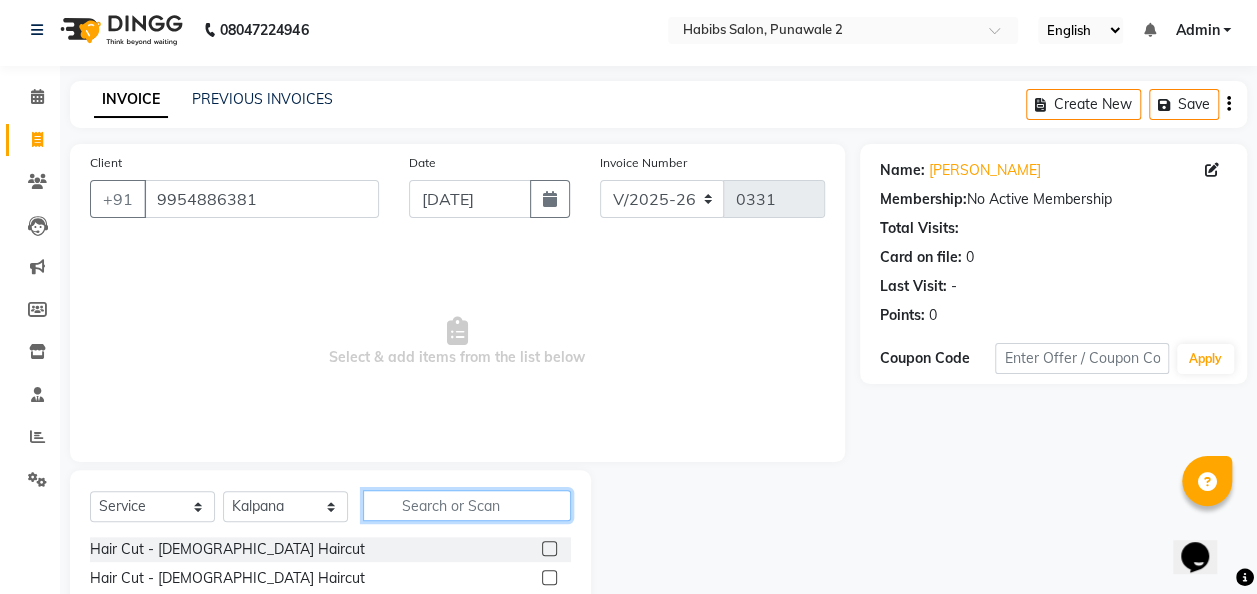 click 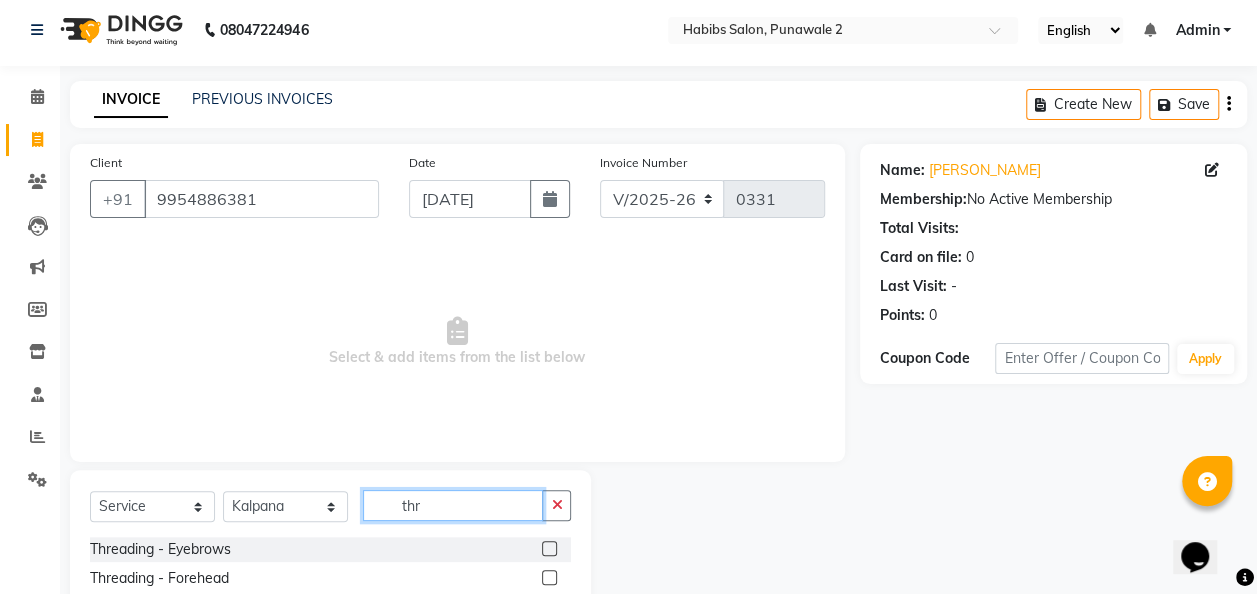 type on "thr" 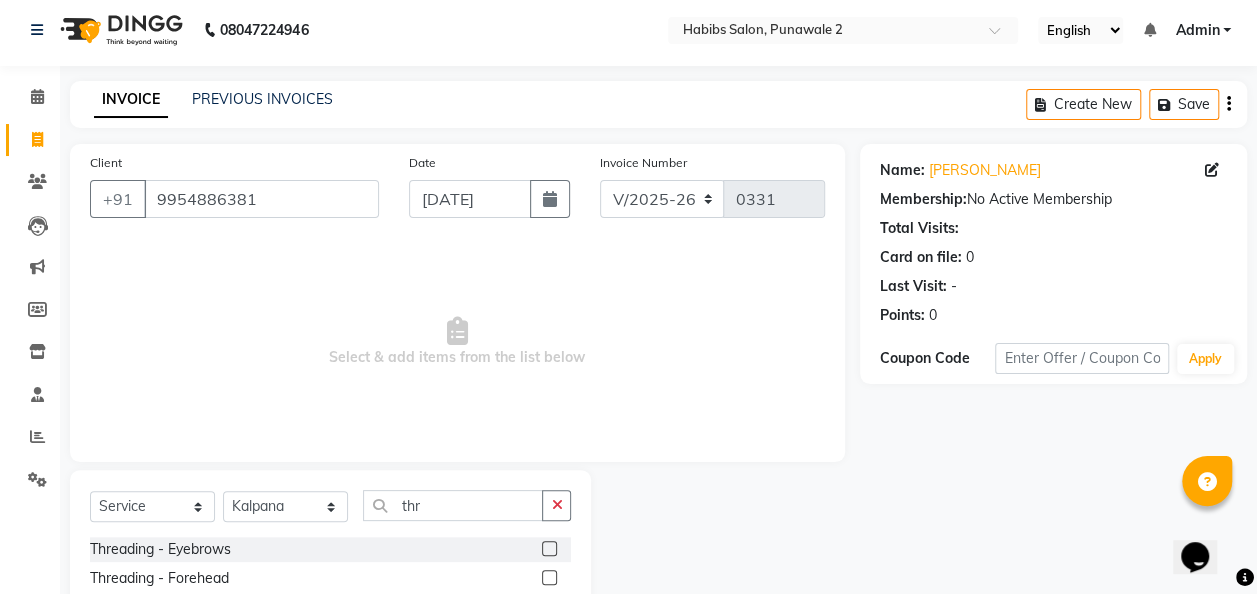 click 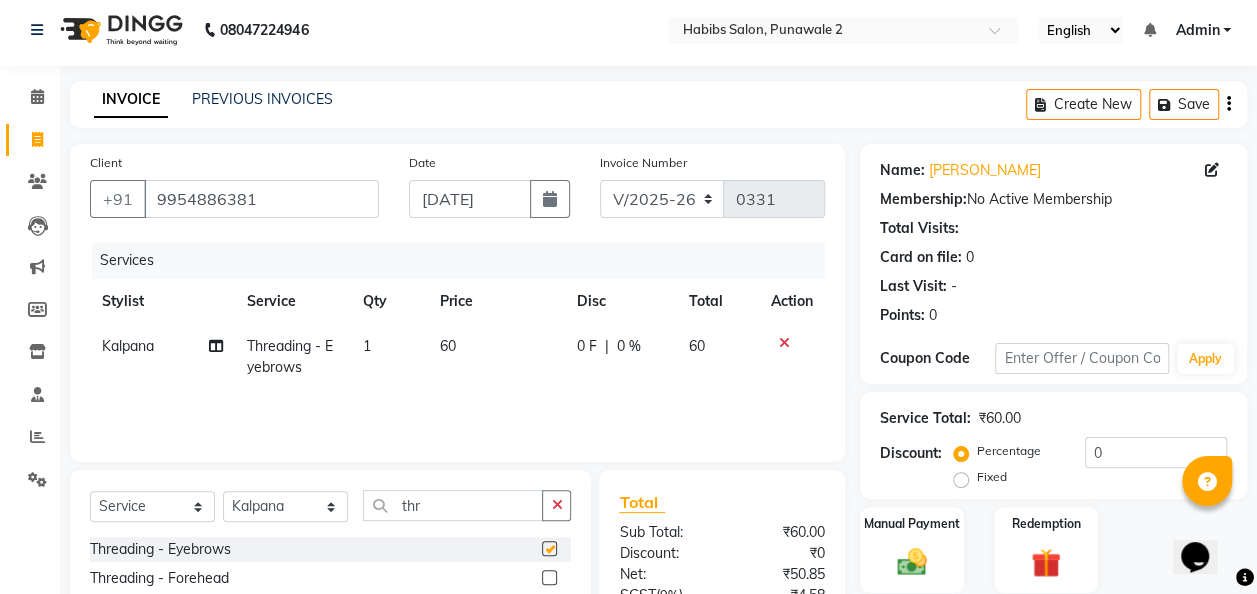 checkbox on "false" 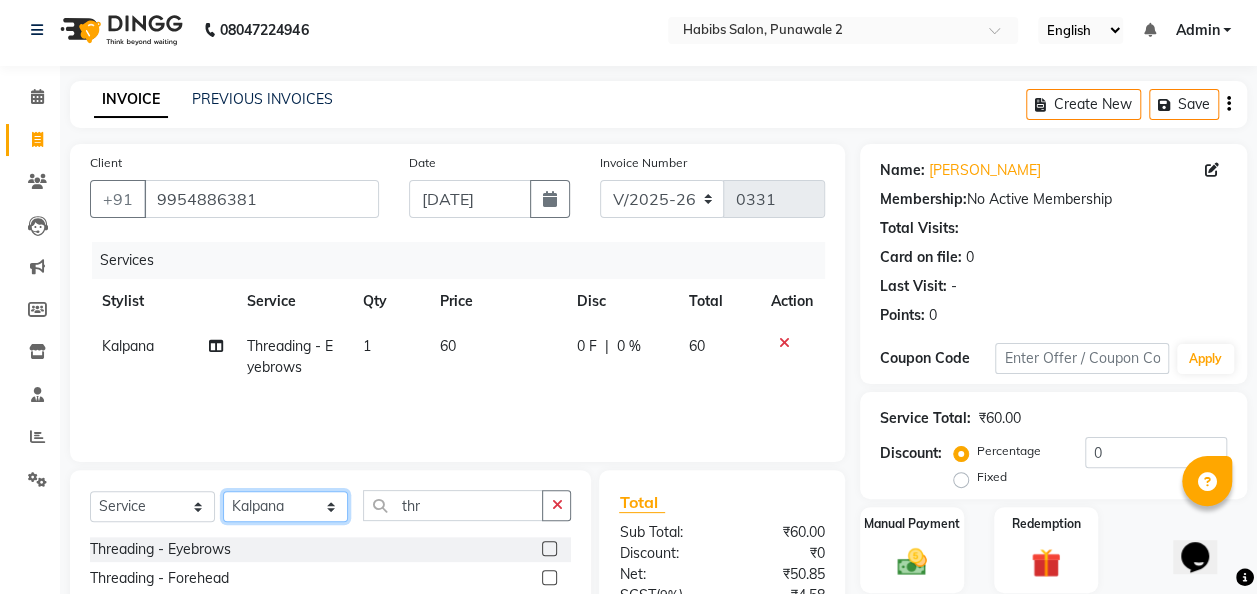 click on "Select Stylist Chandan [PERSON_NAME] [PERSON_NAME] [PERSON_NAME]" 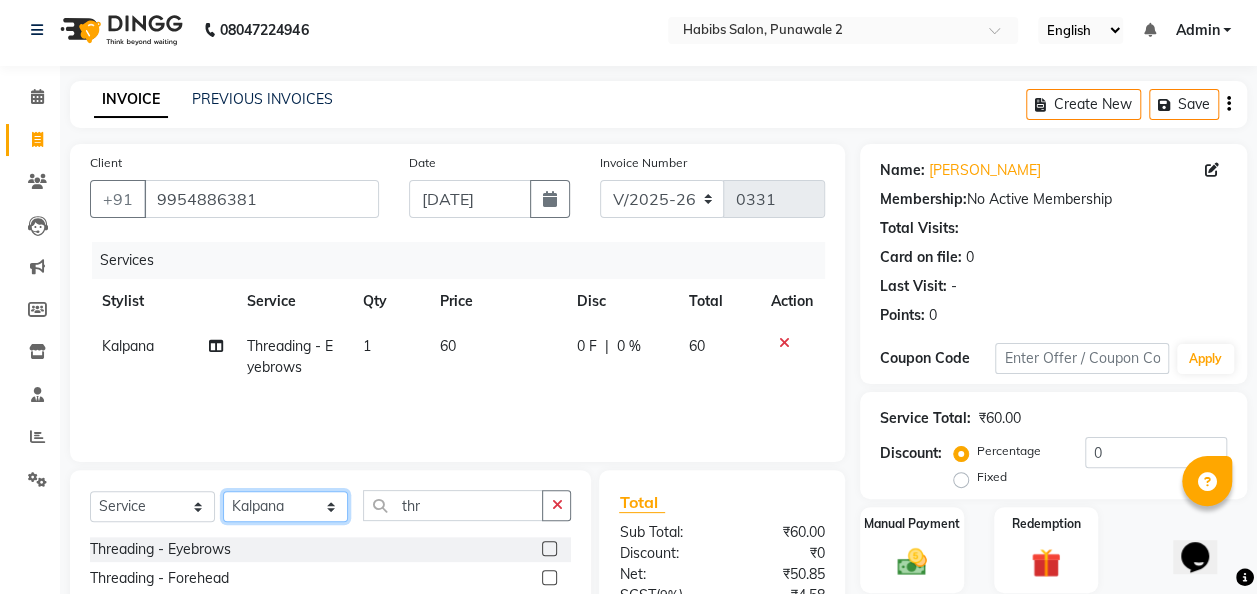 select on "82974" 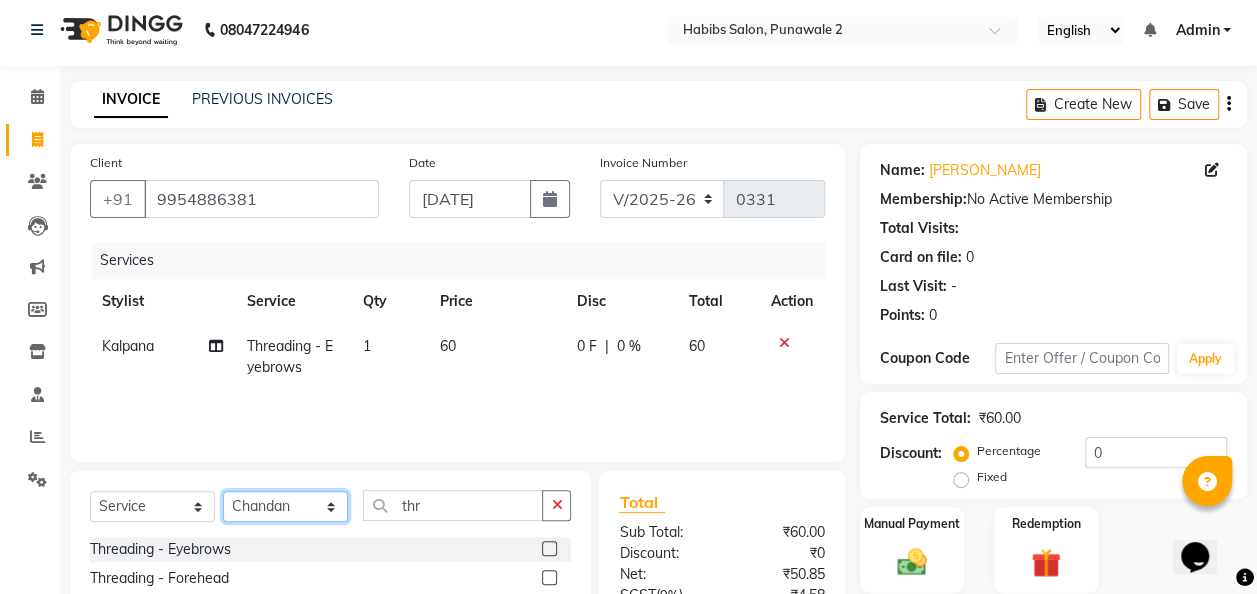 click on "Select Stylist Chandan [PERSON_NAME] [PERSON_NAME] [PERSON_NAME]" 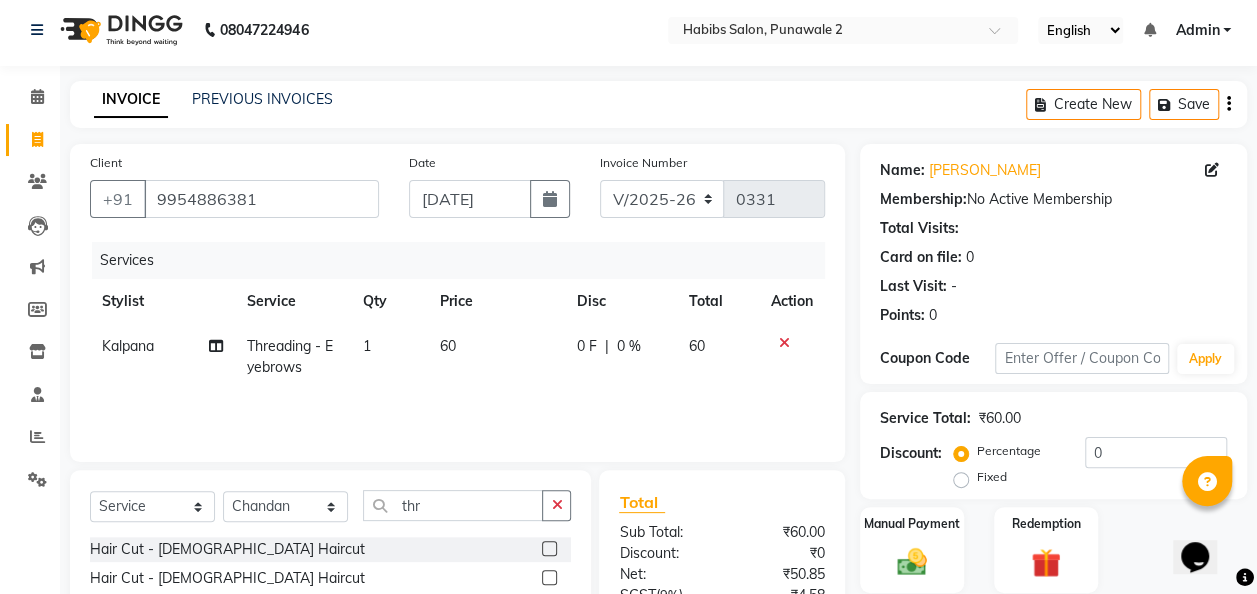 click 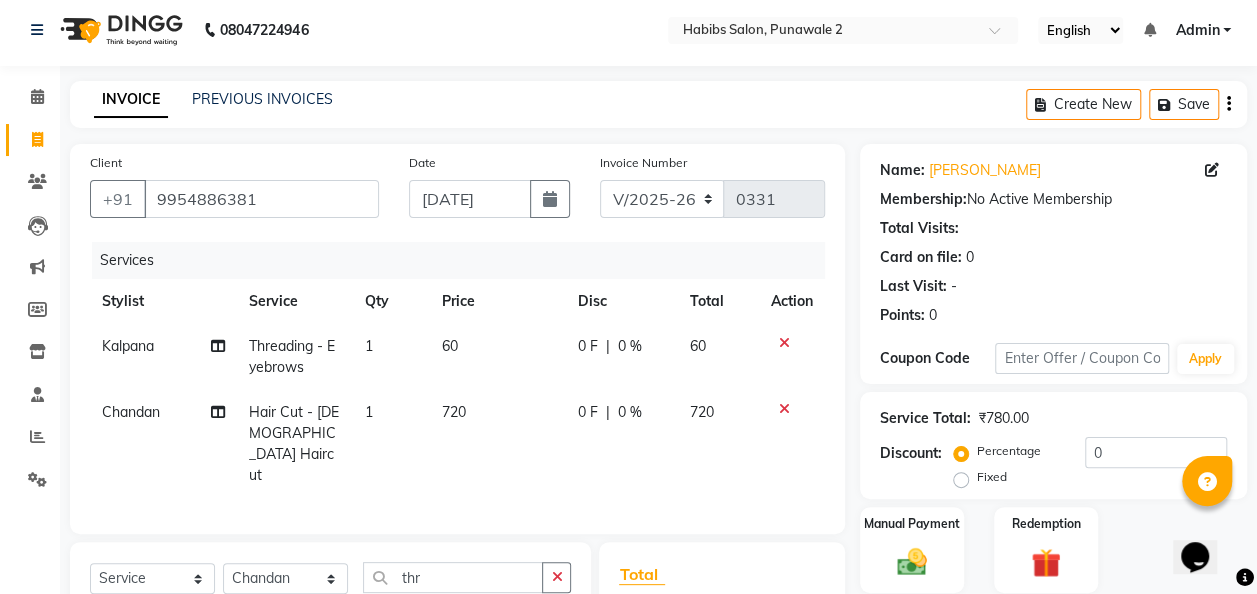 checkbox on "false" 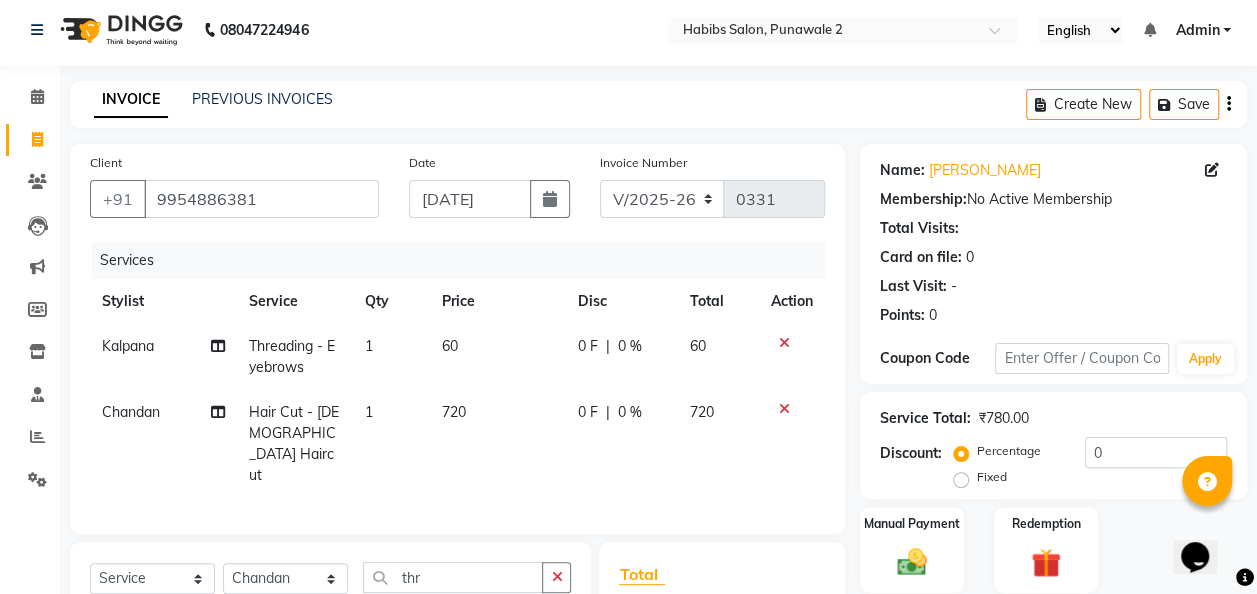 click on "720" 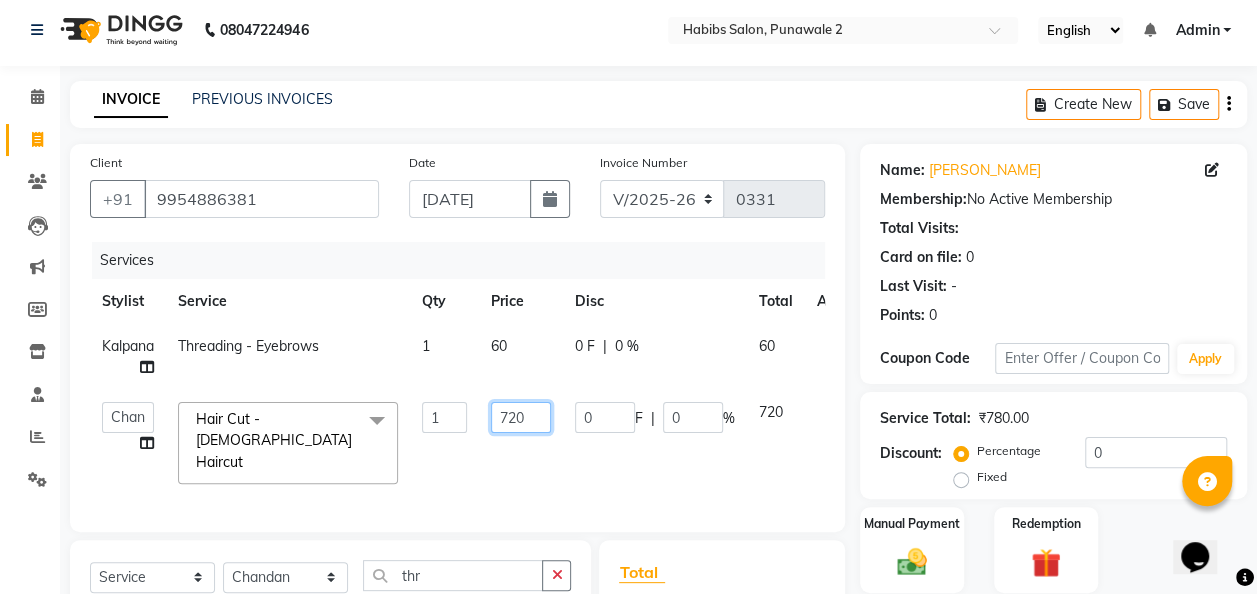 click on "720" 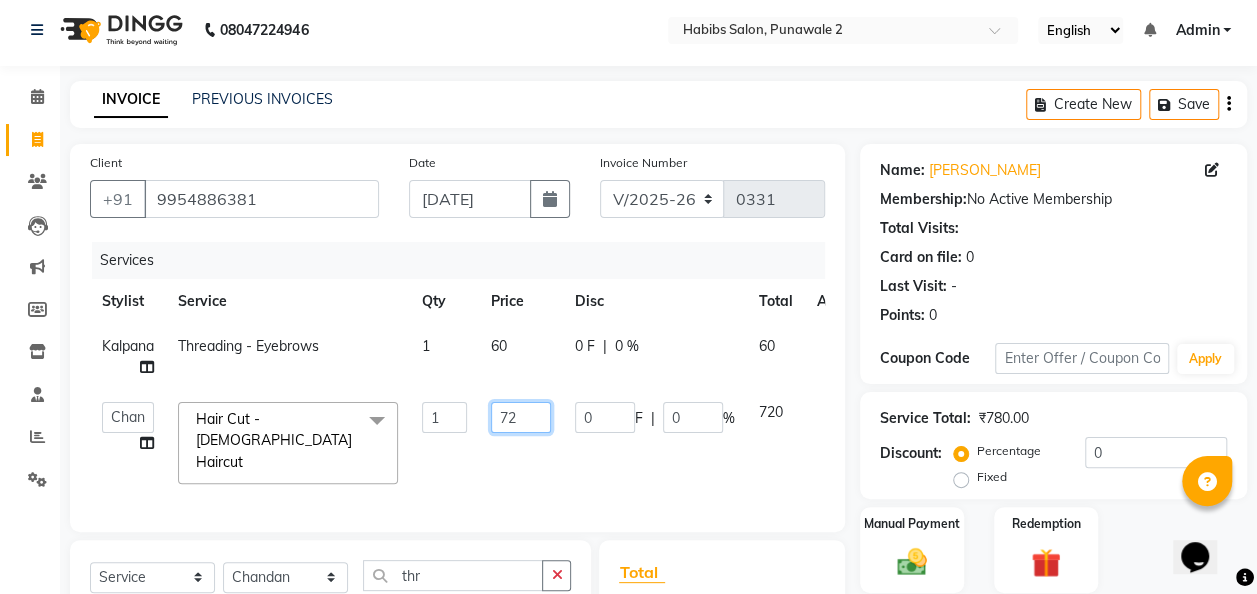 type on "7" 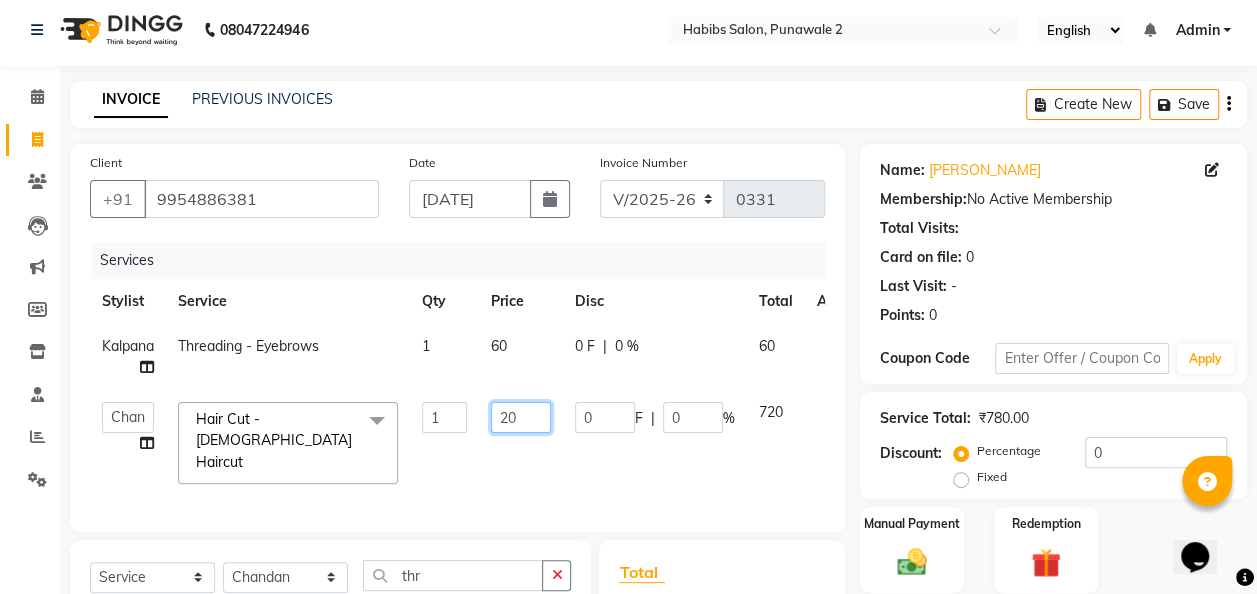 type on "200" 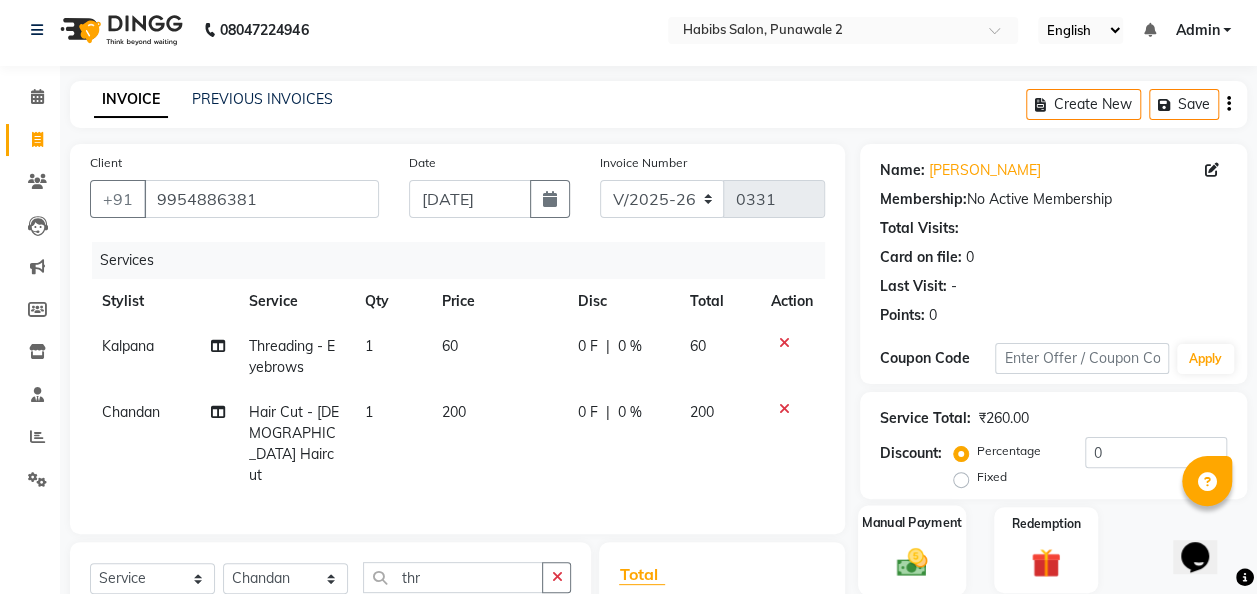 click on "Manual Payment" 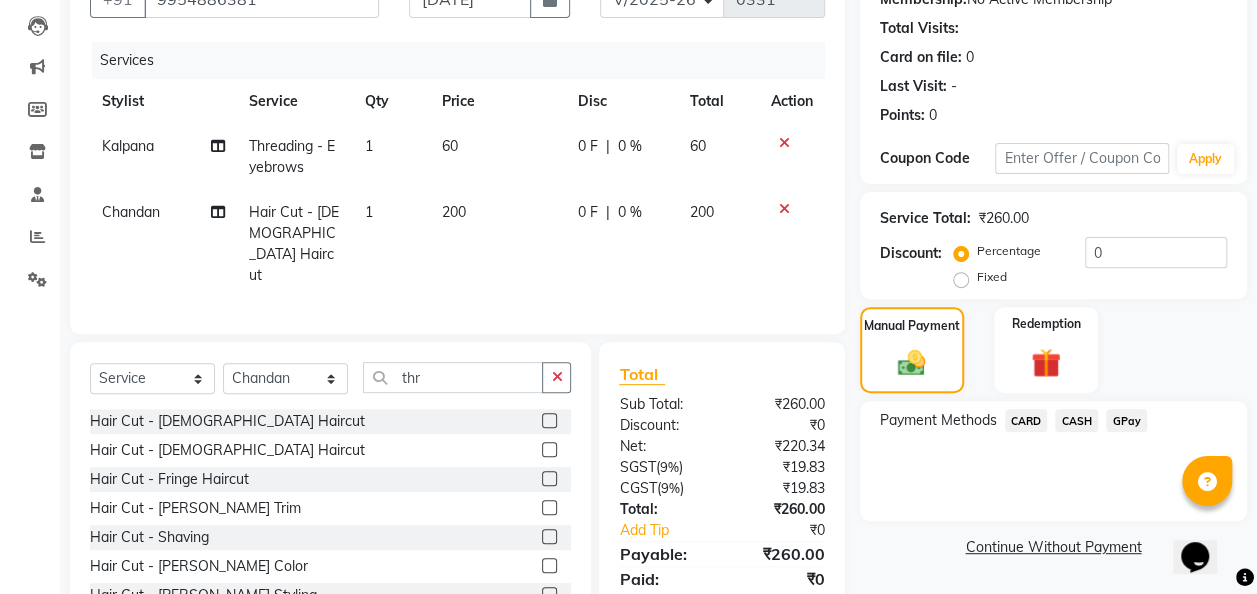 scroll, scrollTop: 208, scrollLeft: 0, axis: vertical 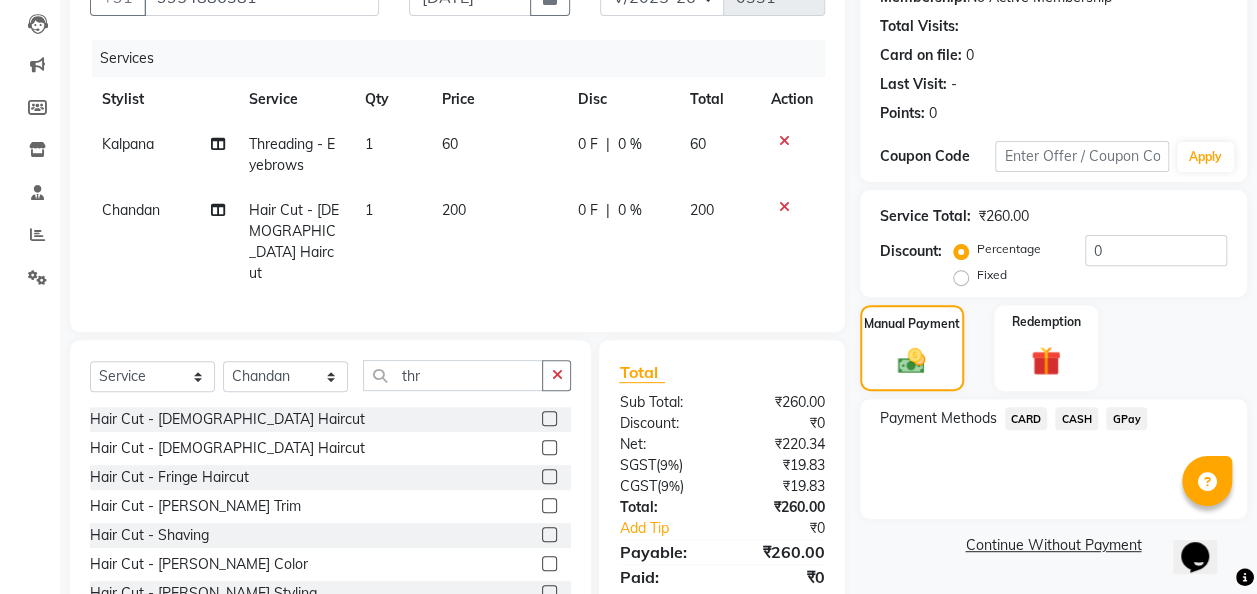 click on "GPay" 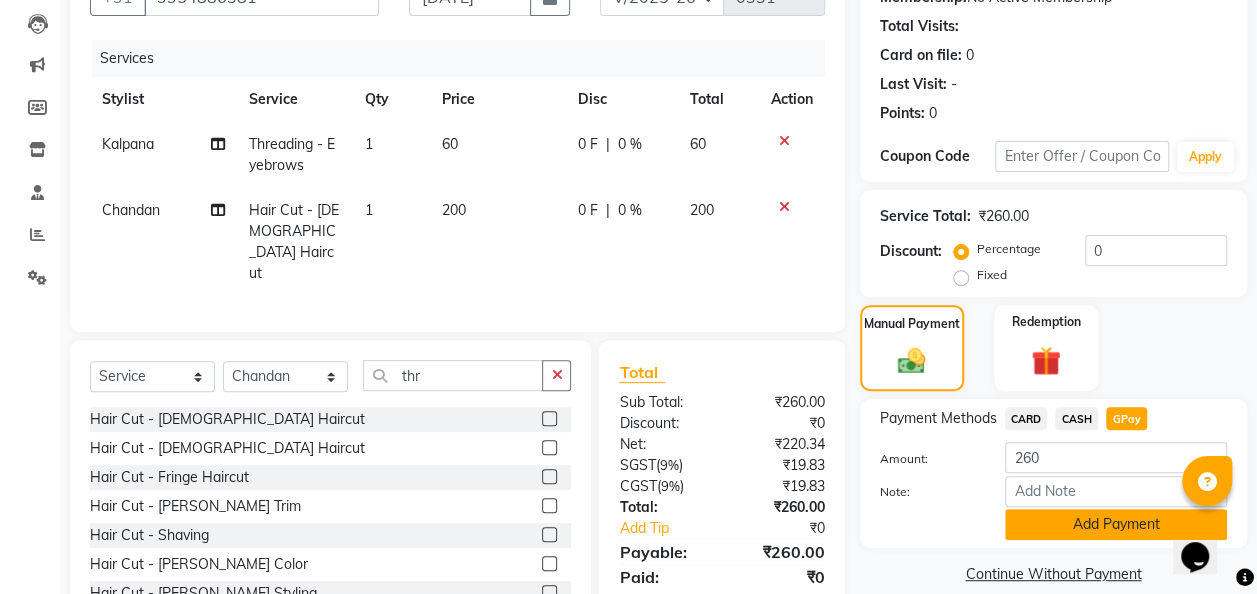 click on "Add Payment" 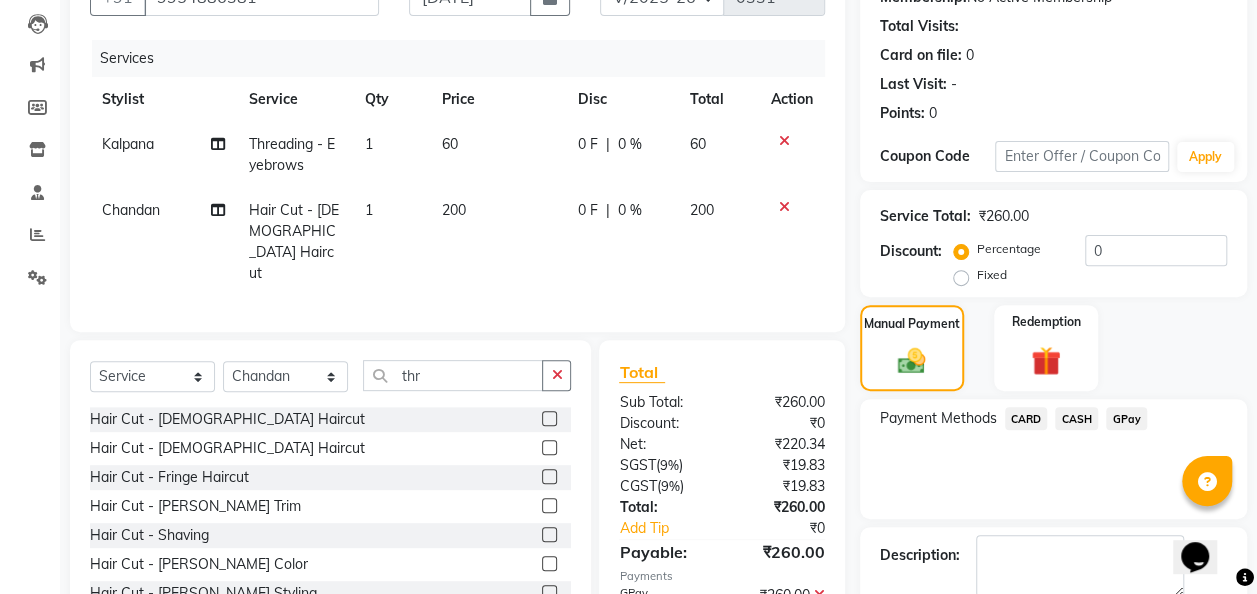 scroll, scrollTop: 316, scrollLeft: 0, axis: vertical 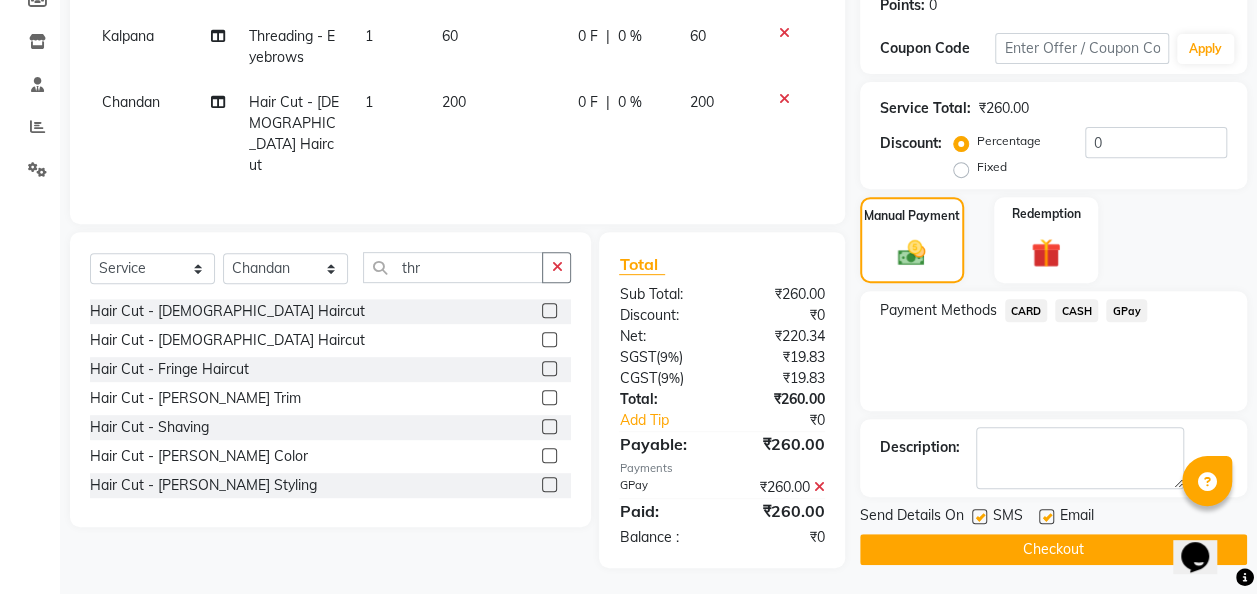 click on "Checkout" 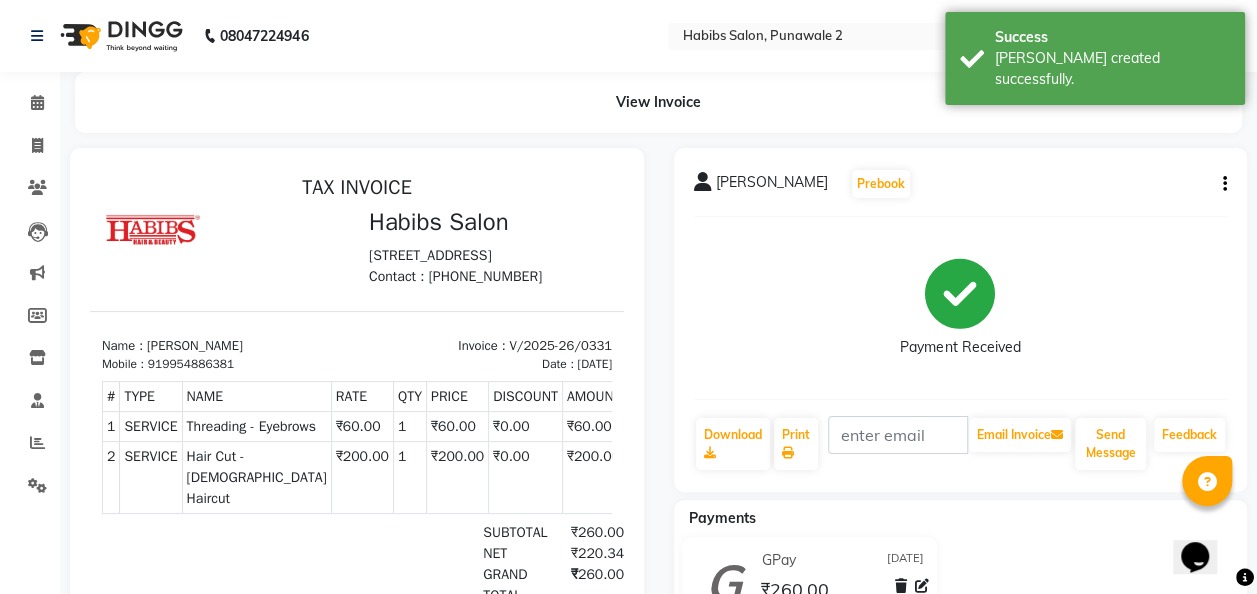 scroll, scrollTop: 0, scrollLeft: 0, axis: both 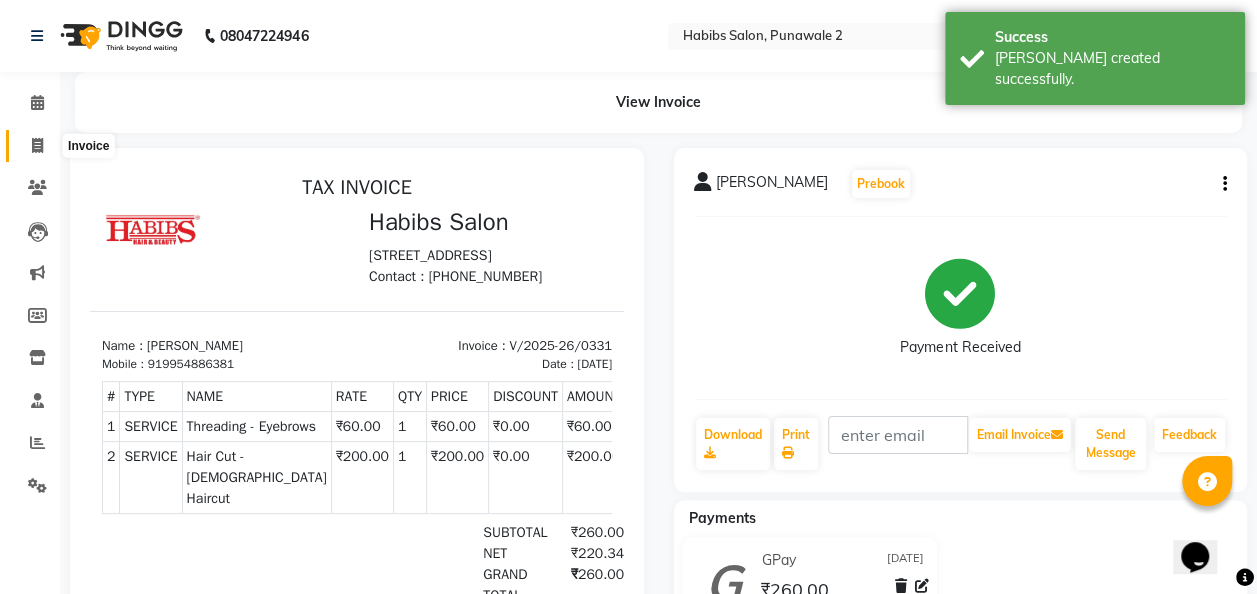 click 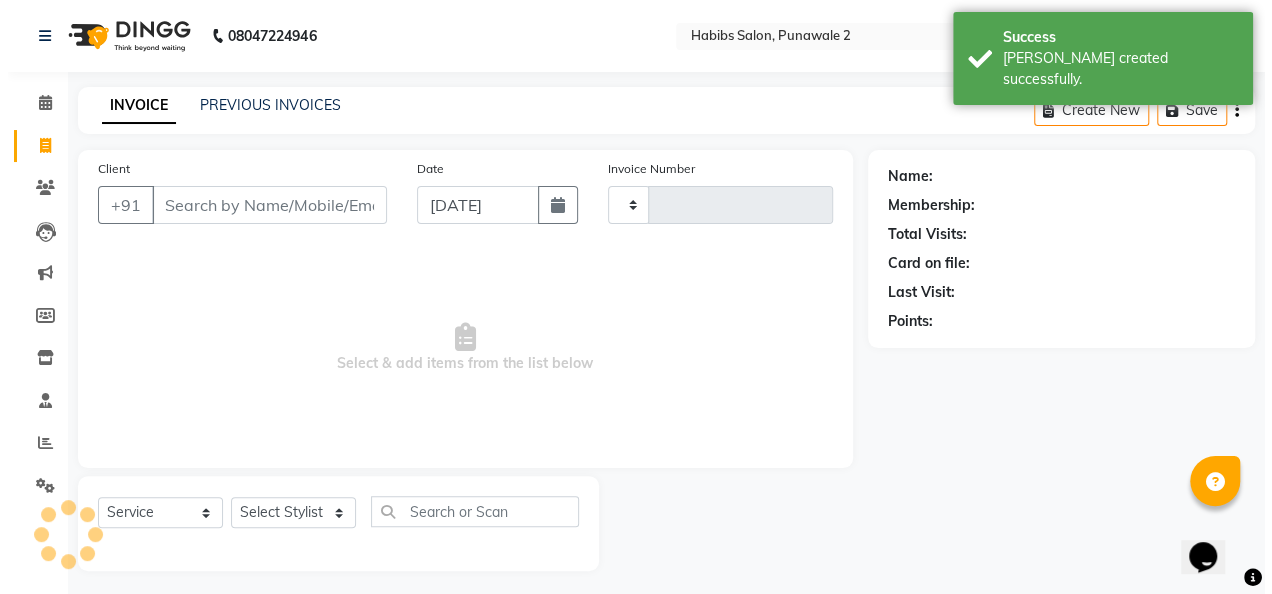 scroll, scrollTop: 6, scrollLeft: 0, axis: vertical 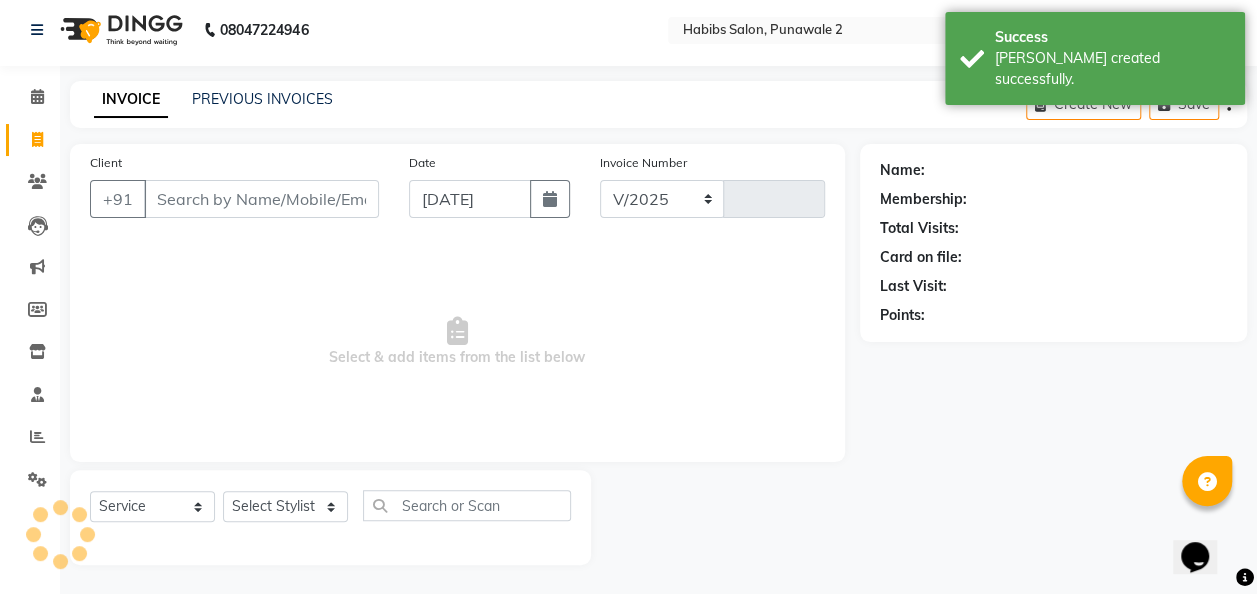 select on "8475" 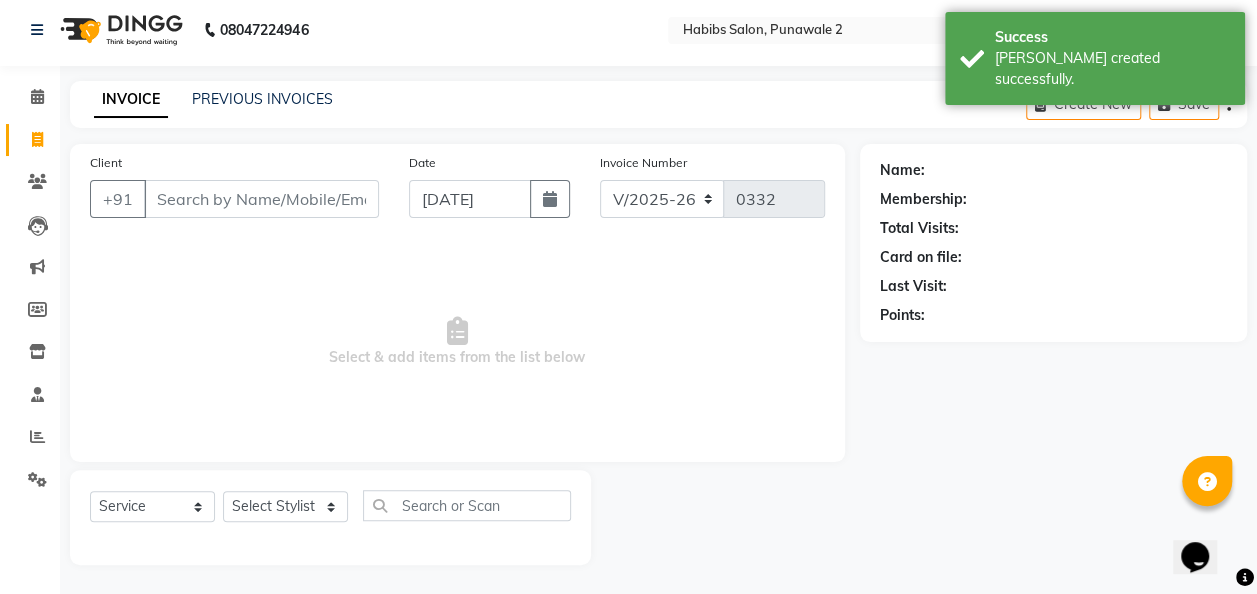 click on "Client" at bounding box center (261, 199) 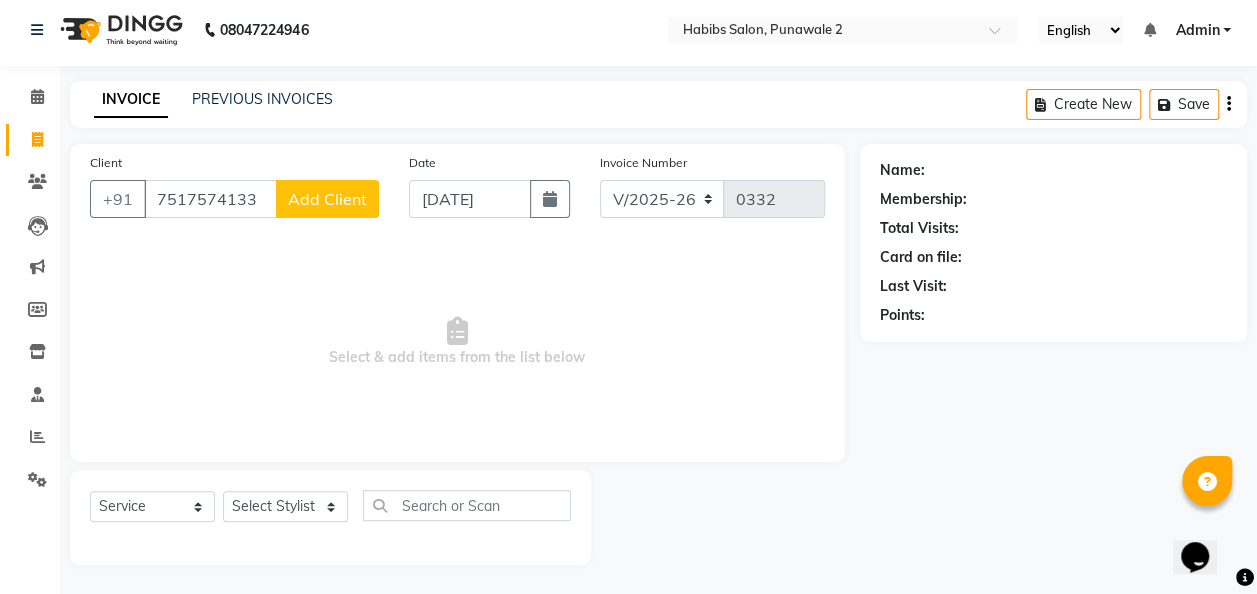 type on "7517574133" 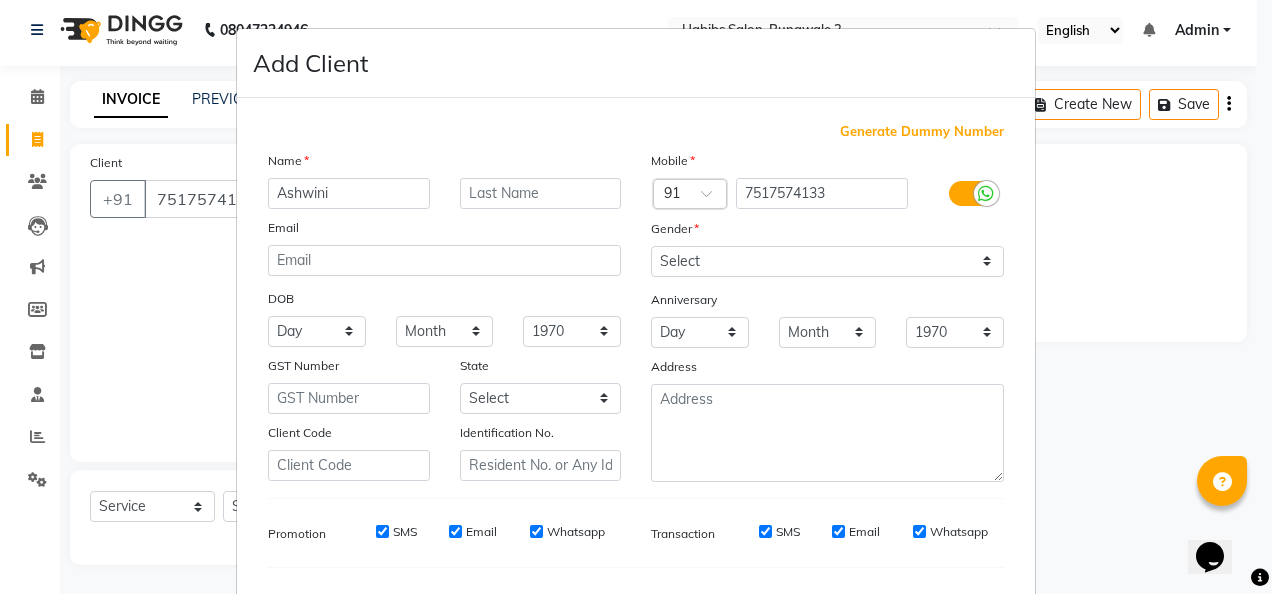 type on "Ashwini" 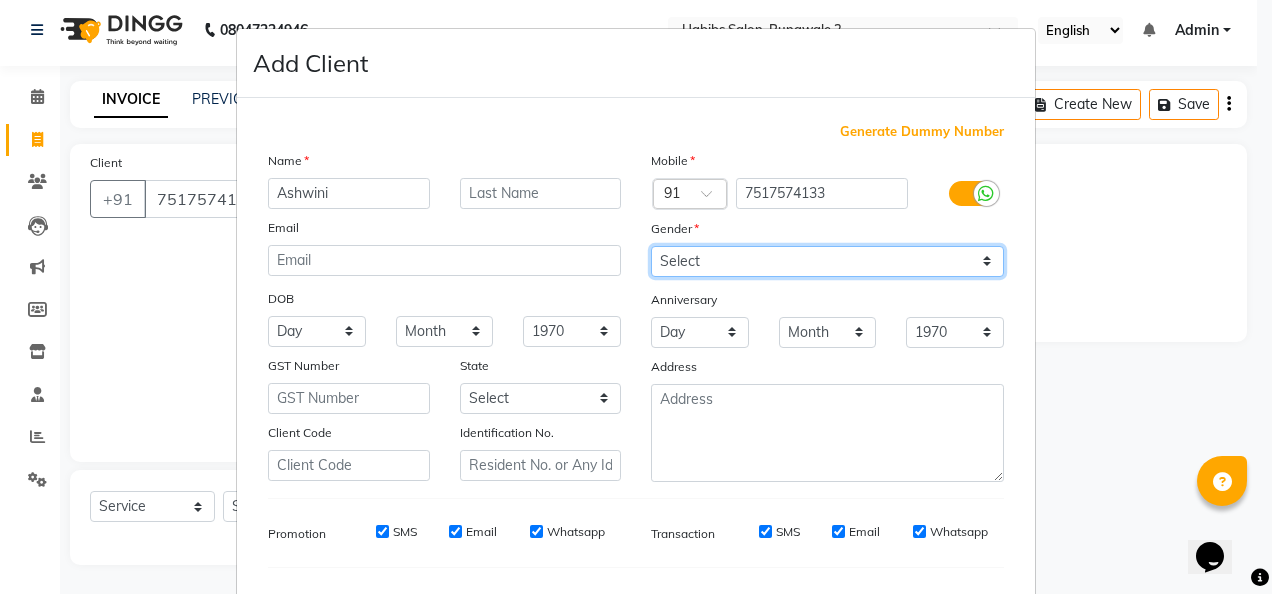 click on "Select [DEMOGRAPHIC_DATA] [DEMOGRAPHIC_DATA] Other Prefer Not To Say" at bounding box center (827, 261) 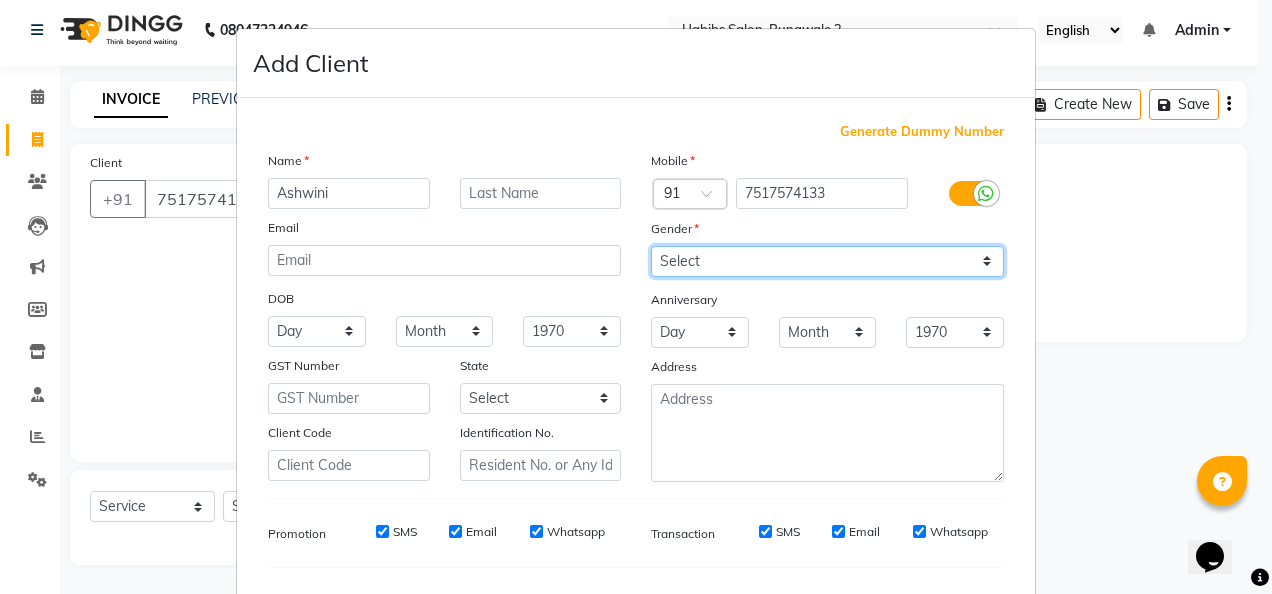 select on "[DEMOGRAPHIC_DATA]" 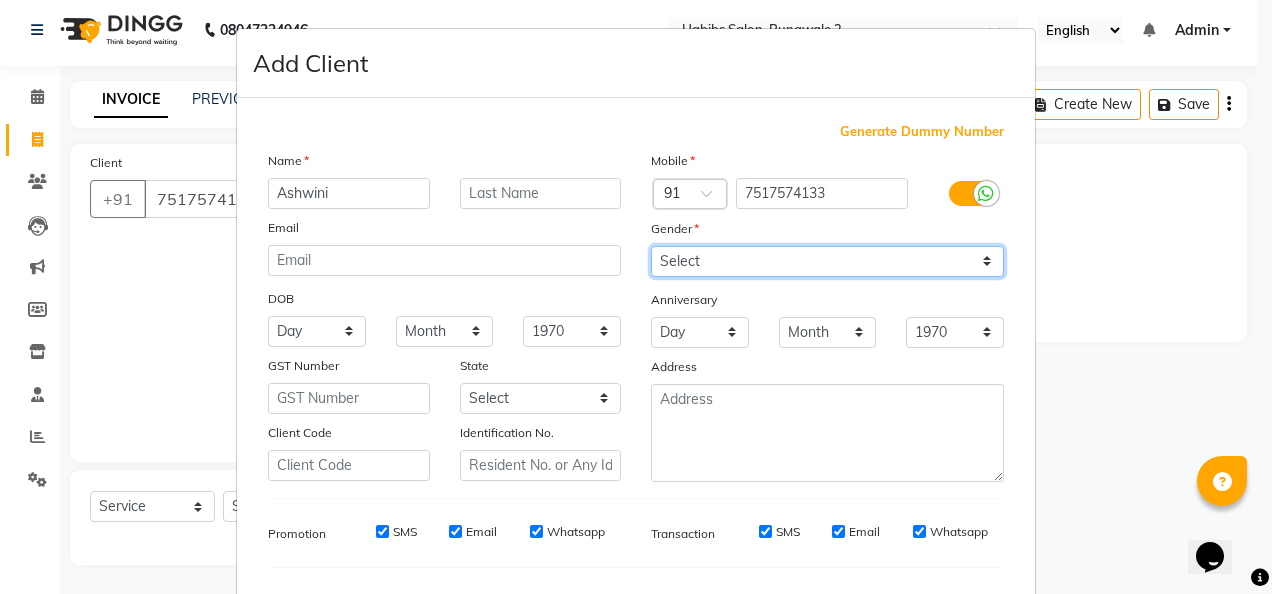 click on "Select [DEMOGRAPHIC_DATA] [DEMOGRAPHIC_DATA] Other Prefer Not To Say" at bounding box center (827, 261) 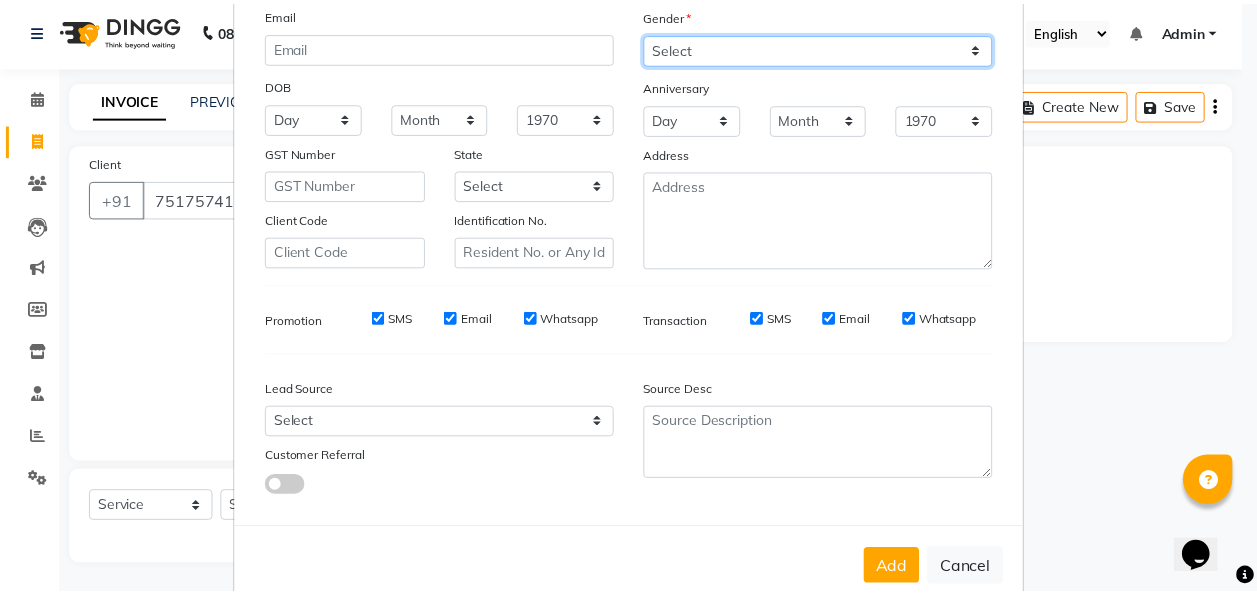 scroll, scrollTop: 220, scrollLeft: 0, axis: vertical 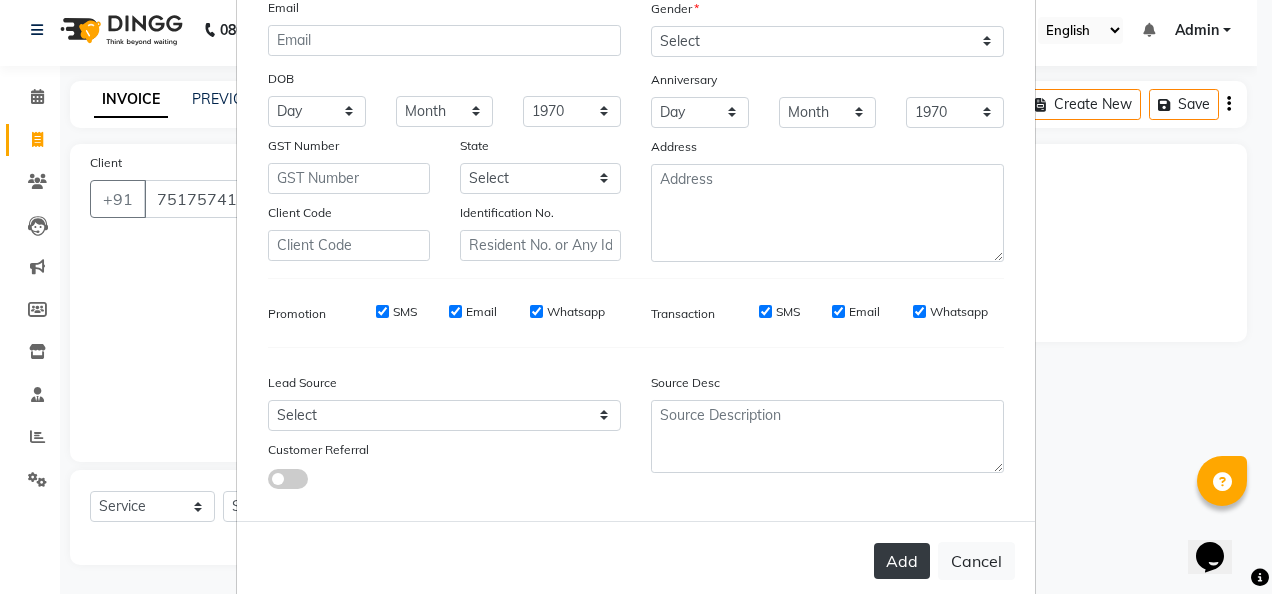 click on "Add" at bounding box center (902, 561) 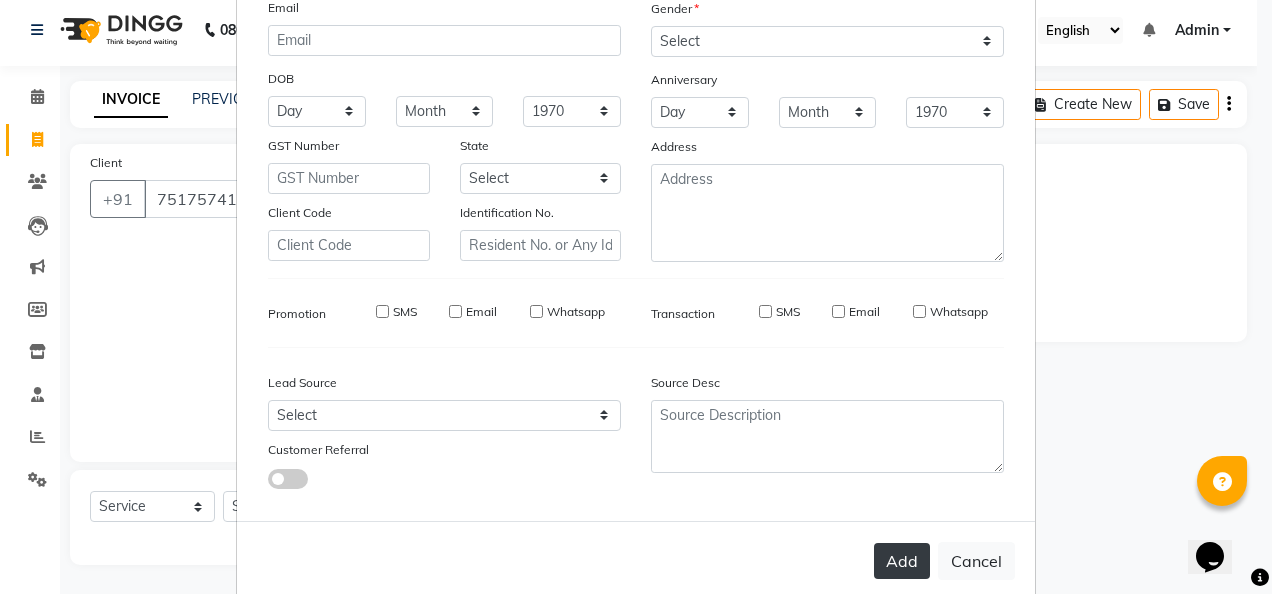 type 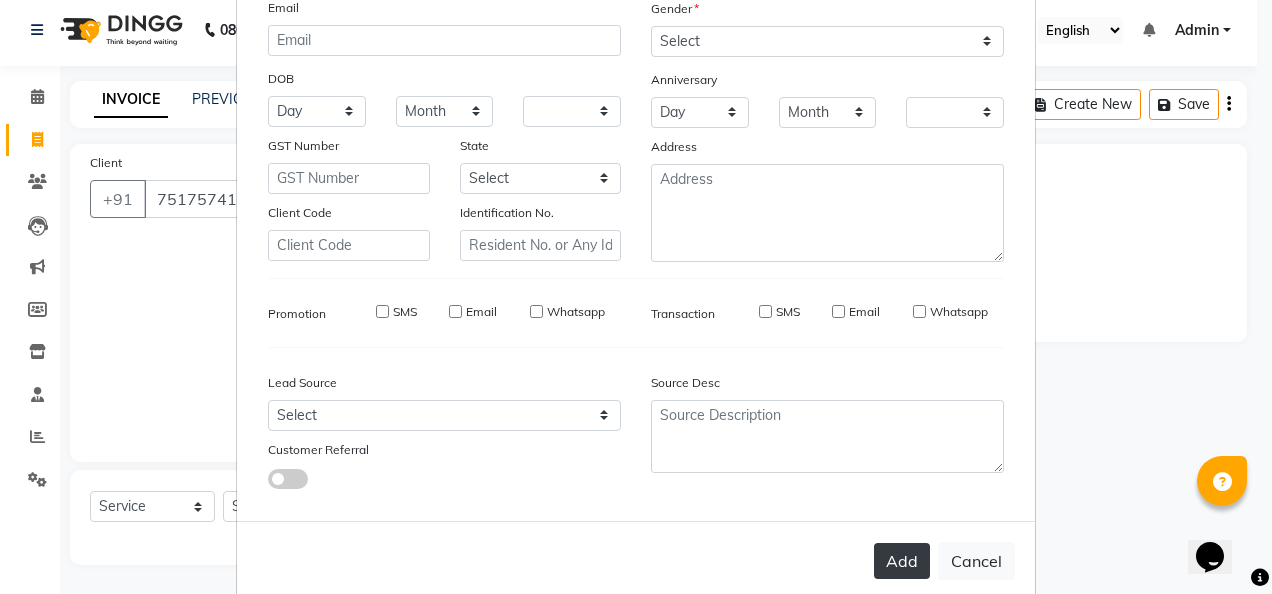 checkbox on "false" 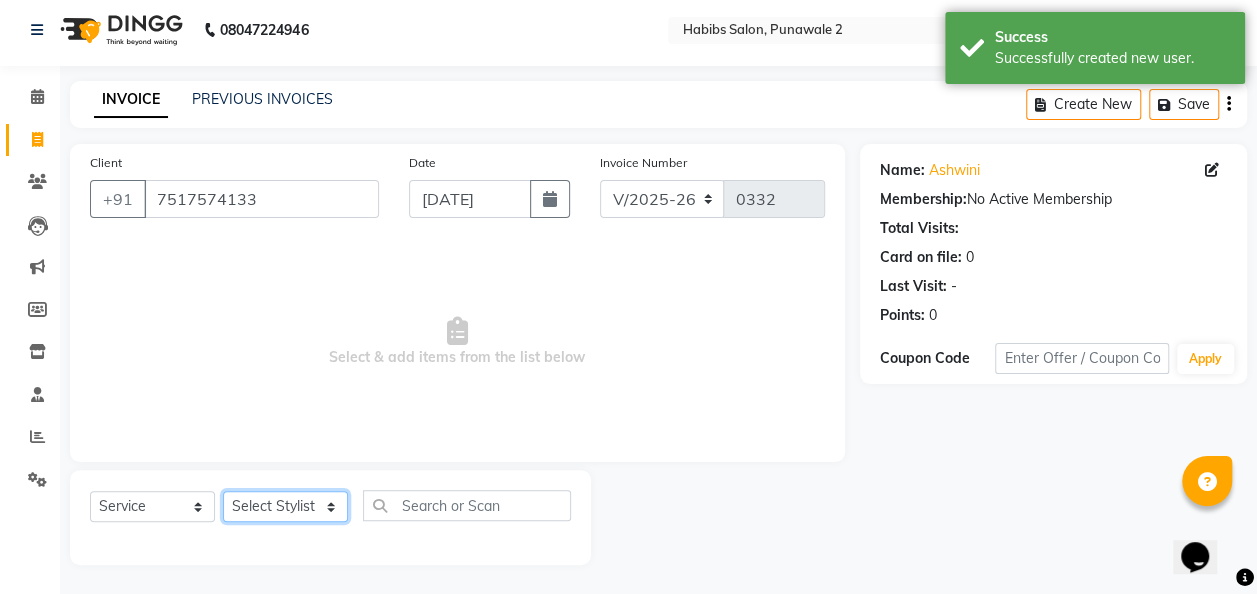 click on "Select Stylist Chandan [PERSON_NAME] [PERSON_NAME] [PERSON_NAME]" 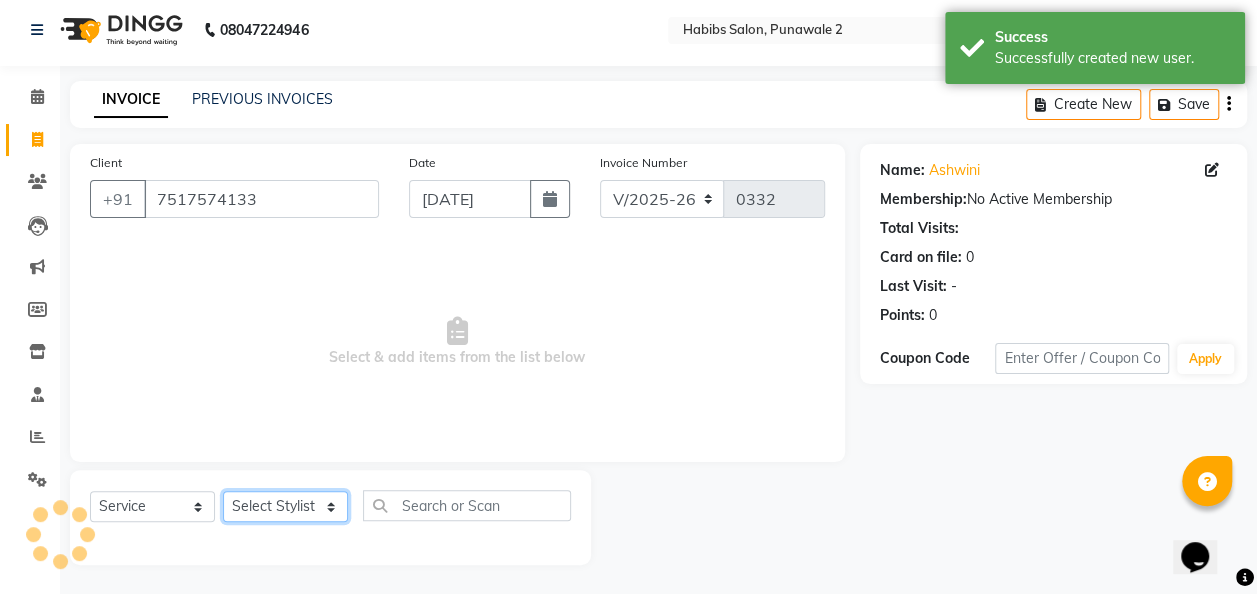 select on "82975" 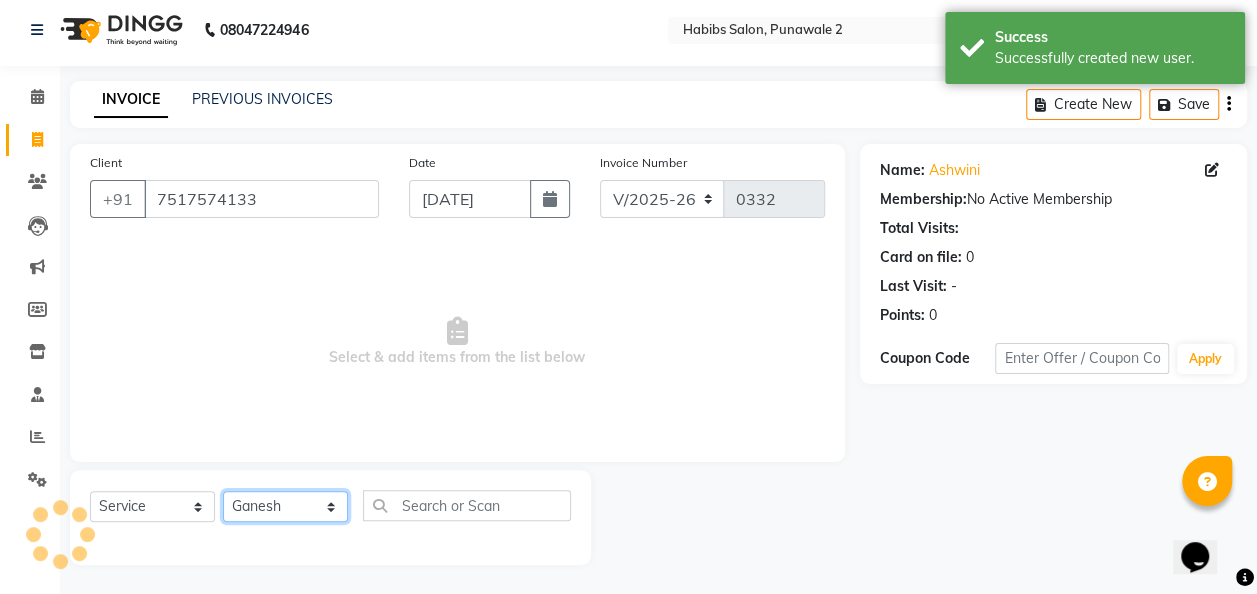 click on "Select Stylist Chandan [PERSON_NAME] [PERSON_NAME] [PERSON_NAME]" 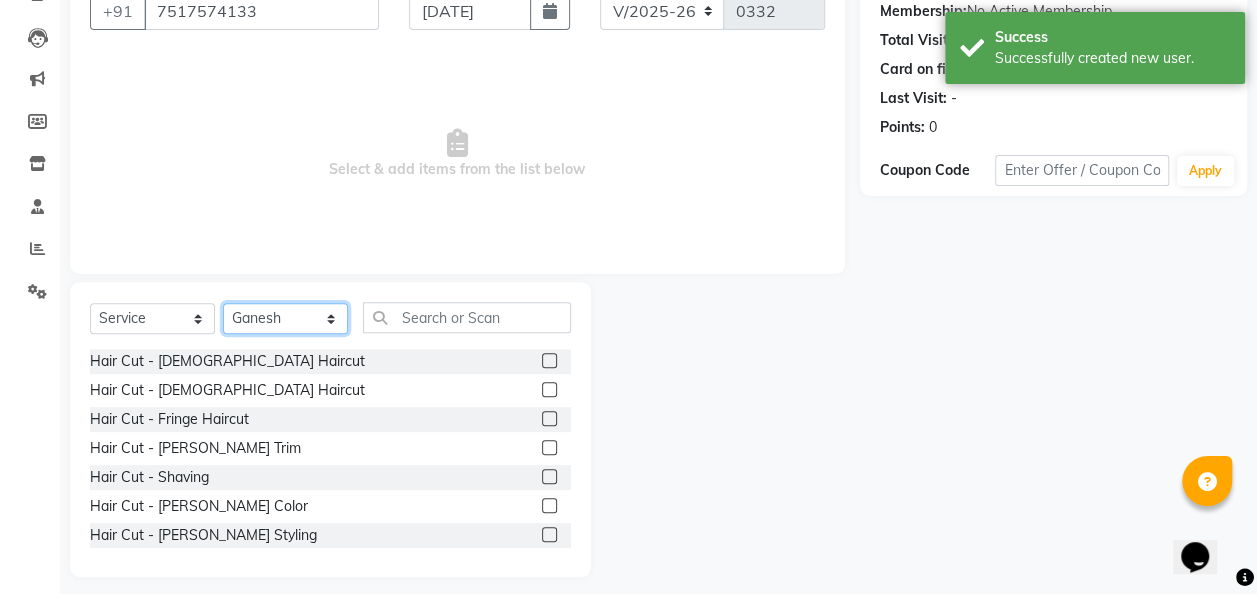 scroll, scrollTop: 206, scrollLeft: 0, axis: vertical 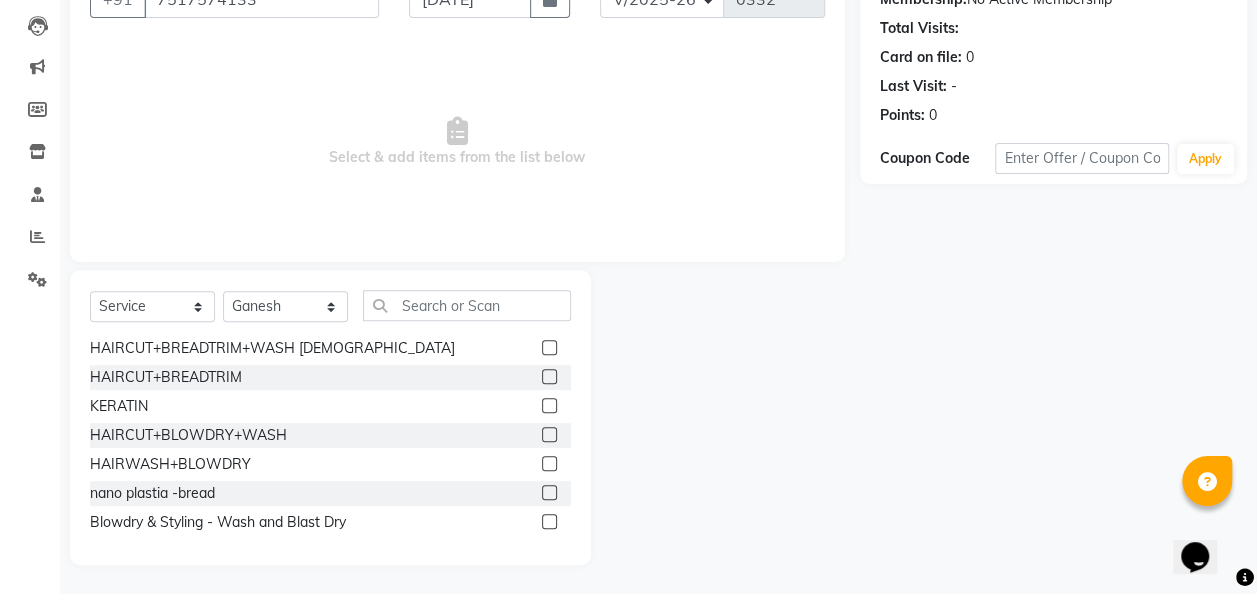 click 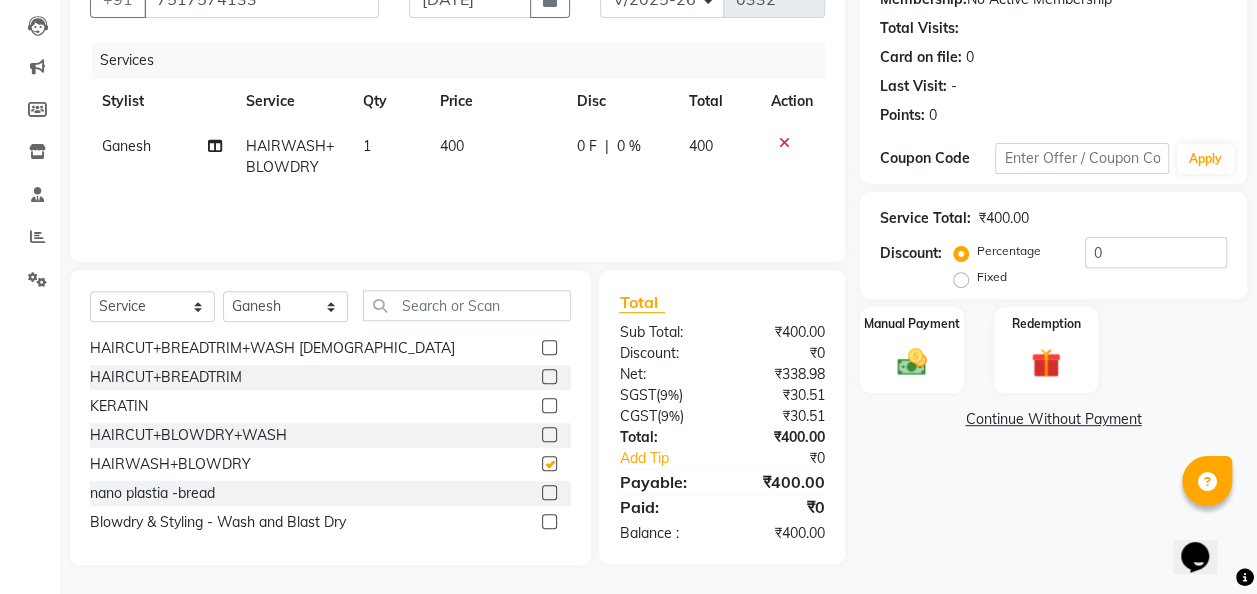 checkbox on "false" 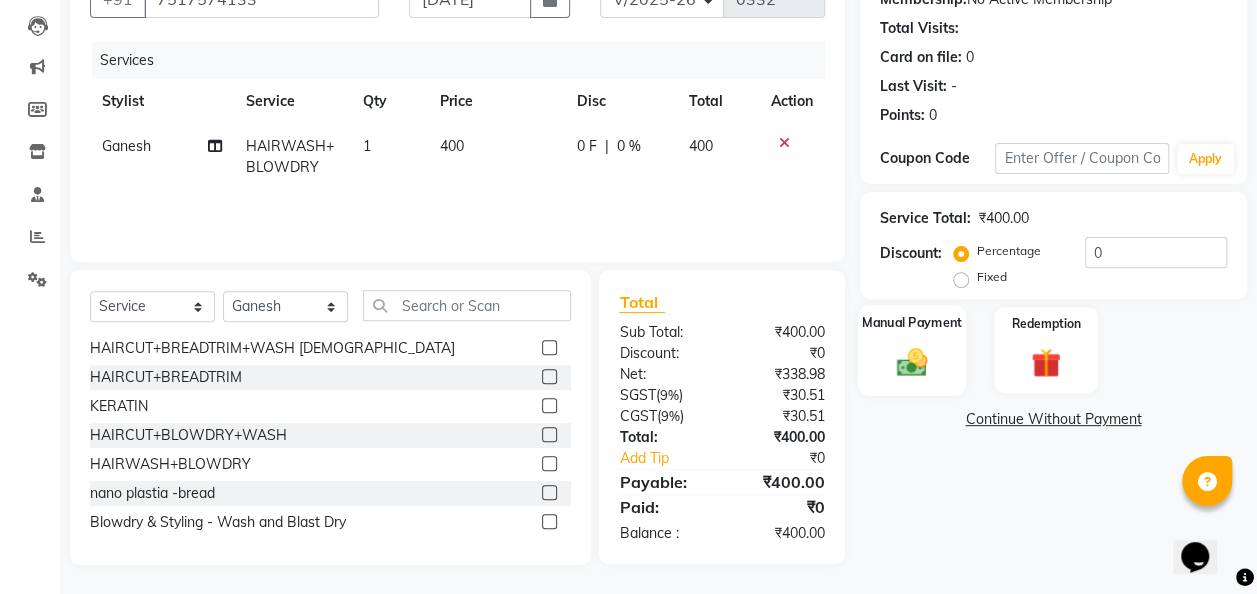 click 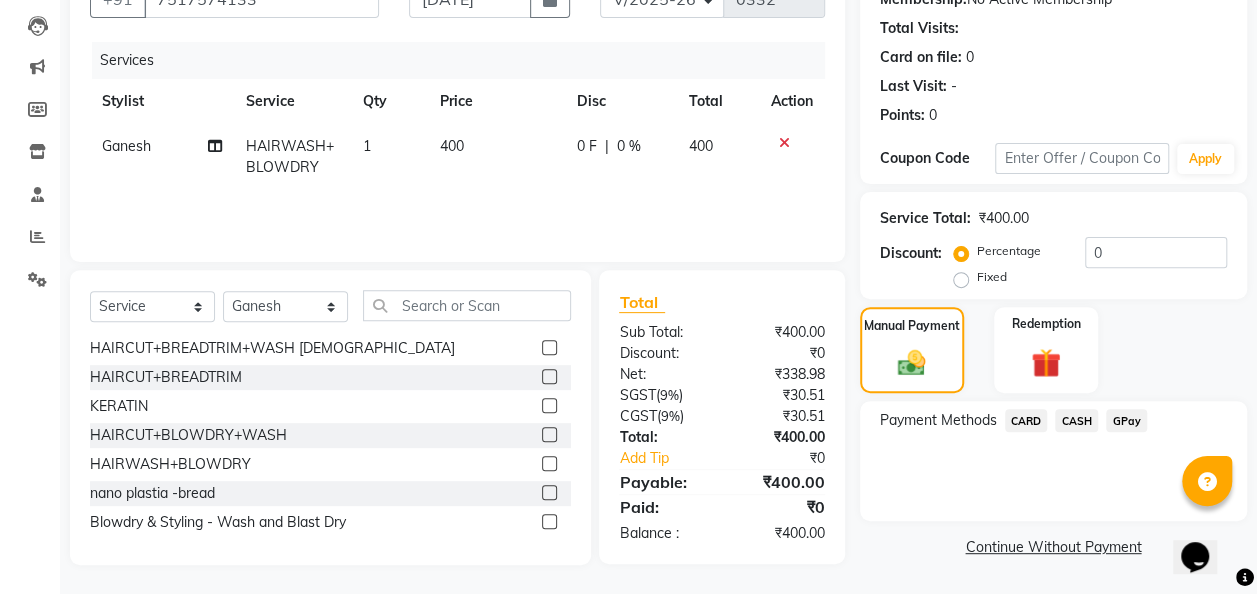 click on "GPay" 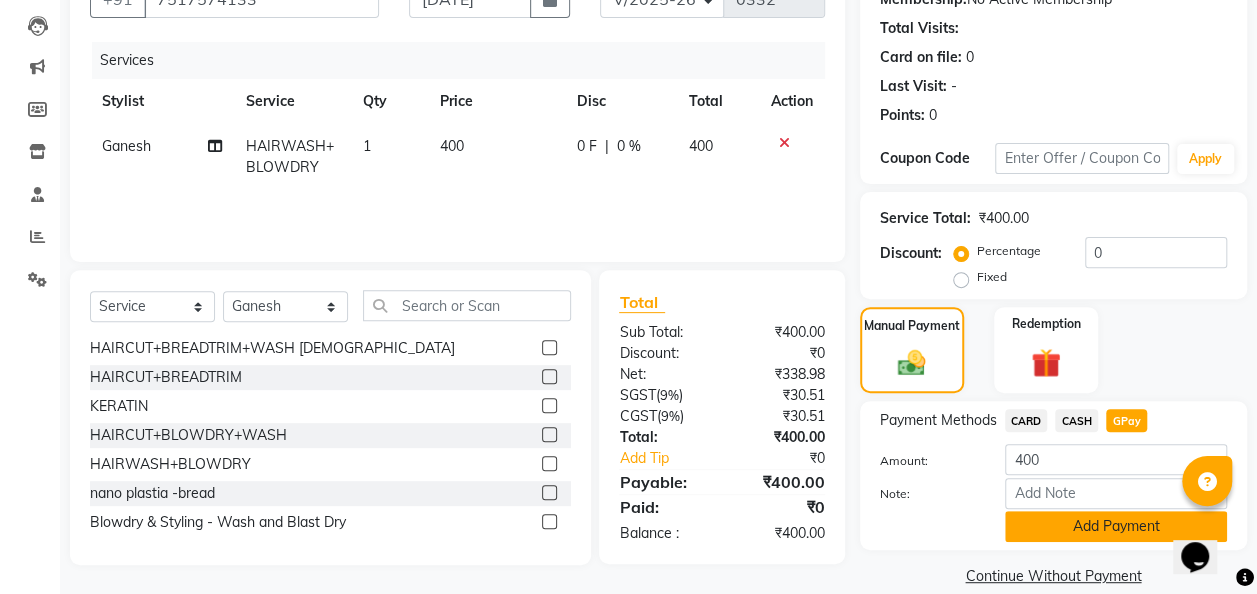 click on "Add Payment" 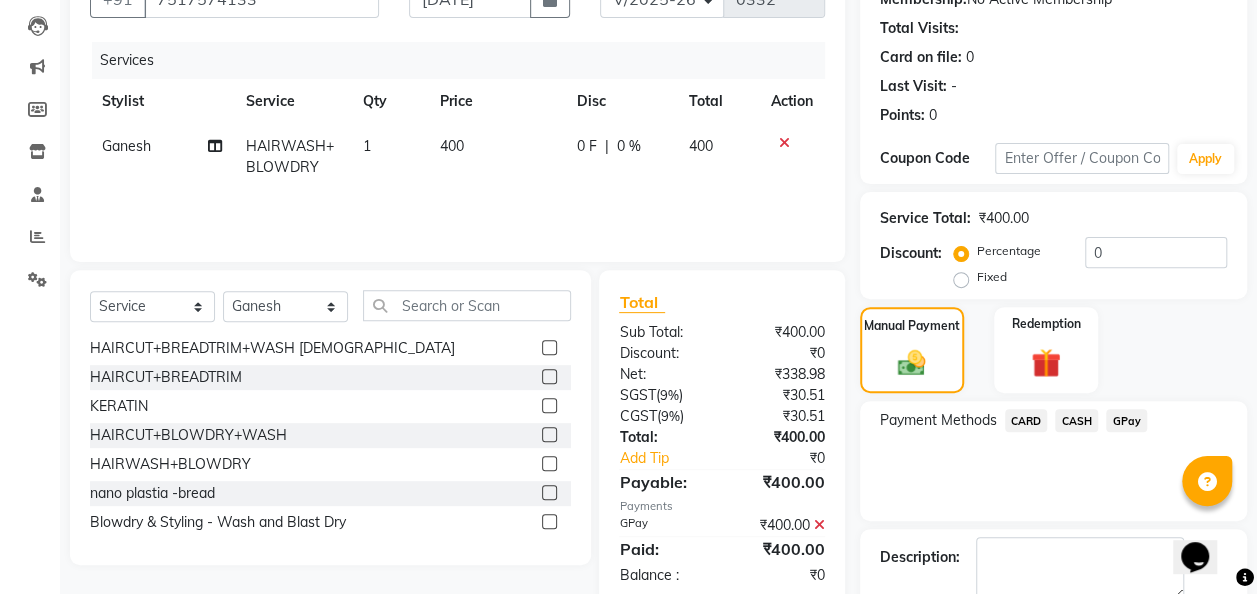 scroll, scrollTop: 316, scrollLeft: 0, axis: vertical 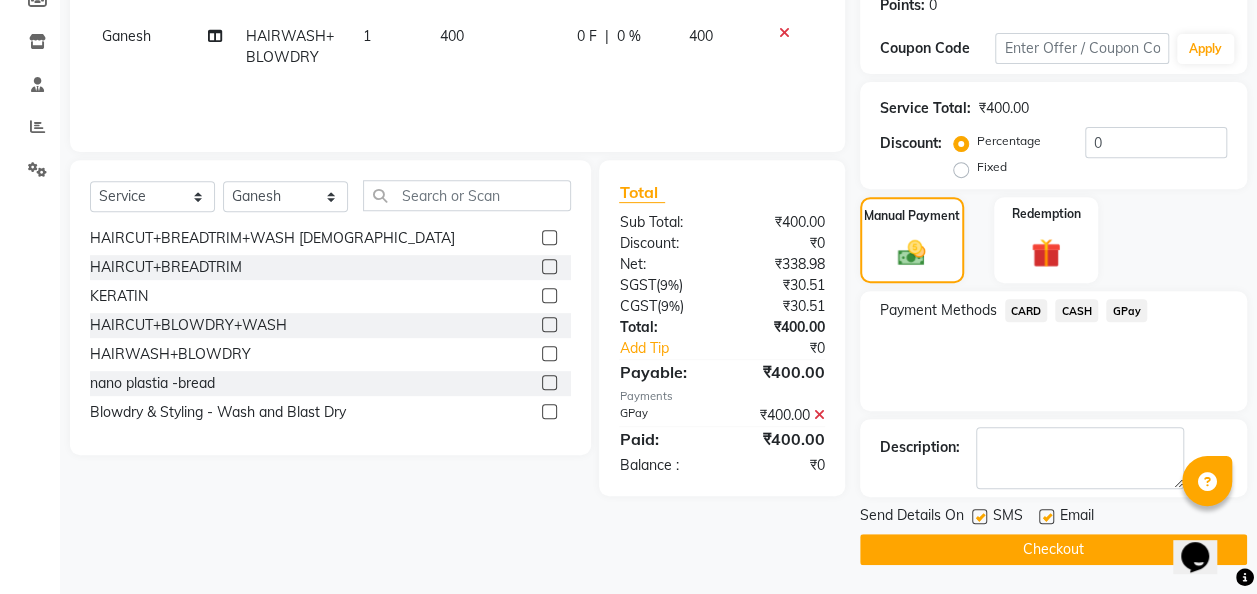 click on "Checkout" 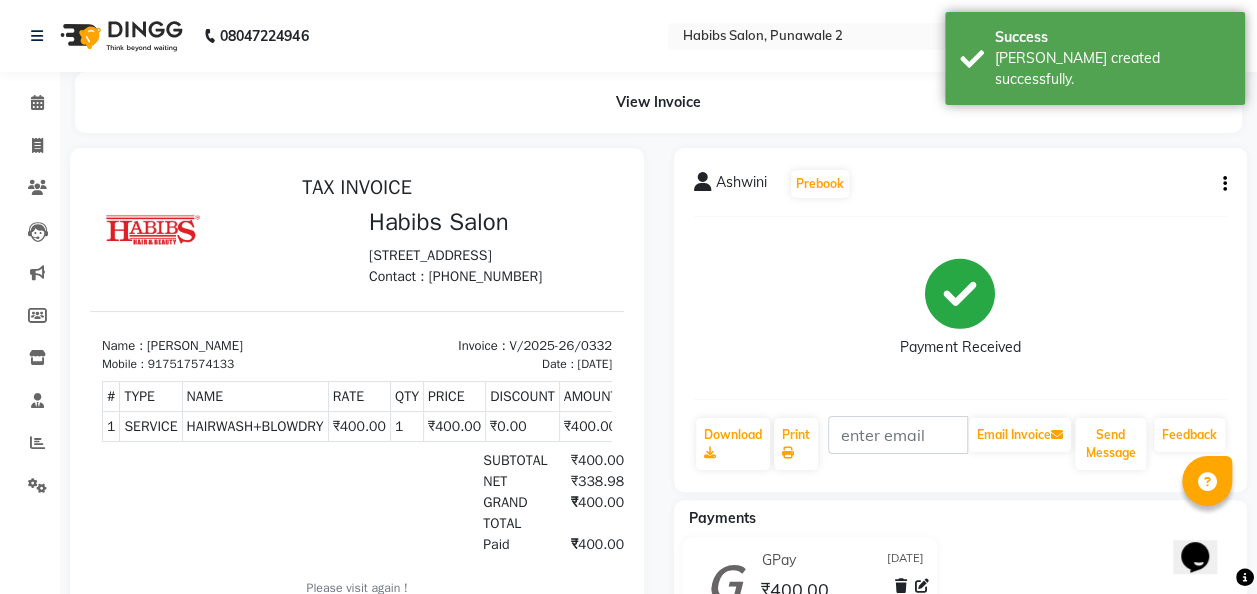 scroll, scrollTop: 0, scrollLeft: 0, axis: both 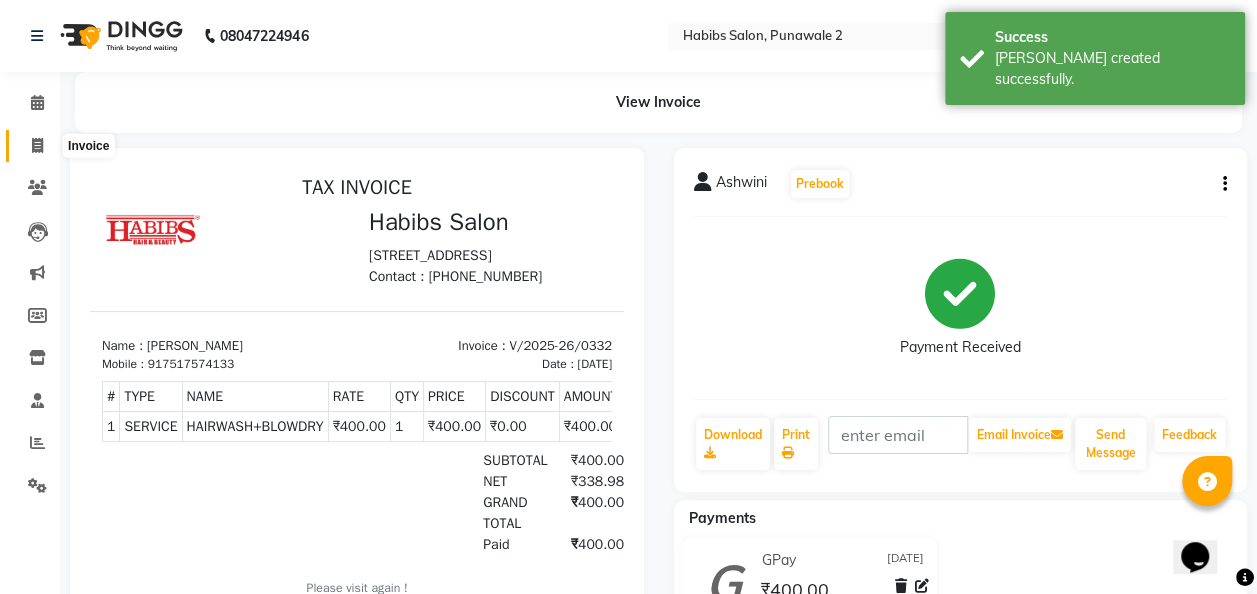 click 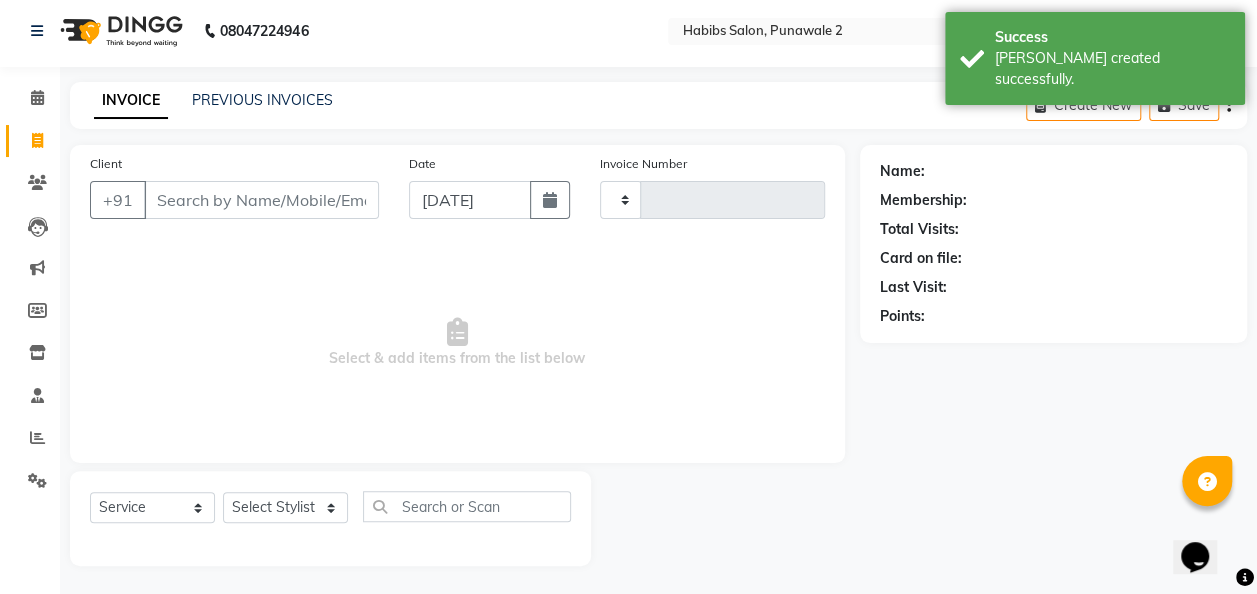 scroll, scrollTop: 6, scrollLeft: 0, axis: vertical 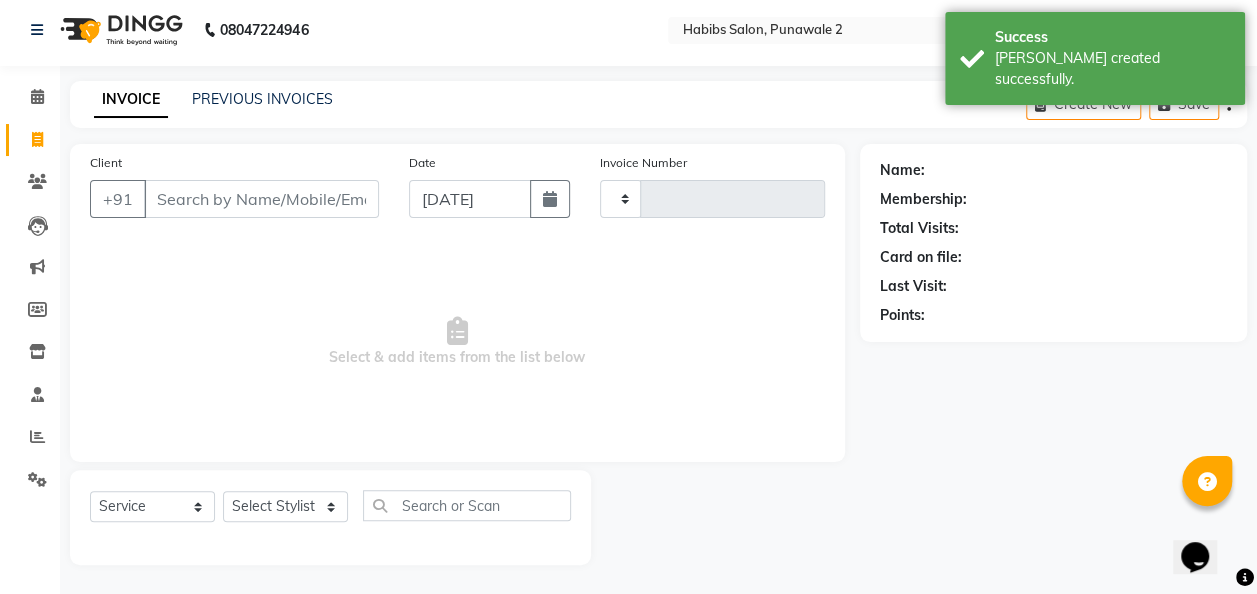 type on "0333" 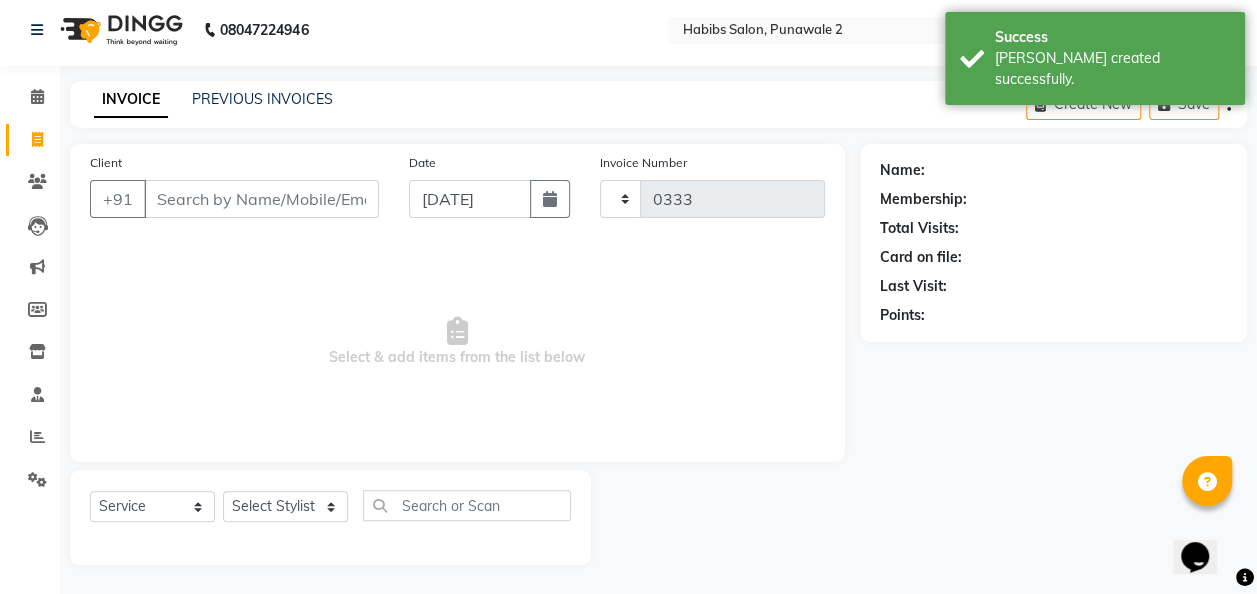 select on "8475" 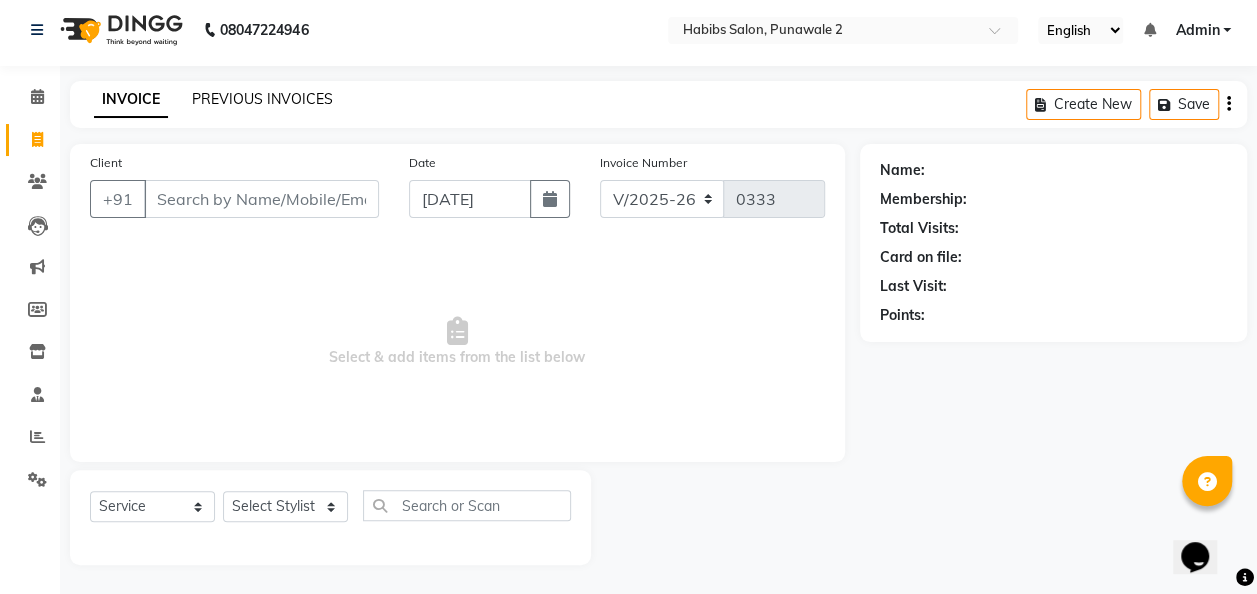 click on "PREVIOUS INVOICES" 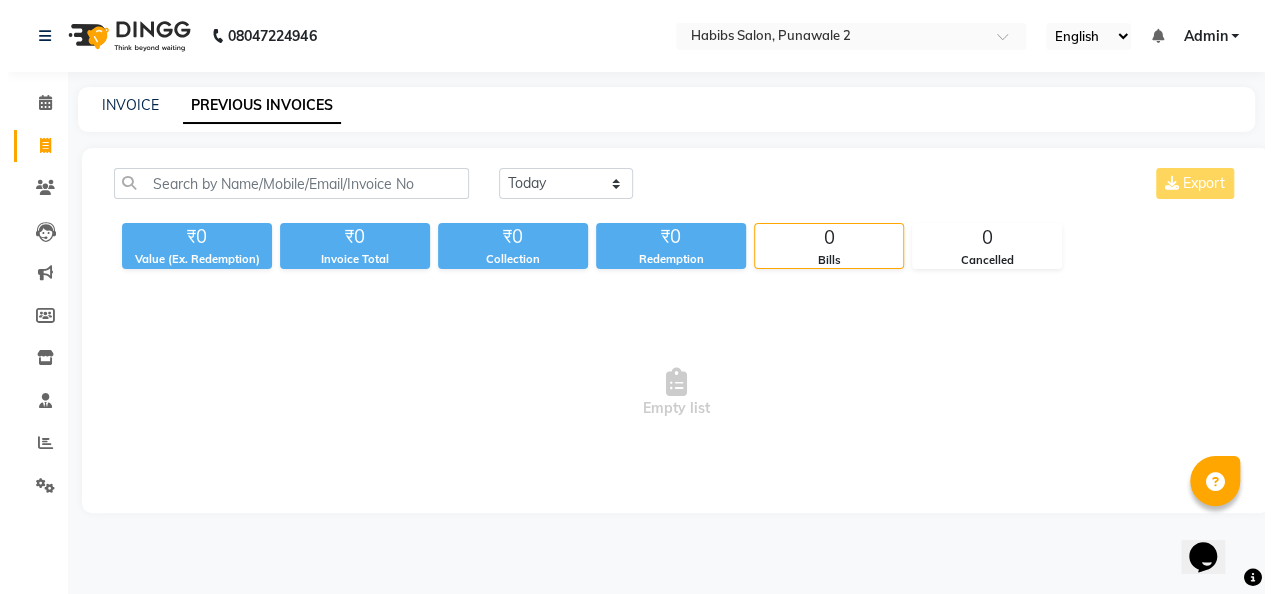 scroll, scrollTop: 0, scrollLeft: 0, axis: both 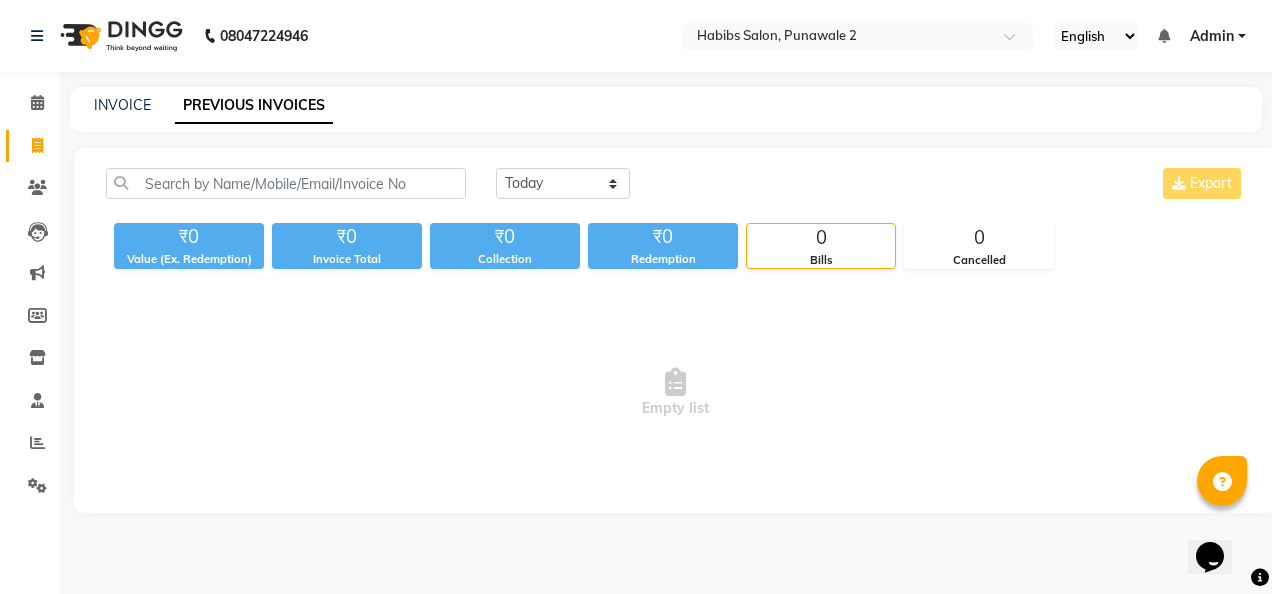 click on "Empty list" at bounding box center (675, 393) 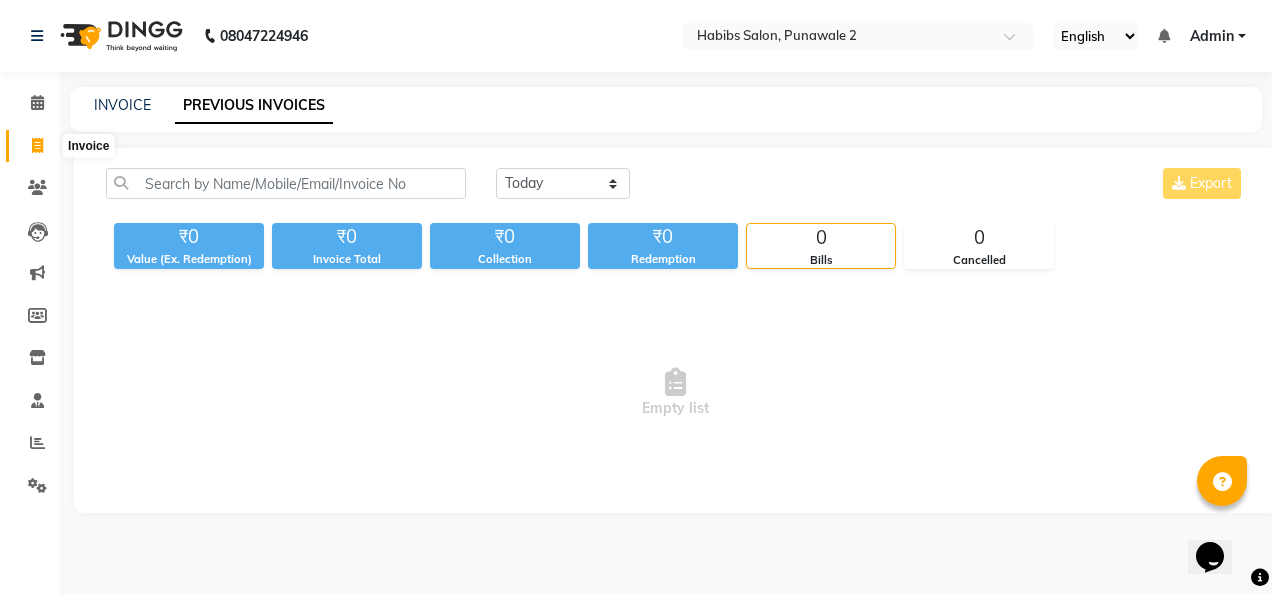 click 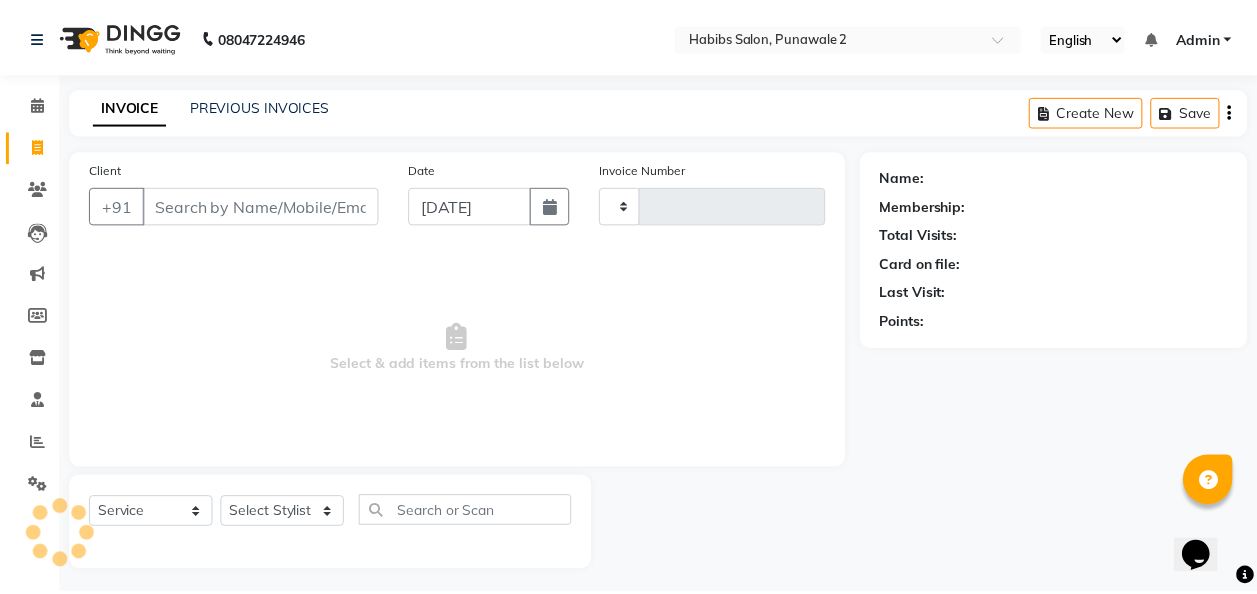 scroll, scrollTop: 6, scrollLeft: 0, axis: vertical 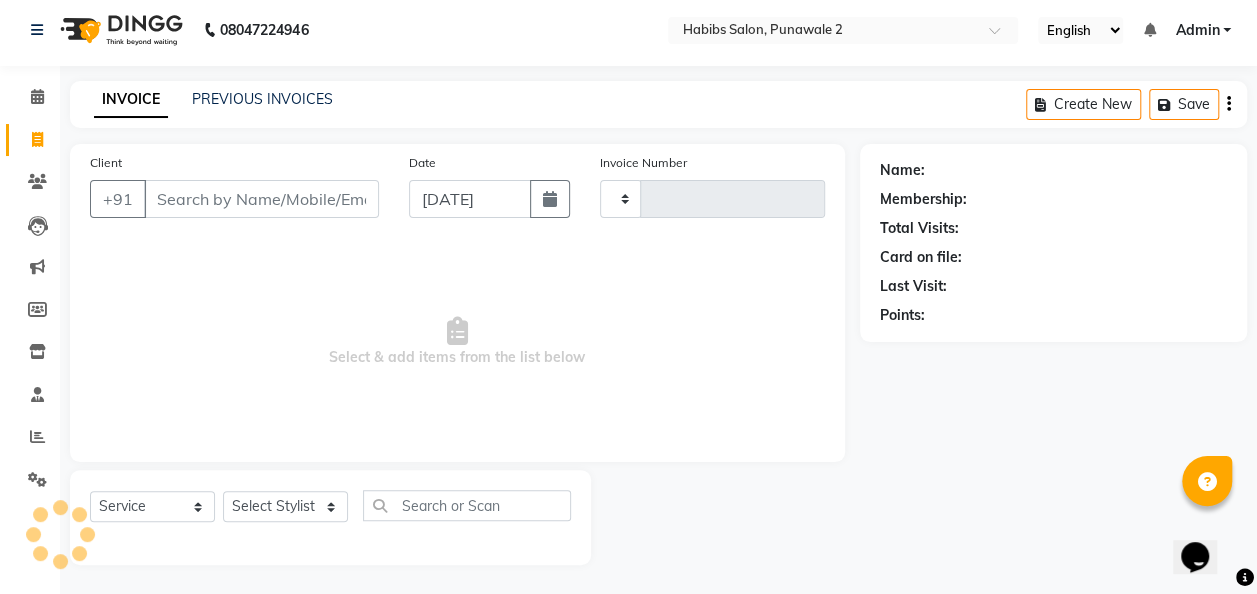 type on "0333" 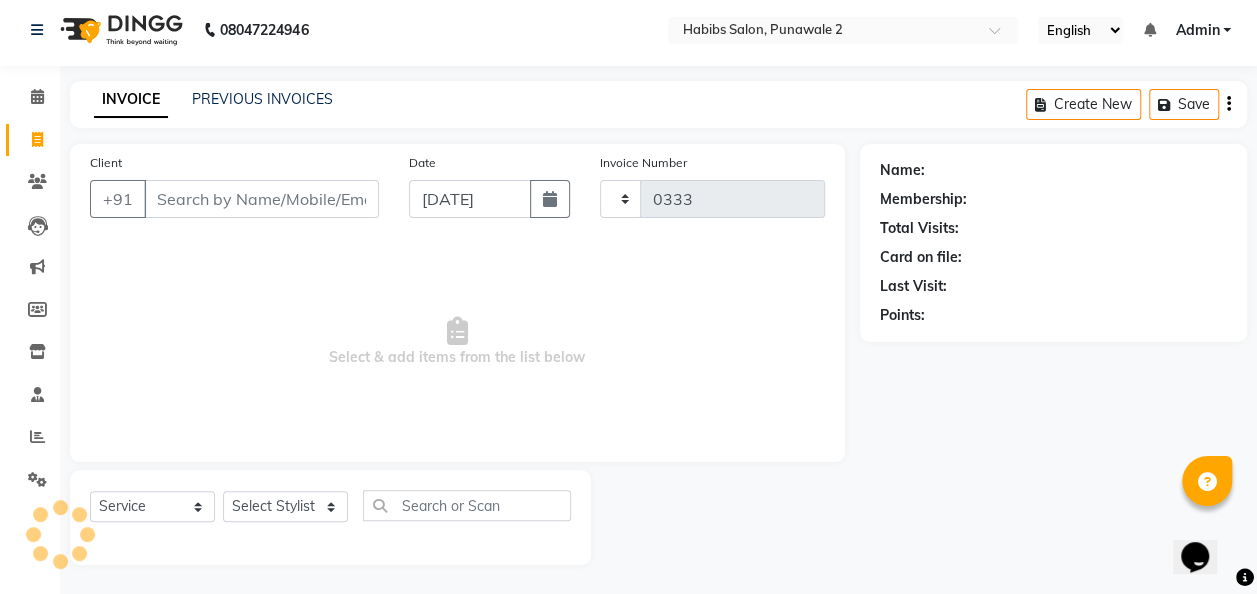 select on "8475" 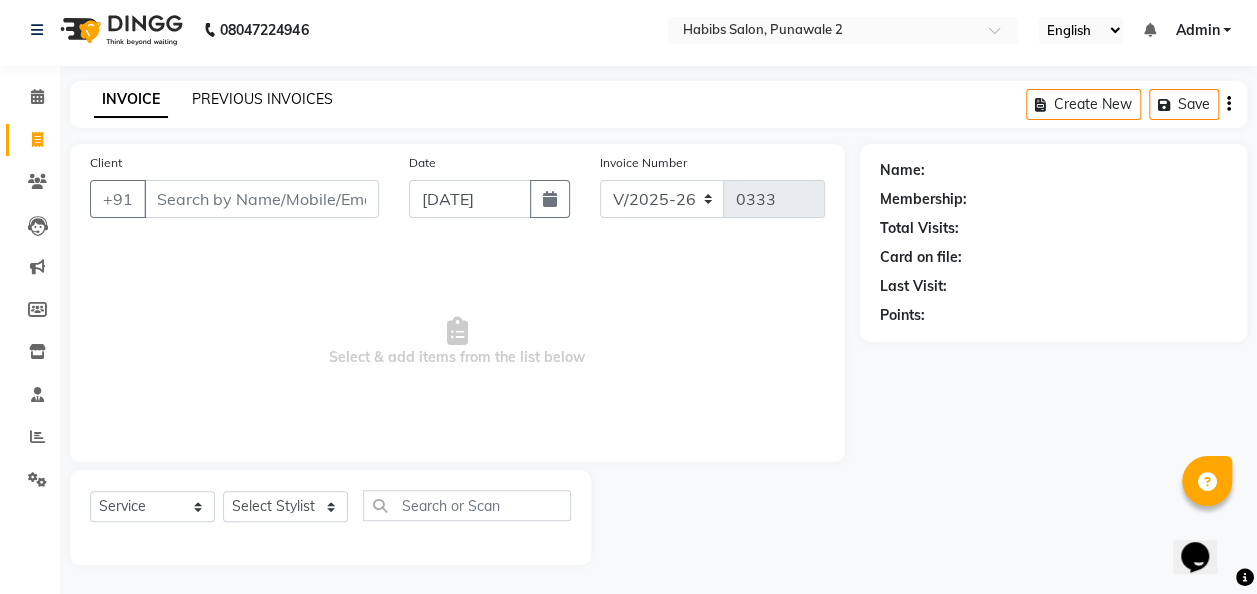 click on "PREVIOUS INVOICES" 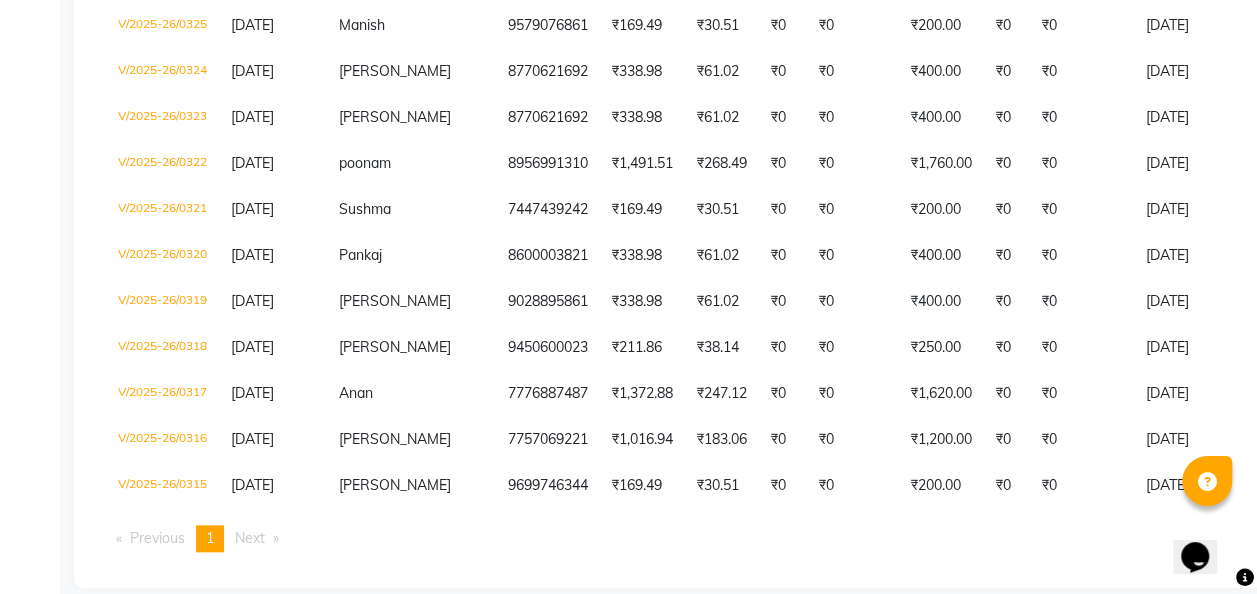 scroll, scrollTop: 764, scrollLeft: 0, axis: vertical 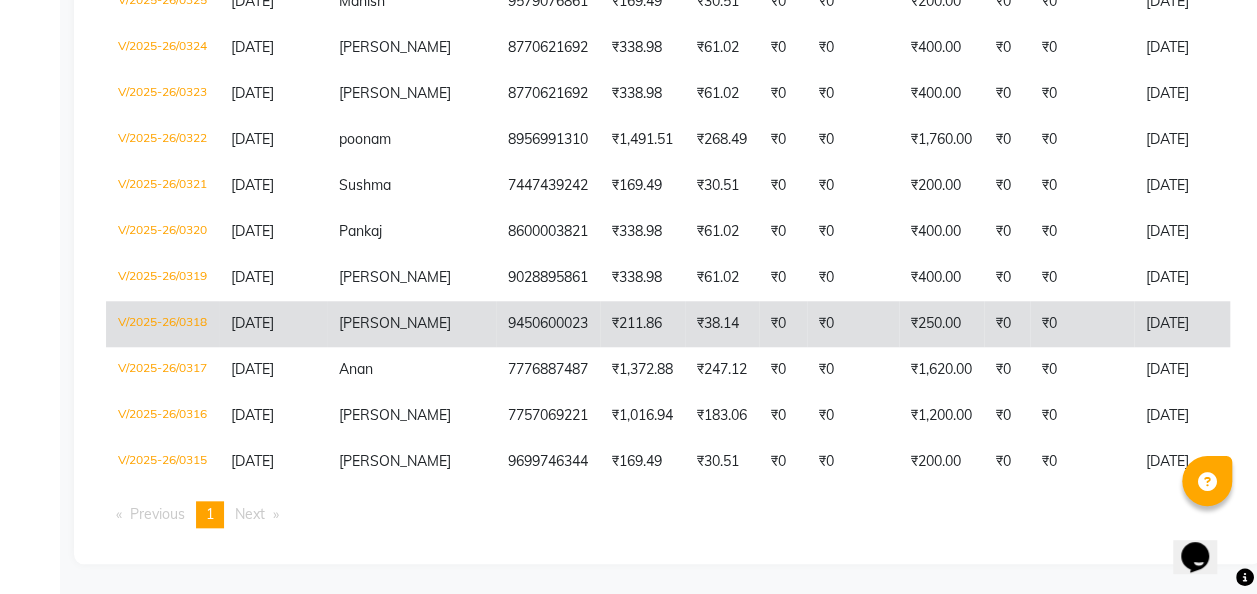 click on "₹250.00" 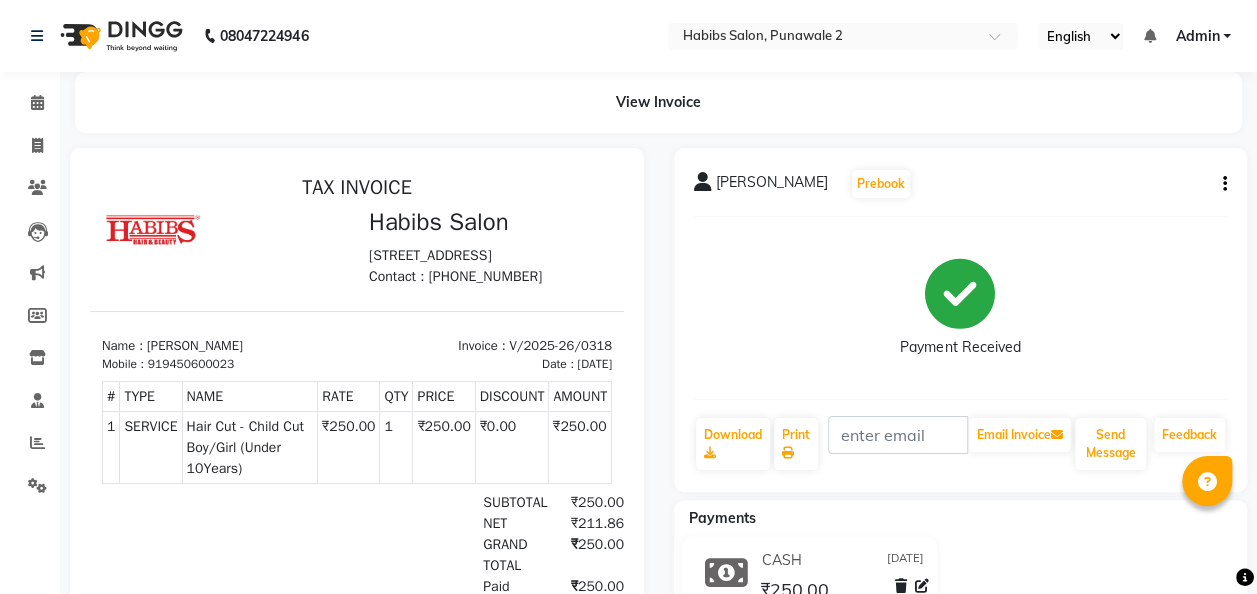 scroll, scrollTop: 0, scrollLeft: 0, axis: both 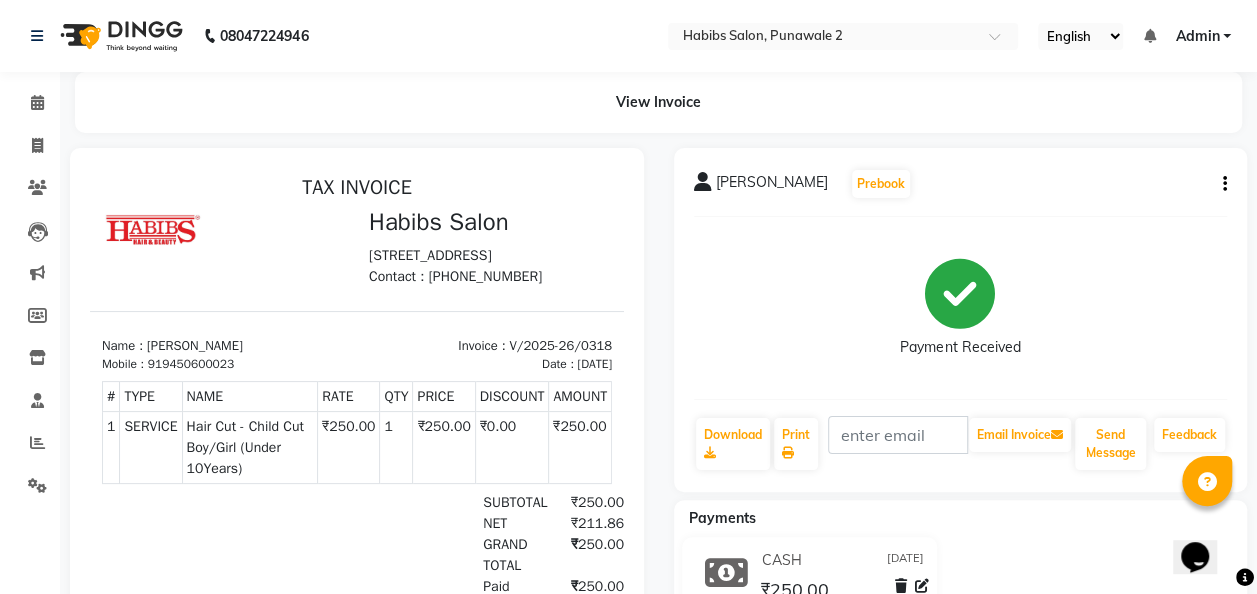 click 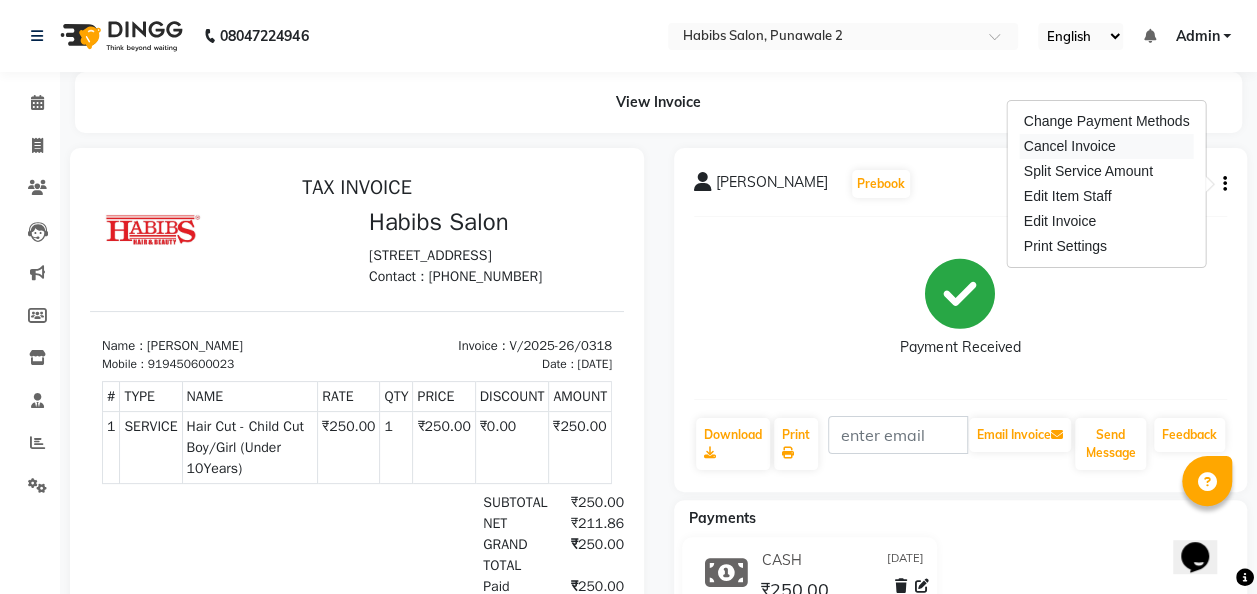 click on "Cancel Invoice" at bounding box center [1107, 146] 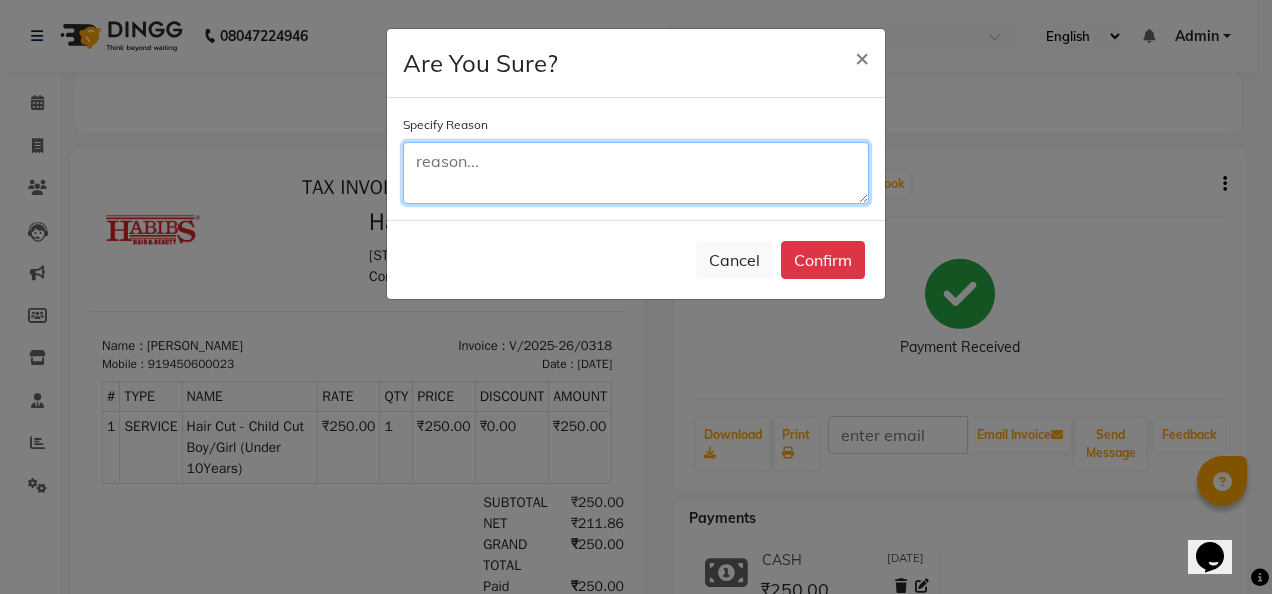 click 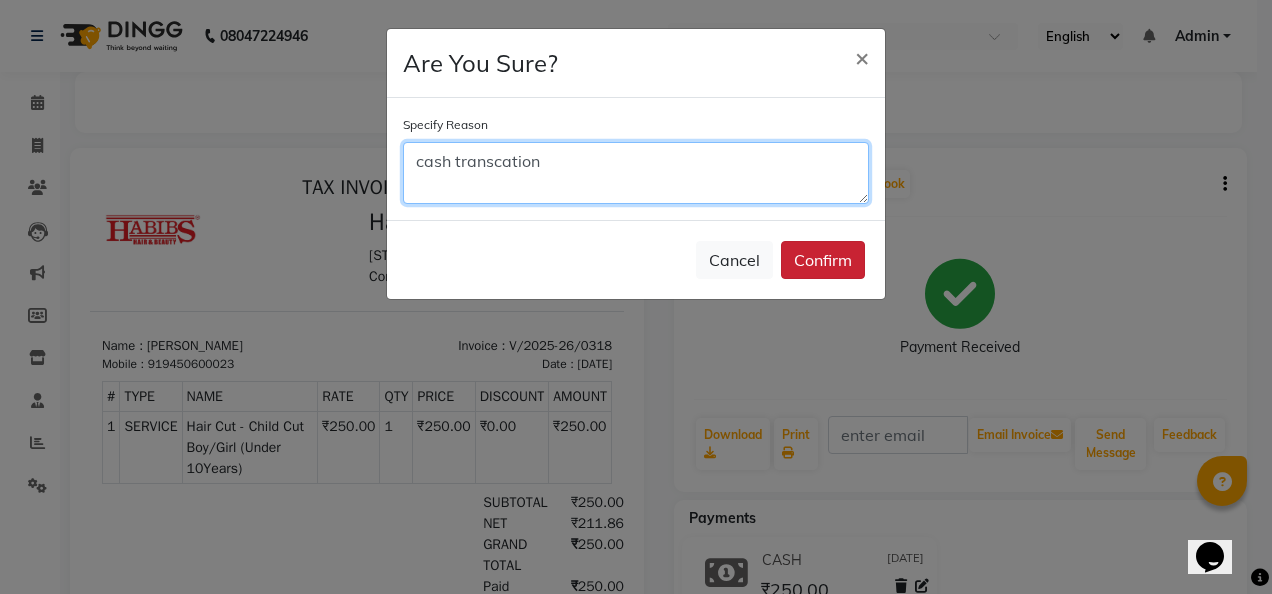 drag, startPoint x: 541, startPoint y: 170, endPoint x: 813, endPoint y: 273, distance: 290.84875 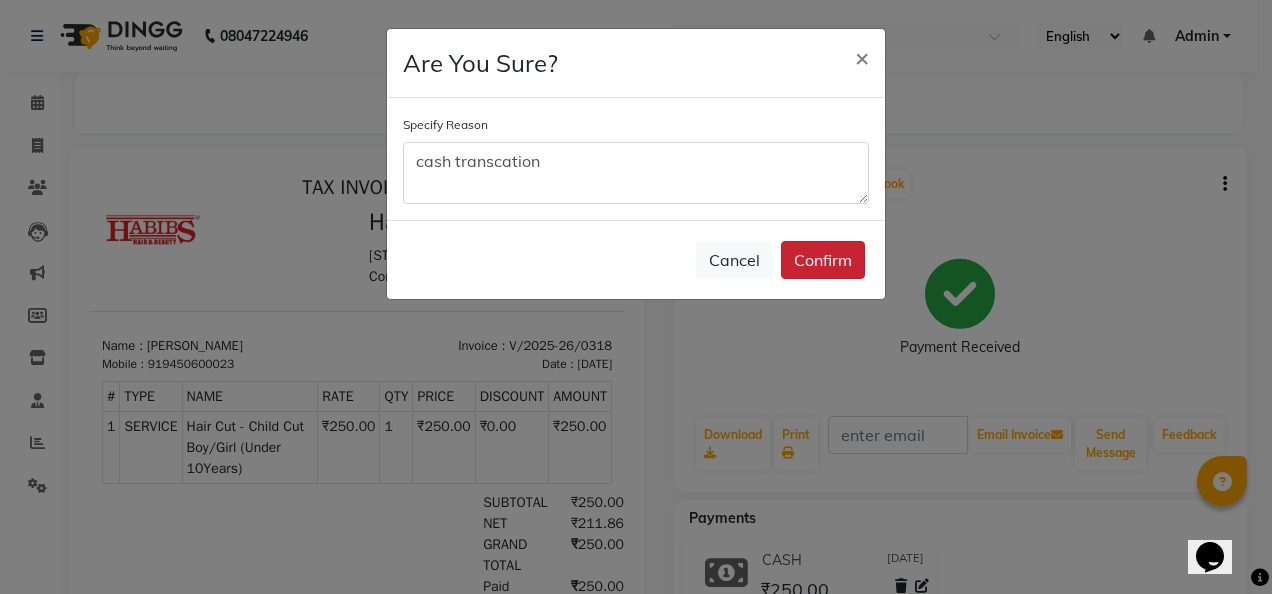 click on "Confirm" 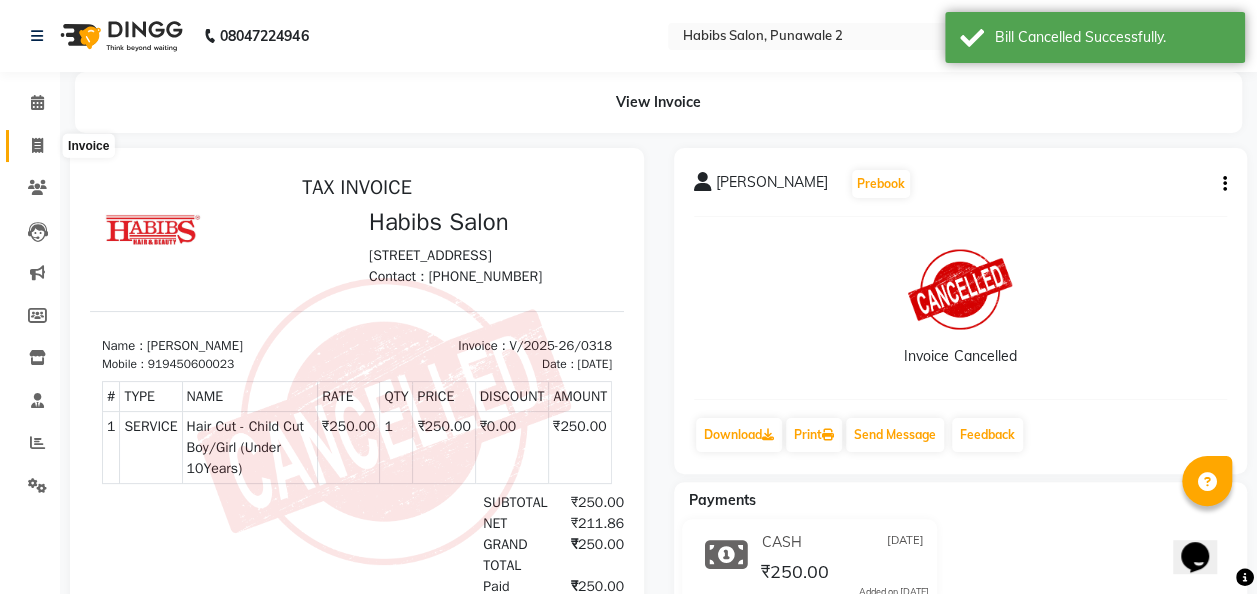 click 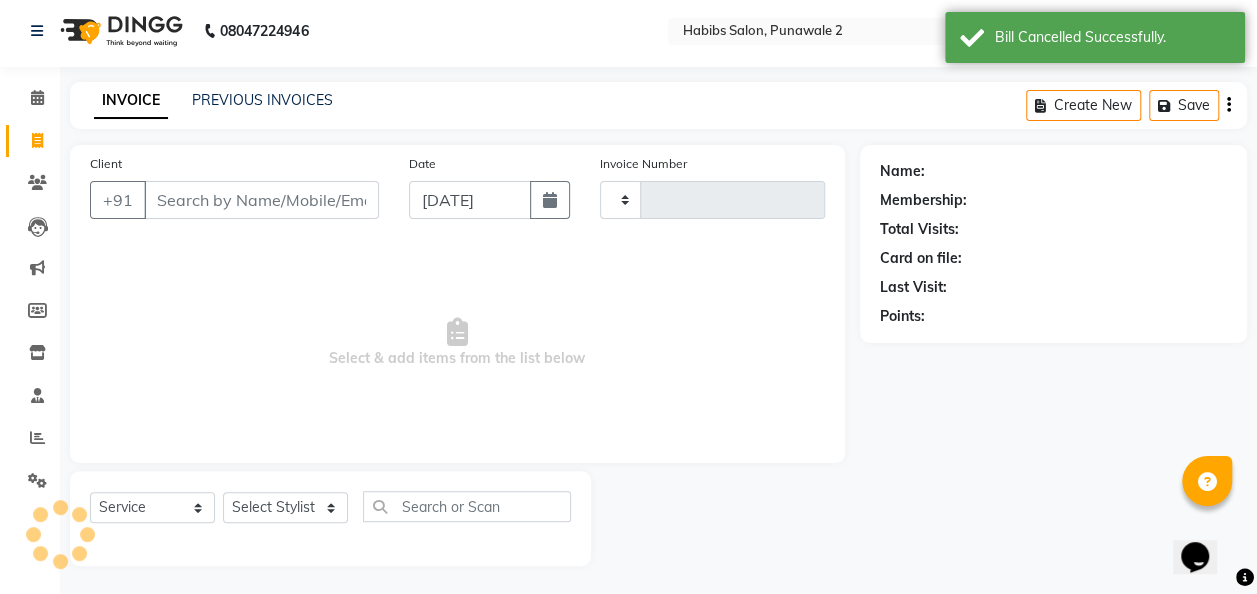 scroll, scrollTop: 6, scrollLeft: 0, axis: vertical 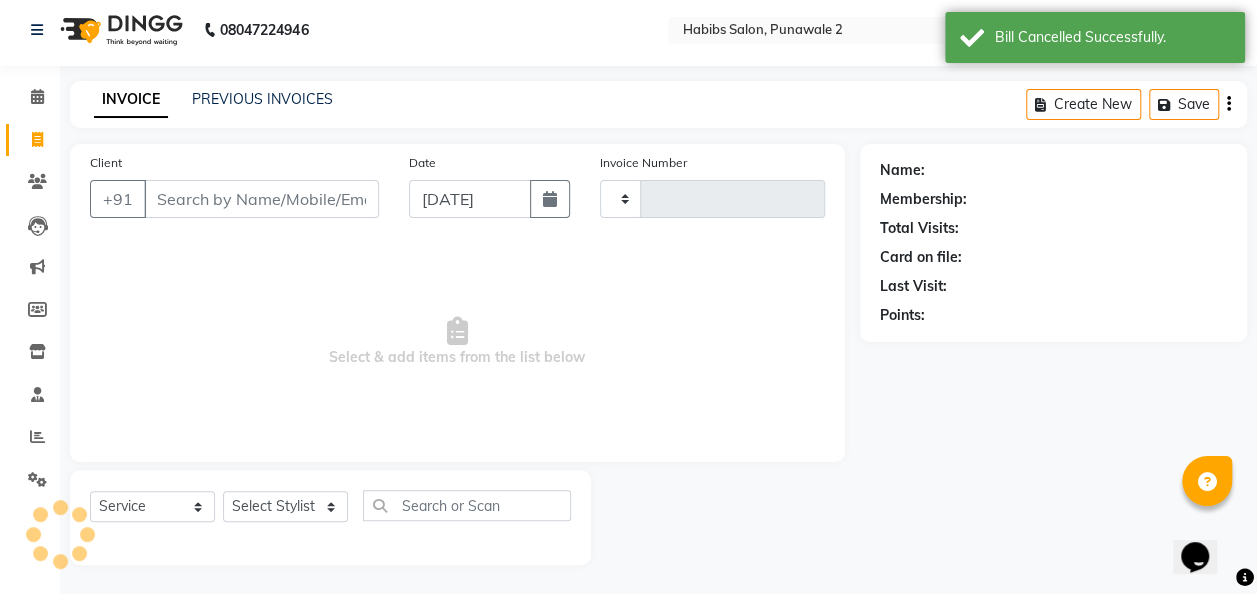 type on "0333" 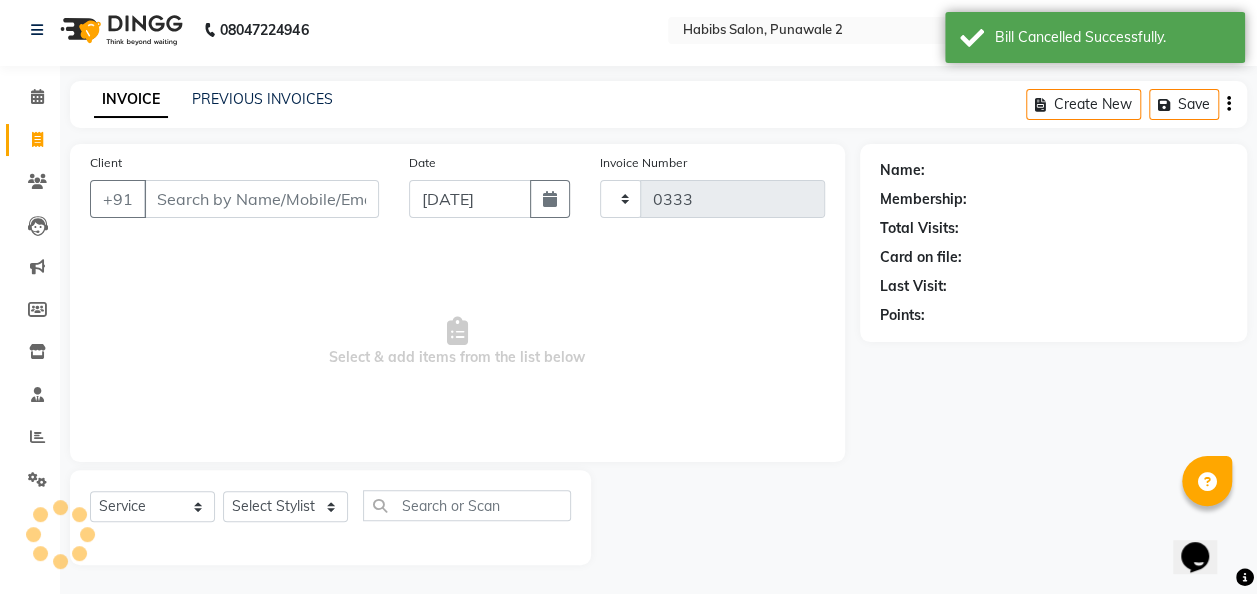 select on "8475" 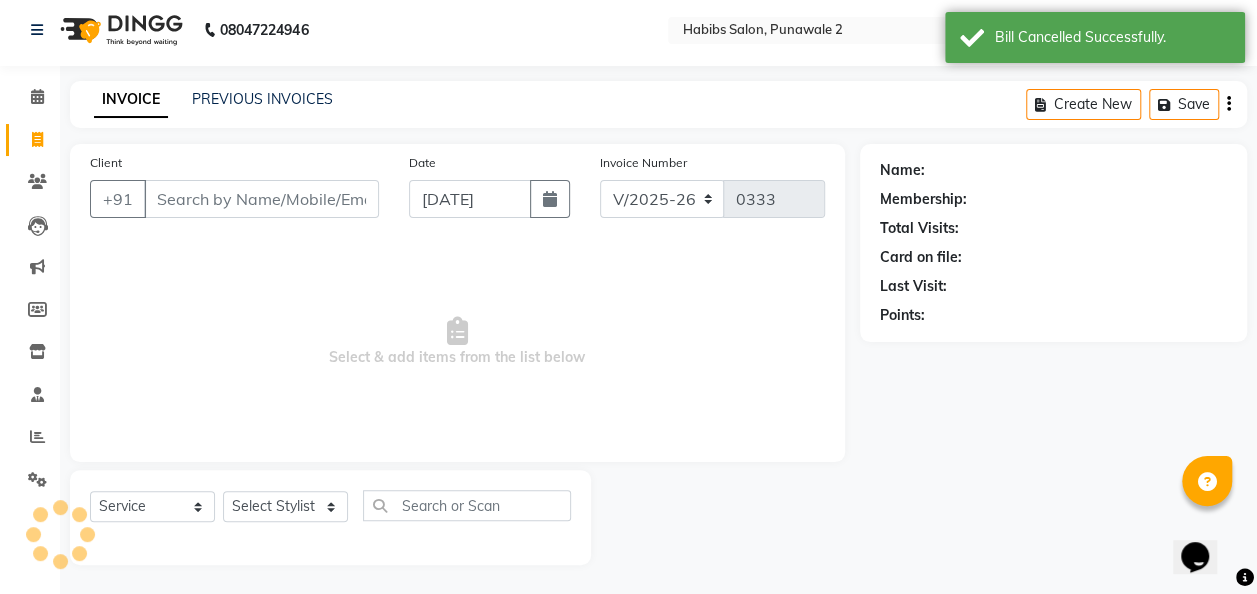 click on "Client" at bounding box center [261, 199] 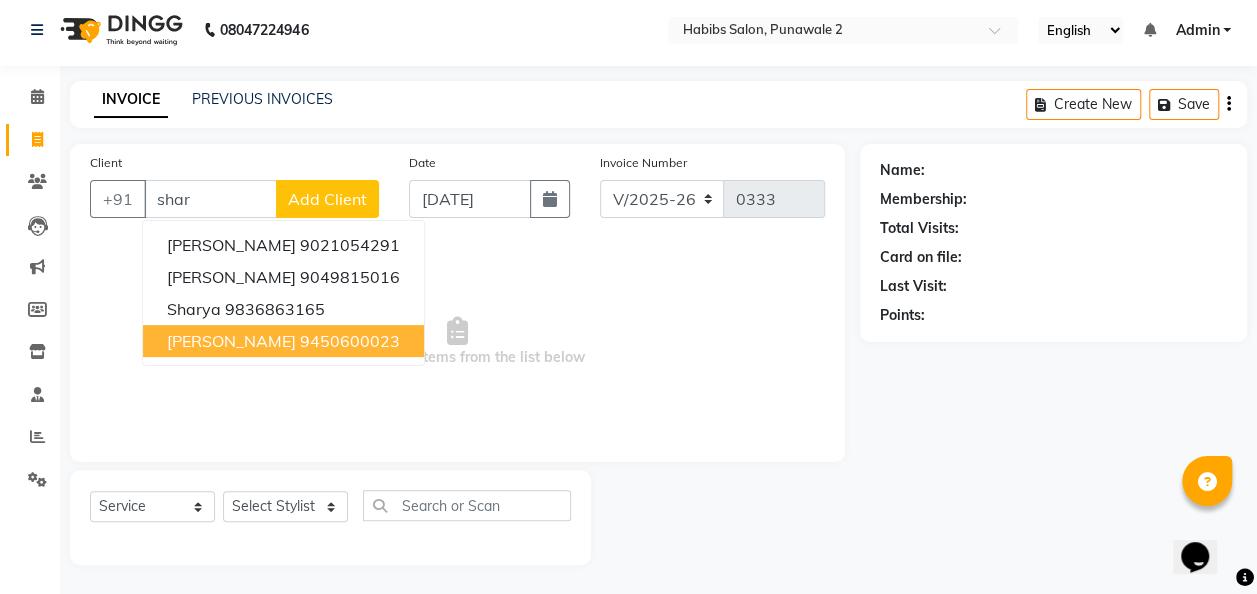 click on "9450600023" at bounding box center (350, 341) 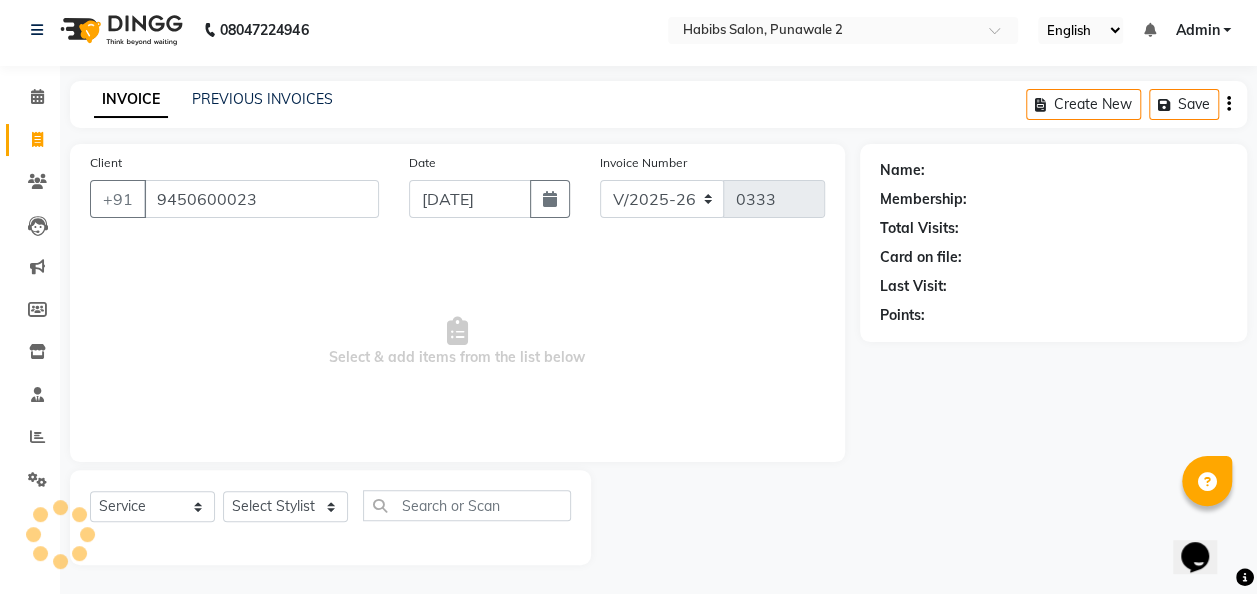 type on "9450600023" 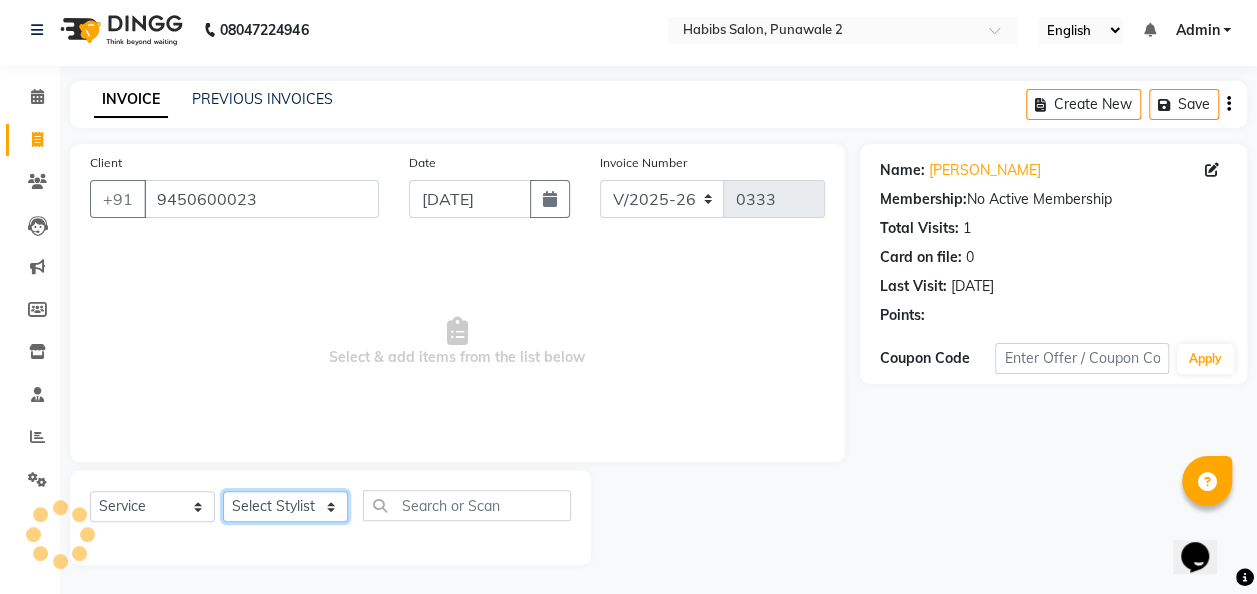 click on "Select Stylist Chandan [PERSON_NAME] [PERSON_NAME] [PERSON_NAME]" 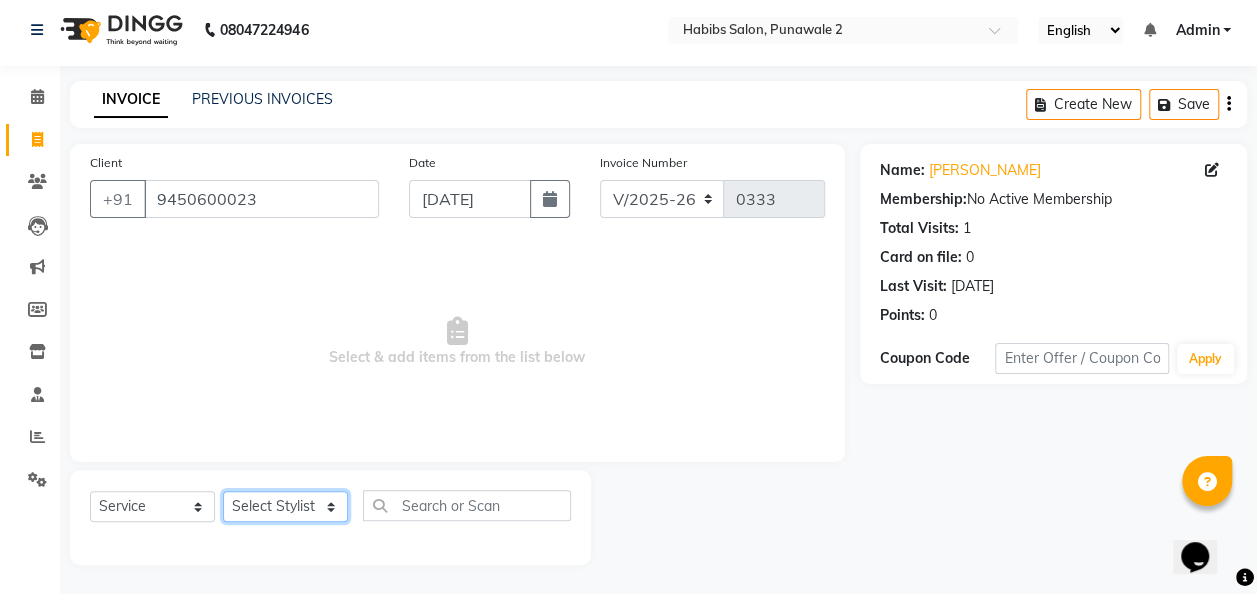 select on "83583" 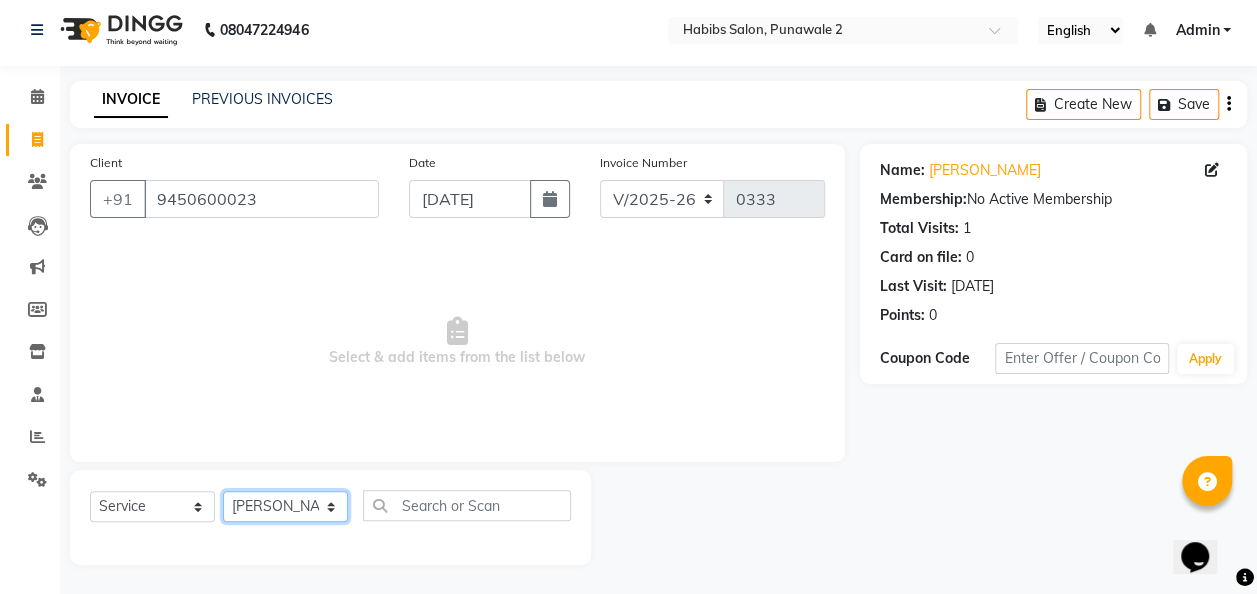click on "Select Stylist Chandan [PERSON_NAME] [PERSON_NAME] [PERSON_NAME]" 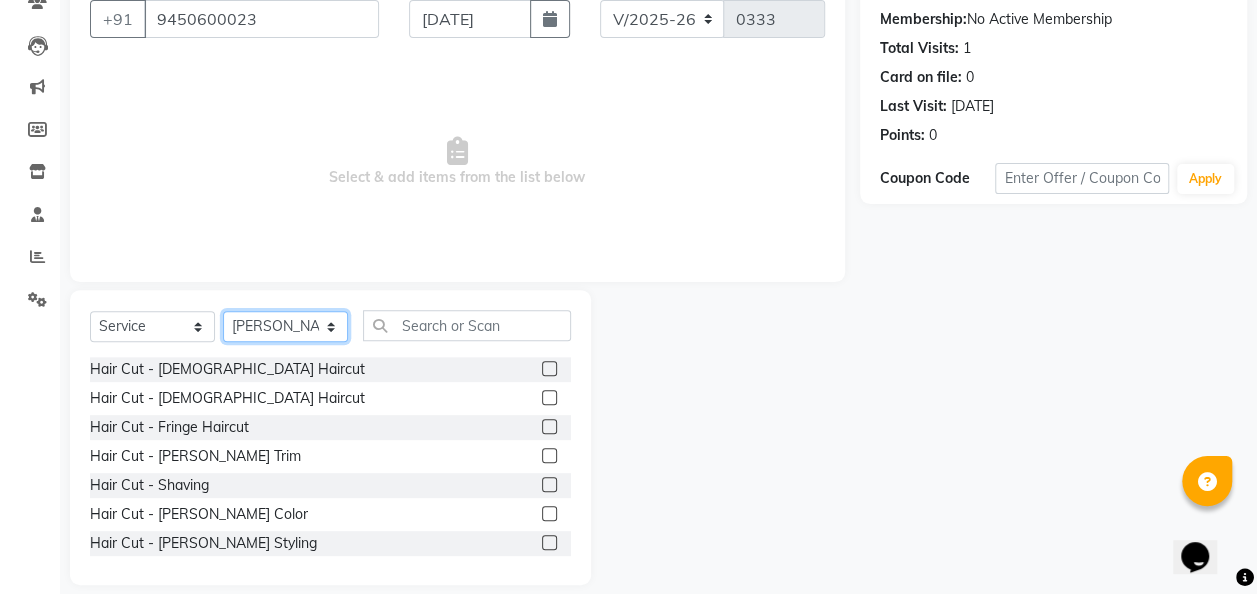 scroll, scrollTop: 188, scrollLeft: 0, axis: vertical 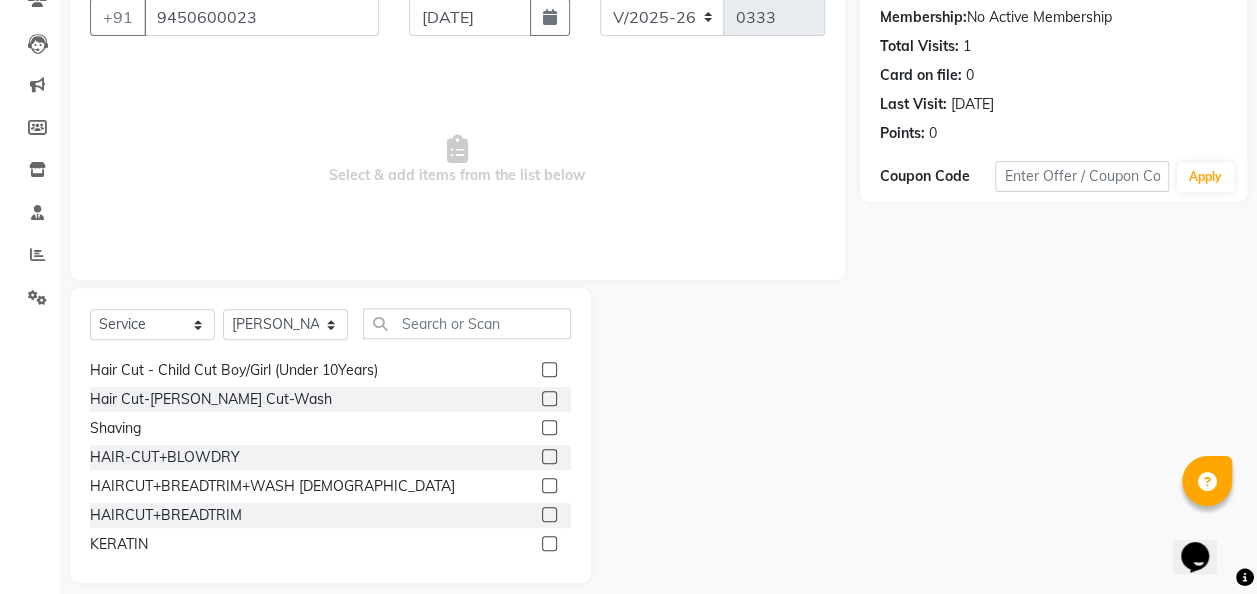 click 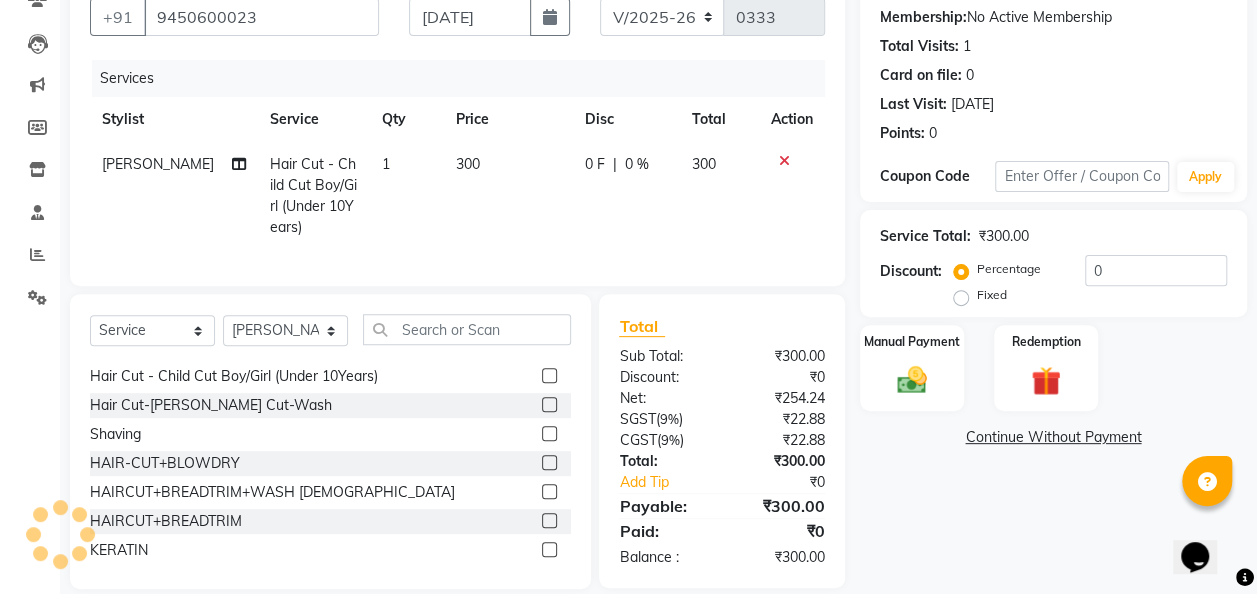 click 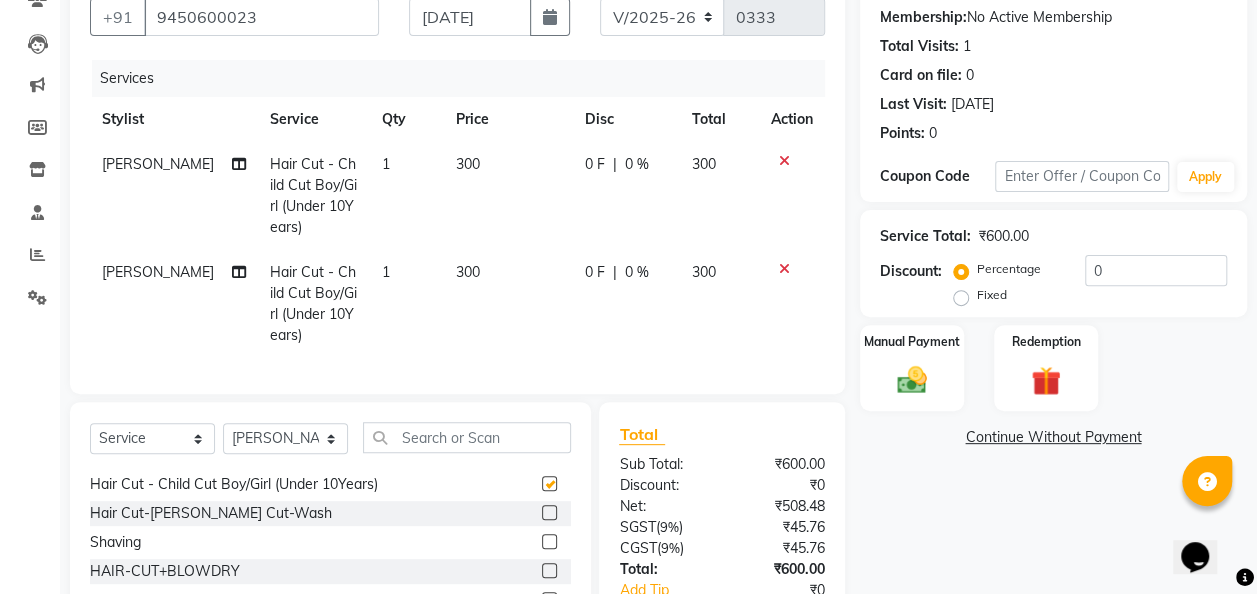 checkbox on "false" 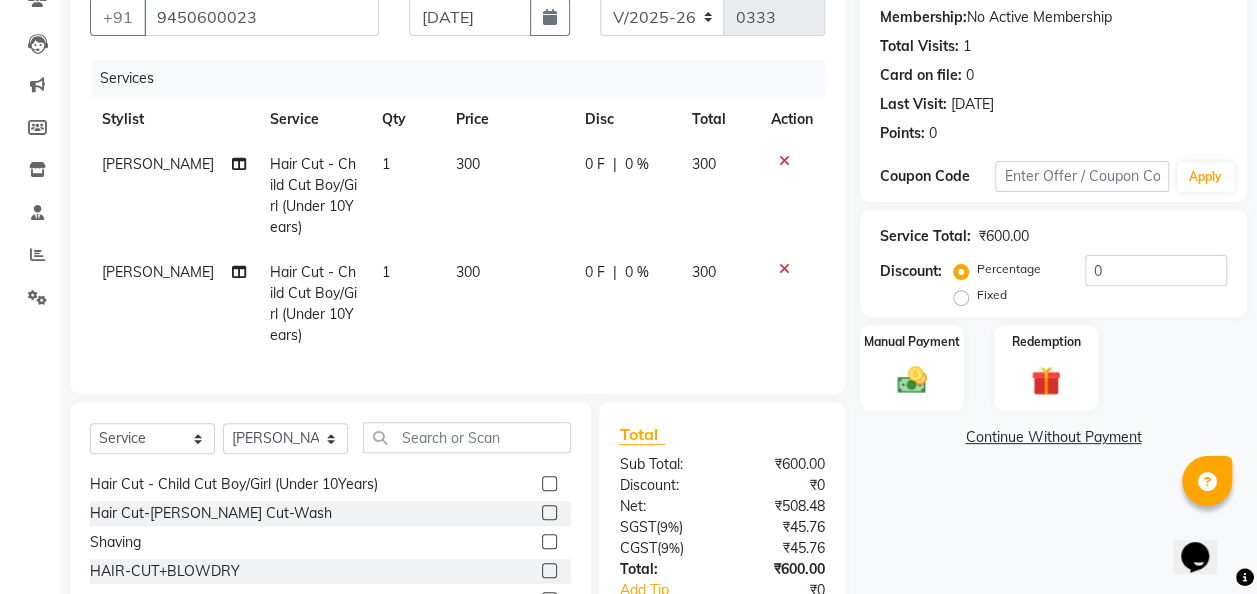 click 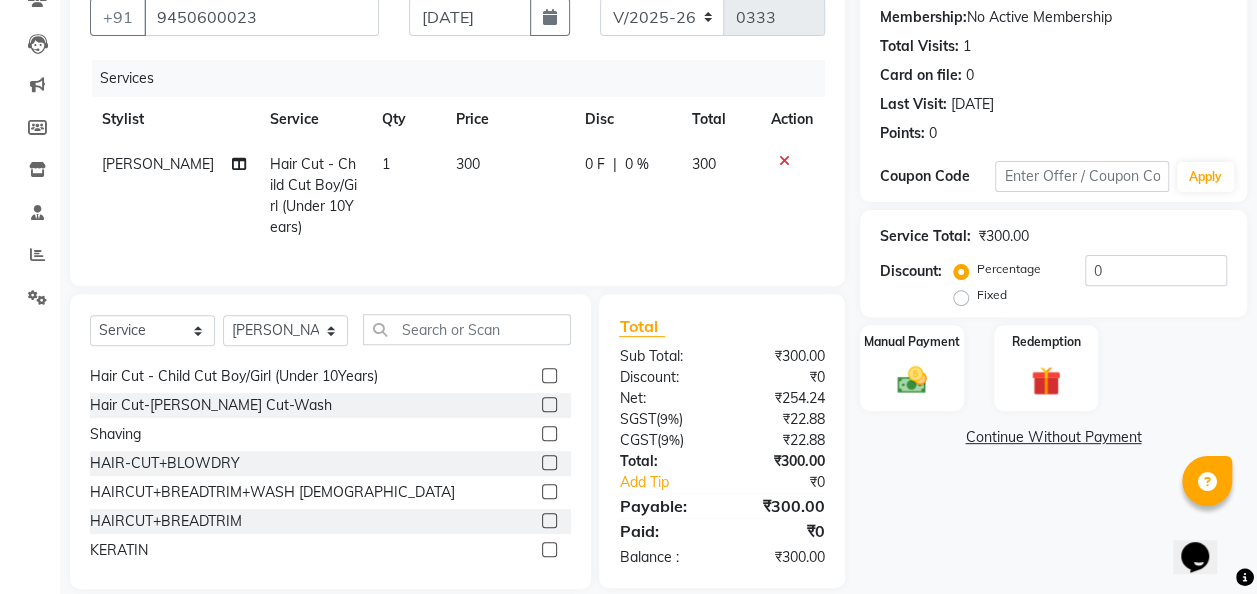 click on "300" 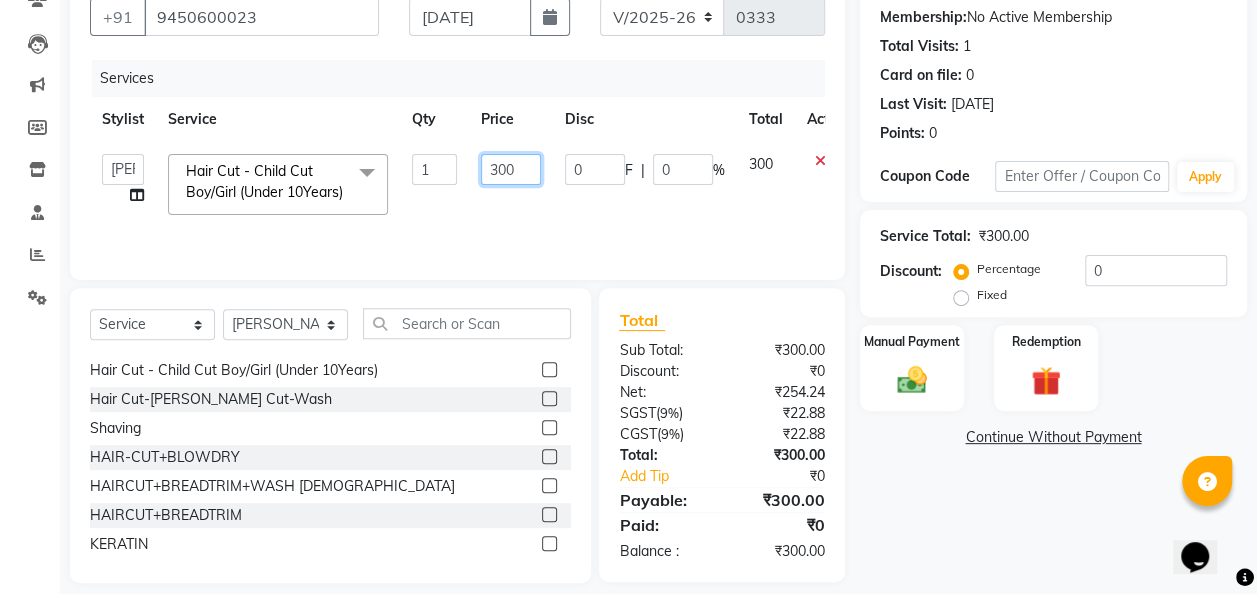 click on "300" 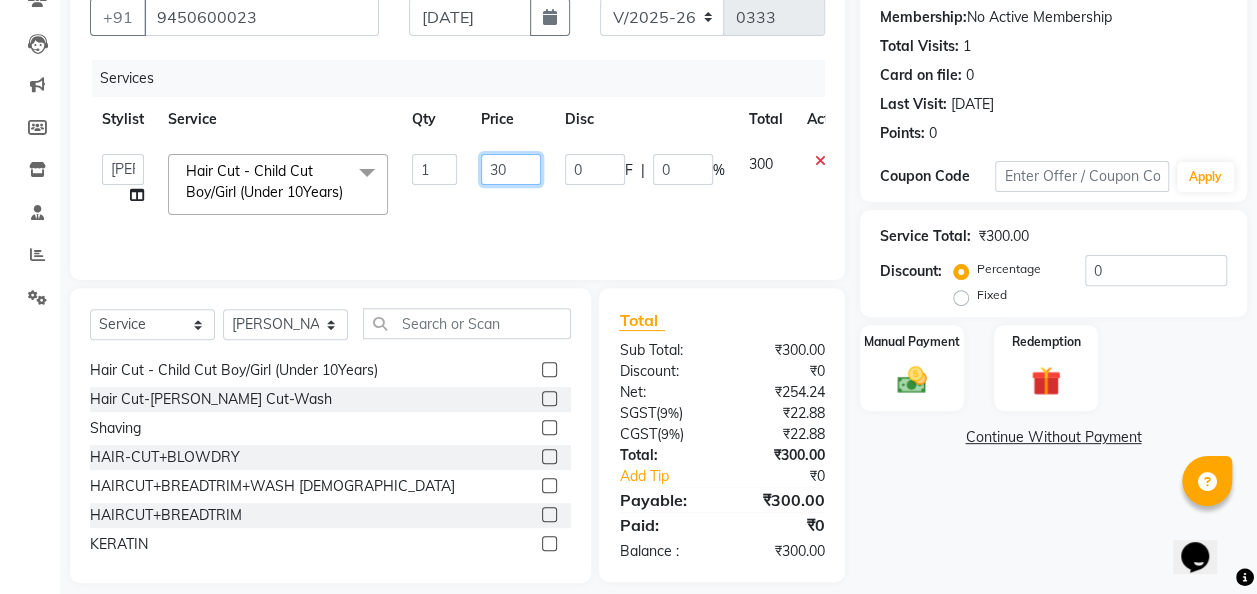 type on "3" 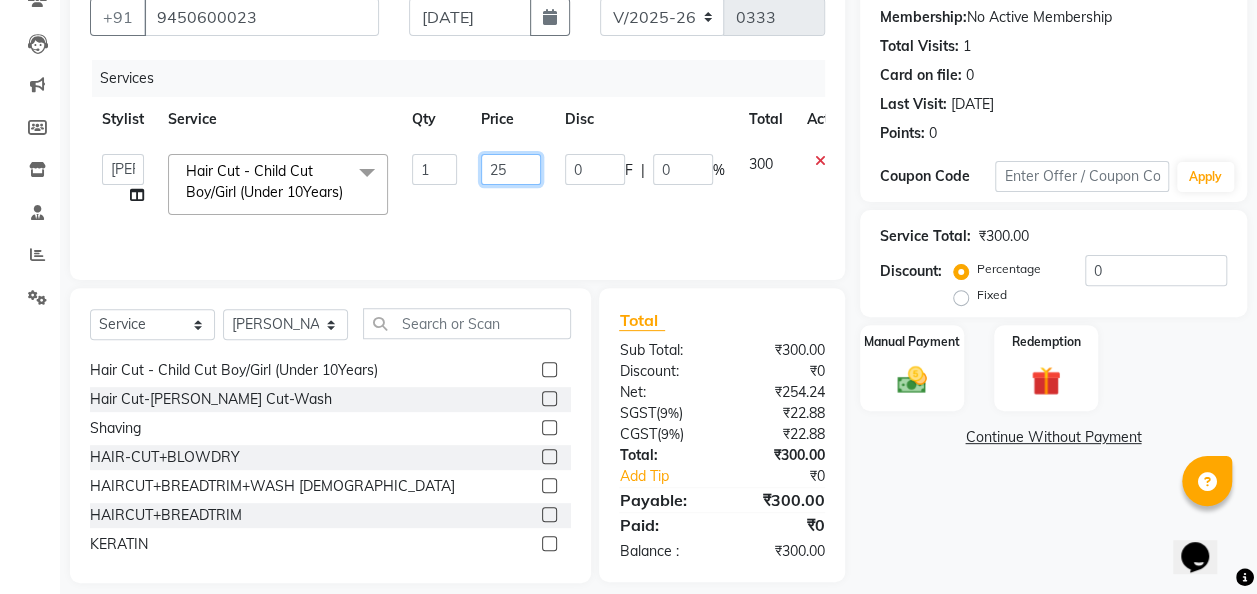 type on "250" 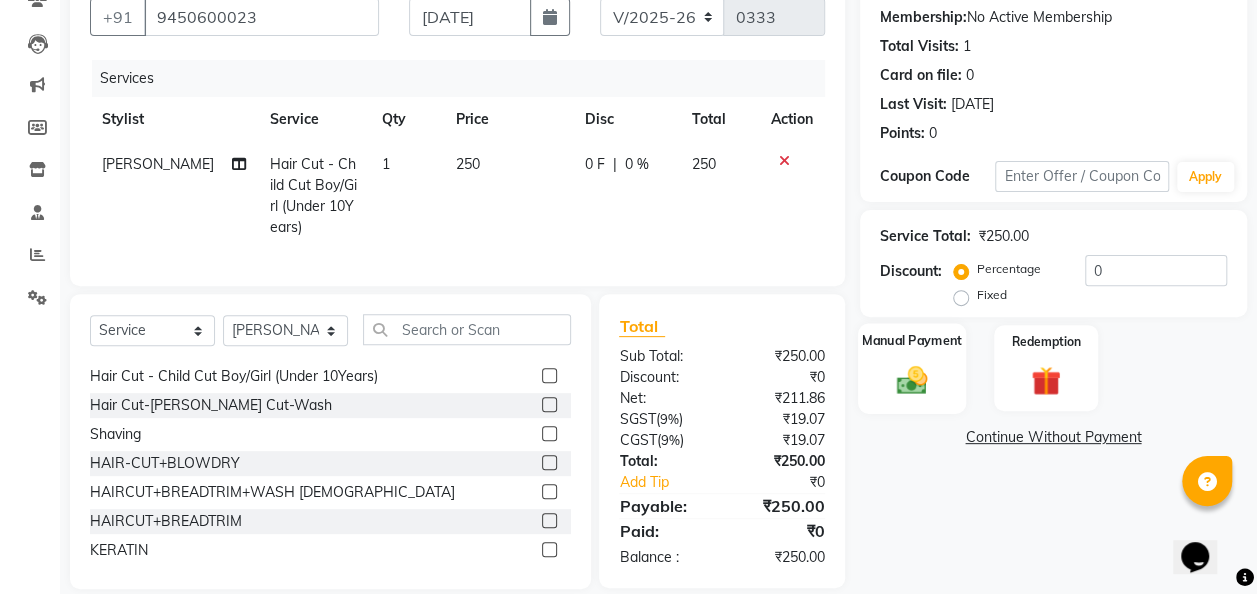 click 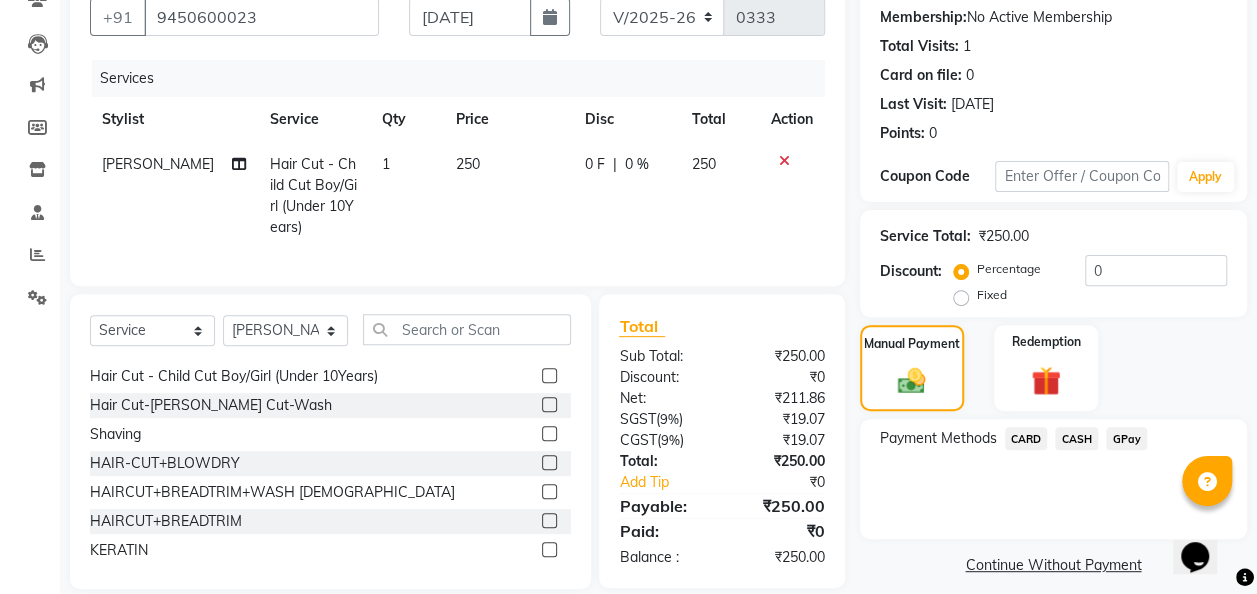 click on "CASH" 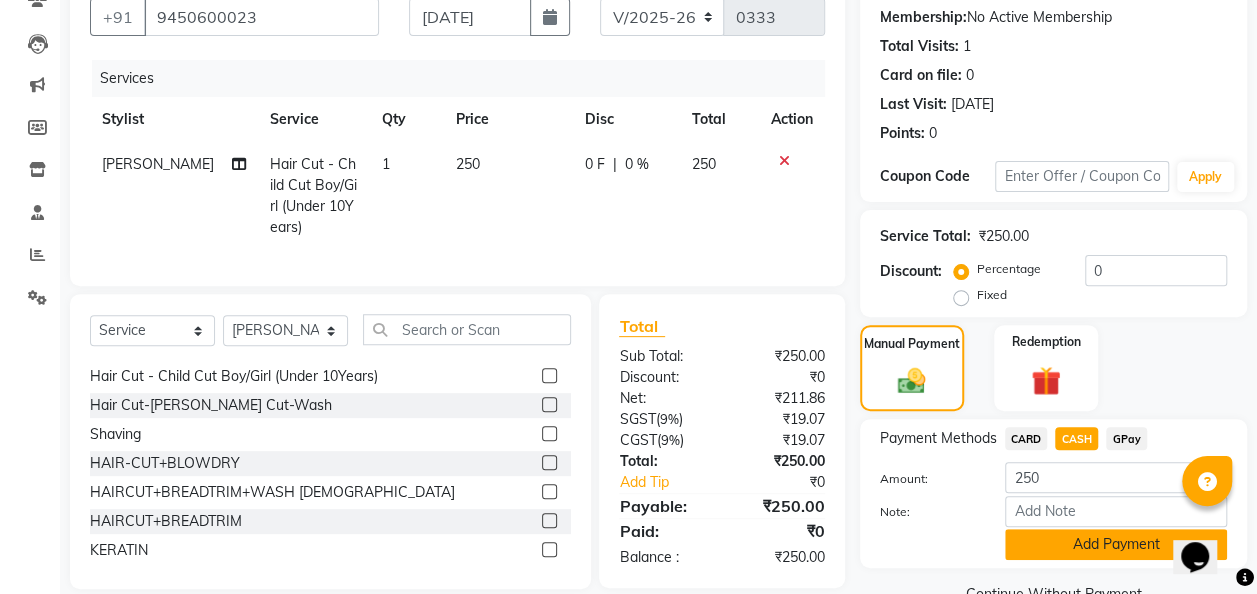 click on "Add Payment" 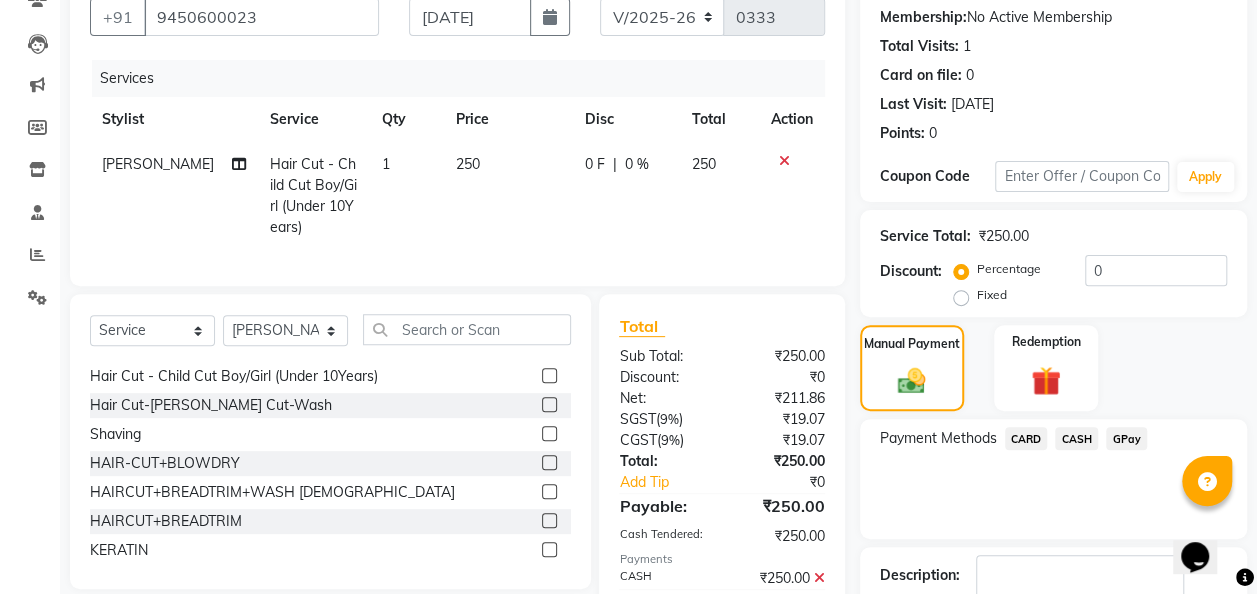 scroll, scrollTop: 316, scrollLeft: 0, axis: vertical 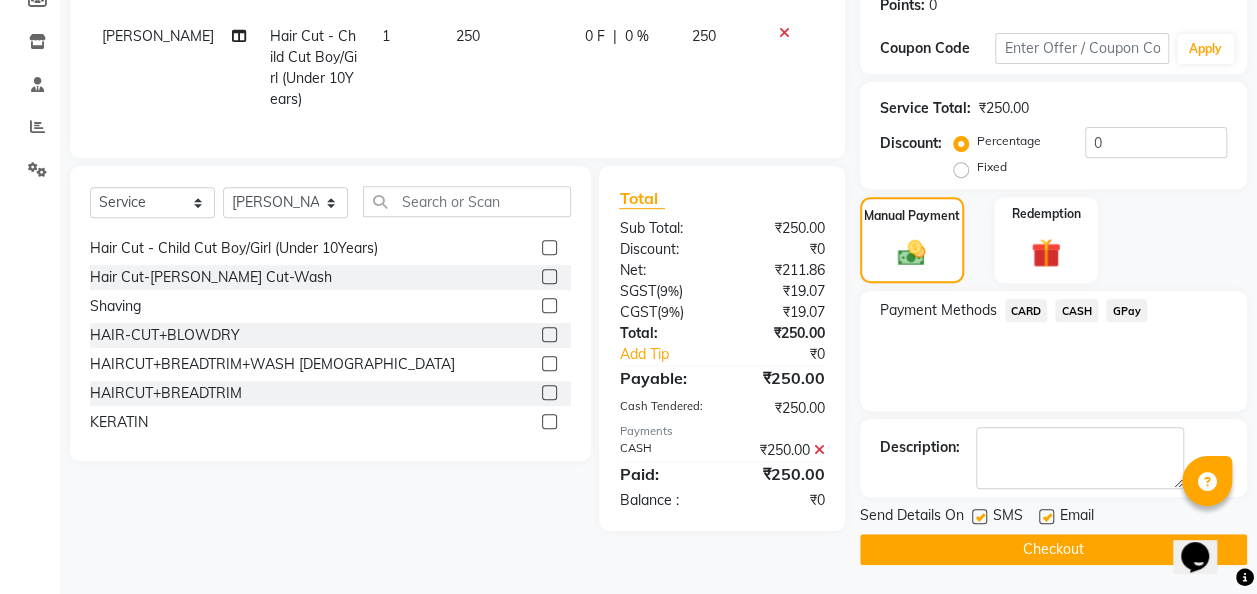 click on "Checkout" 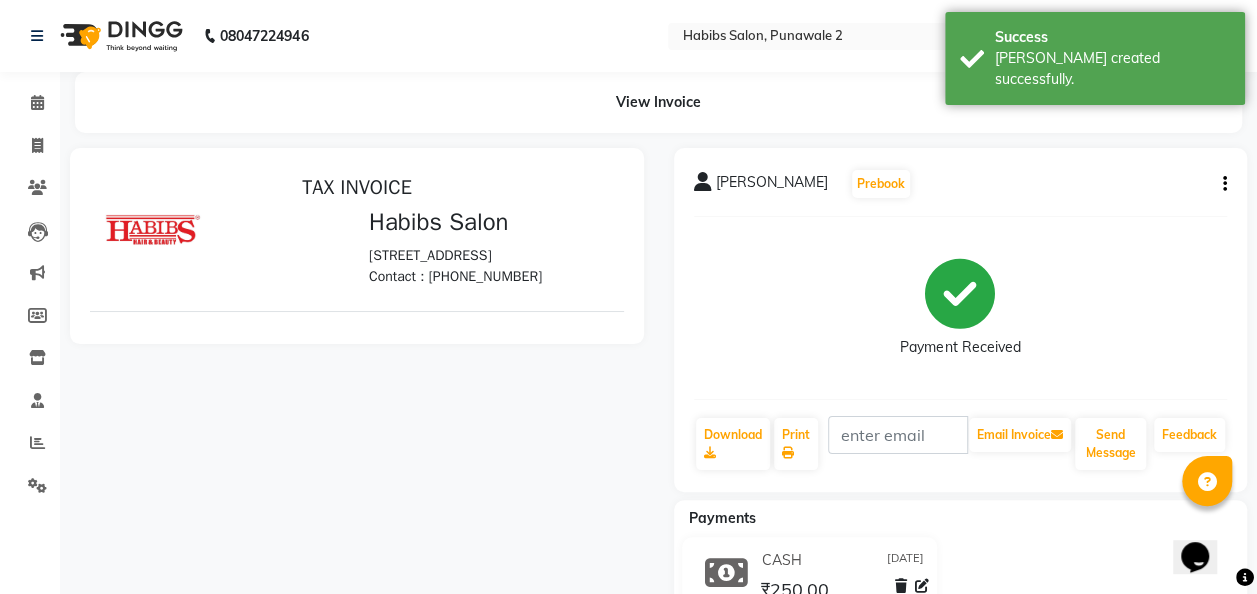 scroll, scrollTop: 0, scrollLeft: 0, axis: both 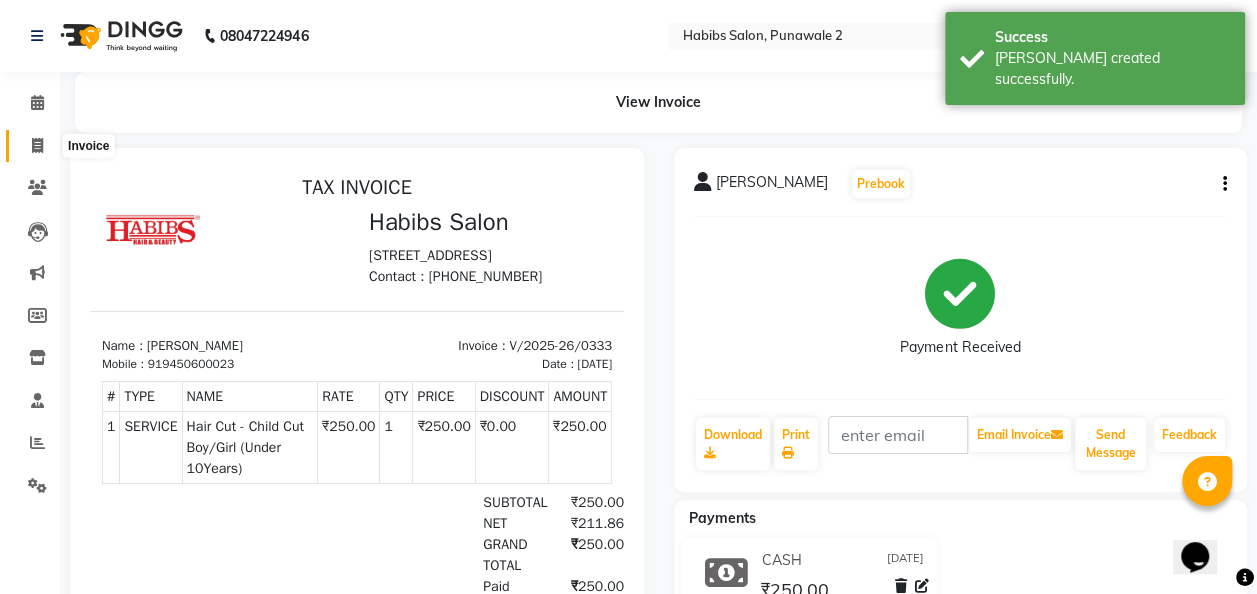 click 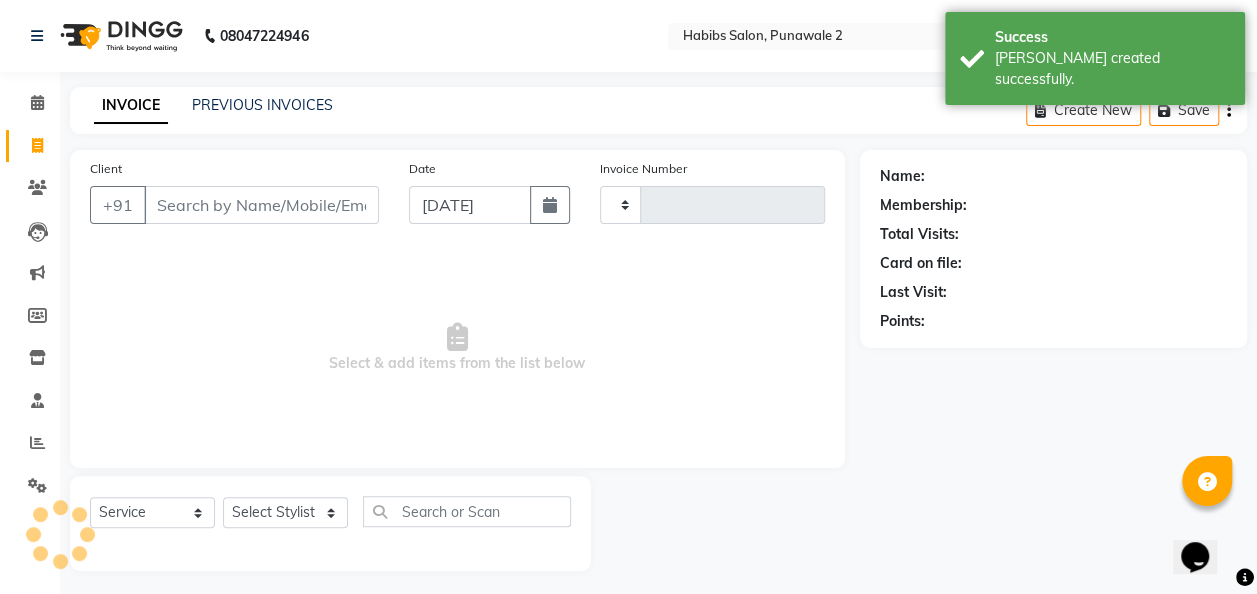 scroll, scrollTop: 6, scrollLeft: 0, axis: vertical 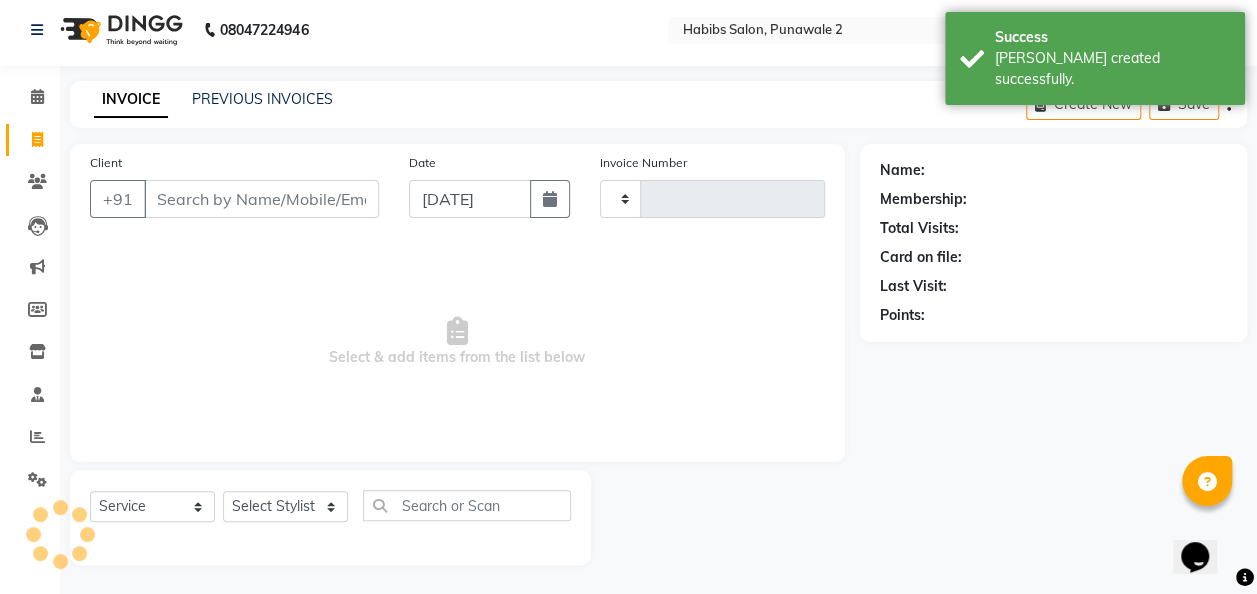 type on "0334" 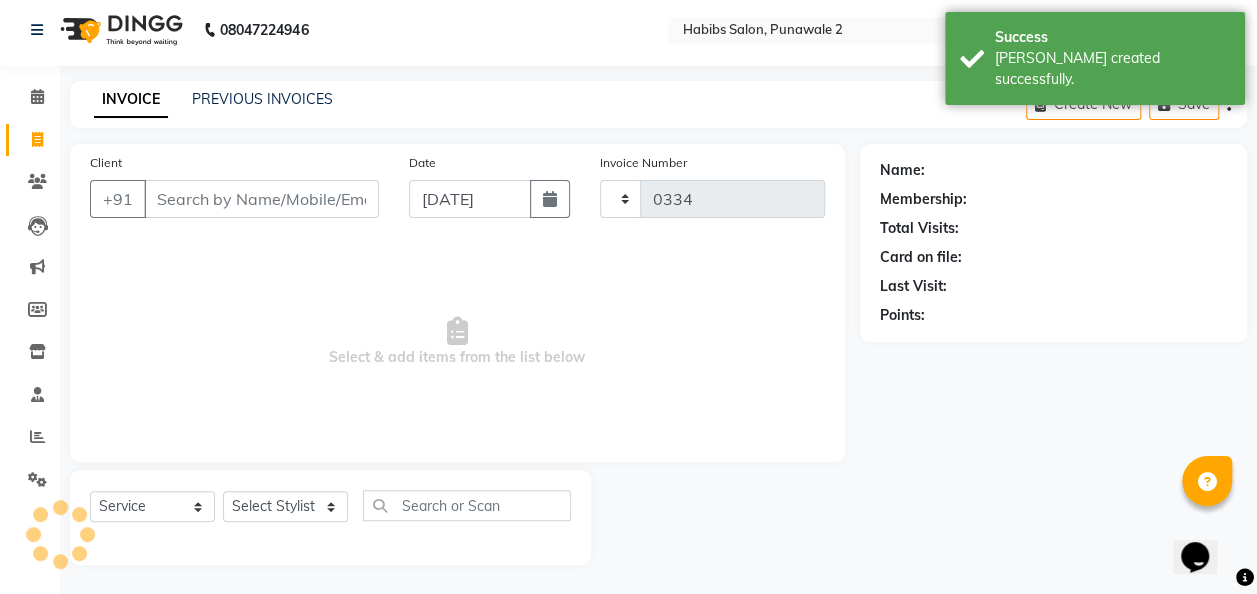 select on "8475" 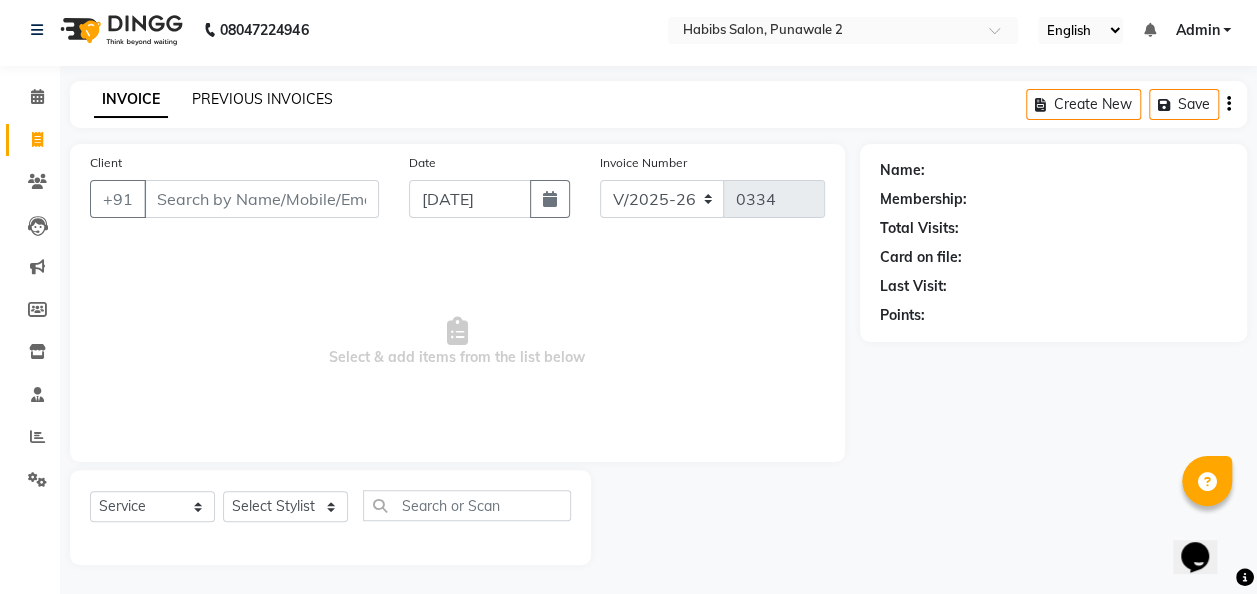 click on "PREVIOUS INVOICES" 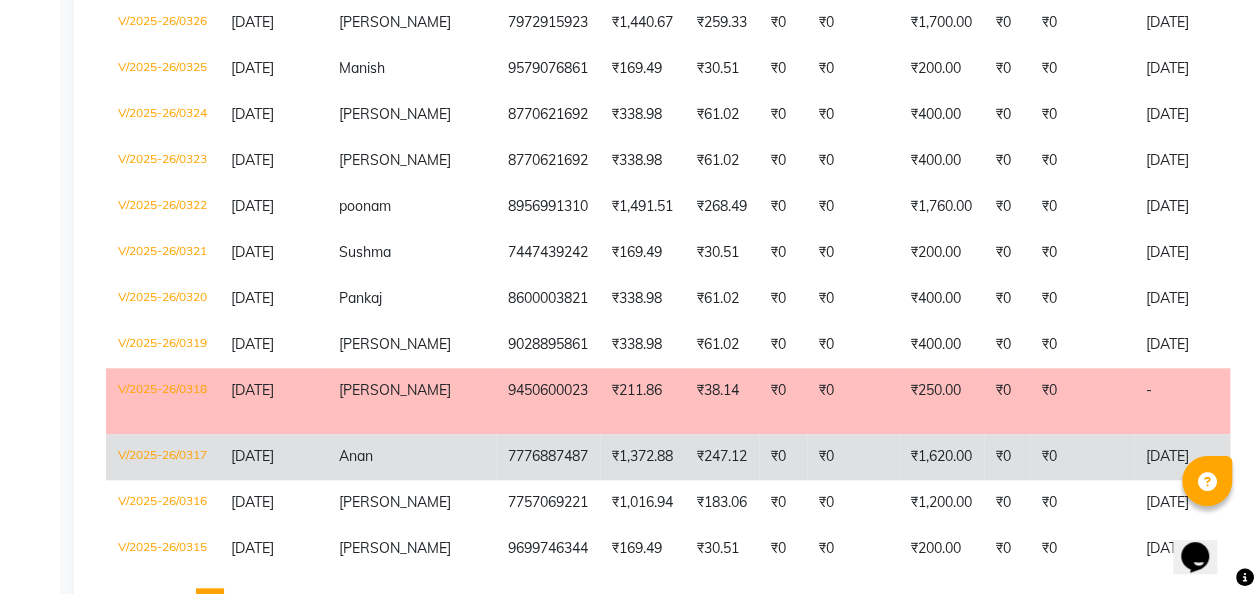 scroll, scrollTop: 758, scrollLeft: 0, axis: vertical 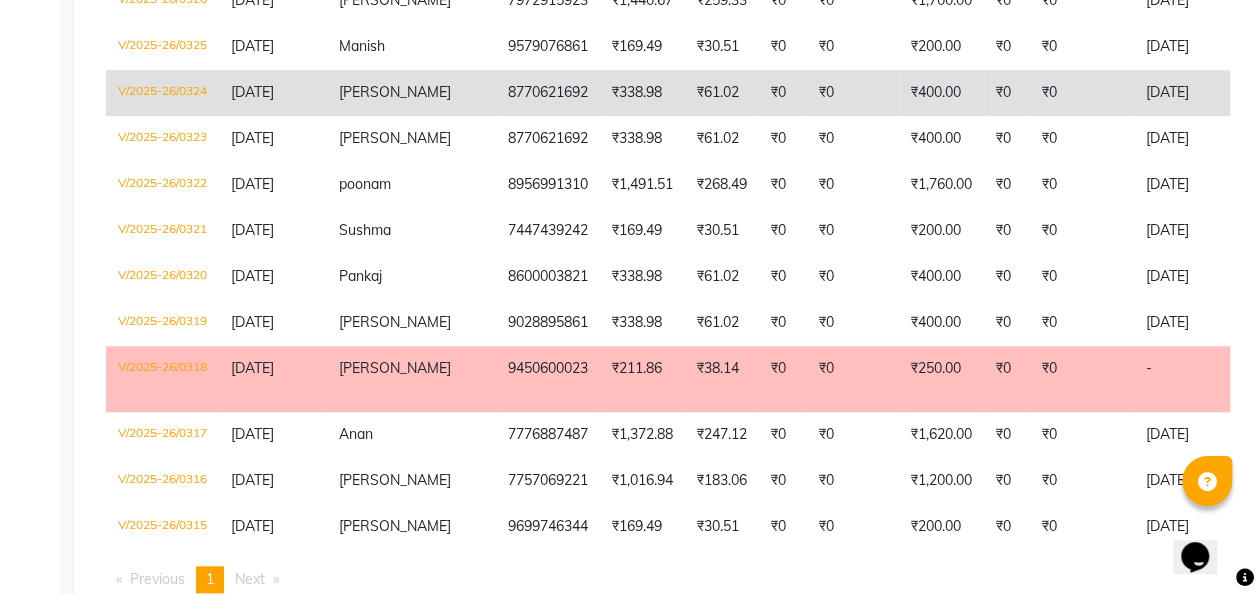 click on "₹0" 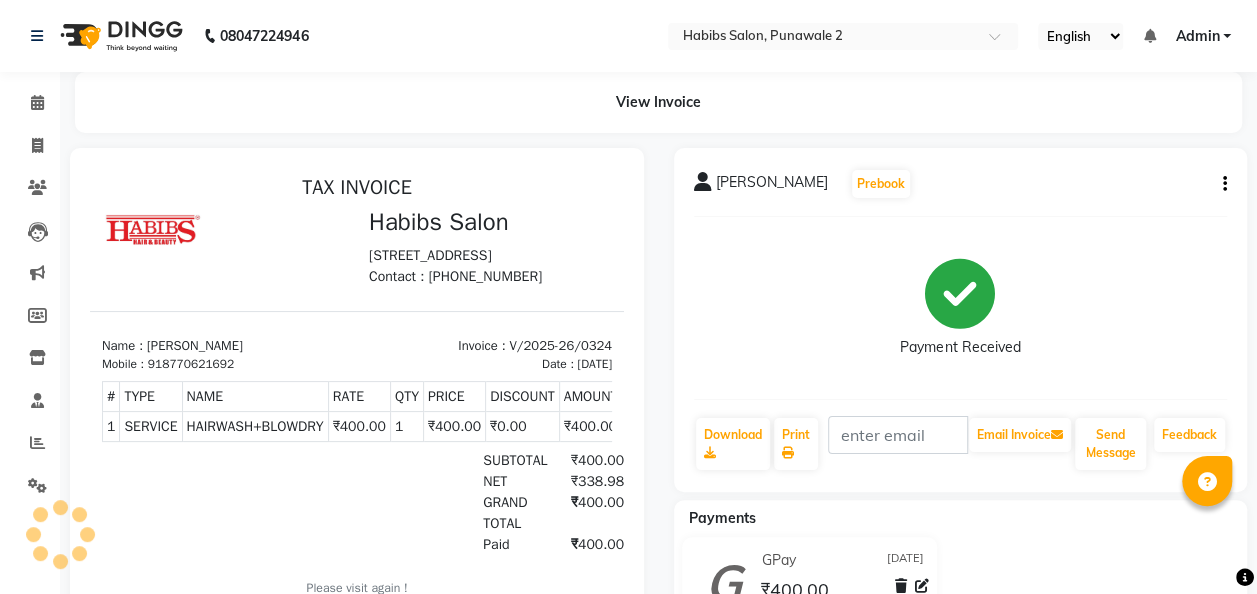 scroll, scrollTop: 0, scrollLeft: 0, axis: both 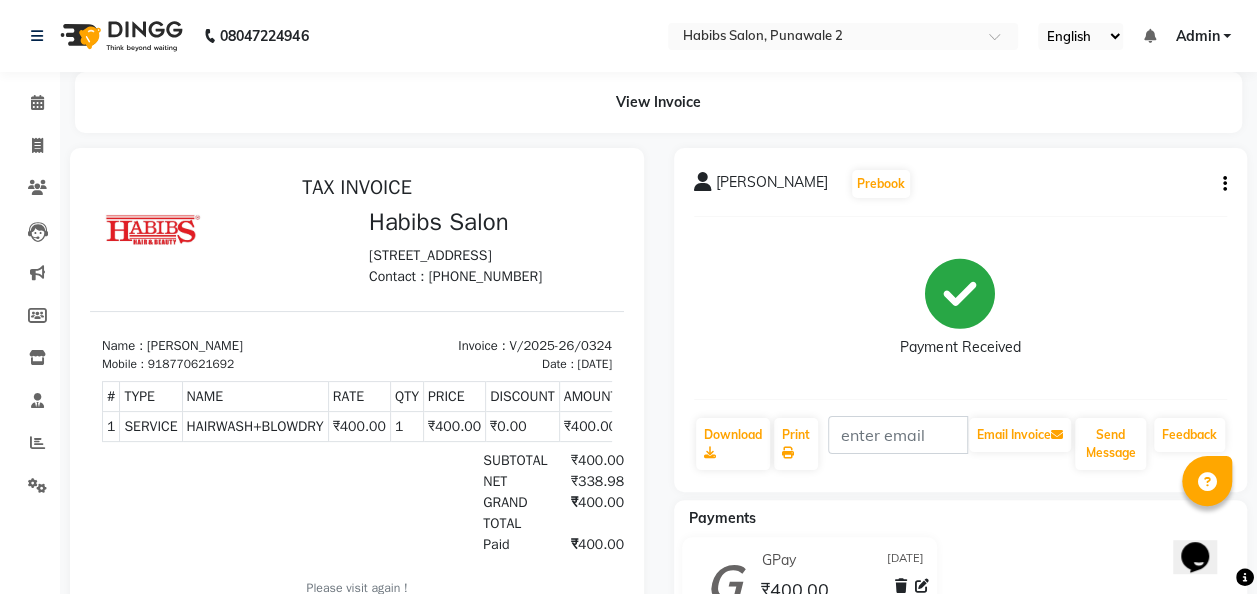 click 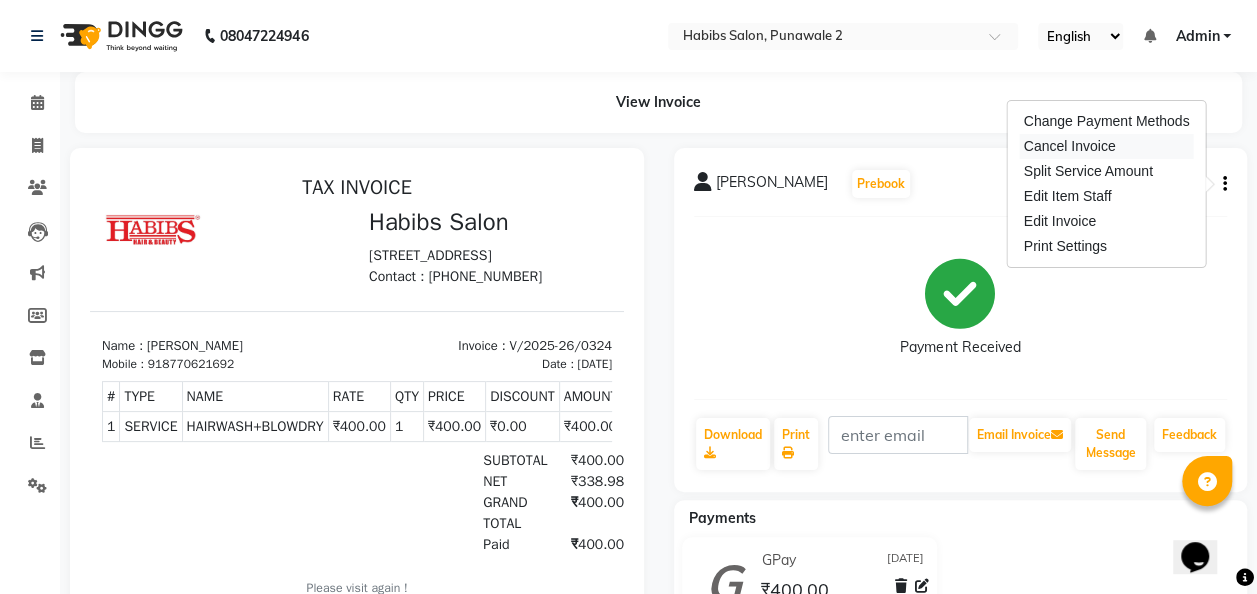 click on "Cancel Invoice" at bounding box center (1107, 146) 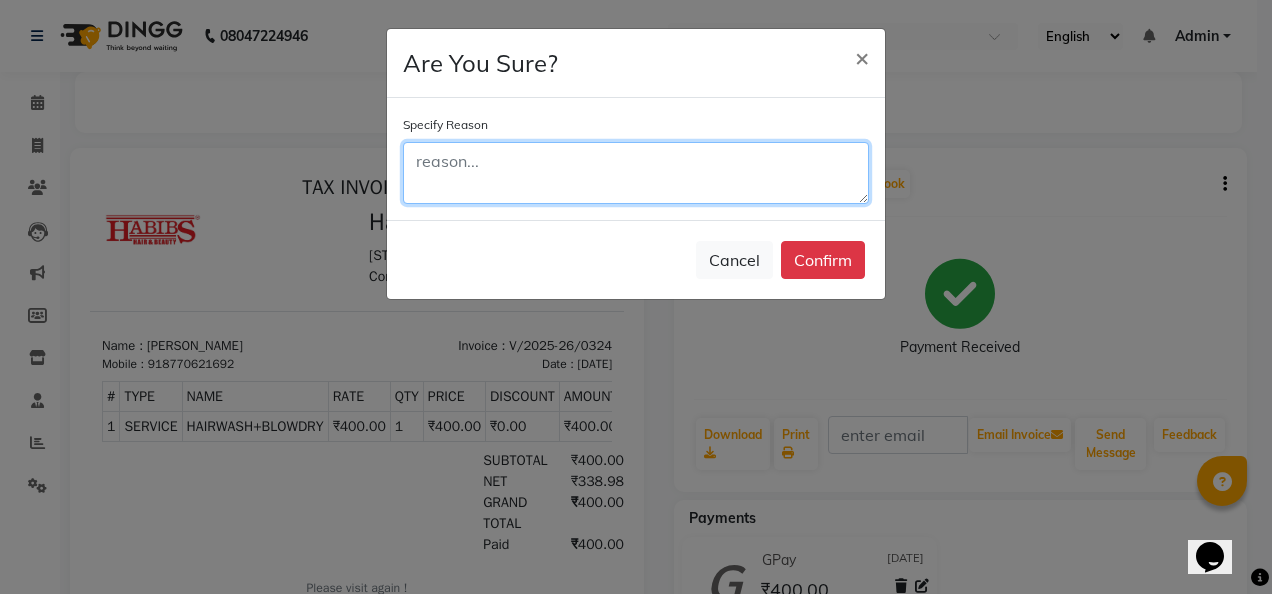 click 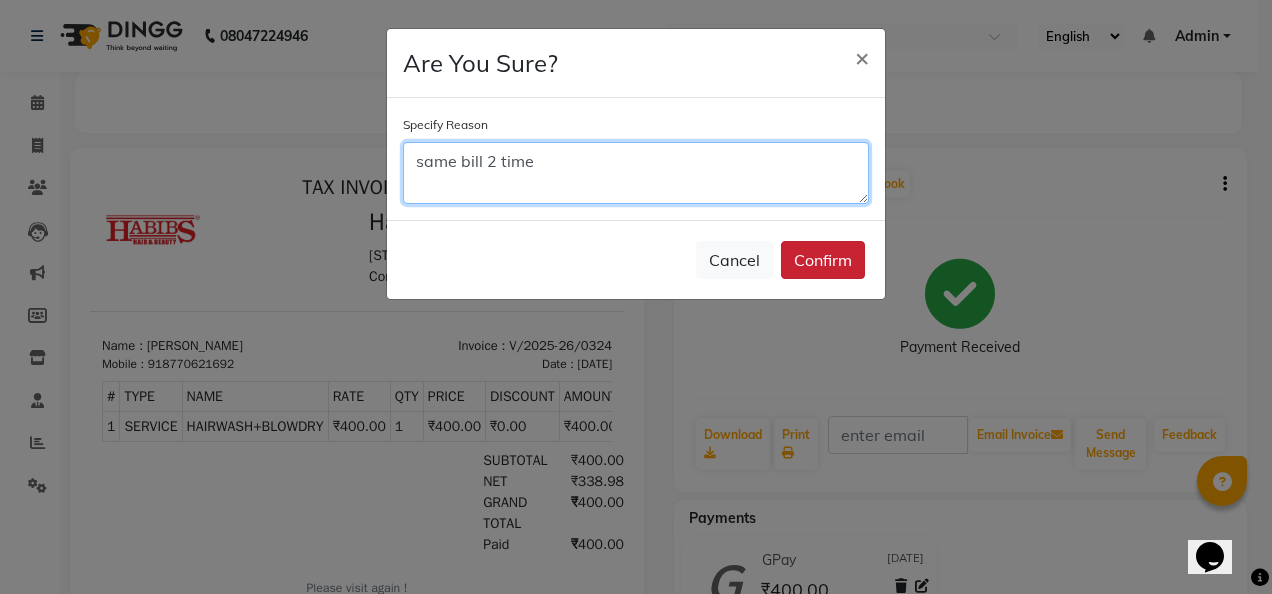 type on "same bill 2 time" 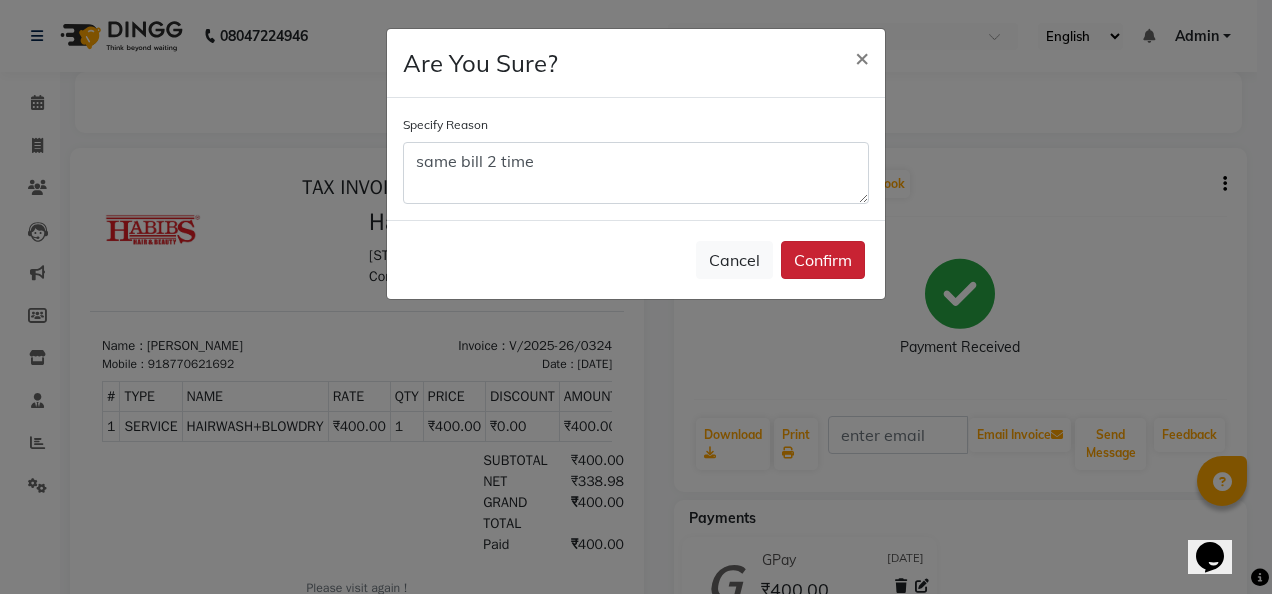 click on "Confirm" 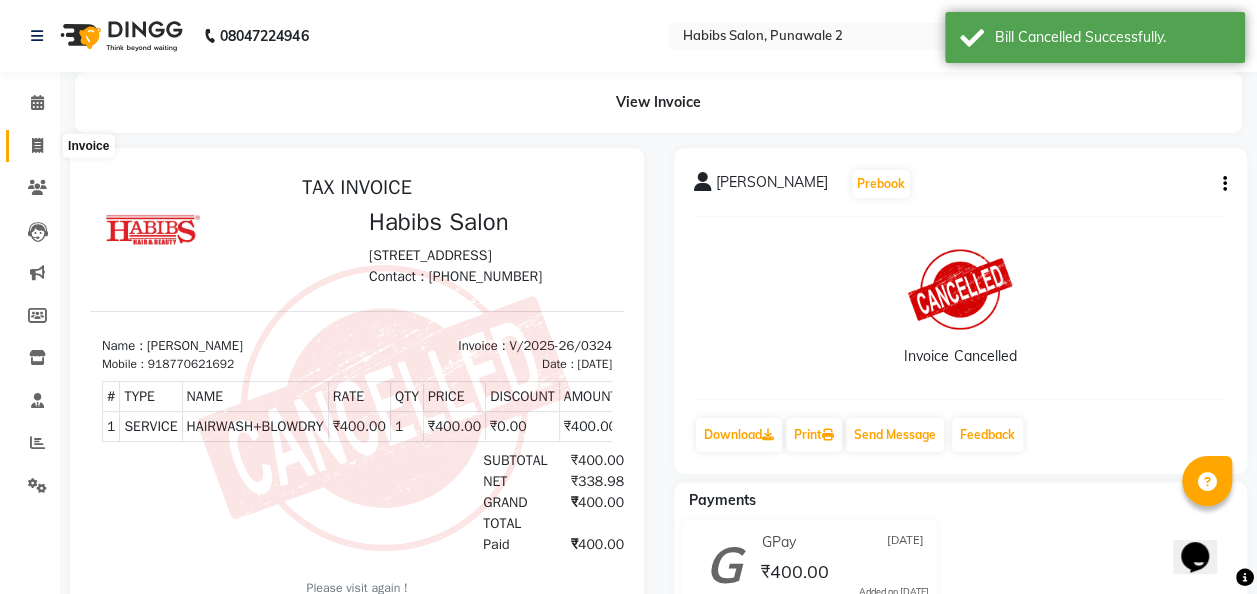 click 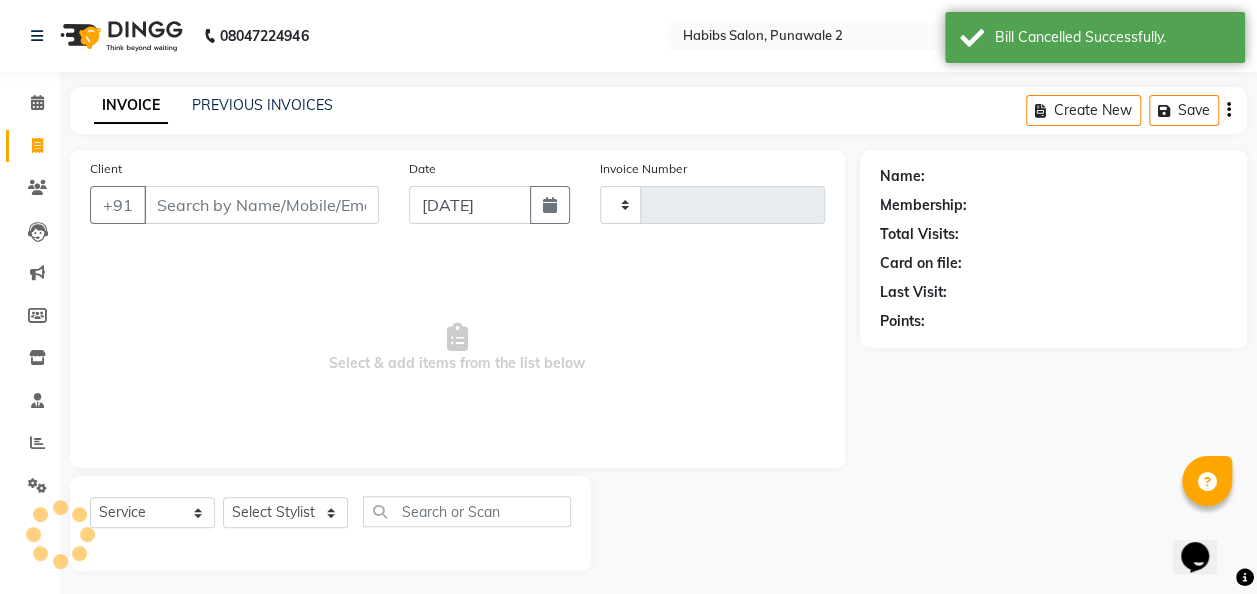 scroll, scrollTop: 6, scrollLeft: 0, axis: vertical 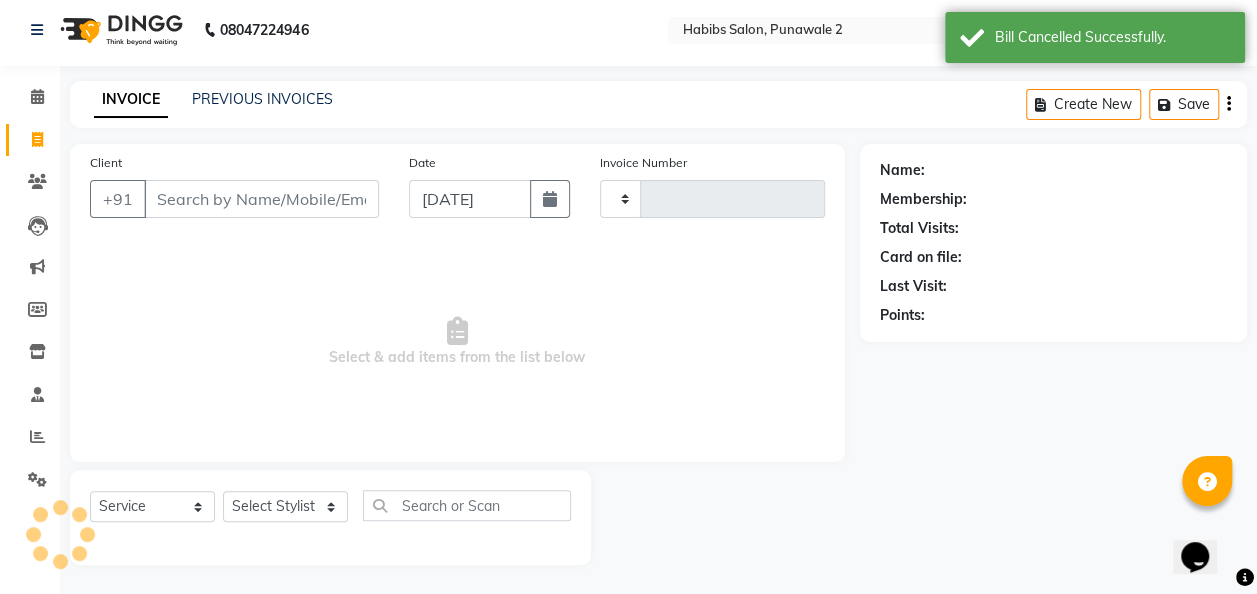 type on "0334" 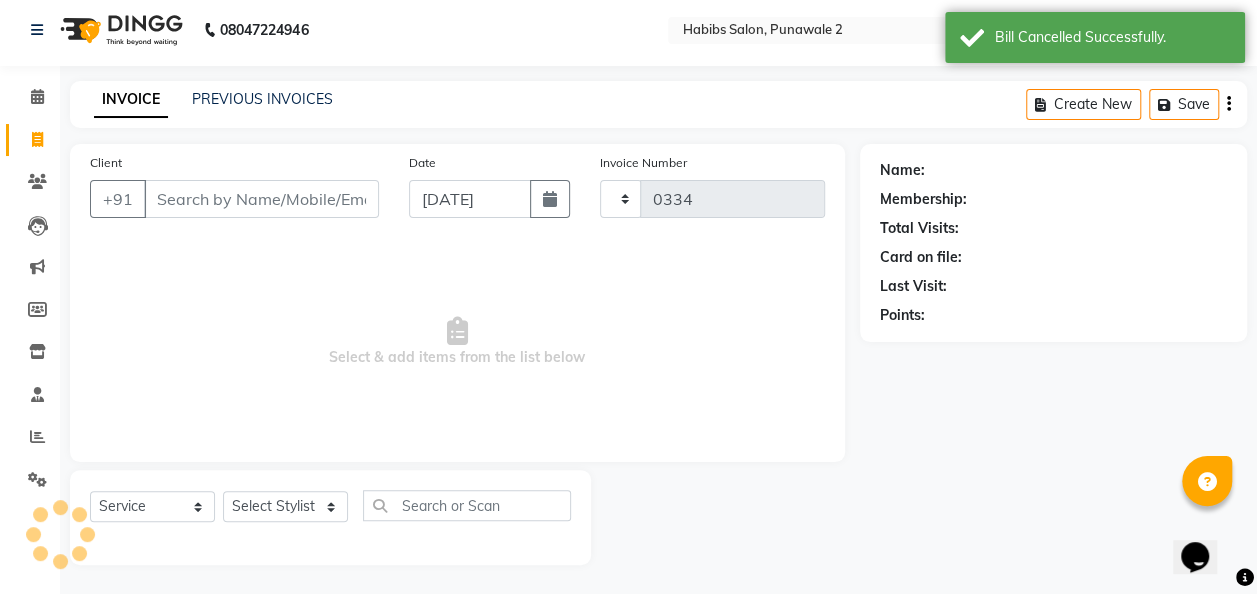 select on "8475" 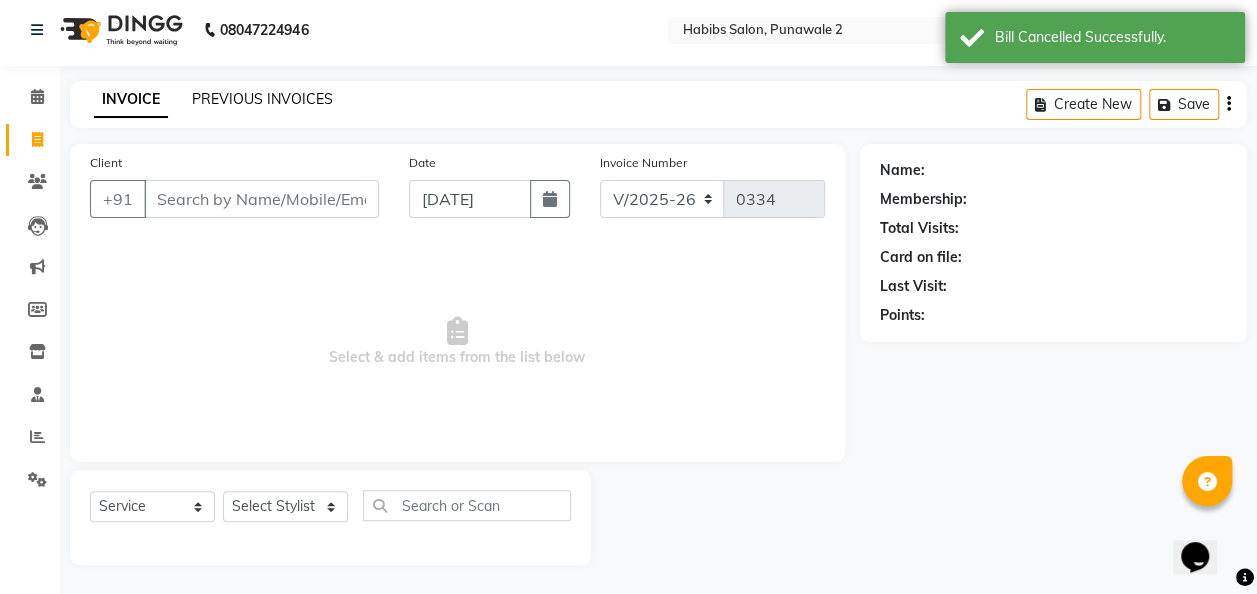 click on "PREVIOUS INVOICES" 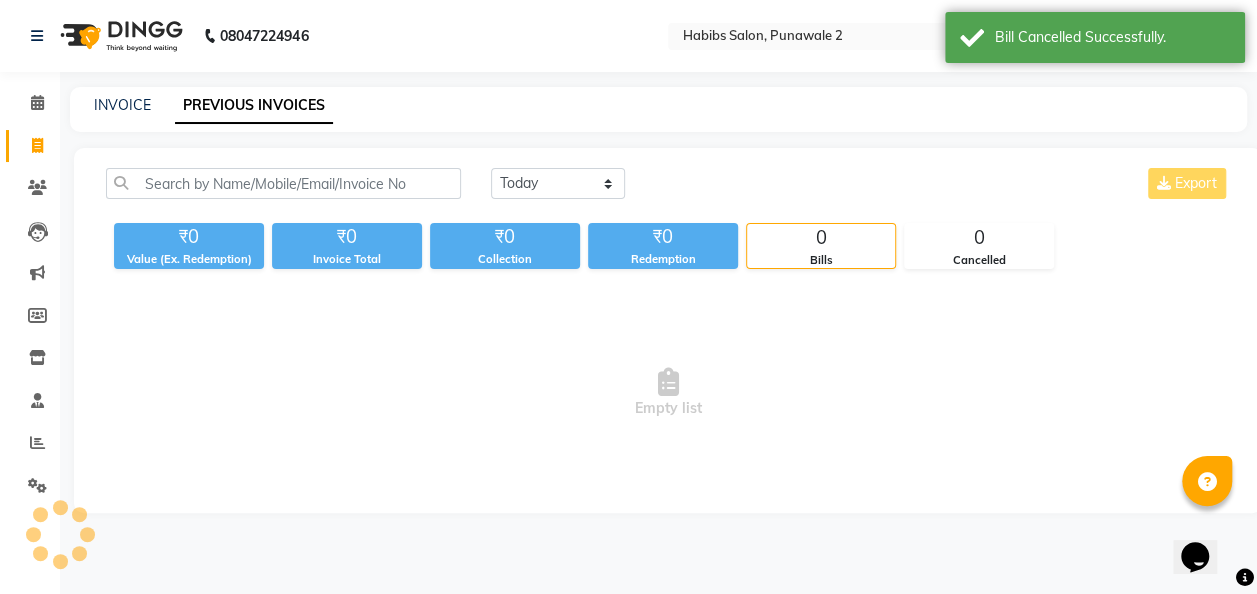 scroll, scrollTop: 0, scrollLeft: 0, axis: both 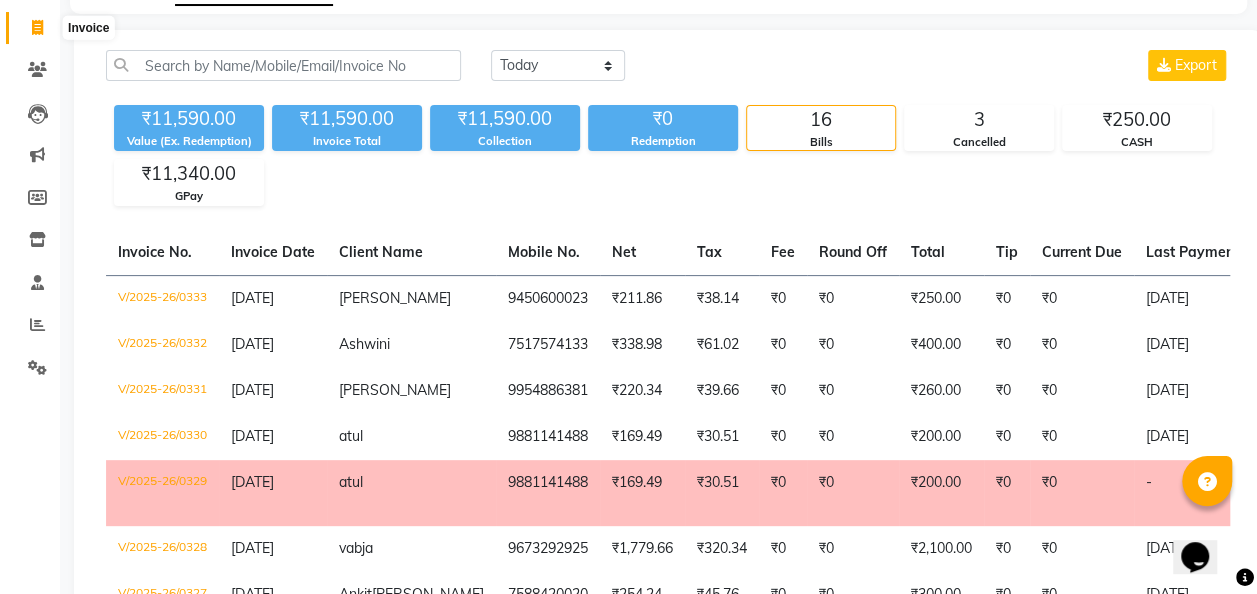 click 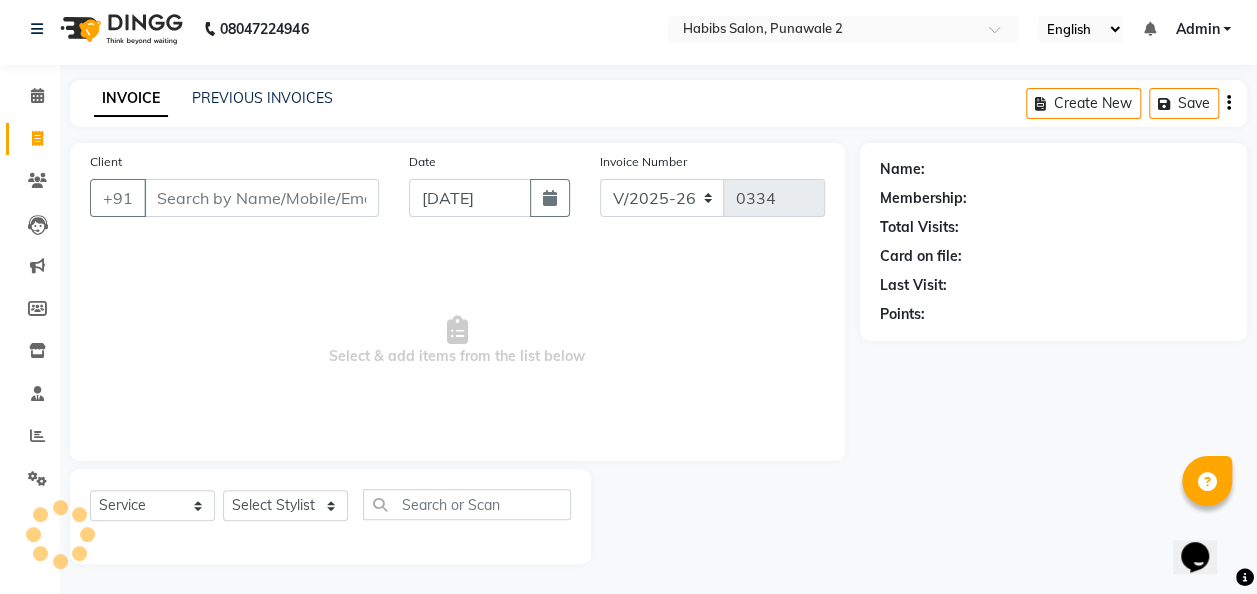 scroll, scrollTop: 6, scrollLeft: 0, axis: vertical 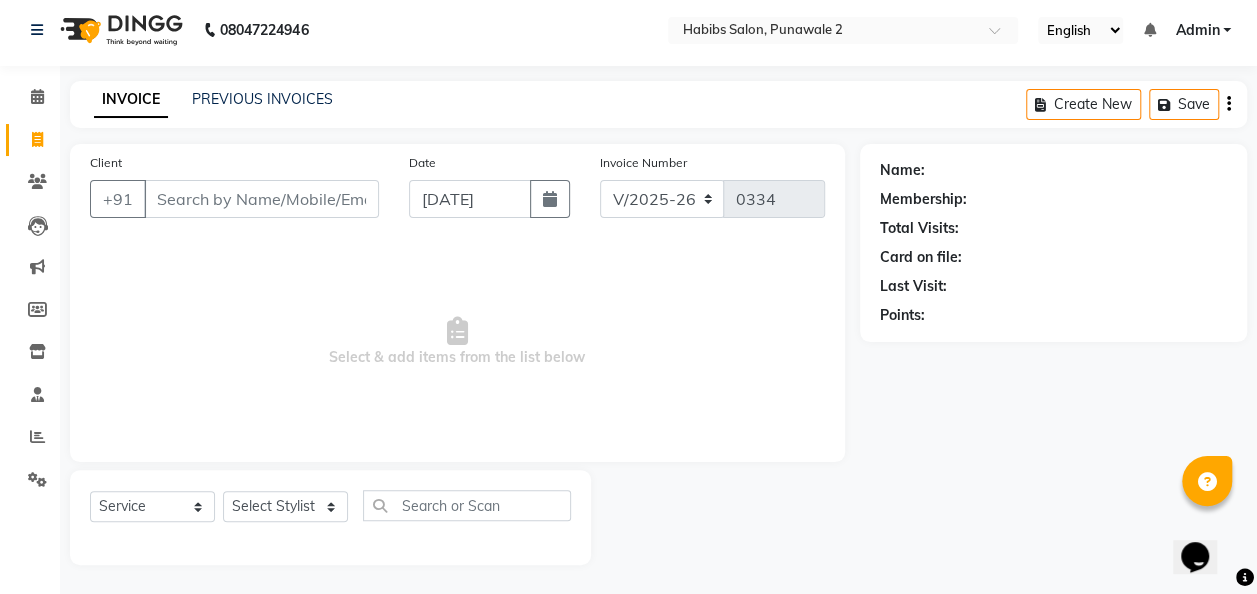 click on "Client" at bounding box center (261, 199) 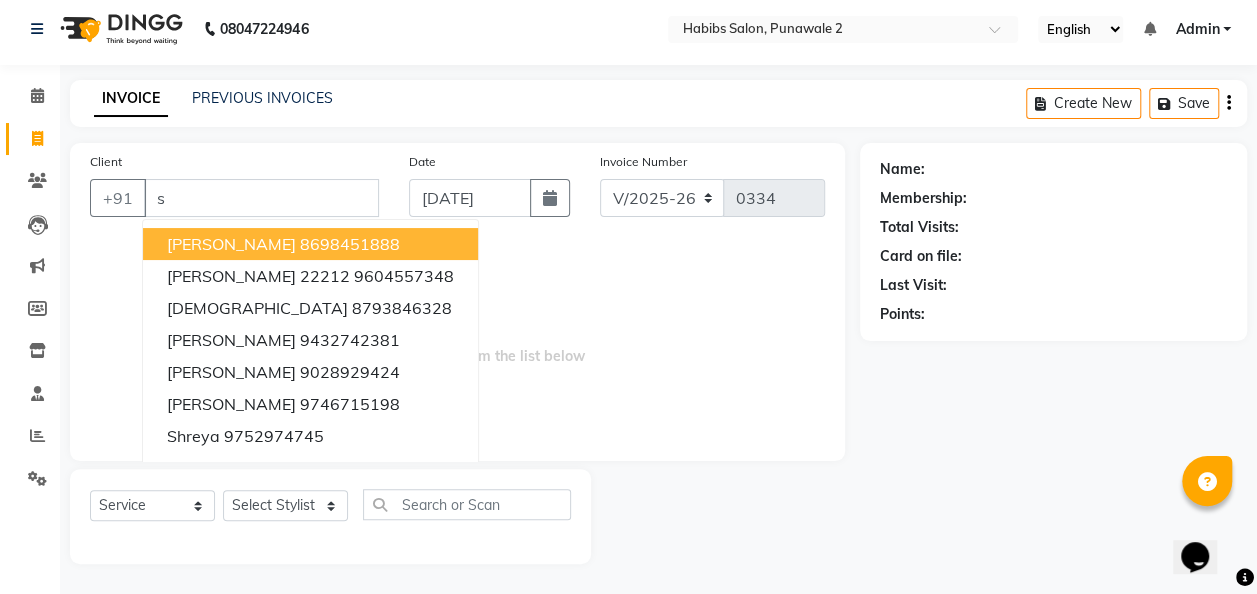 scroll, scrollTop: 6, scrollLeft: 0, axis: vertical 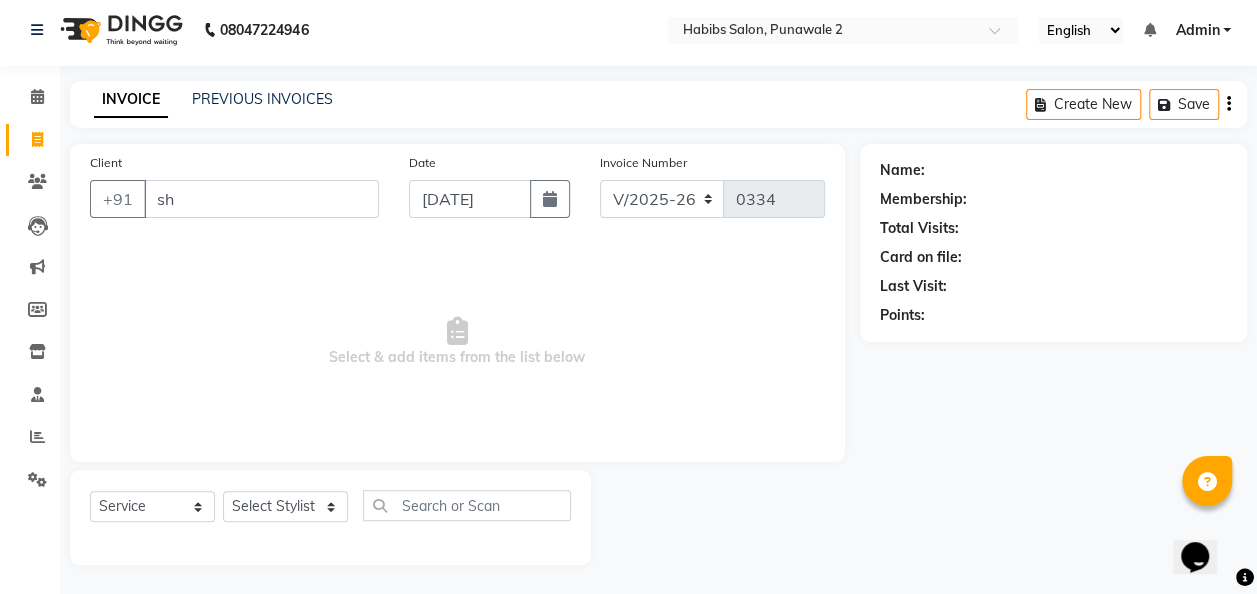 type on "s" 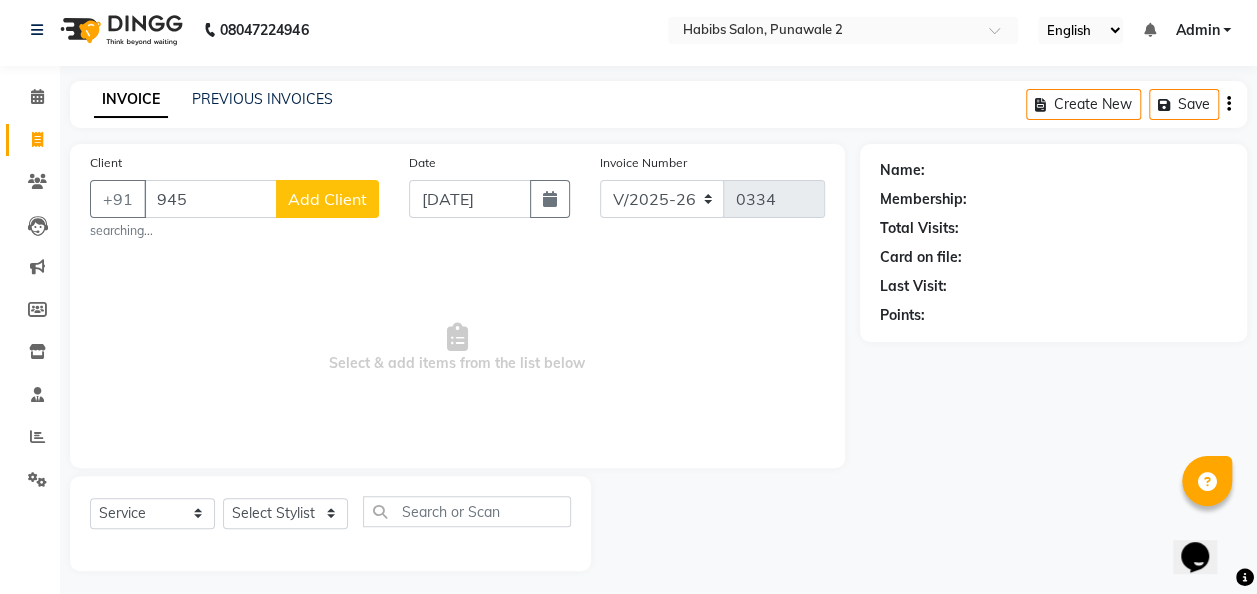 scroll, scrollTop: 6, scrollLeft: 0, axis: vertical 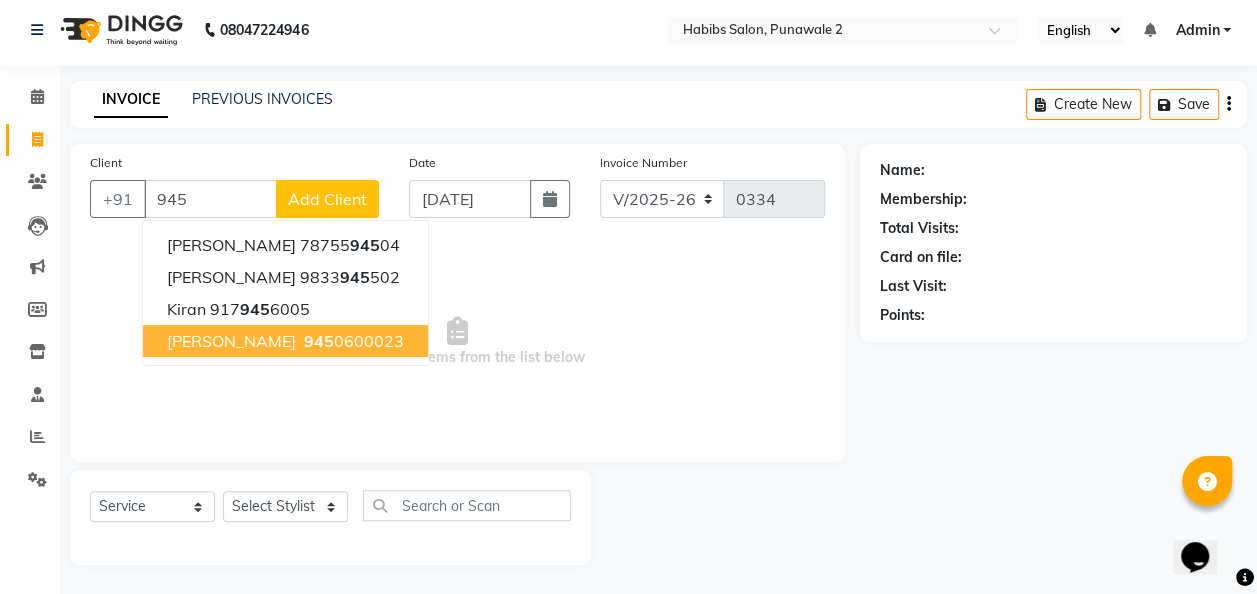 click on "945" at bounding box center (319, 341) 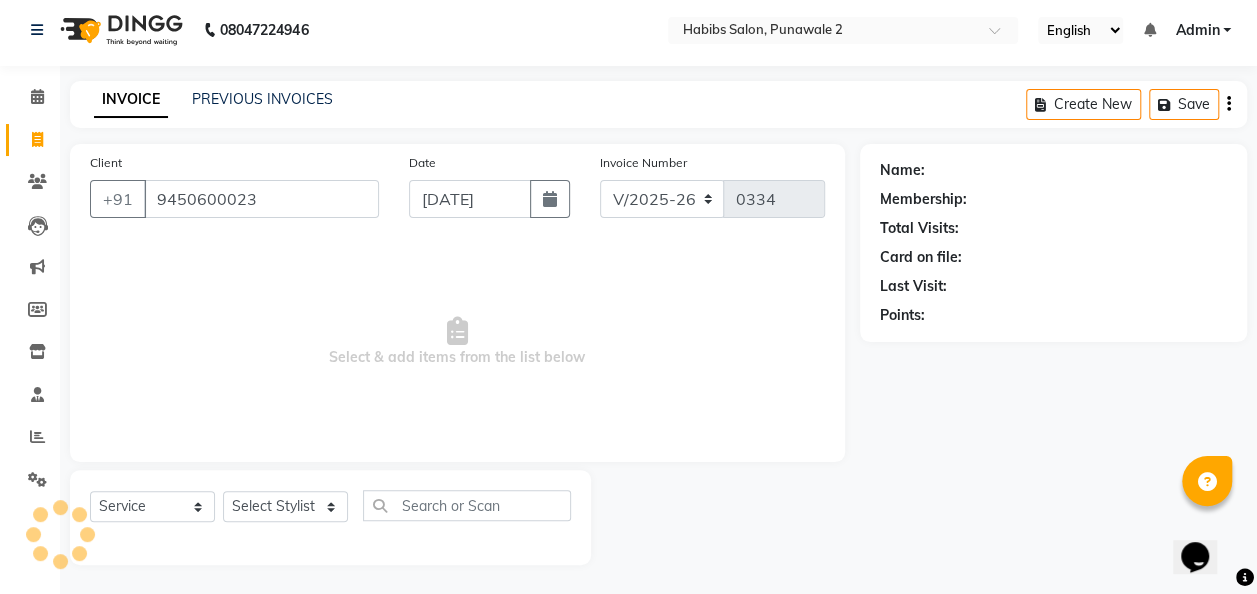type on "9450600023" 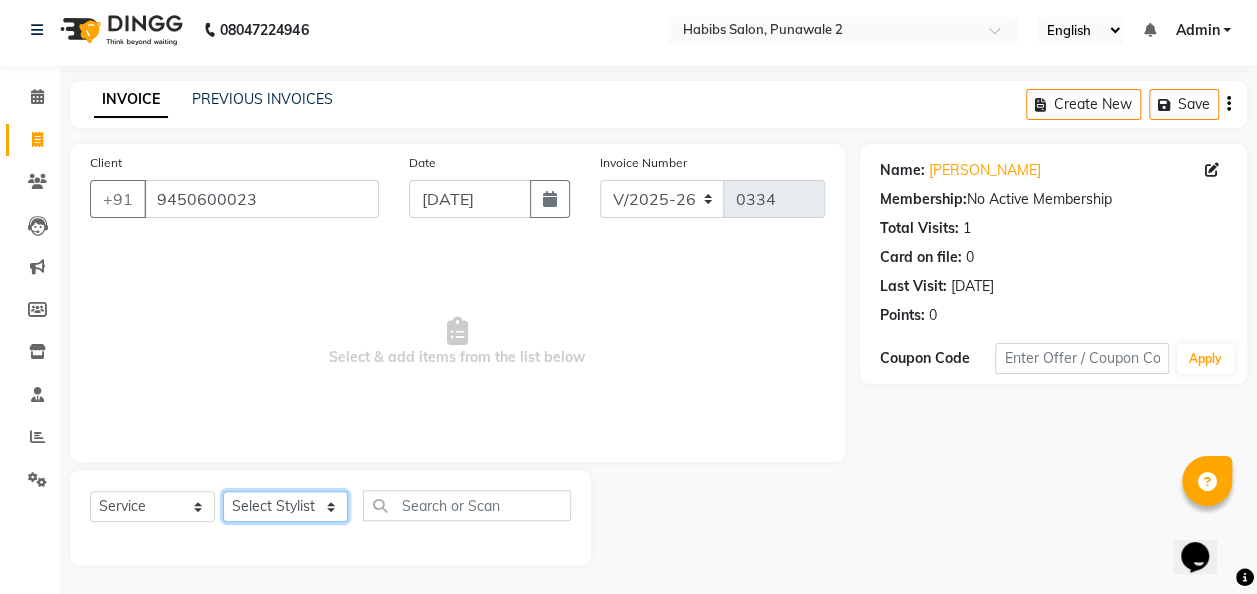 click on "Select Stylist Chandan [PERSON_NAME] [PERSON_NAME] [PERSON_NAME]" 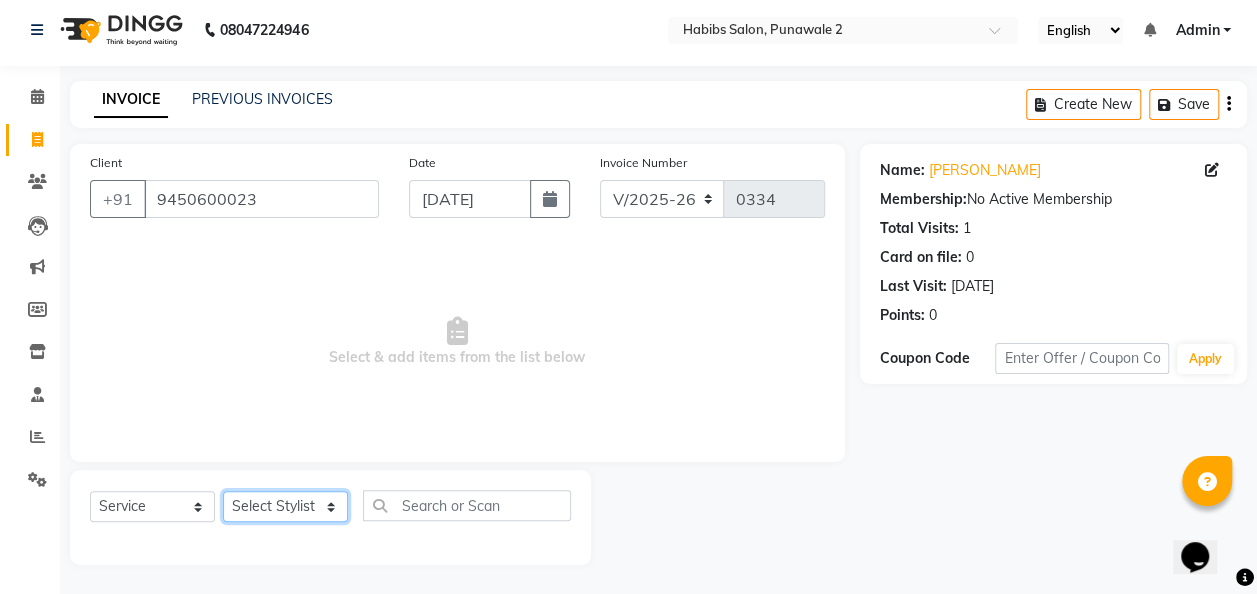 select on "82975" 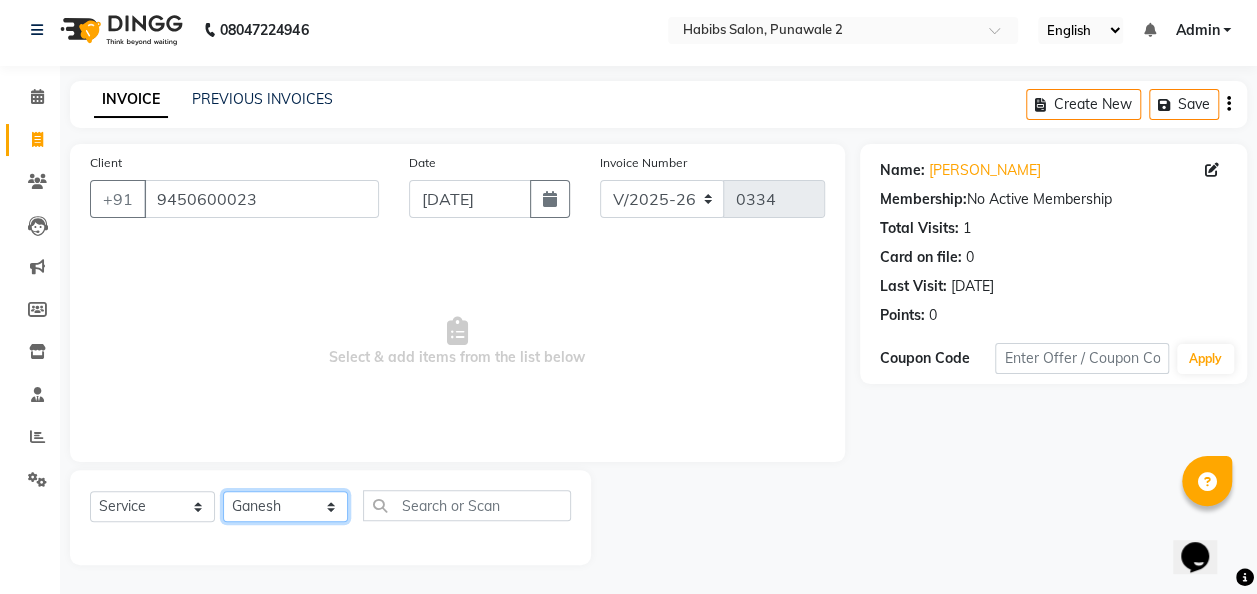 click on "Select Stylist Chandan [PERSON_NAME] [PERSON_NAME] [PERSON_NAME]" 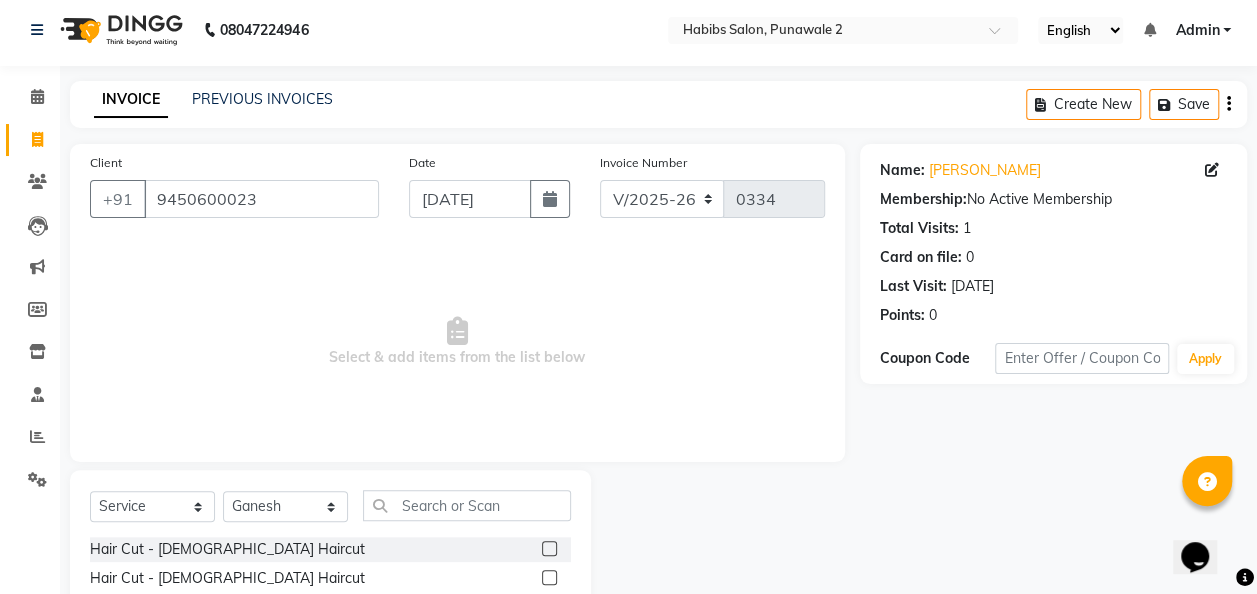 click 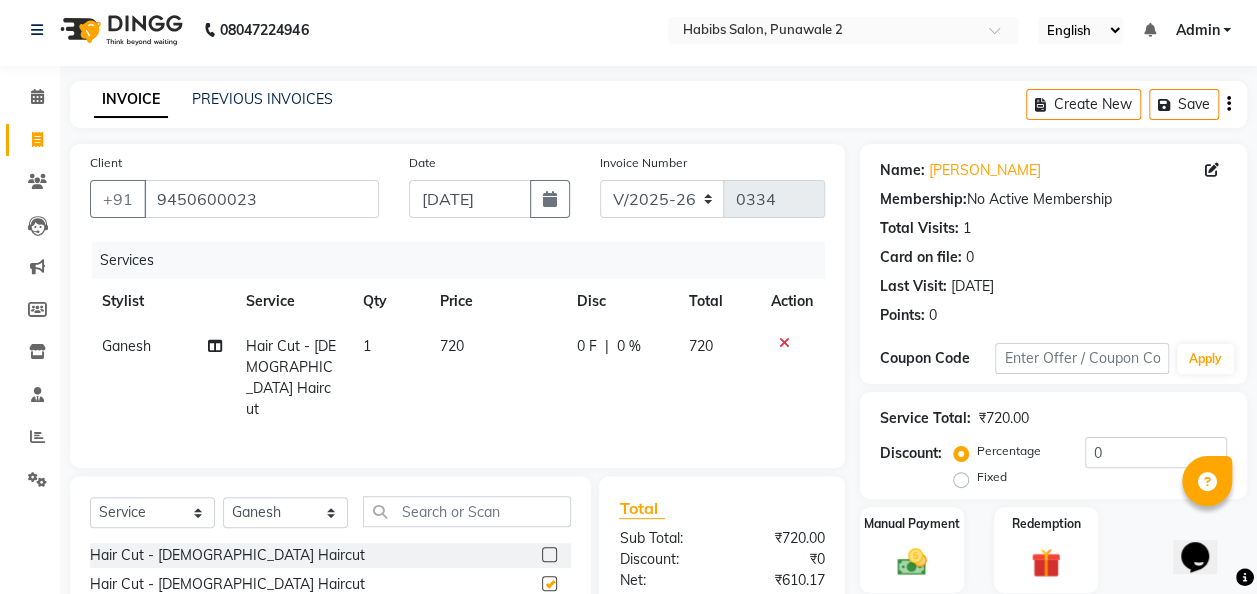 checkbox on "false" 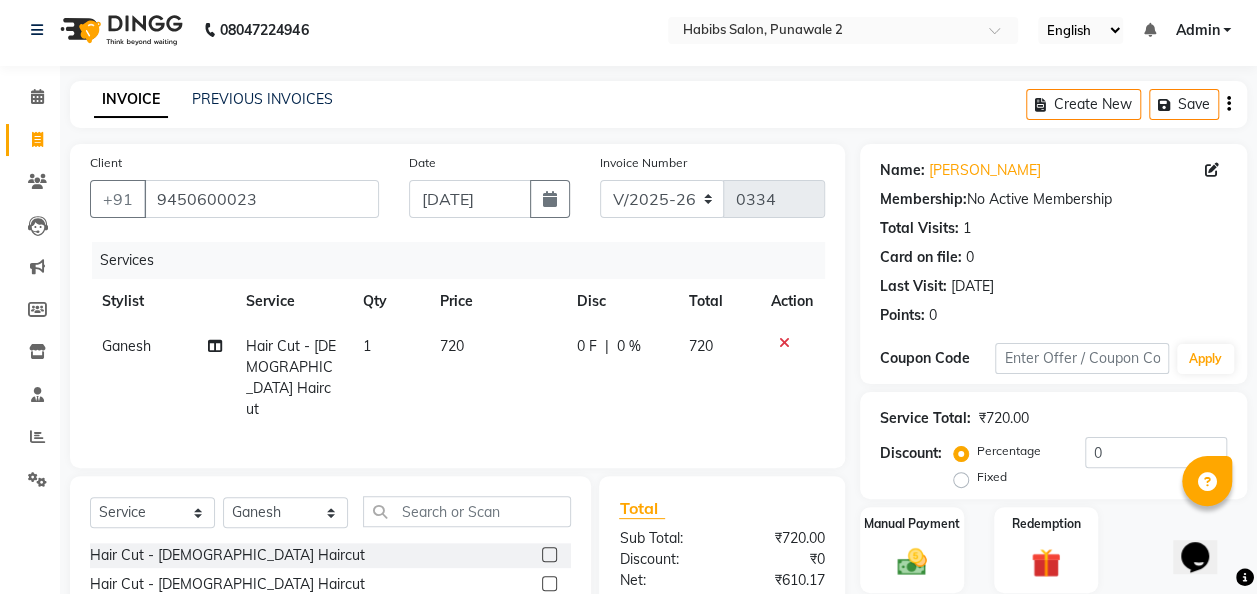 click on "720" 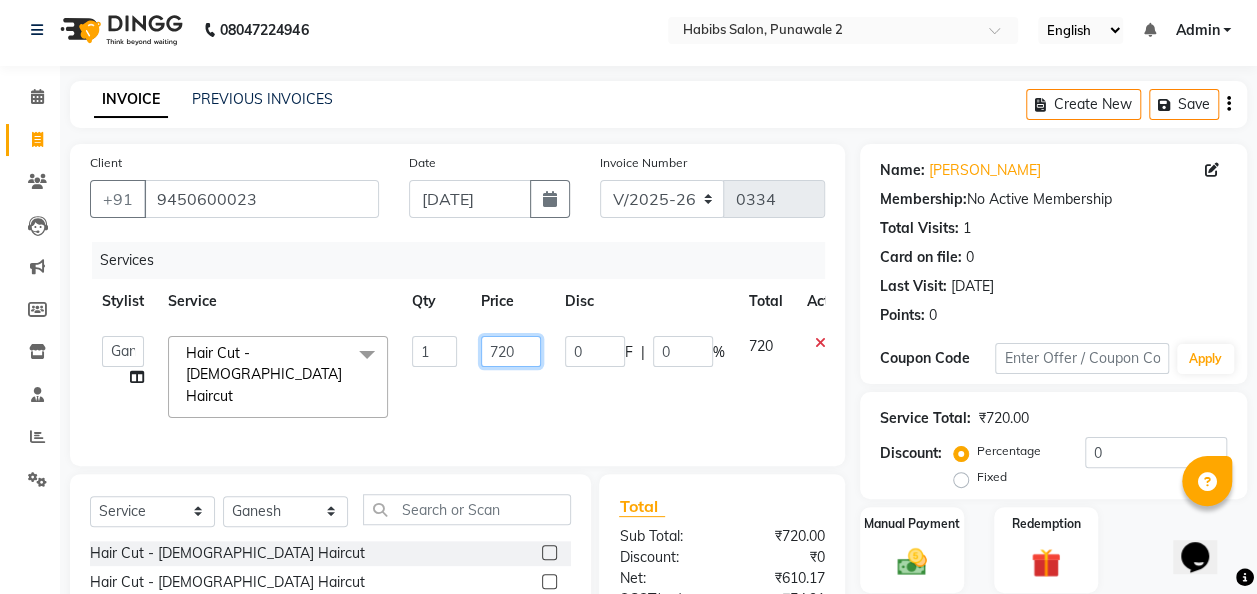click on "720" 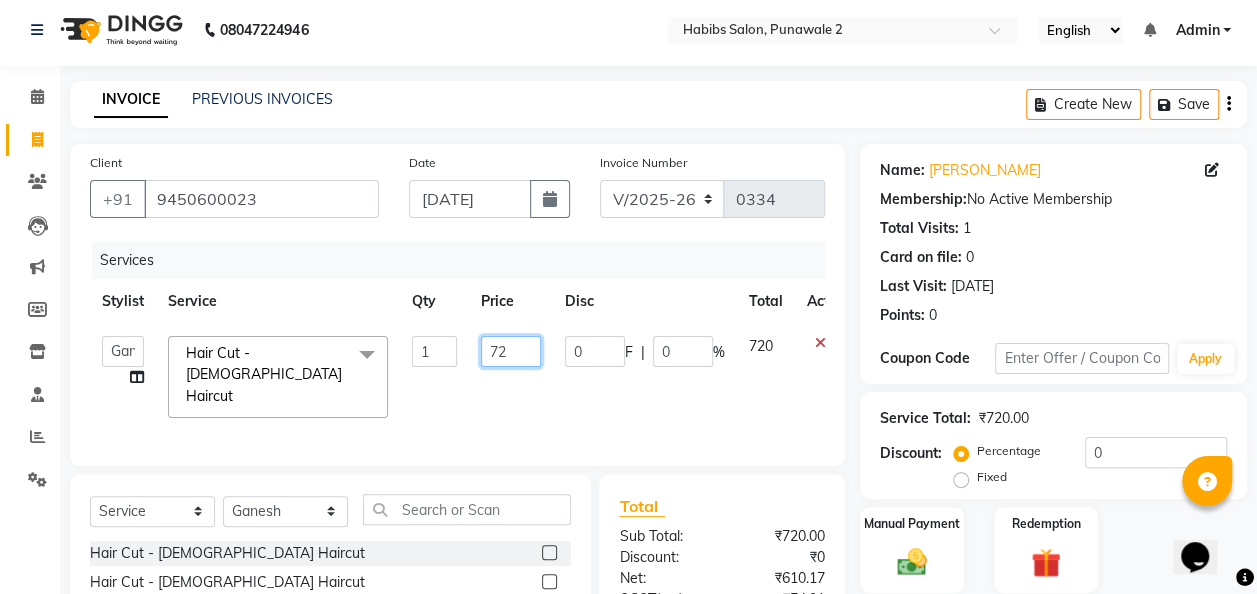 type on "7" 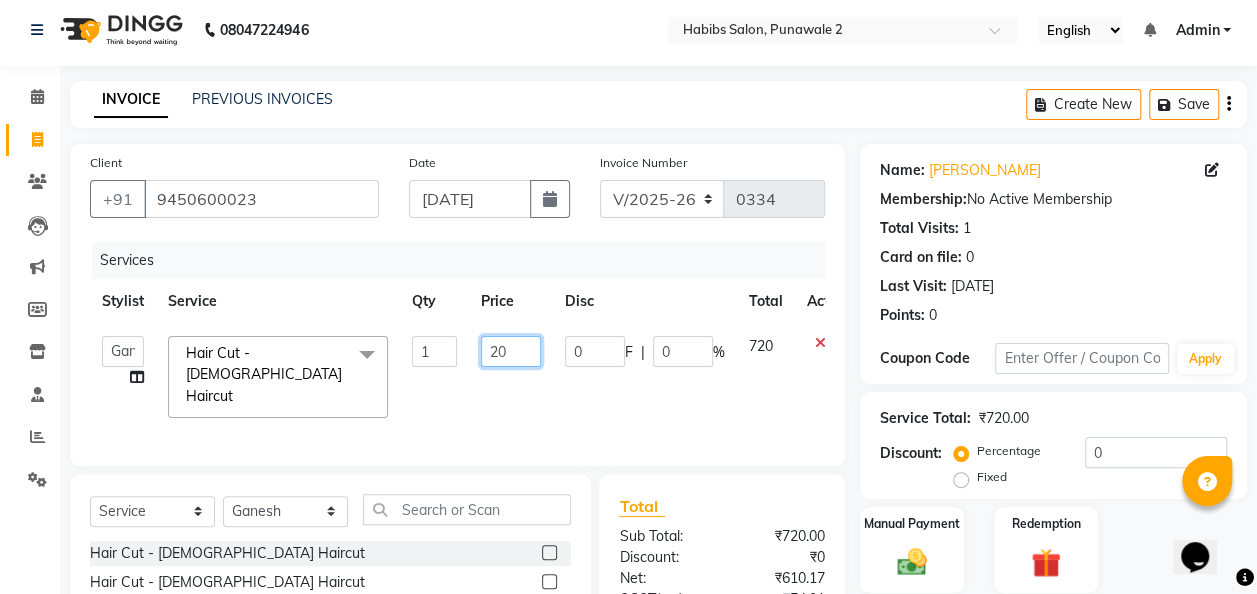 type on "200" 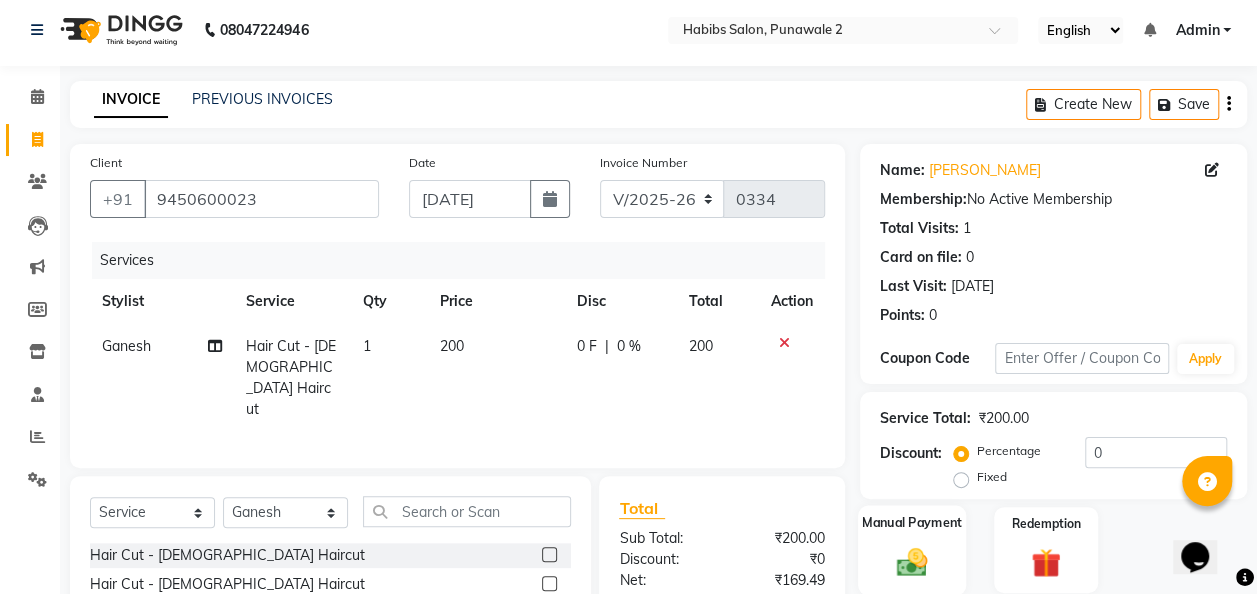 click 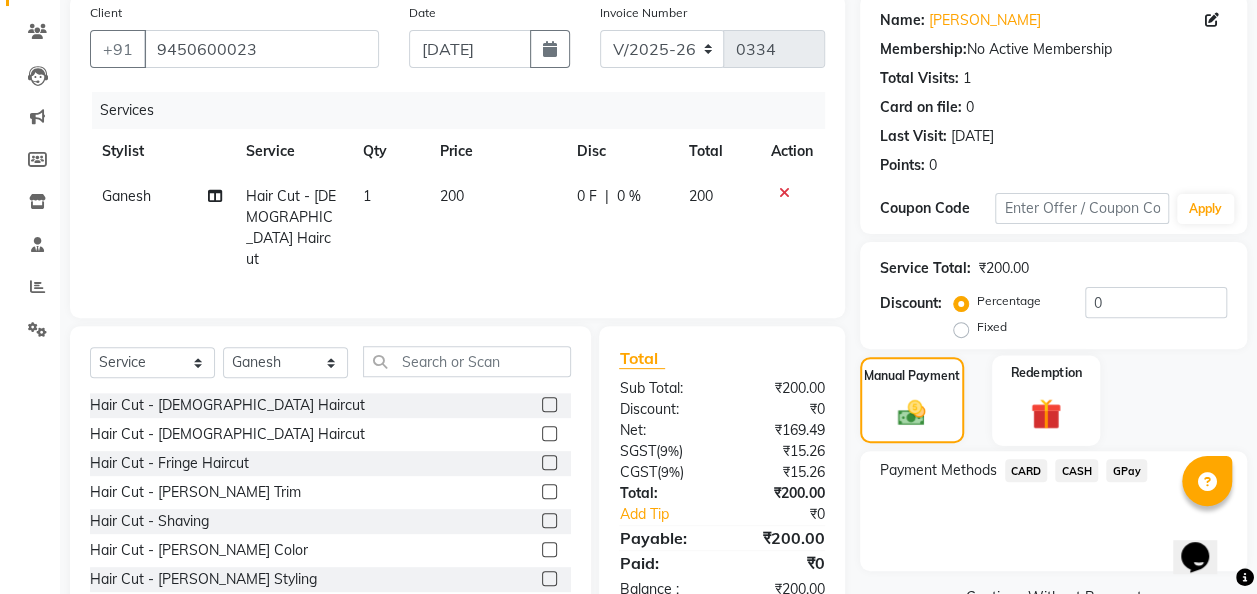 scroll, scrollTop: 186, scrollLeft: 0, axis: vertical 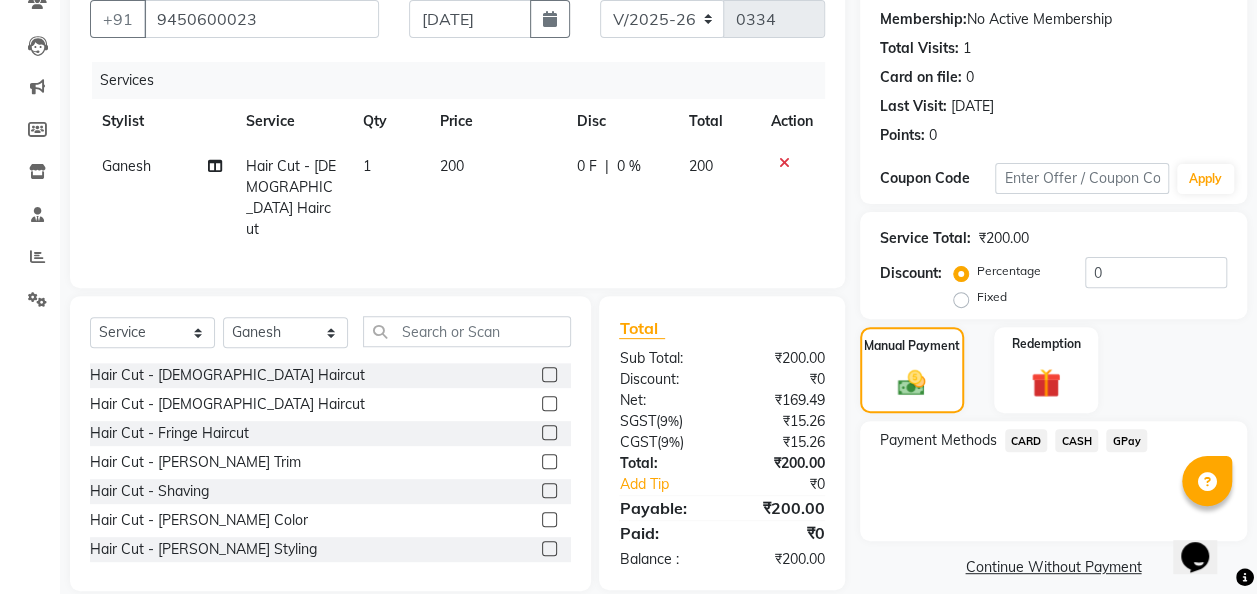 click on "CASH" 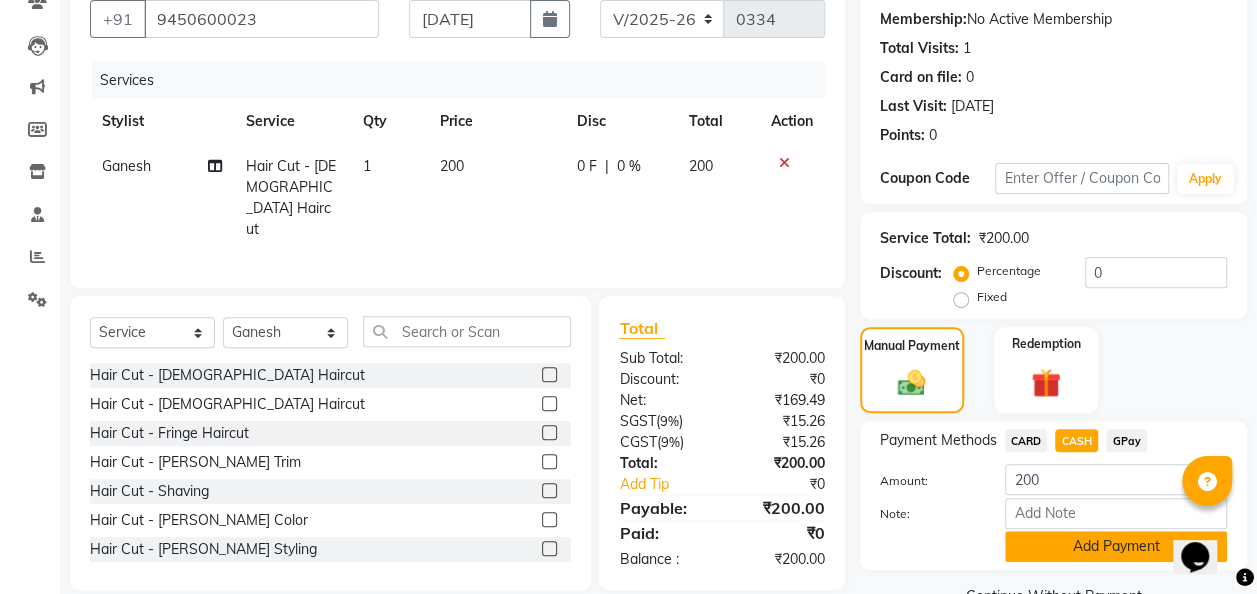 click on "Add Payment" 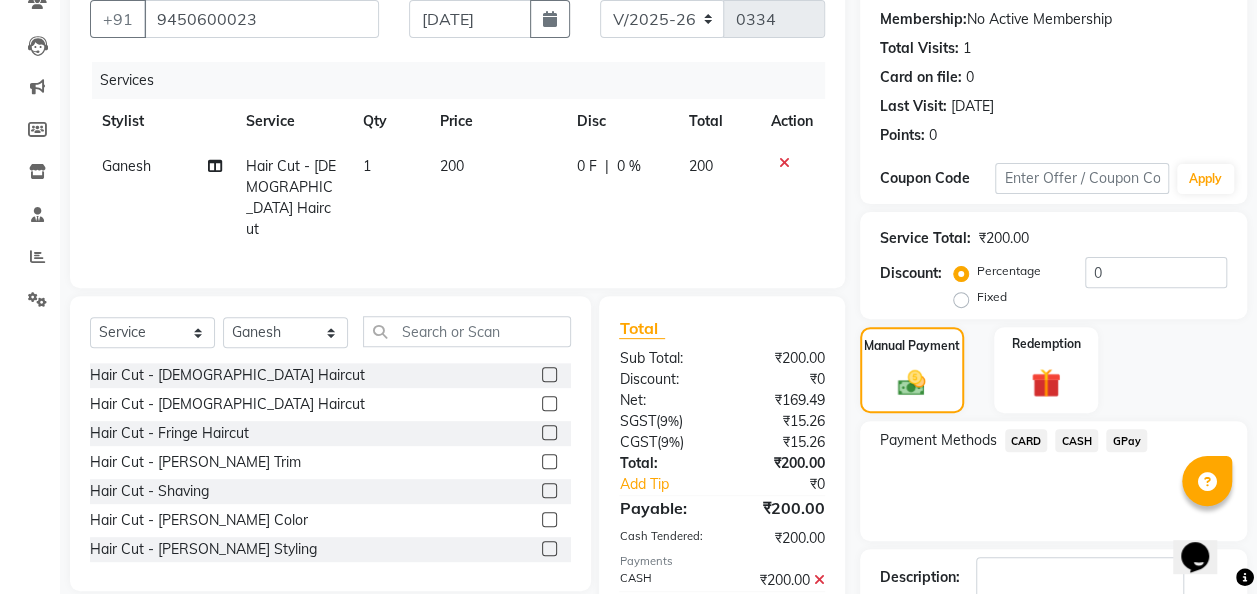 scroll, scrollTop: 316, scrollLeft: 0, axis: vertical 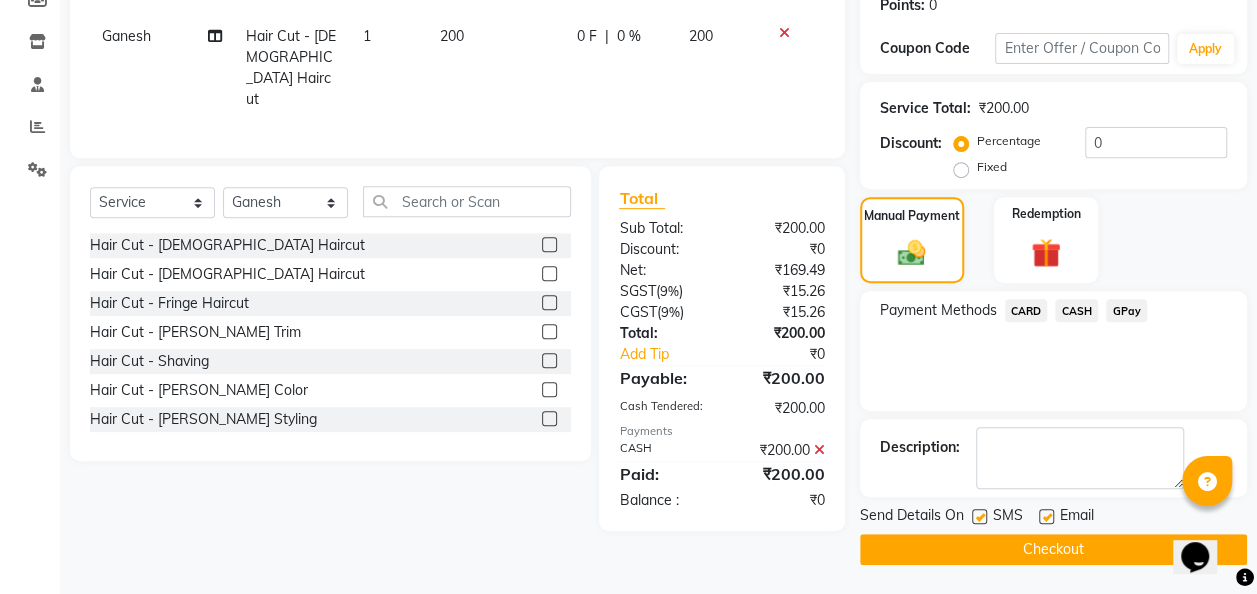click on "Checkout" 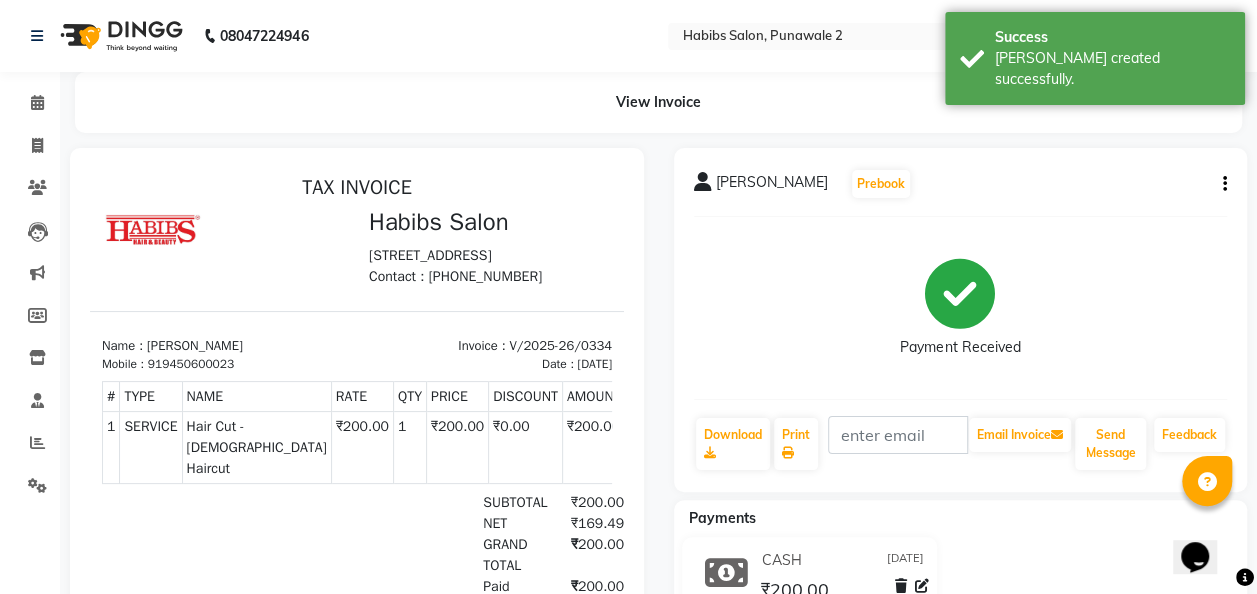 scroll, scrollTop: 0, scrollLeft: 0, axis: both 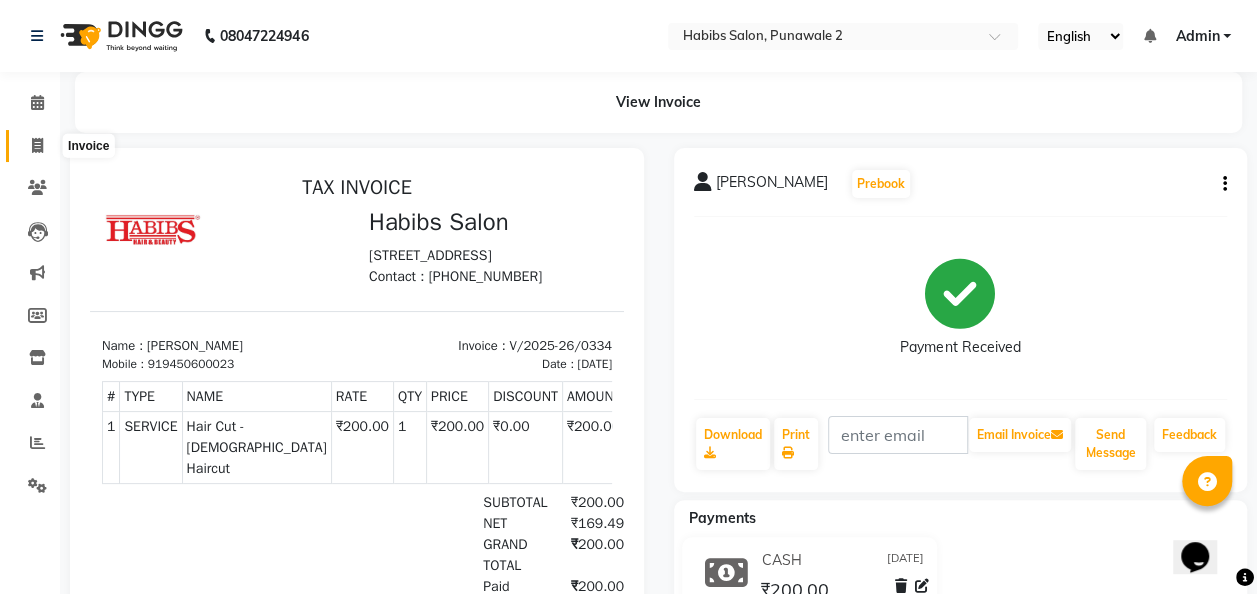 click 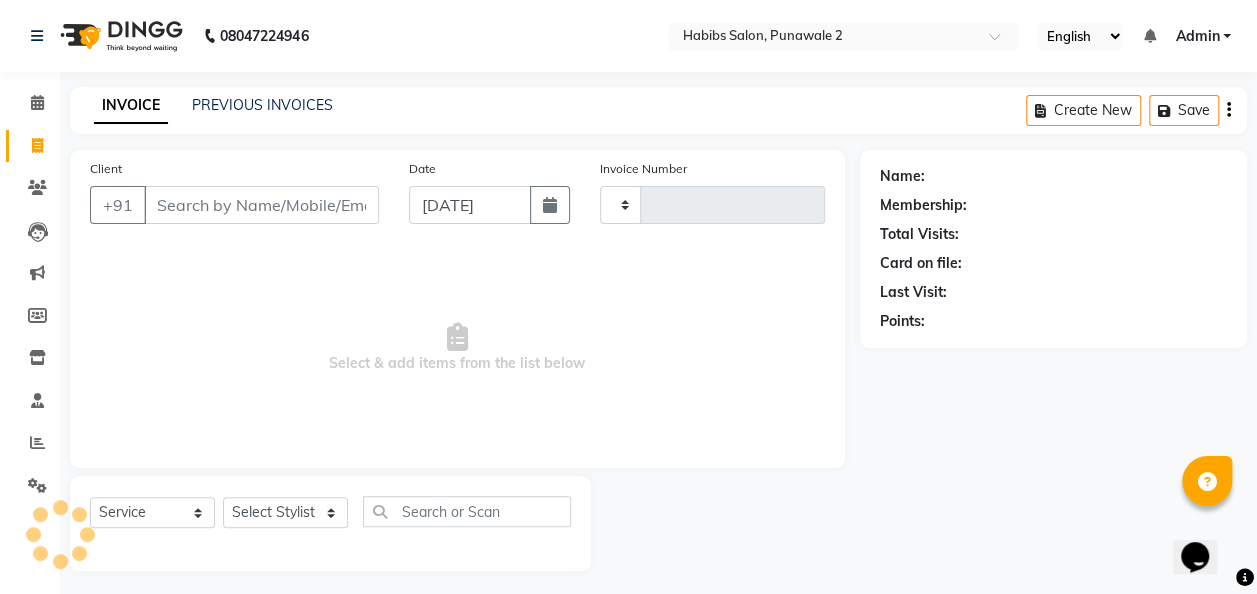 scroll, scrollTop: 6, scrollLeft: 0, axis: vertical 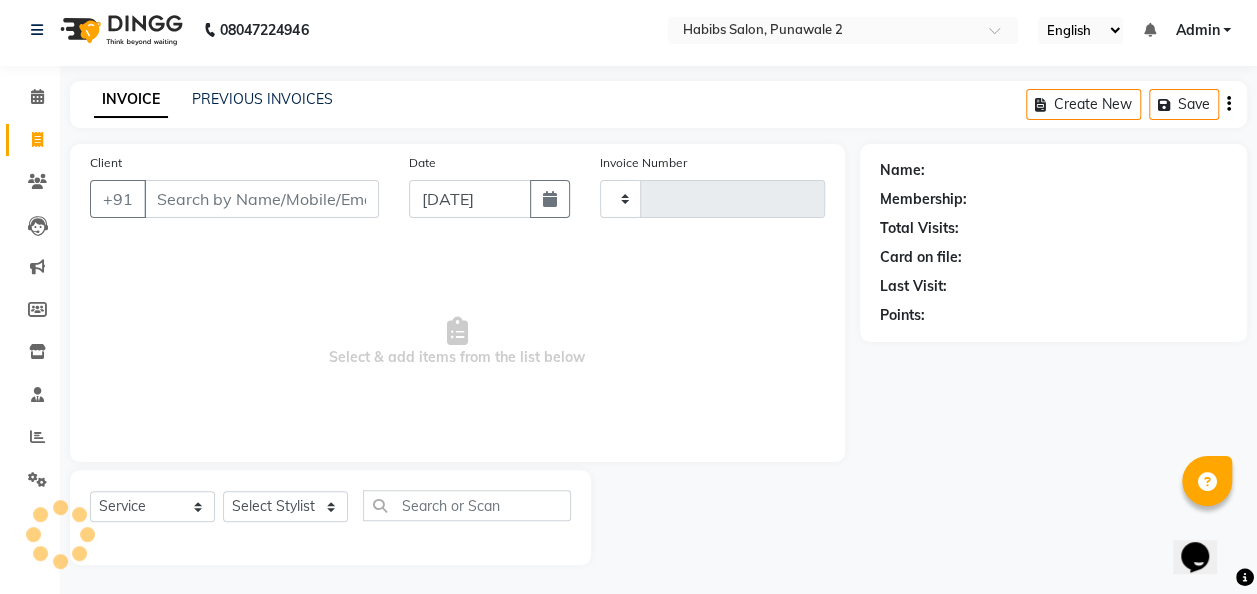 type on "0335" 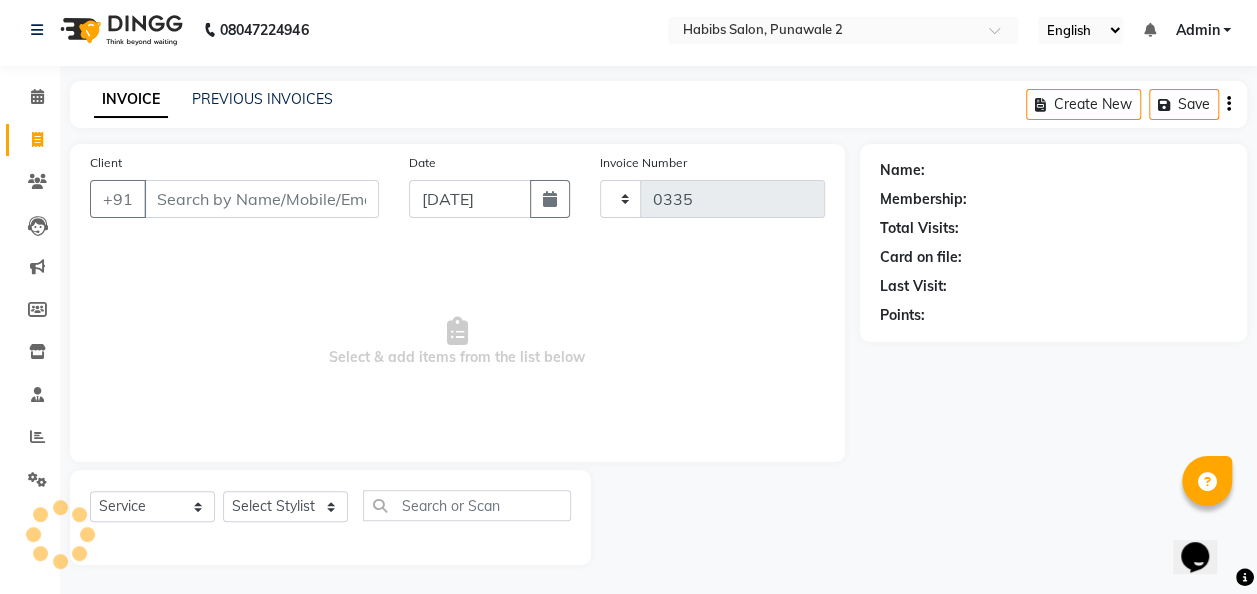 select on "8475" 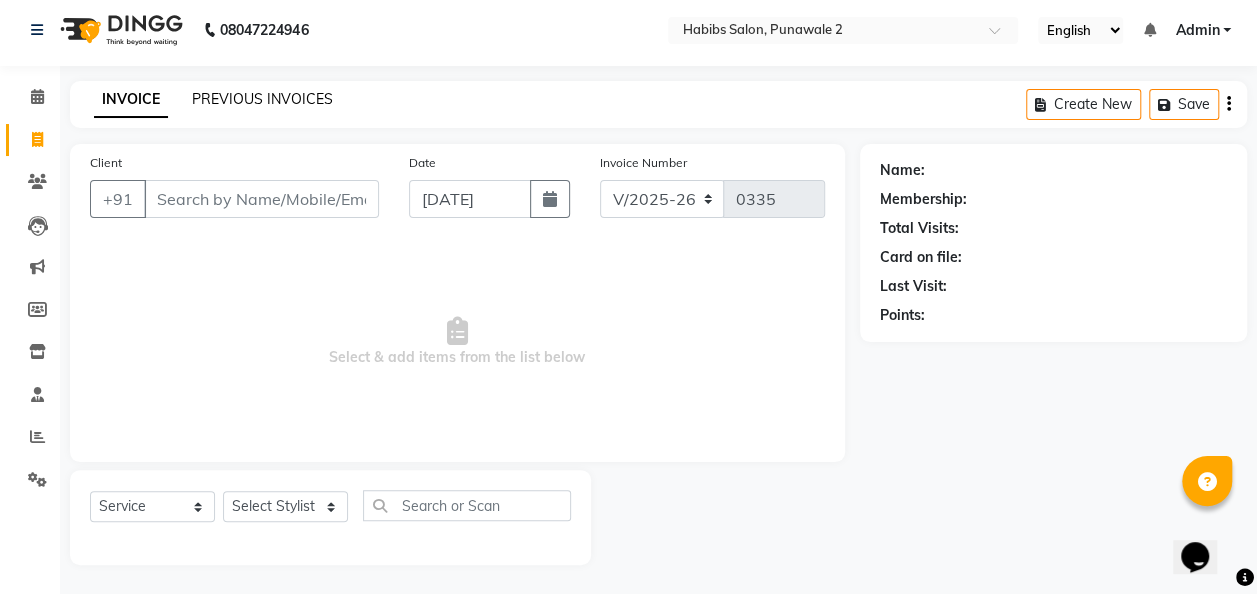 click on "PREVIOUS INVOICES" 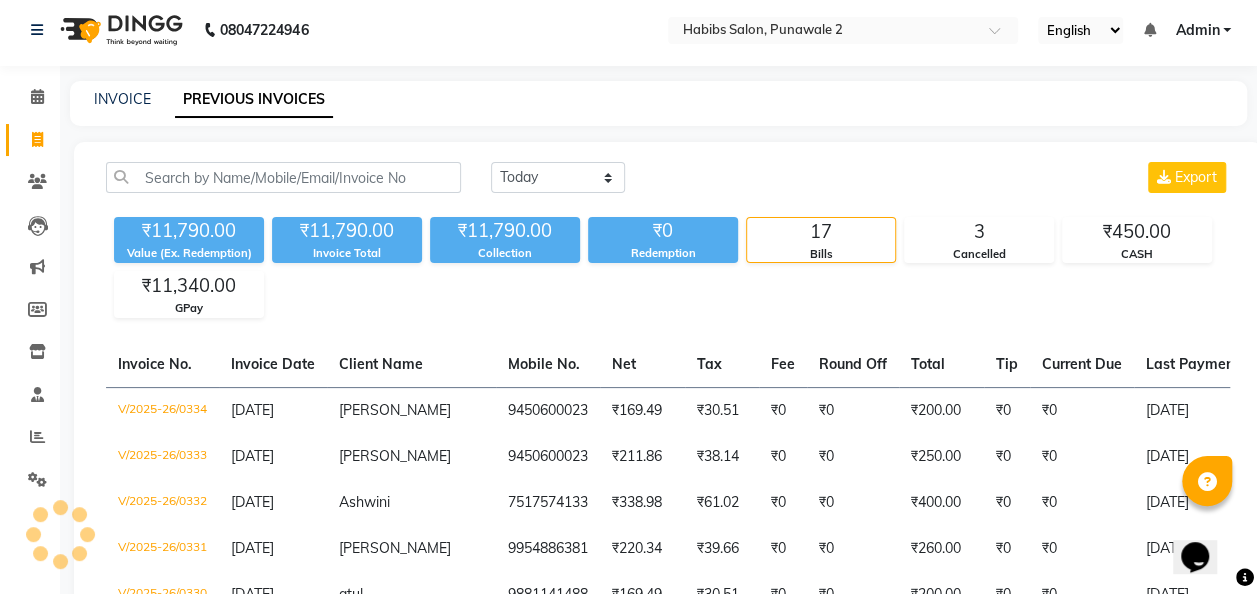 scroll, scrollTop: 0, scrollLeft: 0, axis: both 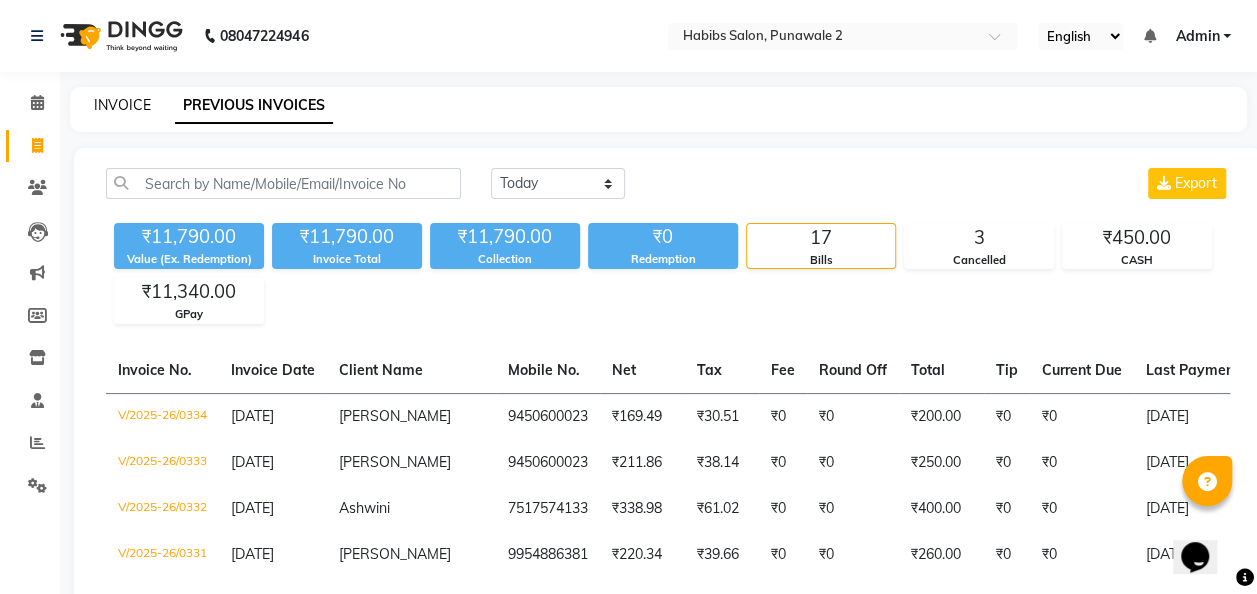 click on "INVOICE" 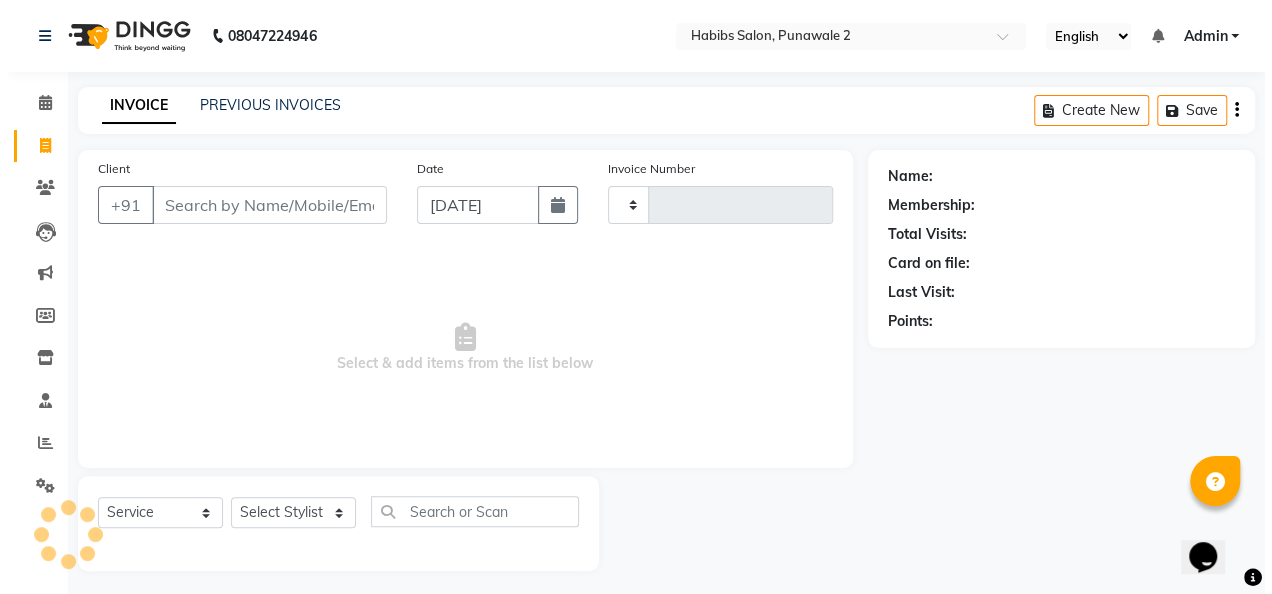 scroll, scrollTop: 6, scrollLeft: 0, axis: vertical 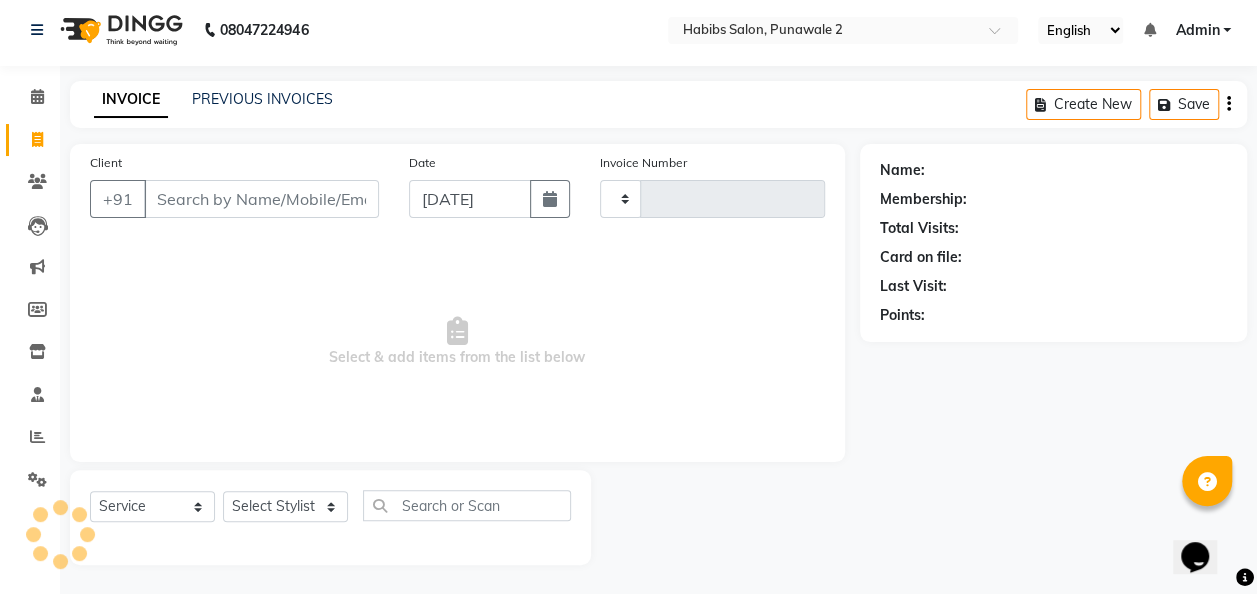 type on "0335" 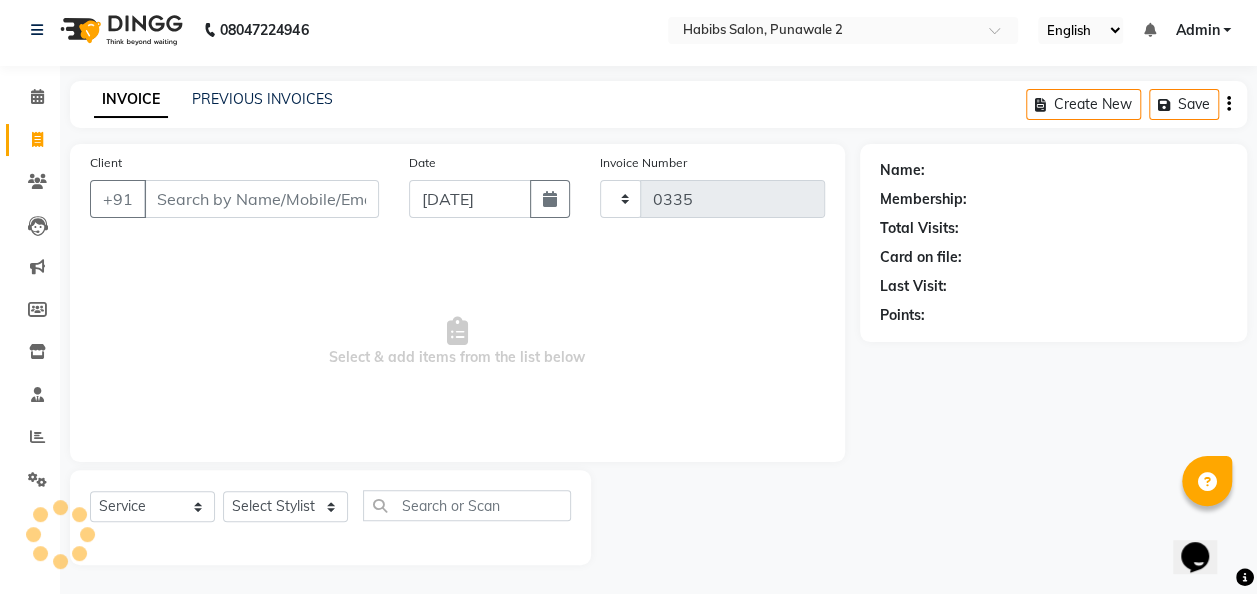 select on "8475" 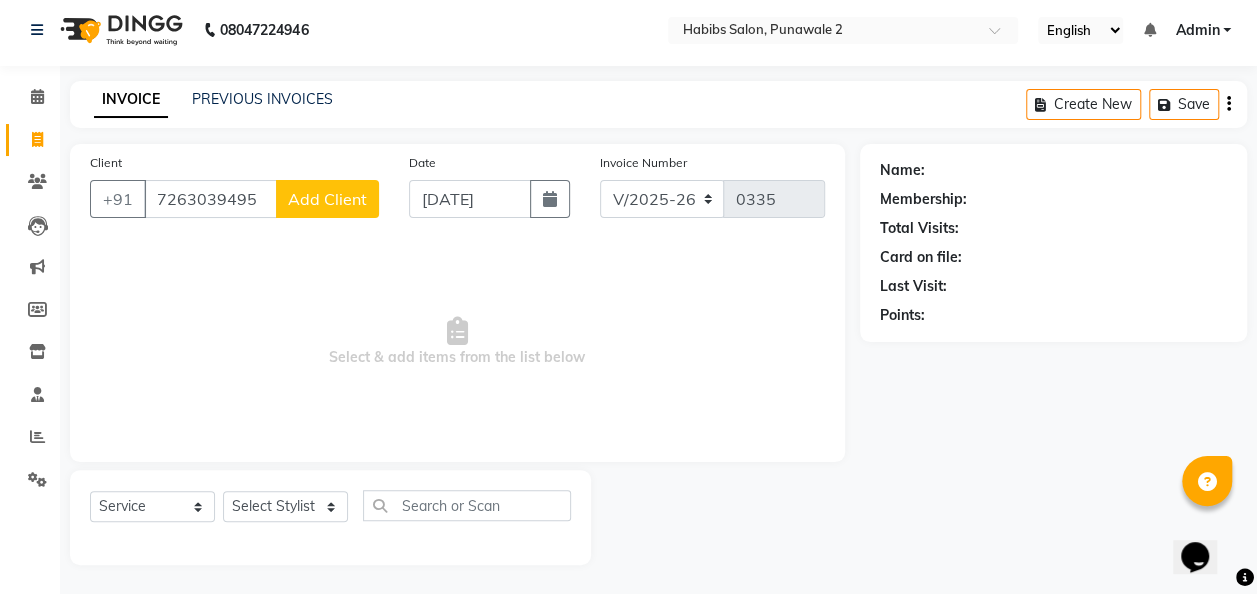 type on "7263039495" 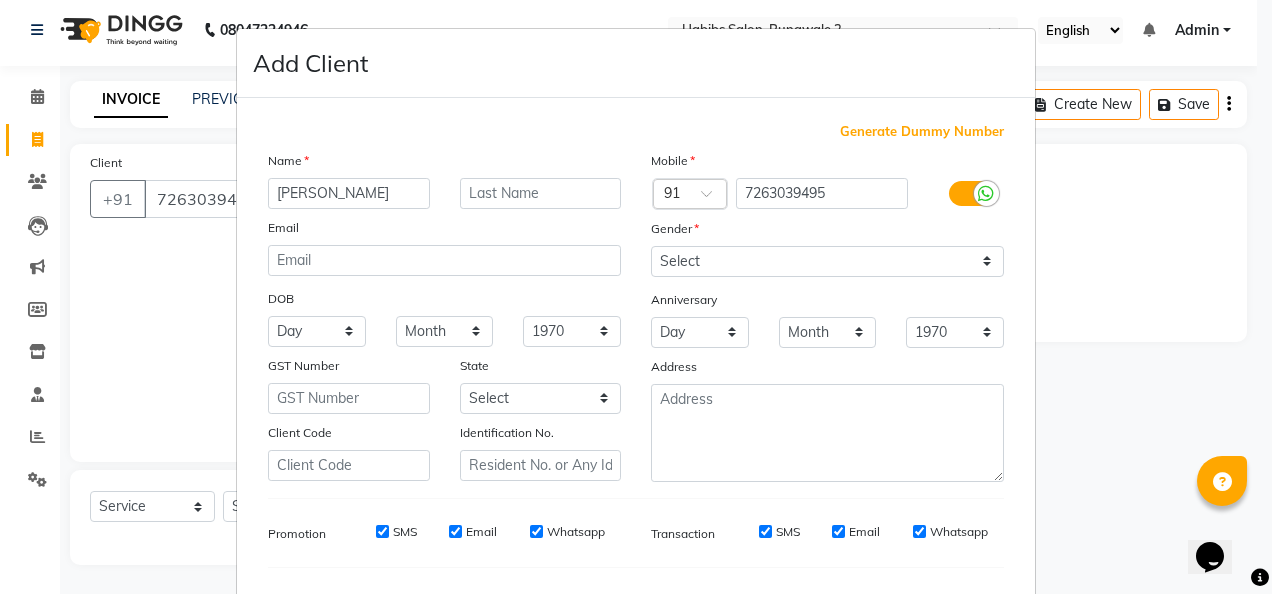 type on "Kritika" 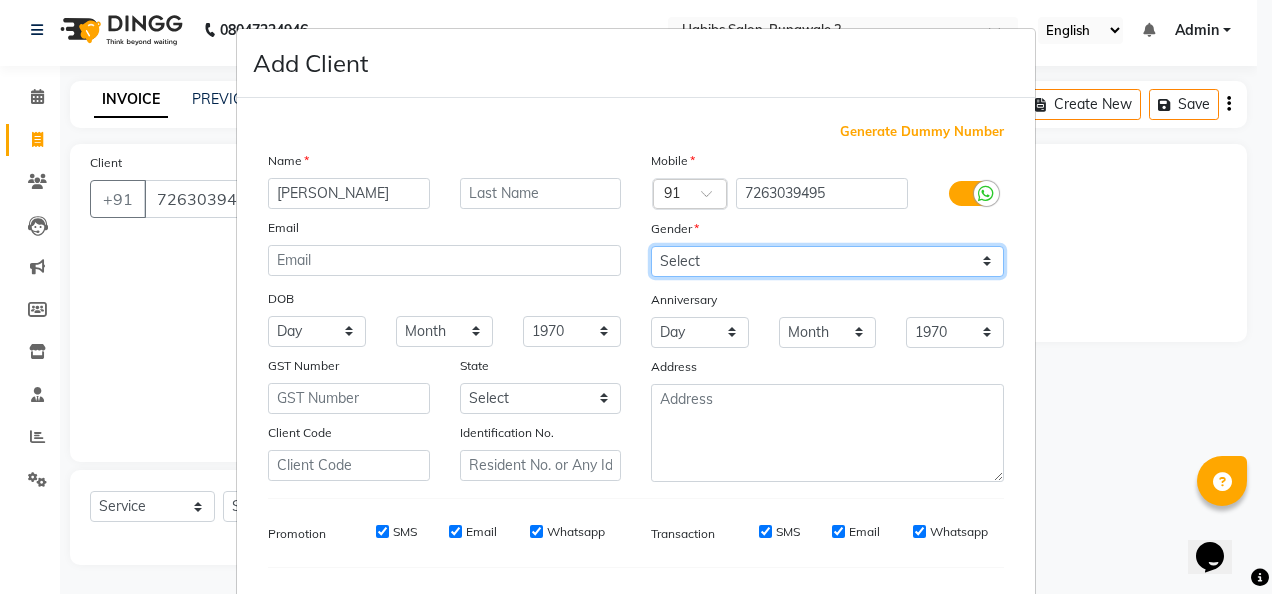 click on "Select [DEMOGRAPHIC_DATA] [DEMOGRAPHIC_DATA] Other Prefer Not To Say" at bounding box center (827, 261) 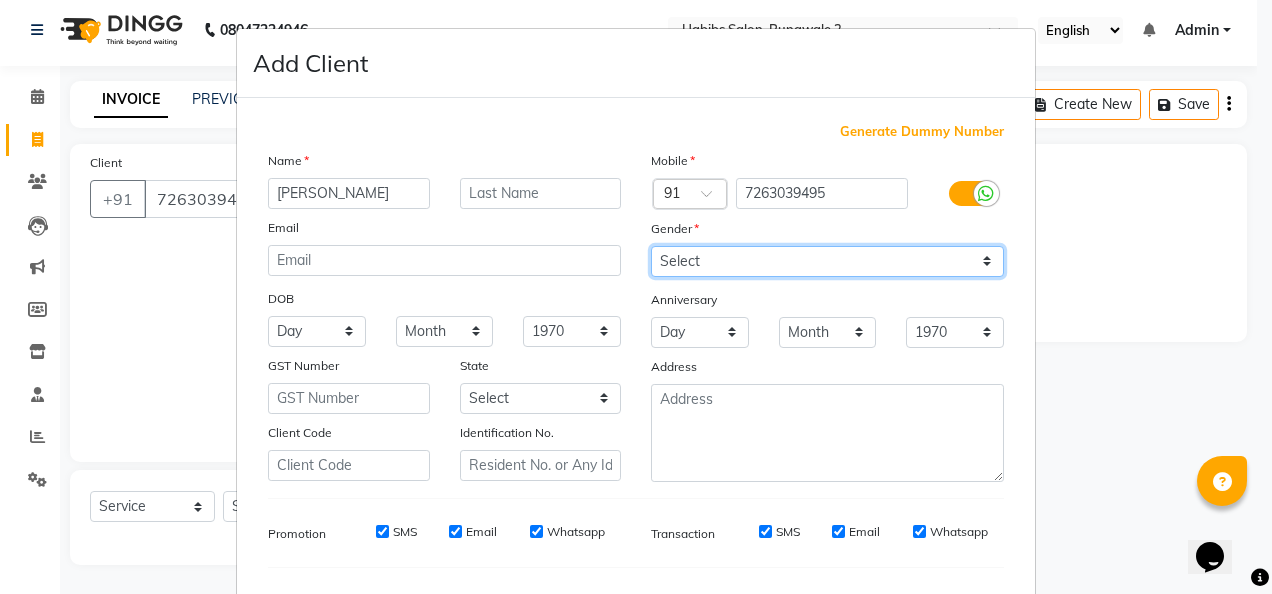 select on "[DEMOGRAPHIC_DATA]" 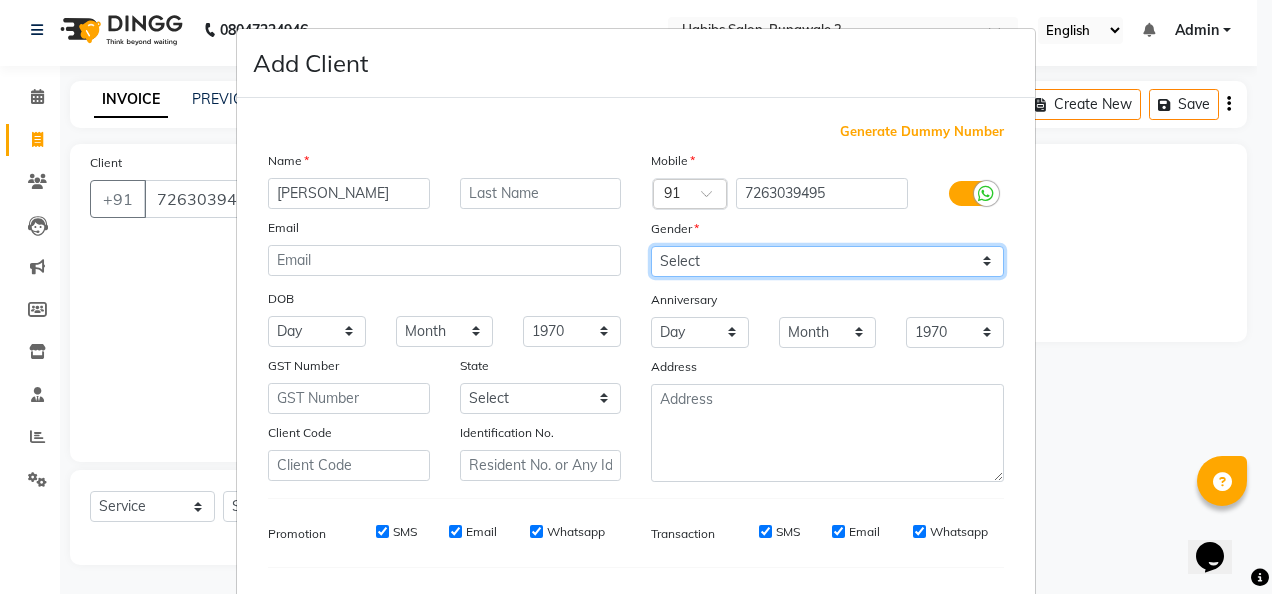 click on "Select [DEMOGRAPHIC_DATA] [DEMOGRAPHIC_DATA] Other Prefer Not To Say" at bounding box center (827, 261) 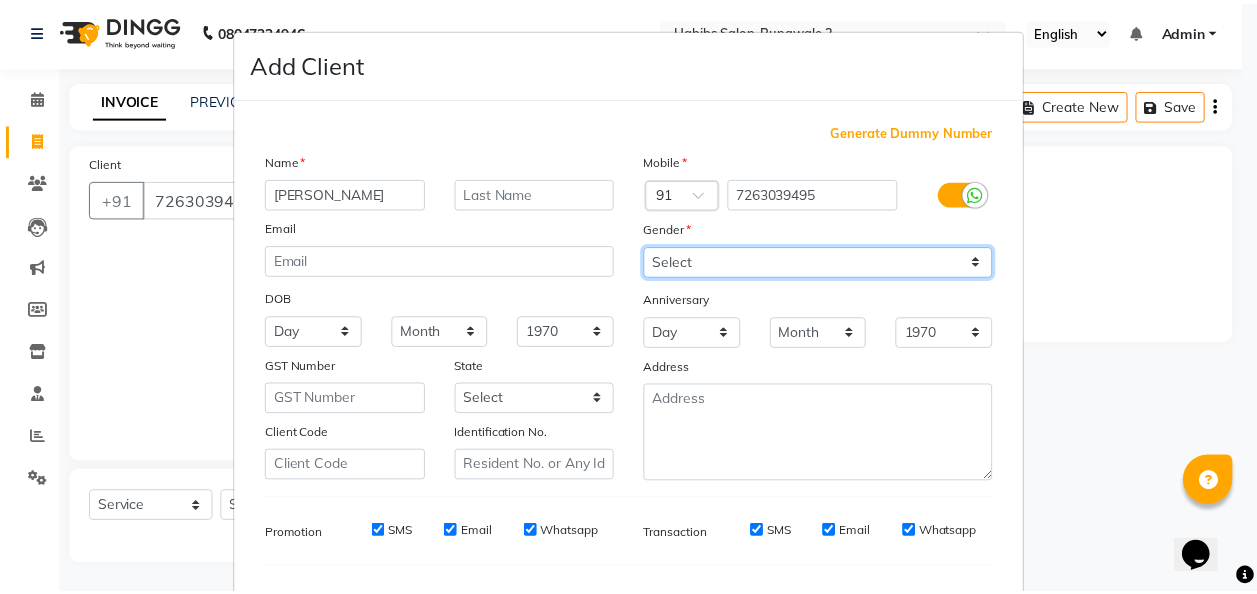 scroll, scrollTop: 251, scrollLeft: 0, axis: vertical 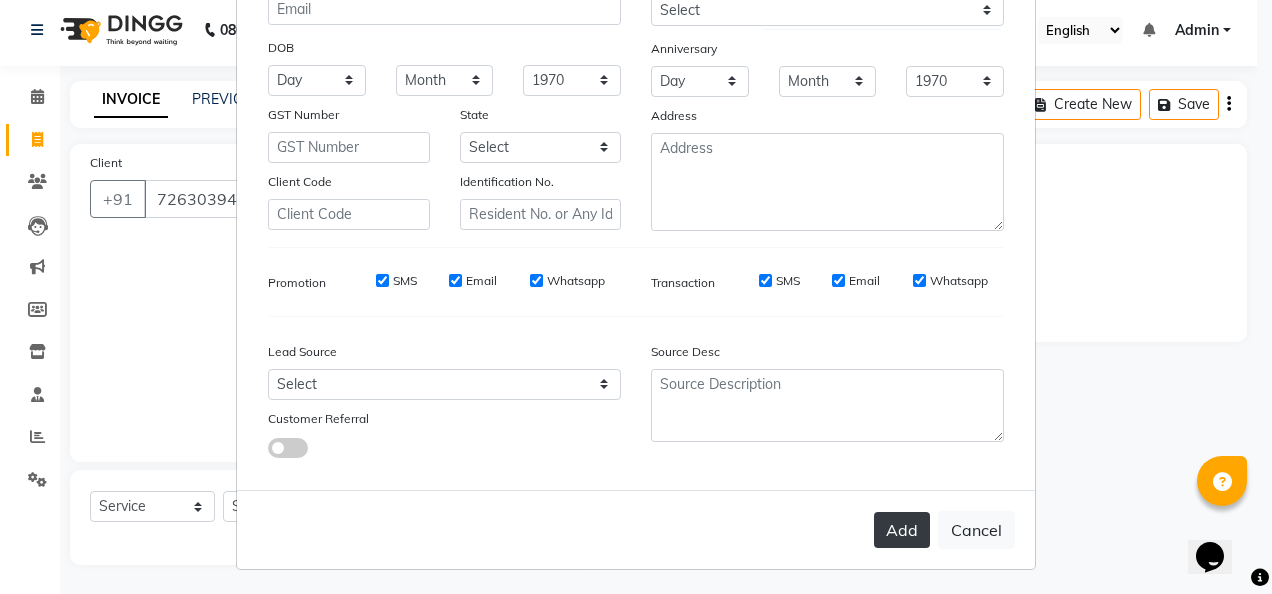 click on "Add" at bounding box center (902, 530) 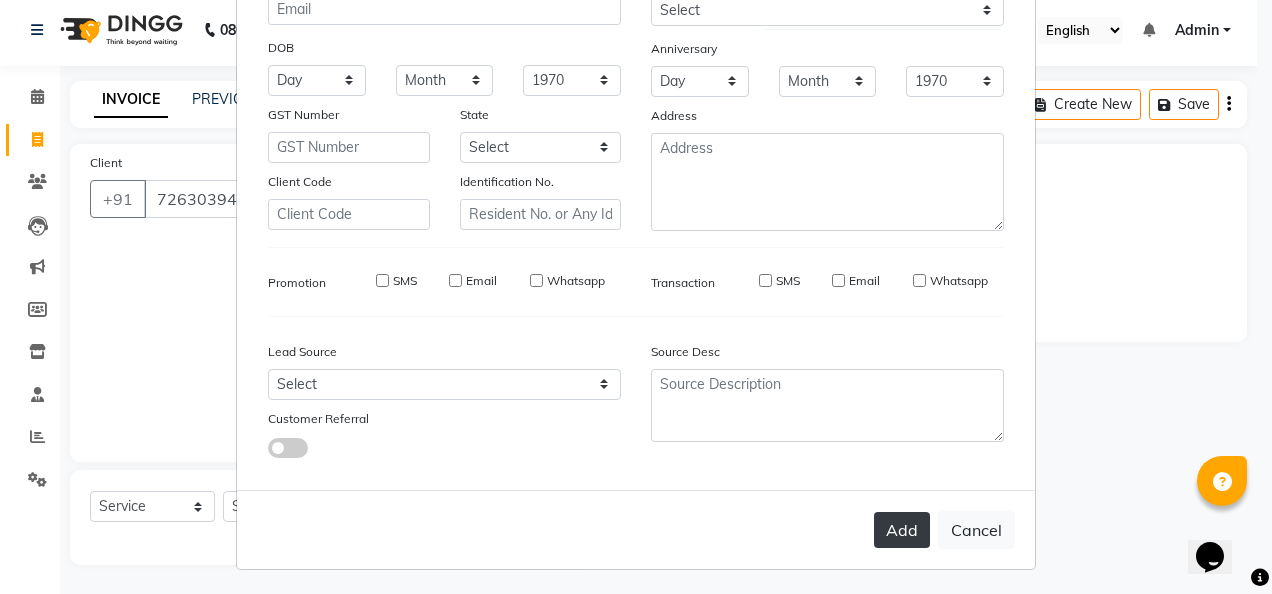 type 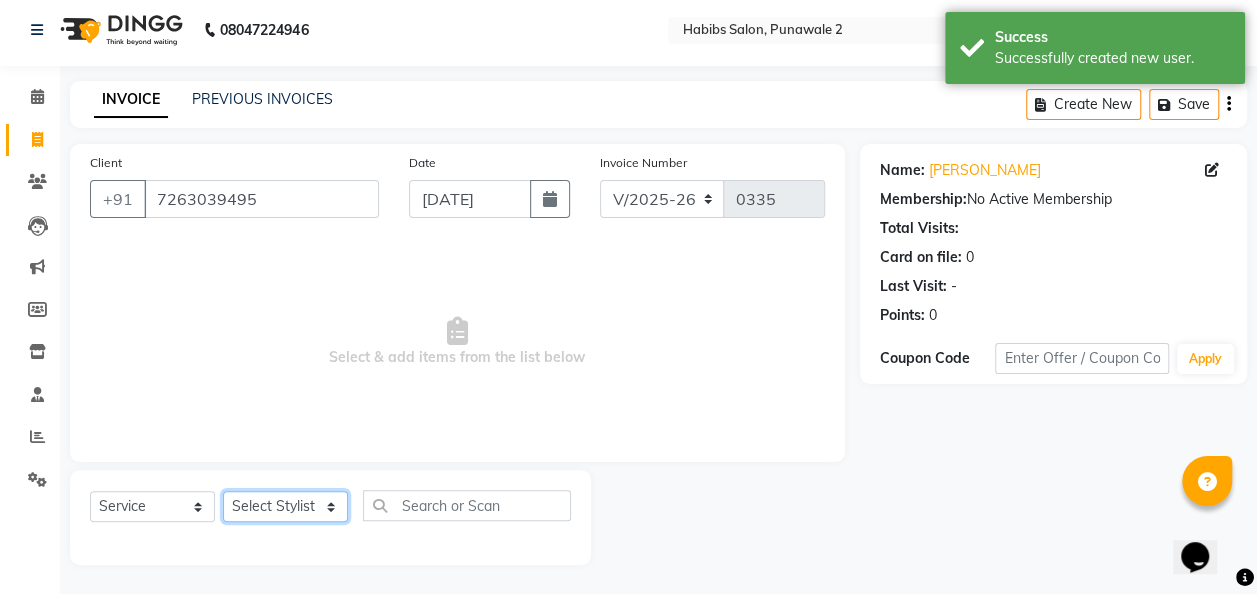 click on "Select Stylist Chandan [PERSON_NAME] [PERSON_NAME] [PERSON_NAME]" 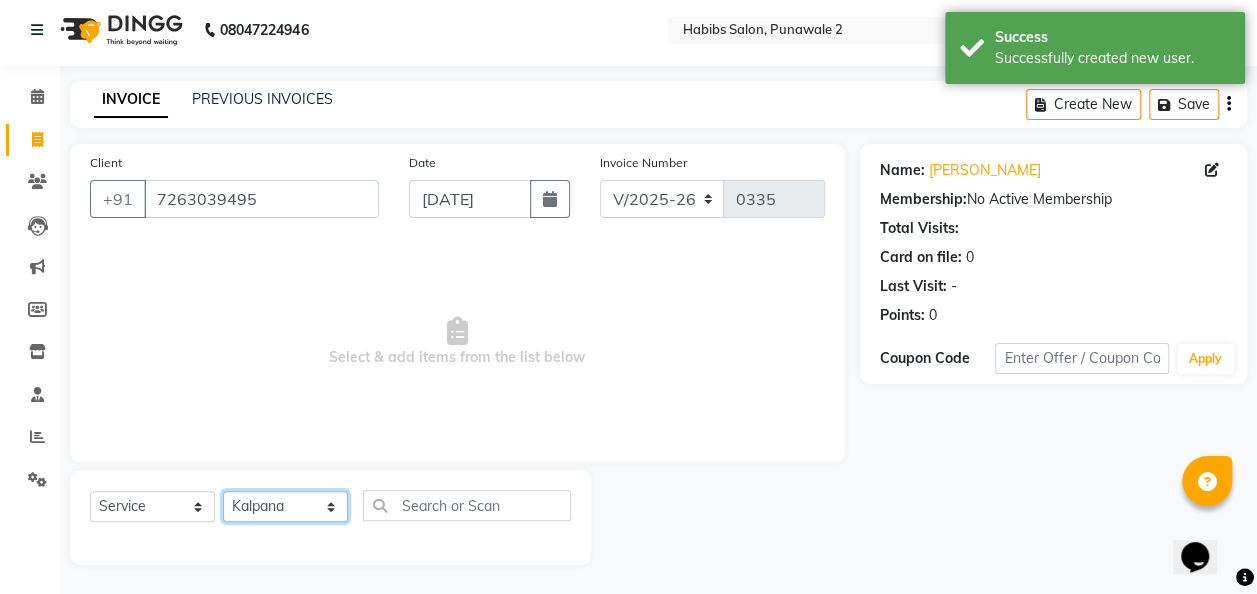 click on "Select Stylist Chandan [PERSON_NAME] [PERSON_NAME] [PERSON_NAME]" 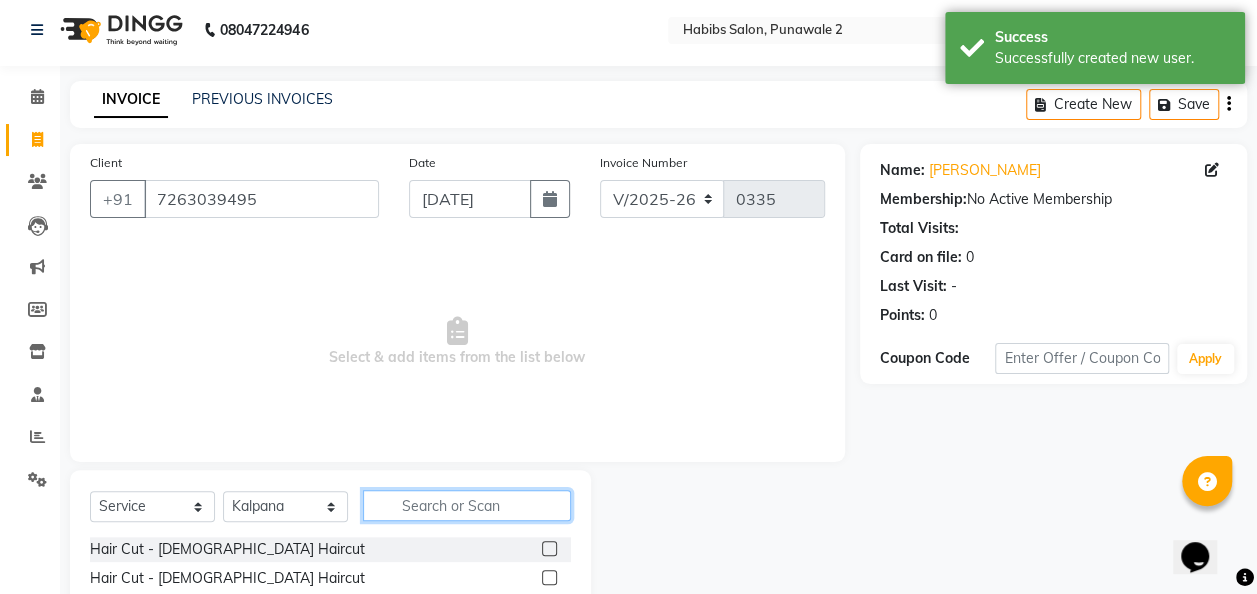 click 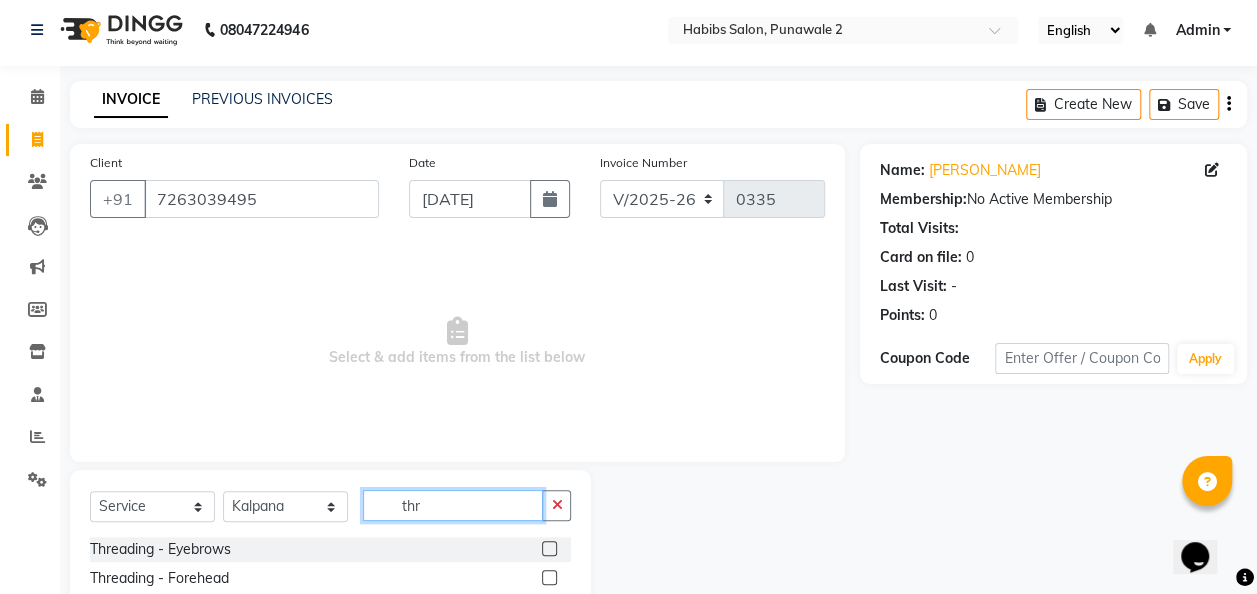 type on "thr" 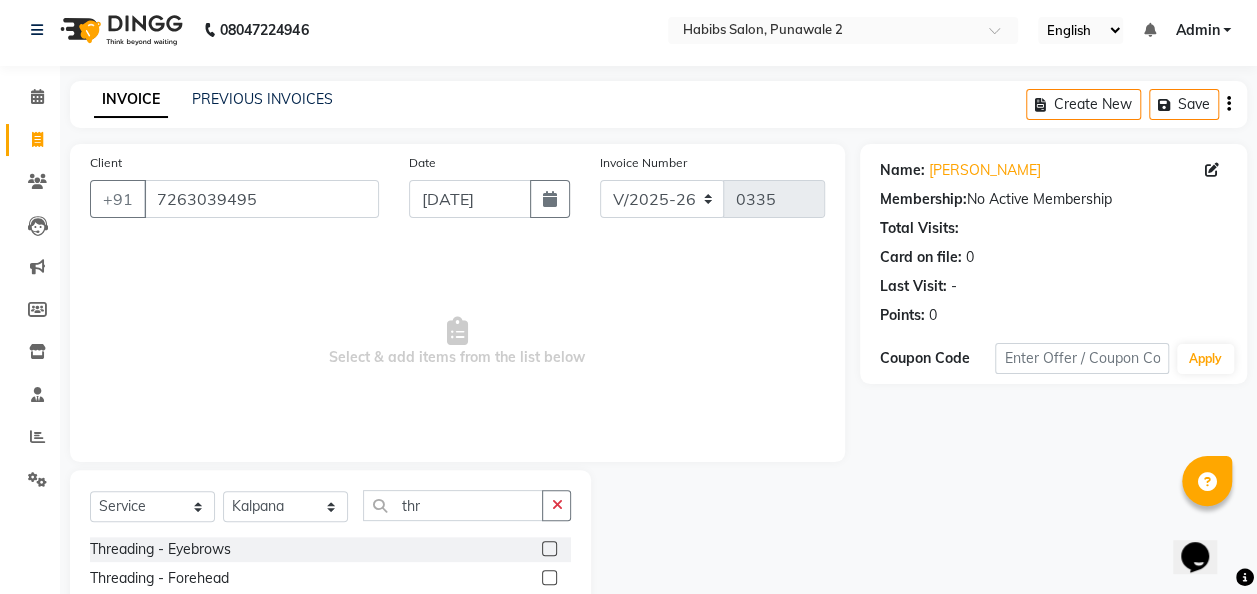 click 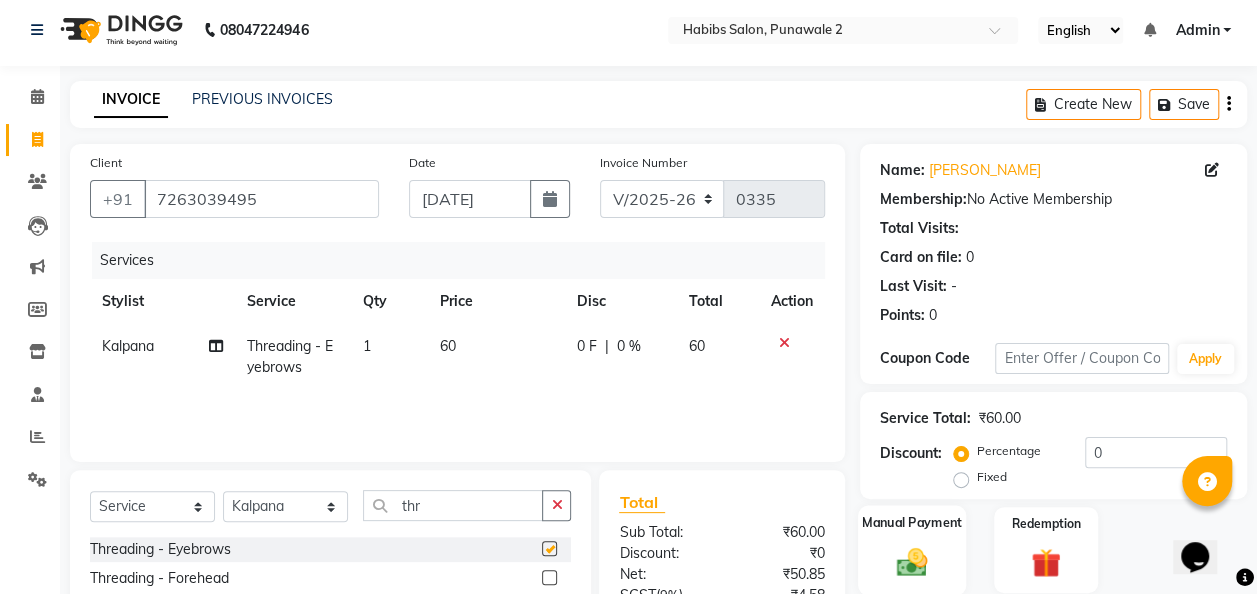 checkbox on "false" 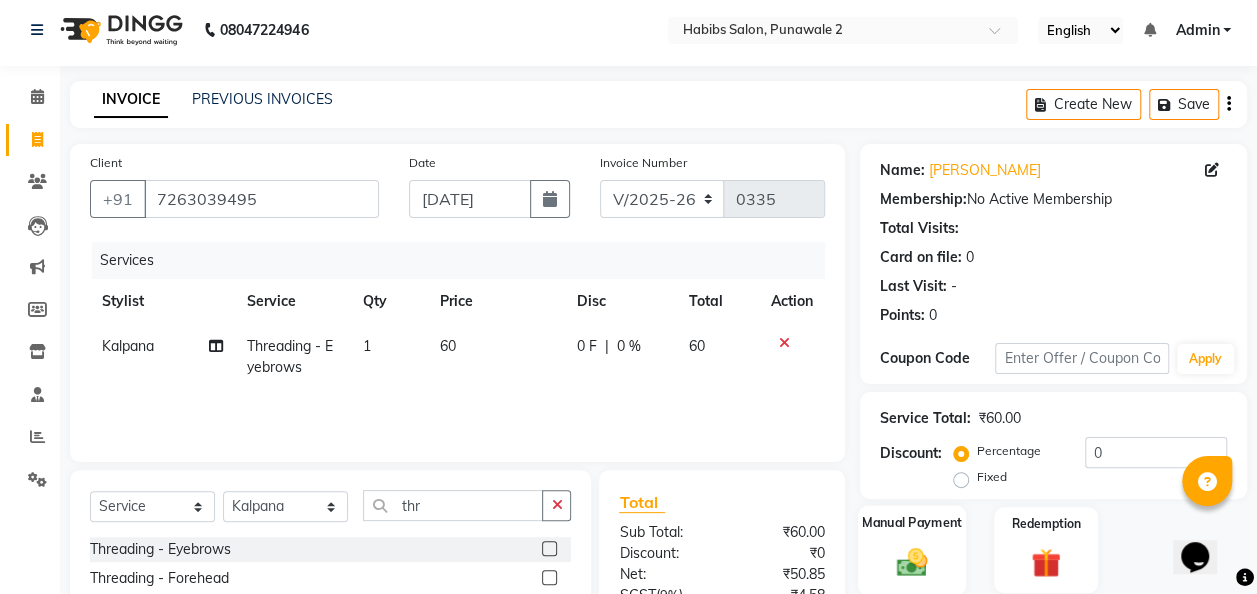 click on "Manual Payment" 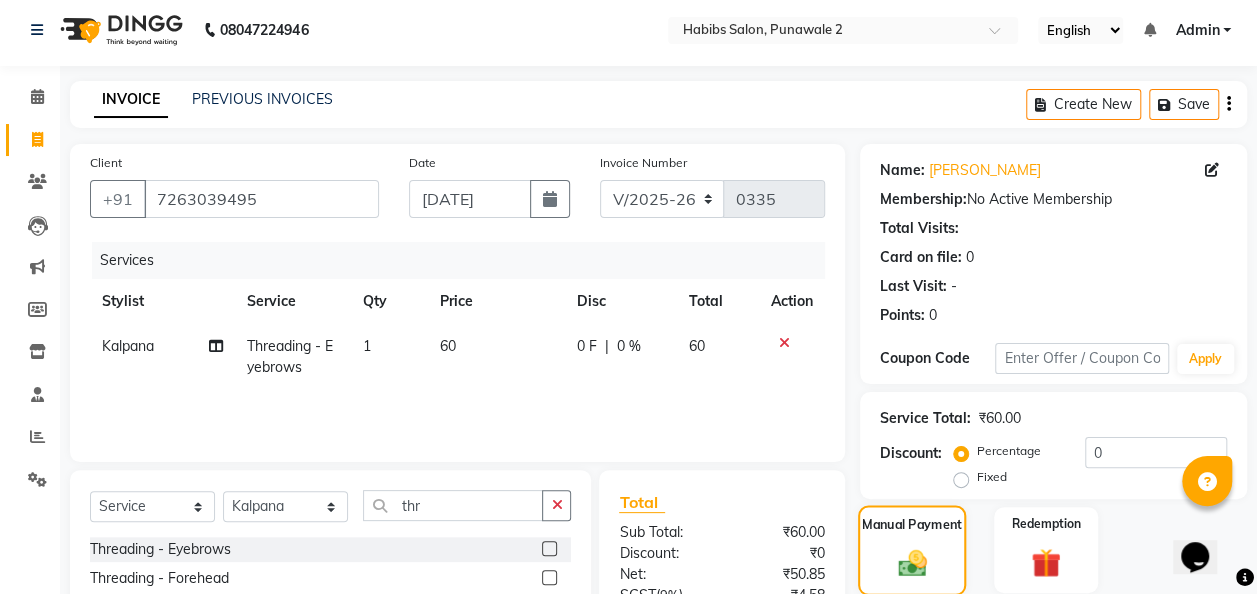 click on "Manual Payment" 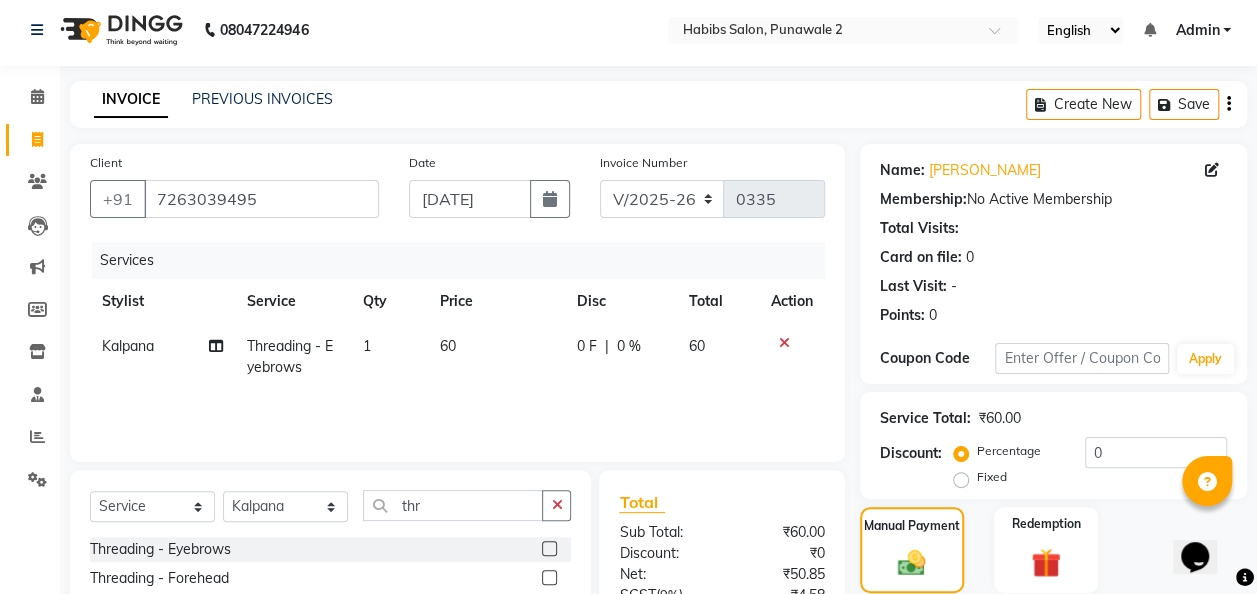 scroll, scrollTop: 206, scrollLeft: 0, axis: vertical 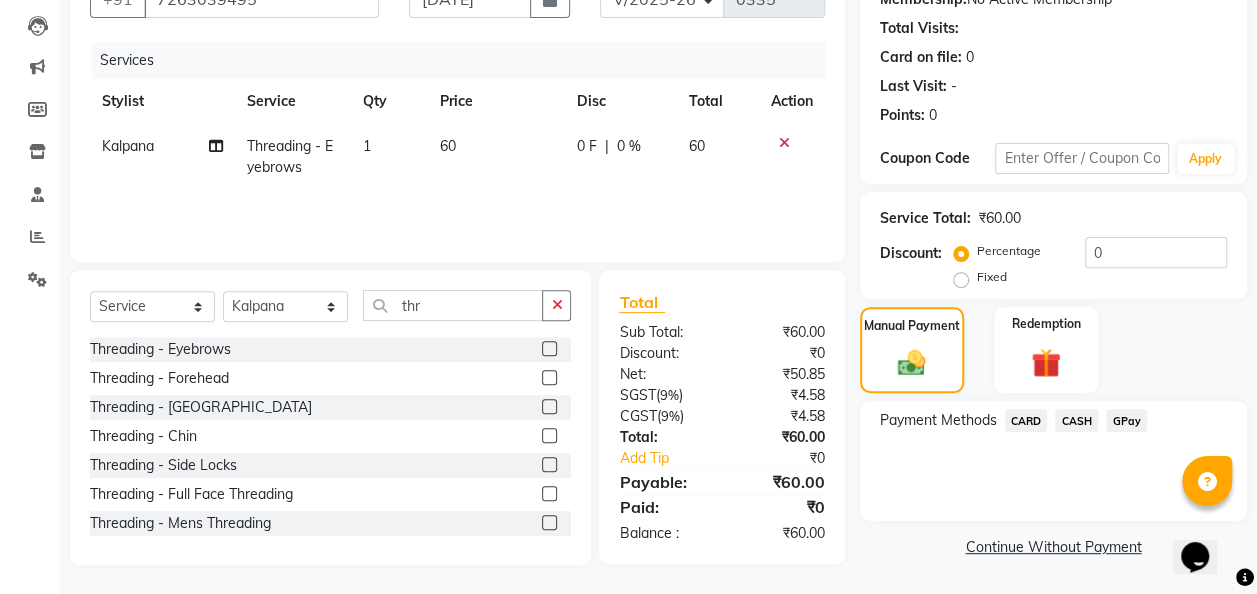 click on "GPay" 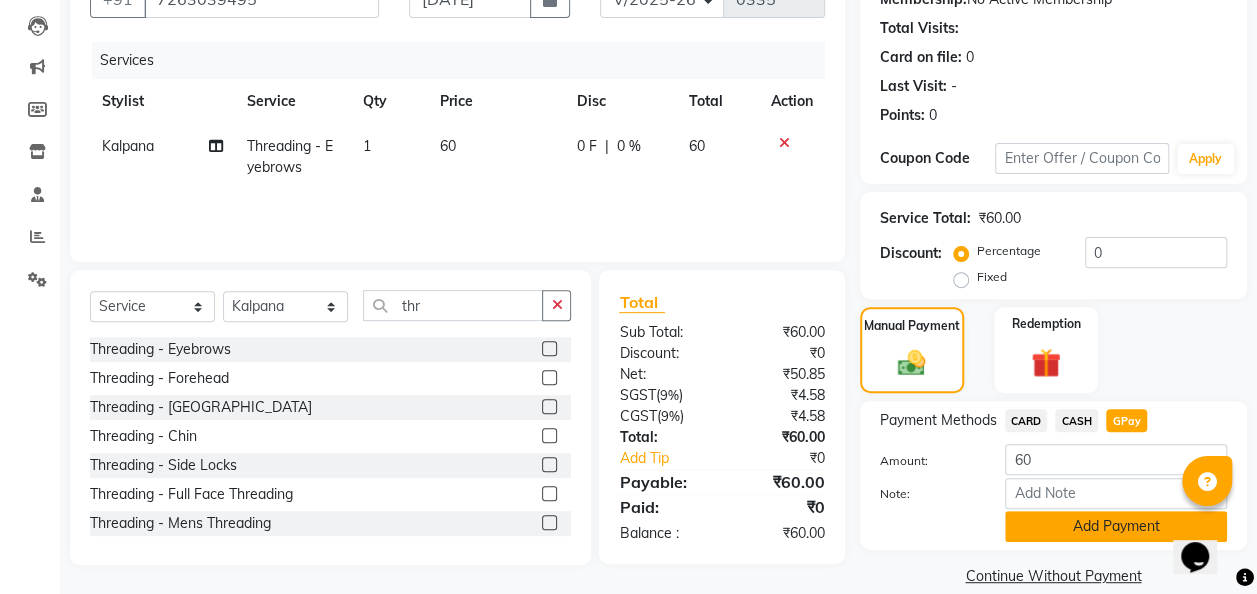 click on "Add Payment" 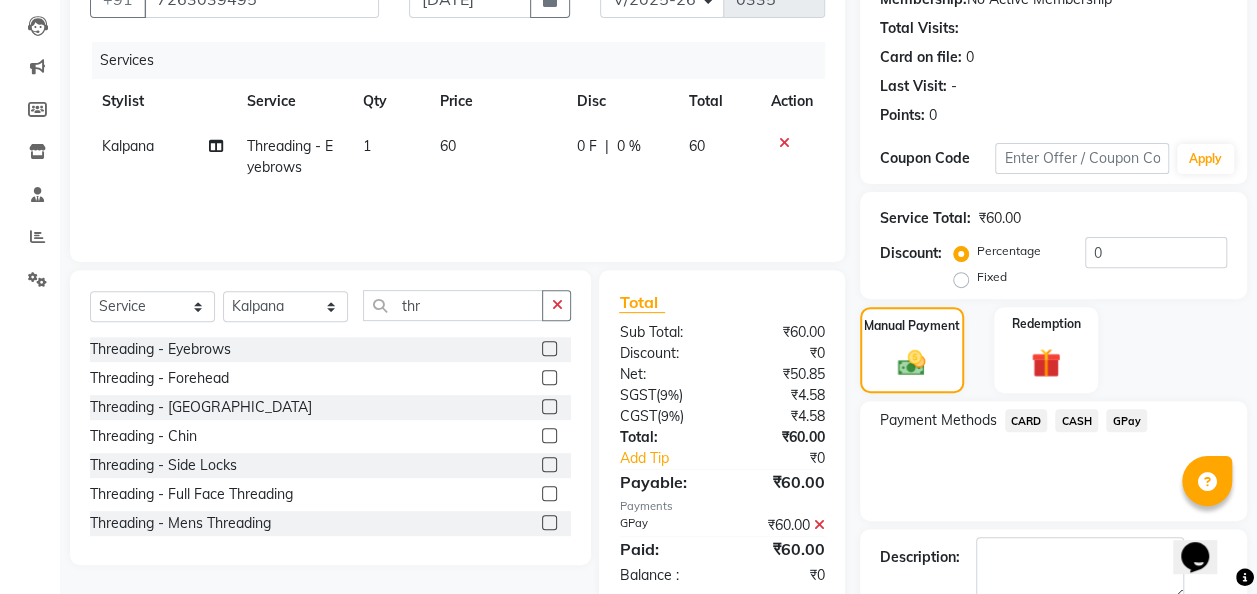 scroll, scrollTop: 316, scrollLeft: 0, axis: vertical 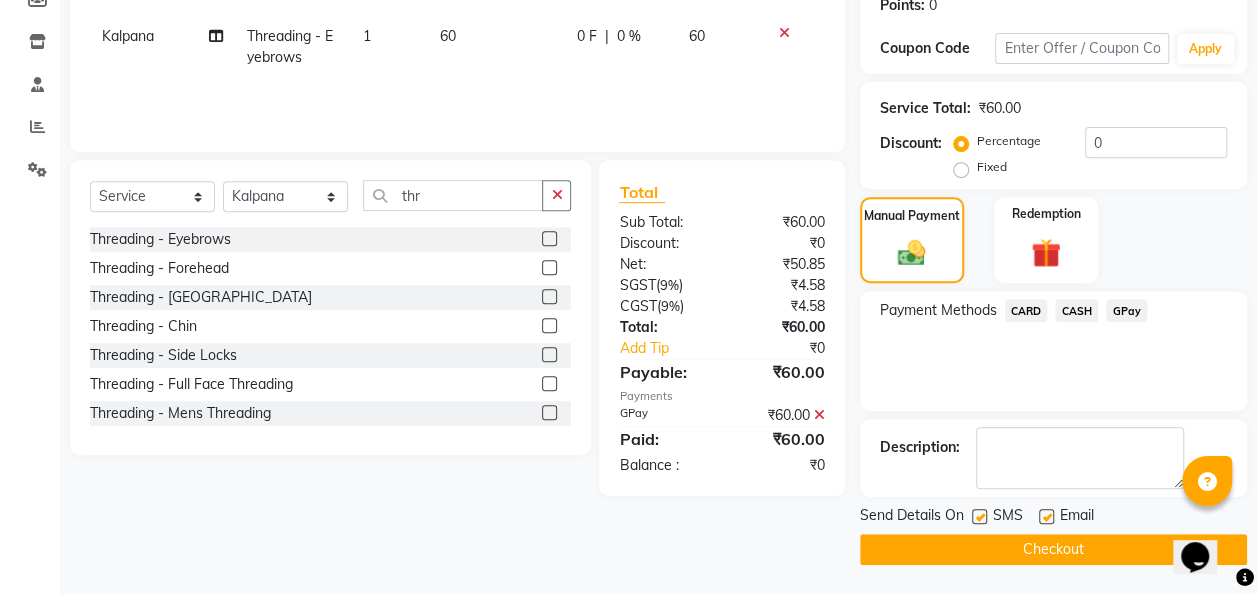 click on "Checkout" 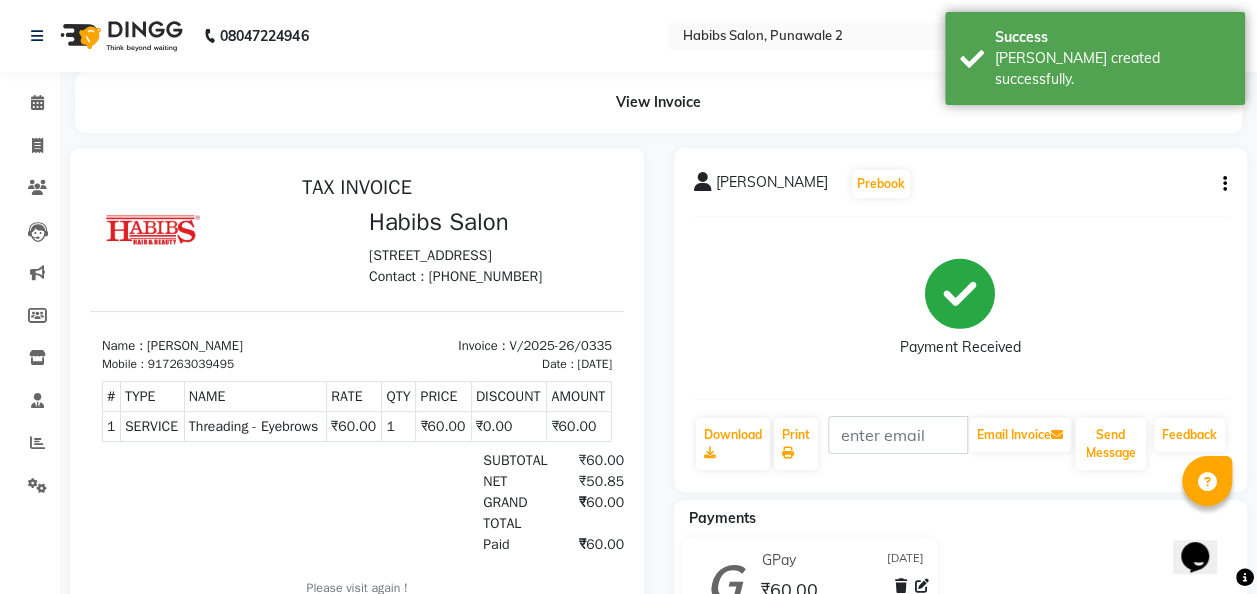 scroll, scrollTop: 134, scrollLeft: 0, axis: vertical 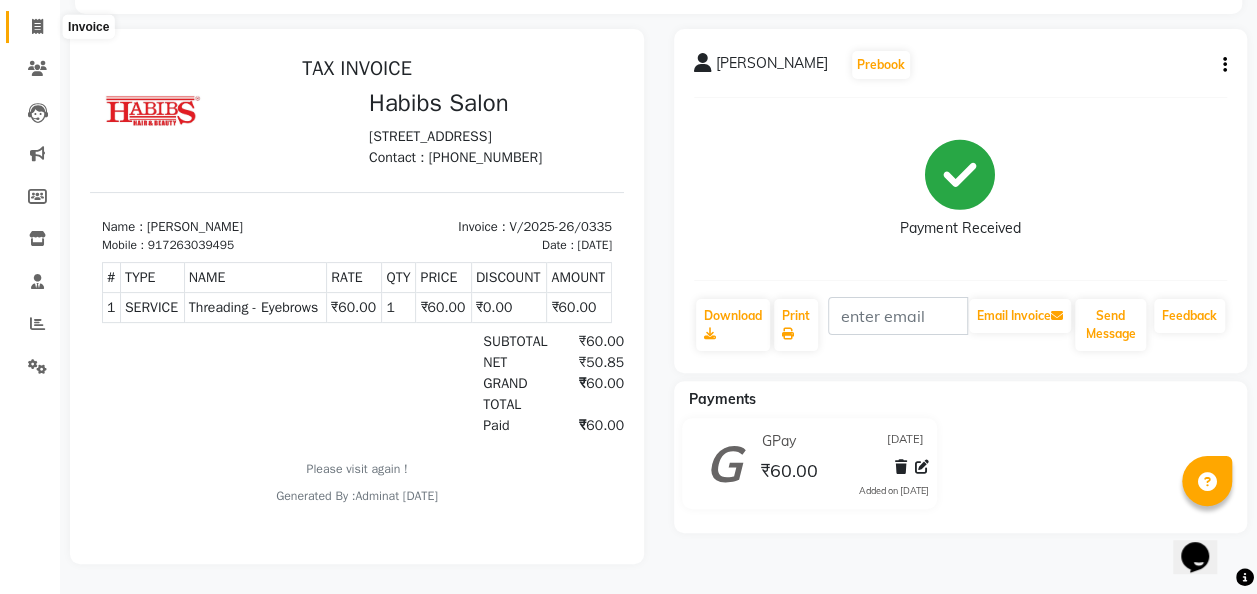 click 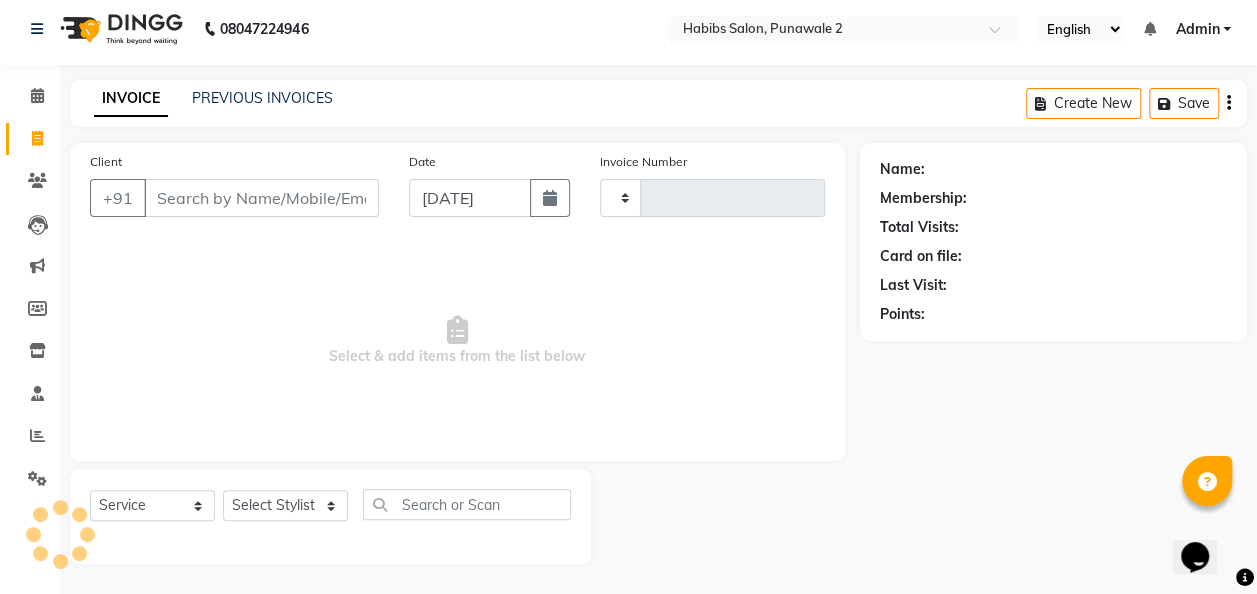 type on "0336" 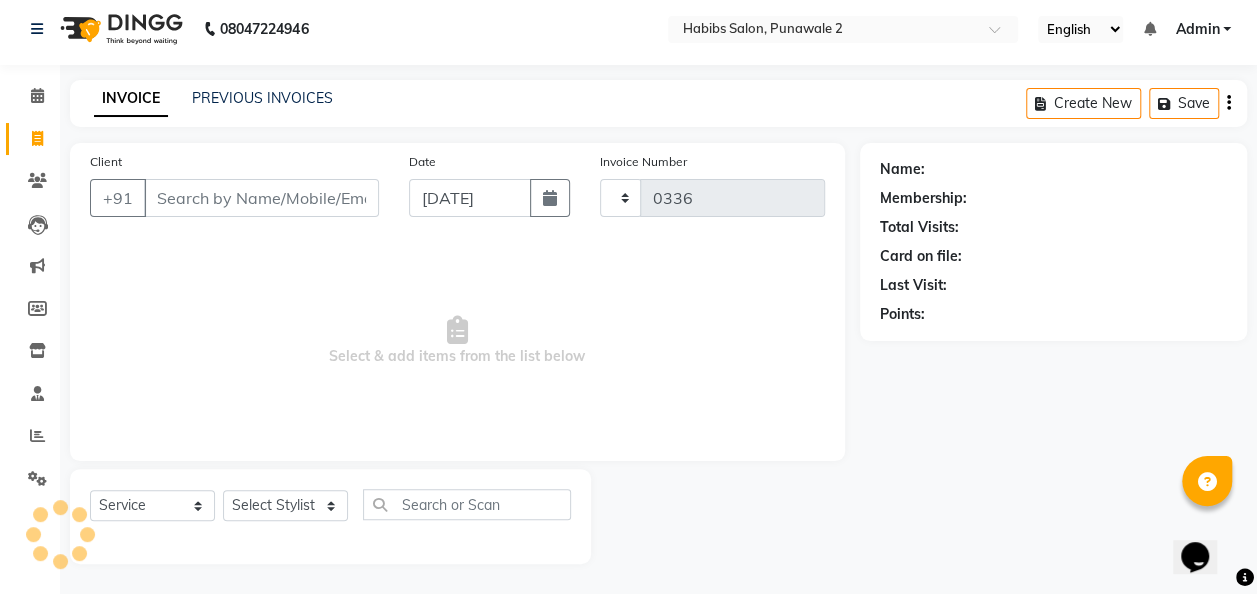 scroll, scrollTop: 6, scrollLeft: 0, axis: vertical 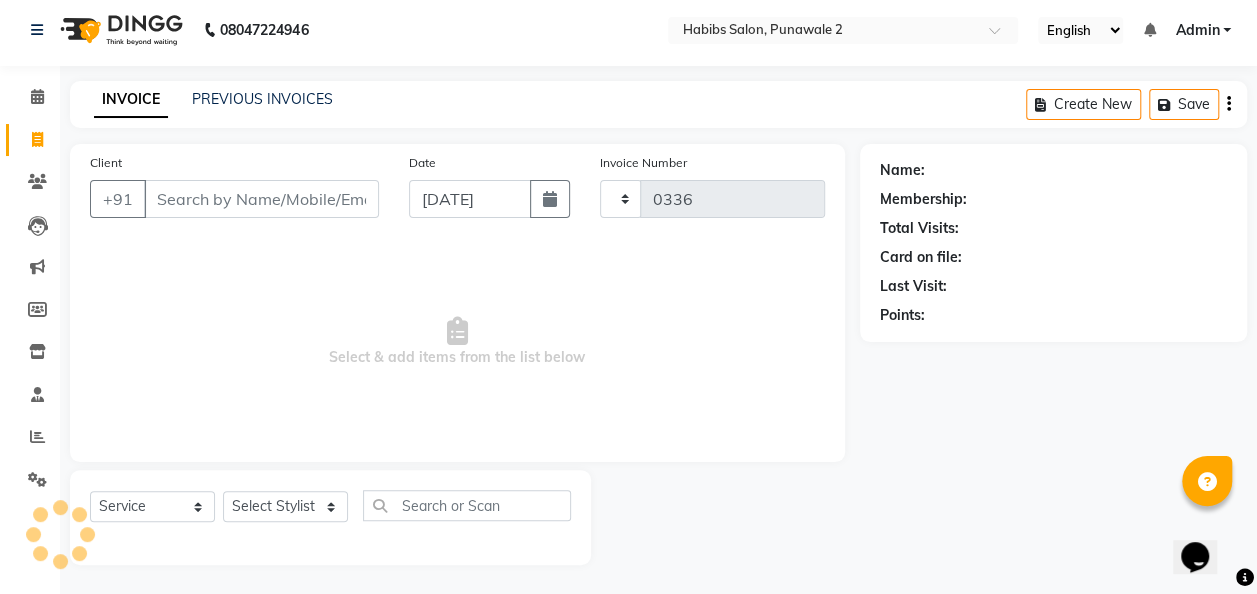 select on "8475" 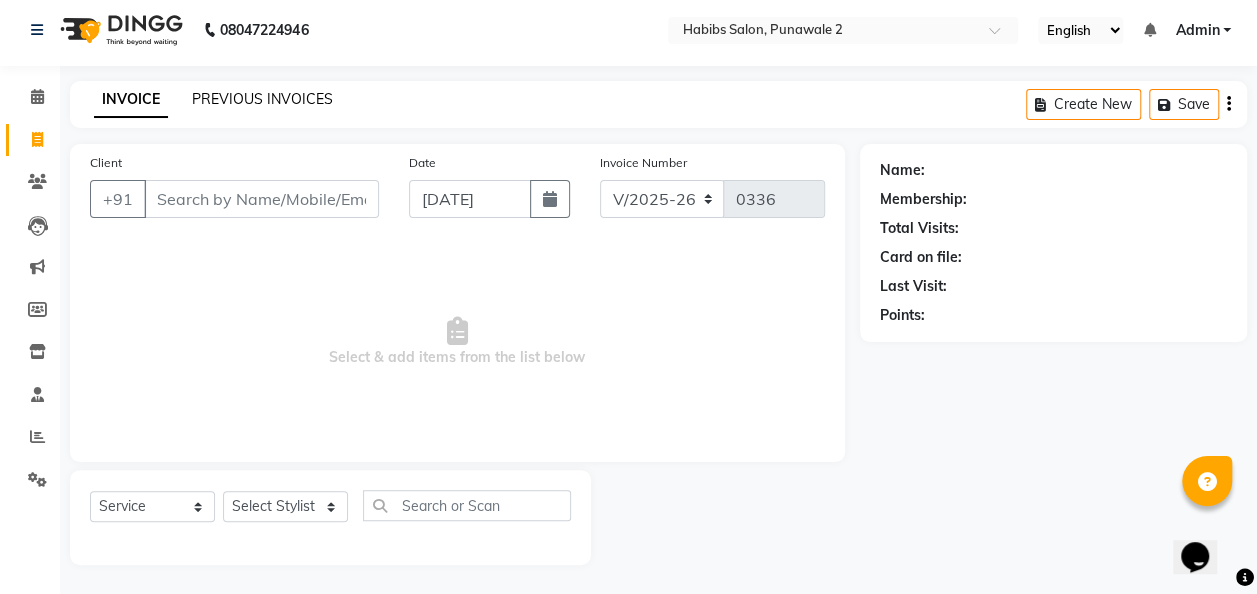 click on "PREVIOUS INVOICES" 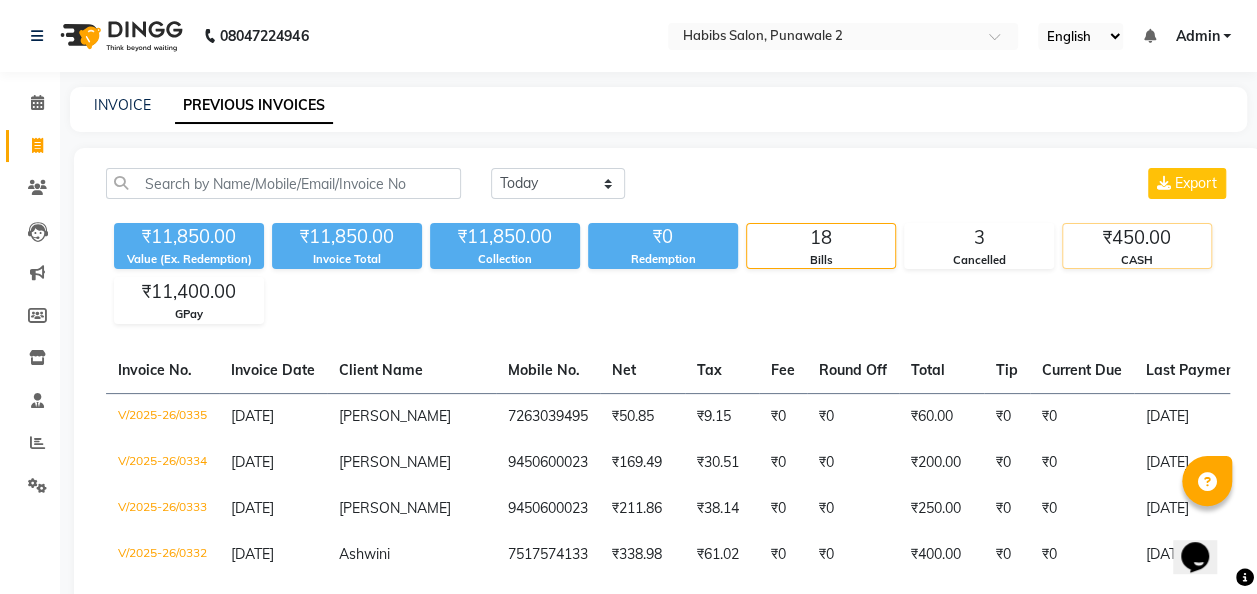 click on "CASH" 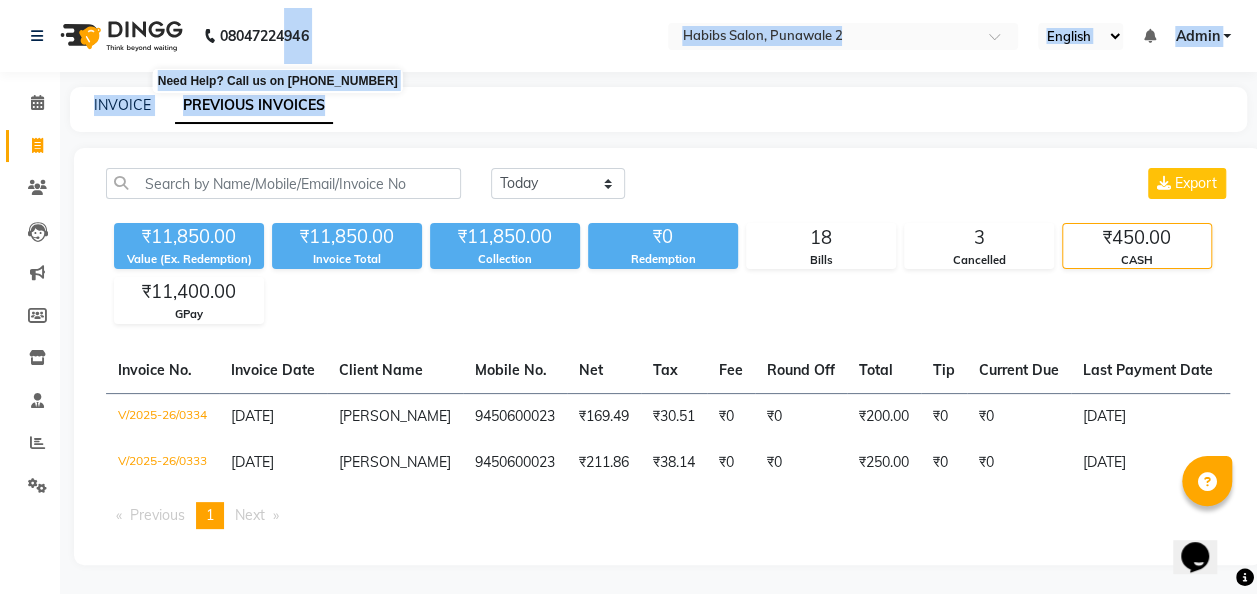 drag, startPoint x: 286, startPoint y: 24, endPoint x: 510, endPoint y: 198, distance: 283.64062 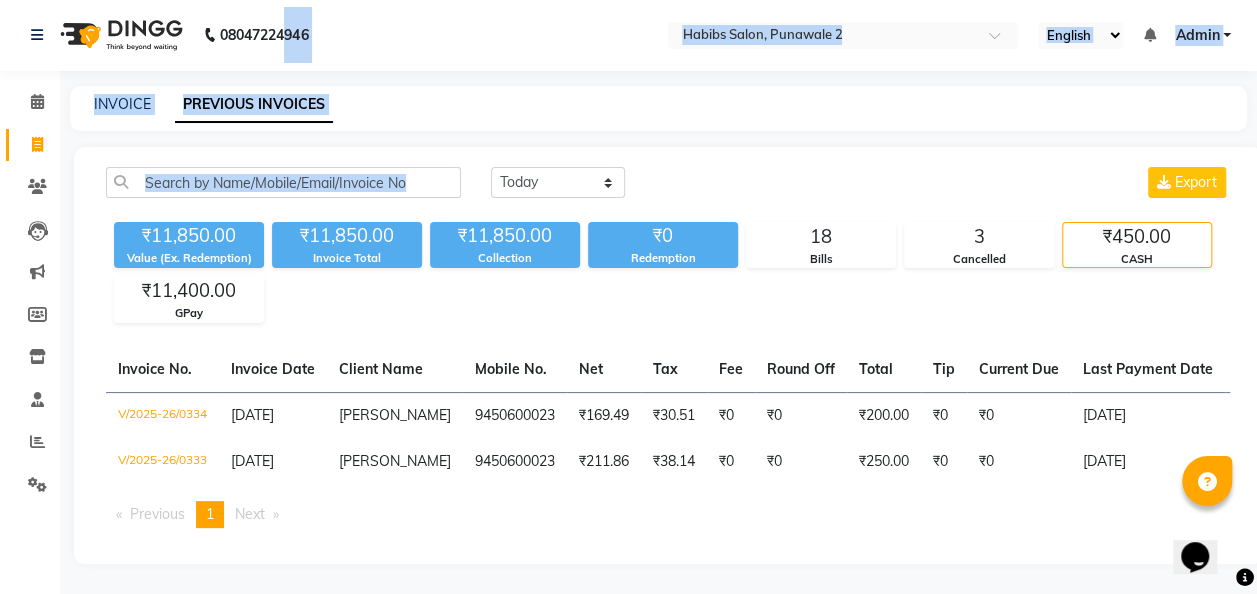 scroll, scrollTop: 14, scrollLeft: 0, axis: vertical 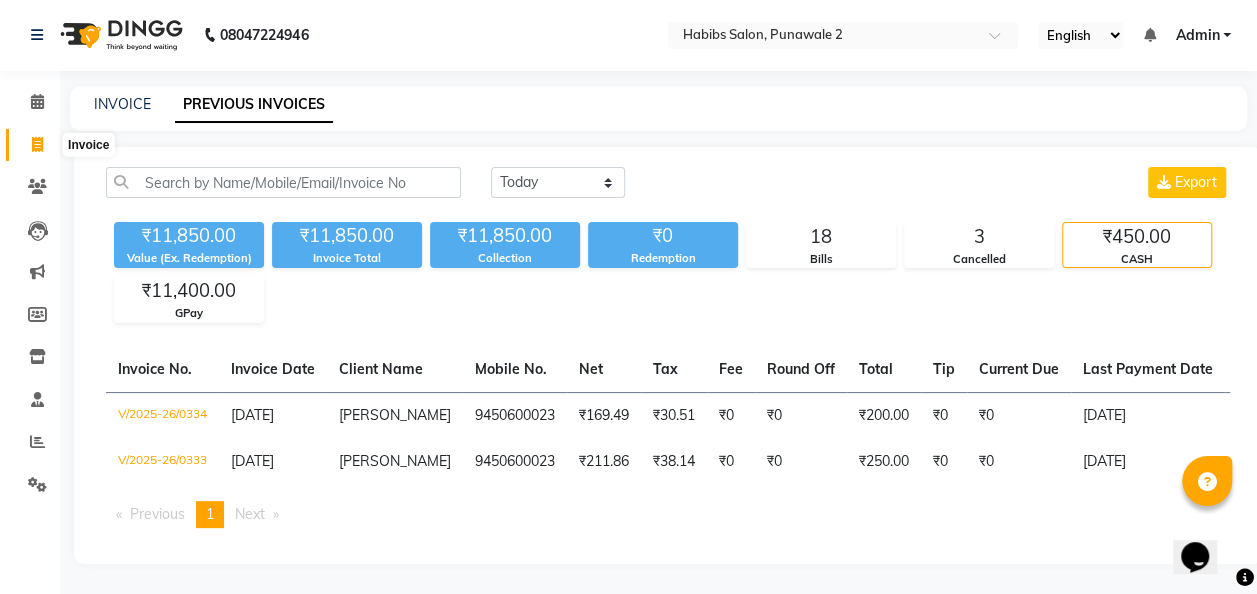 click 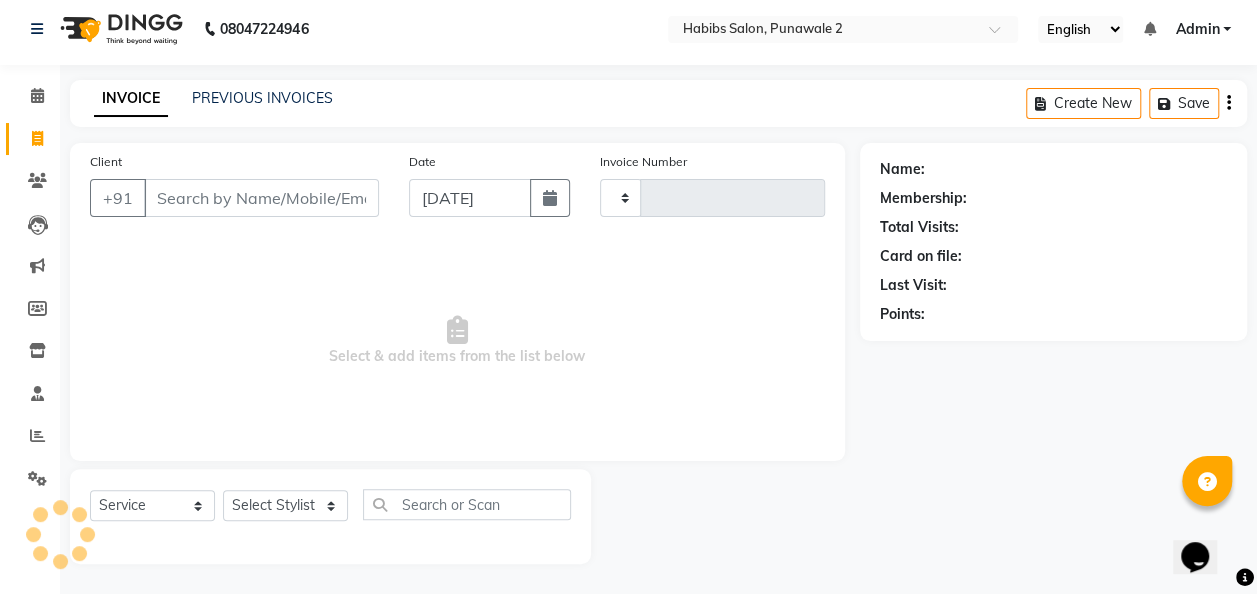 scroll, scrollTop: 6, scrollLeft: 0, axis: vertical 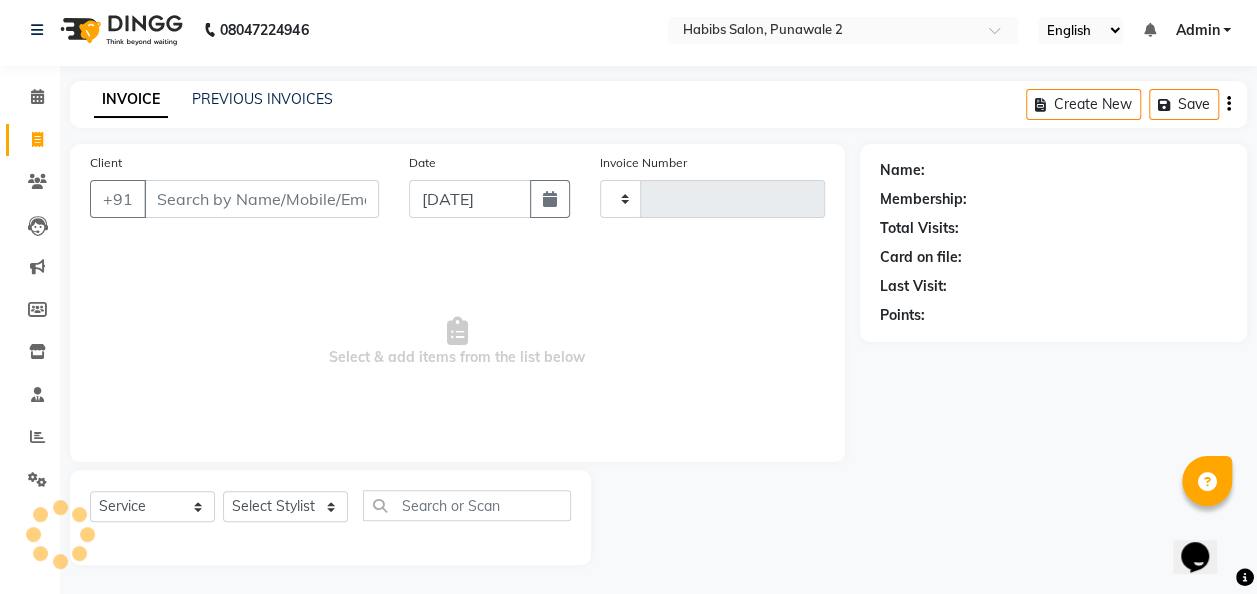 type on "0336" 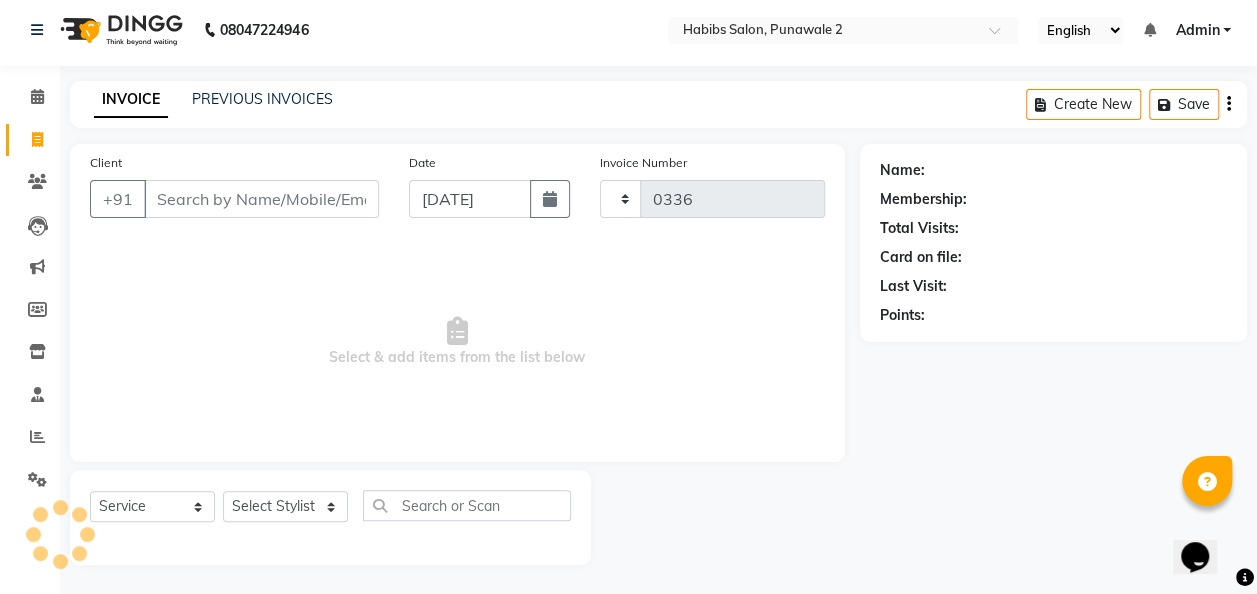 select on "8475" 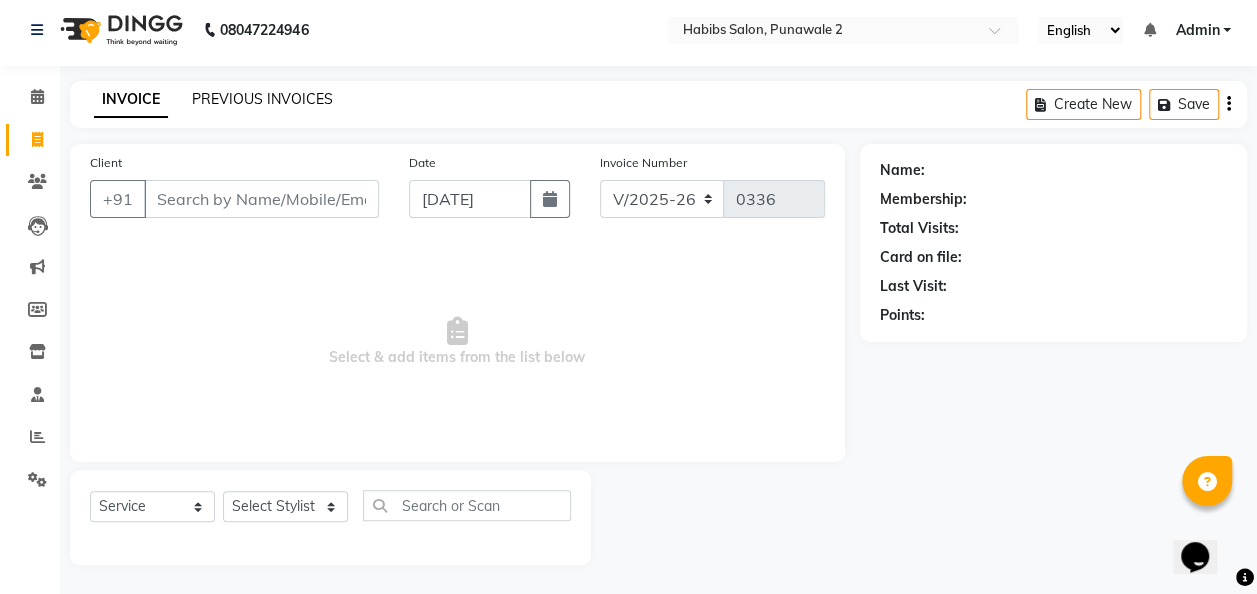 click on "PREVIOUS INVOICES" 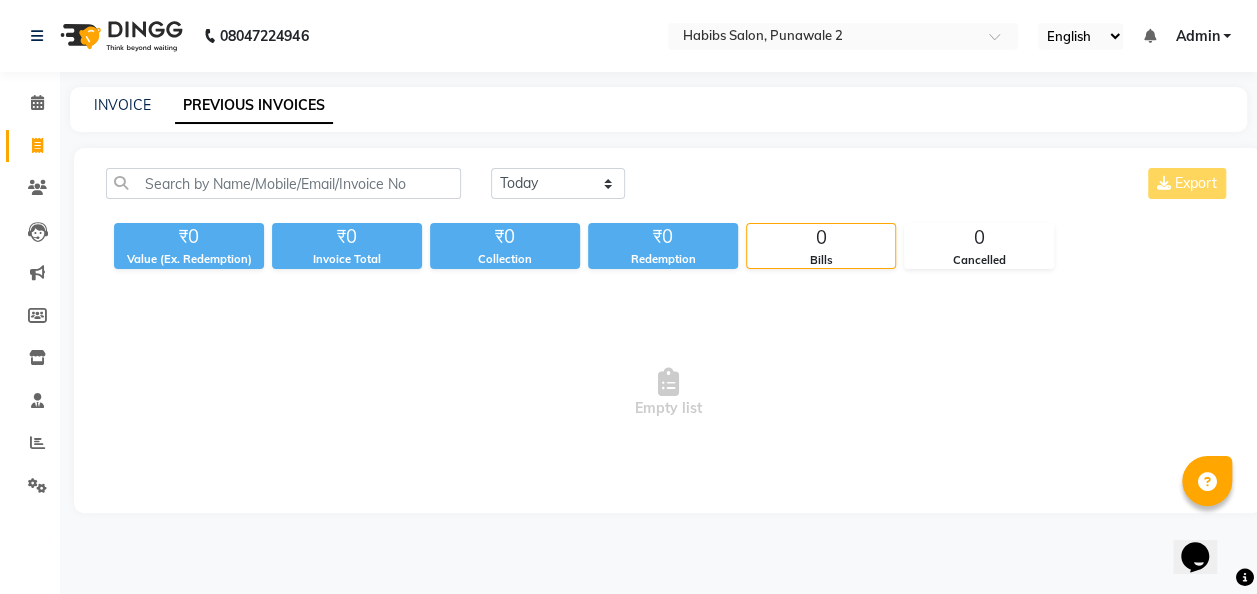 scroll, scrollTop: 0, scrollLeft: 0, axis: both 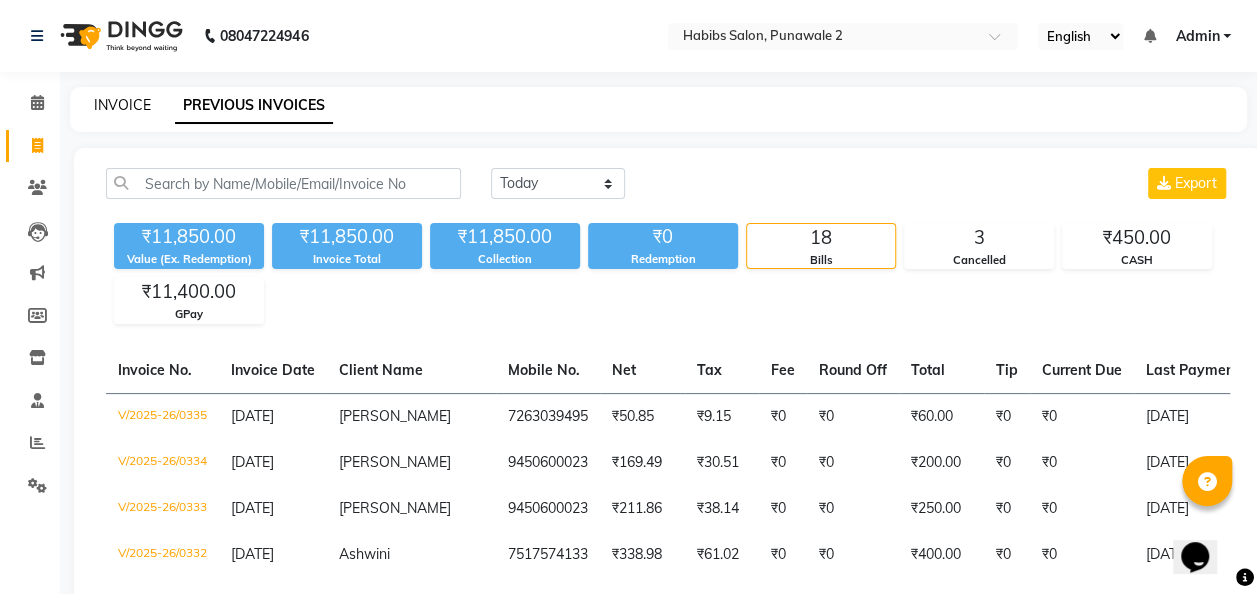 click on "INVOICE" 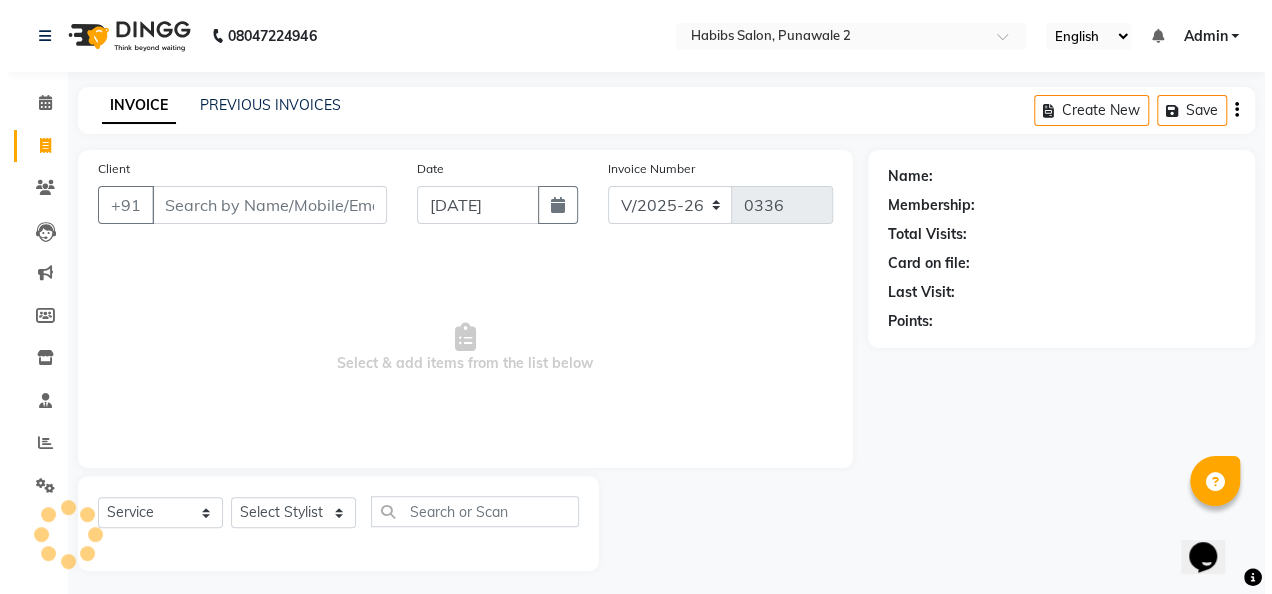 scroll, scrollTop: 6, scrollLeft: 0, axis: vertical 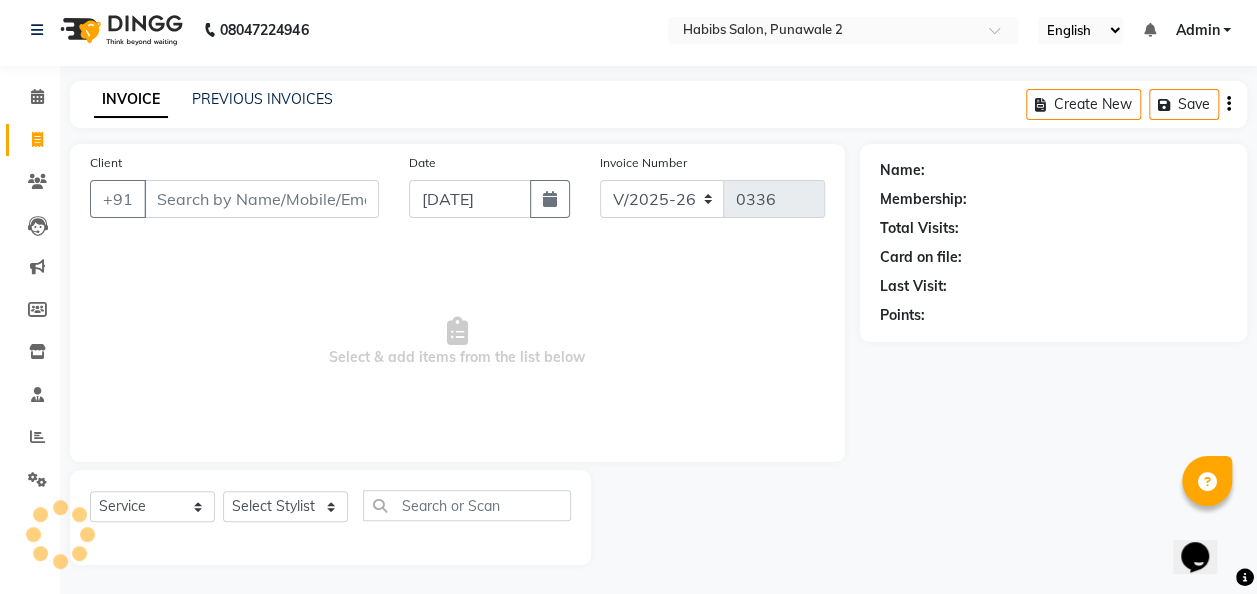 click on "Client" at bounding box center (261, 199) 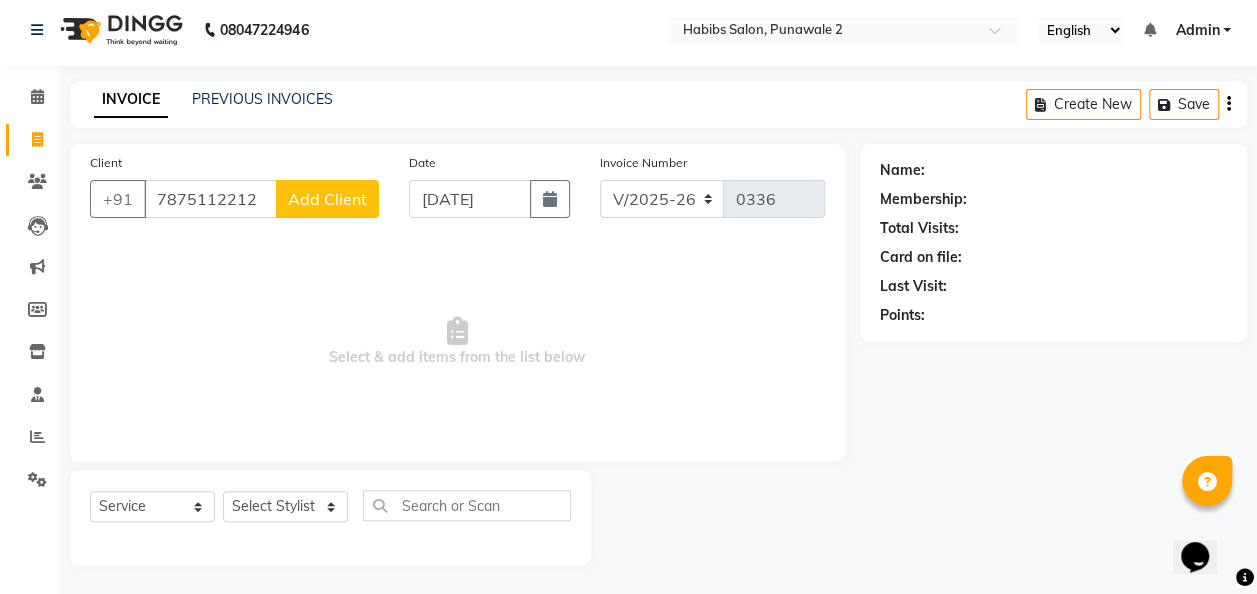 type on "7875112212" 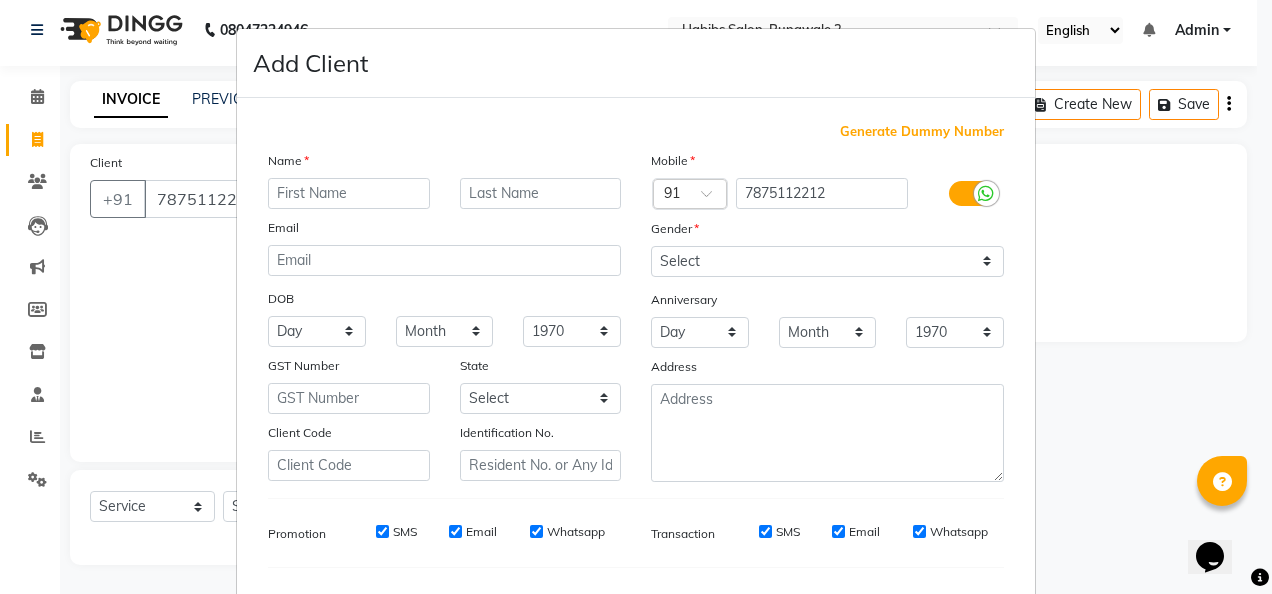 click at bounding box center (349, 193) 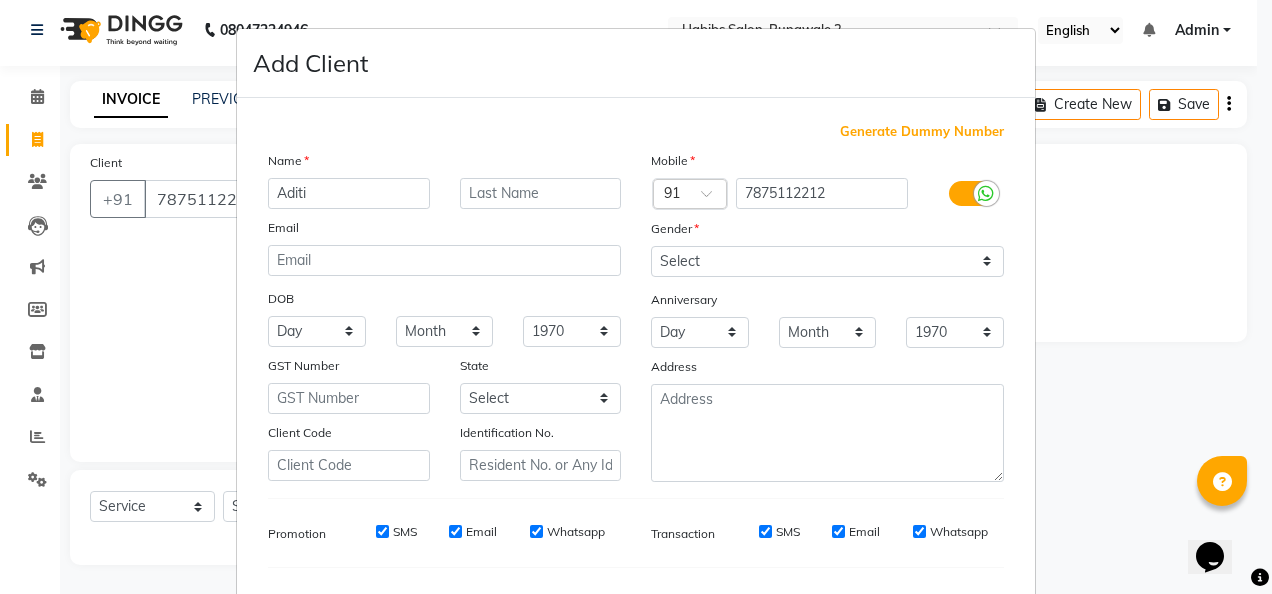 type on "Aditi" 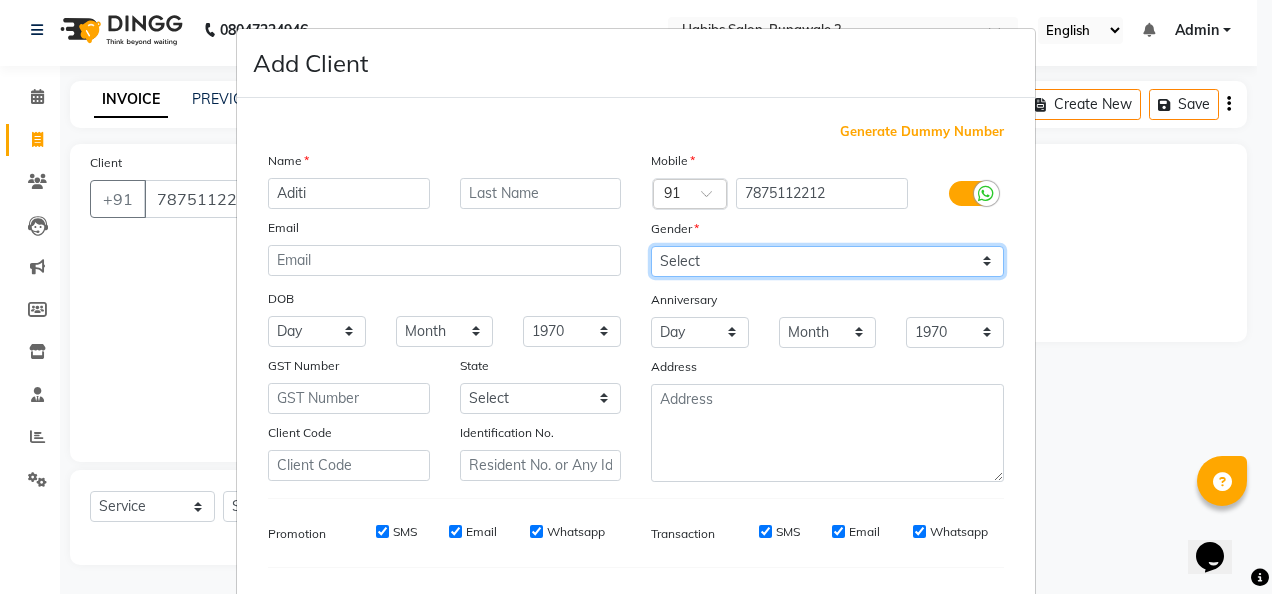 click on "Select [DEMOGRAPHIC_DATA] [DEMOGRAPHIC_DATA] Other Prefer Not To Say" at bounding box center [827, 261] 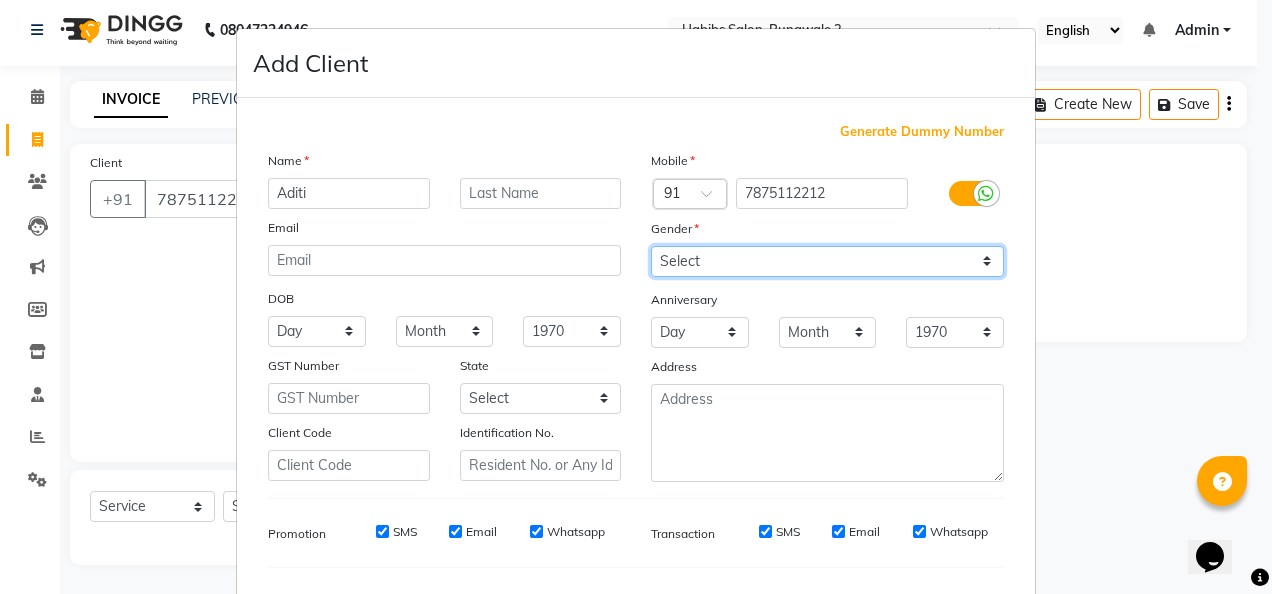 select on "[DEMOGRAPHIC_DATA]" 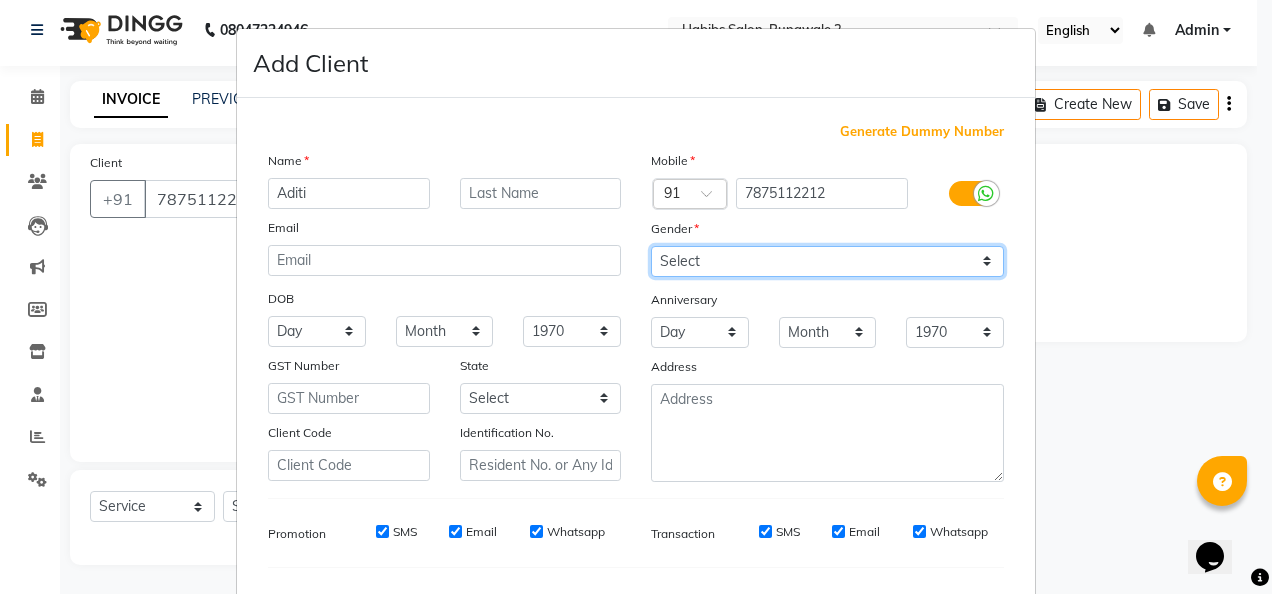 click on "Select [DEMOGRAPHIC_DATA] [DEMOGRAPHIC_DATA] Other Prefer Not To Say" at bounding box center (827, 261) 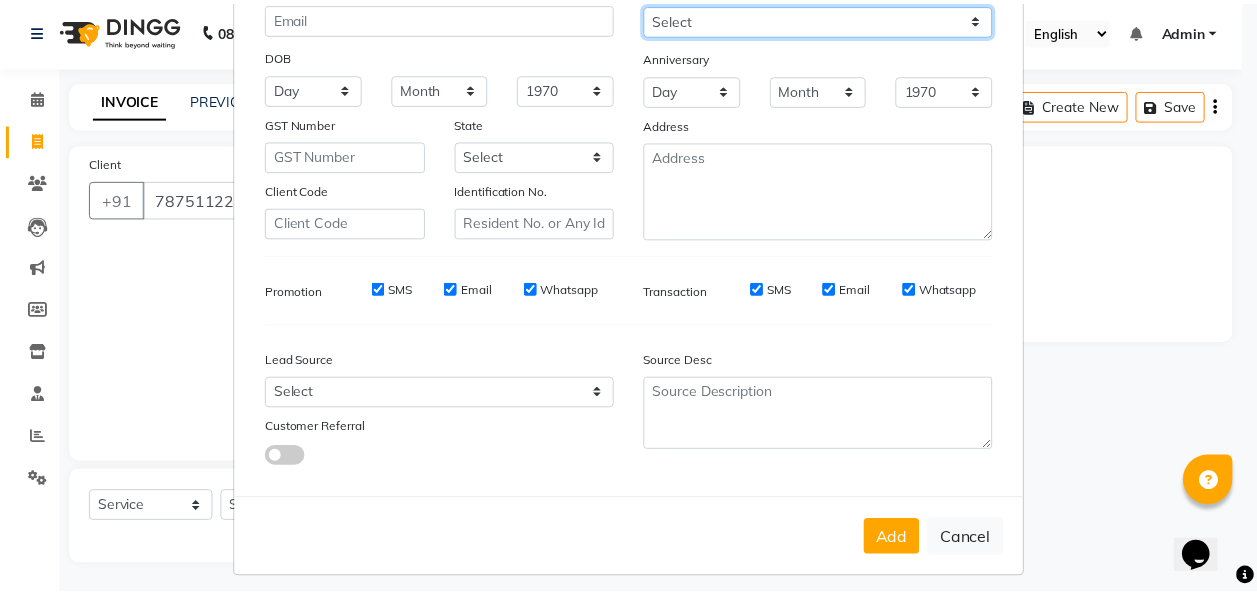 scroll, scrollTop: 246, scrollLeft: 0, axis: vertical 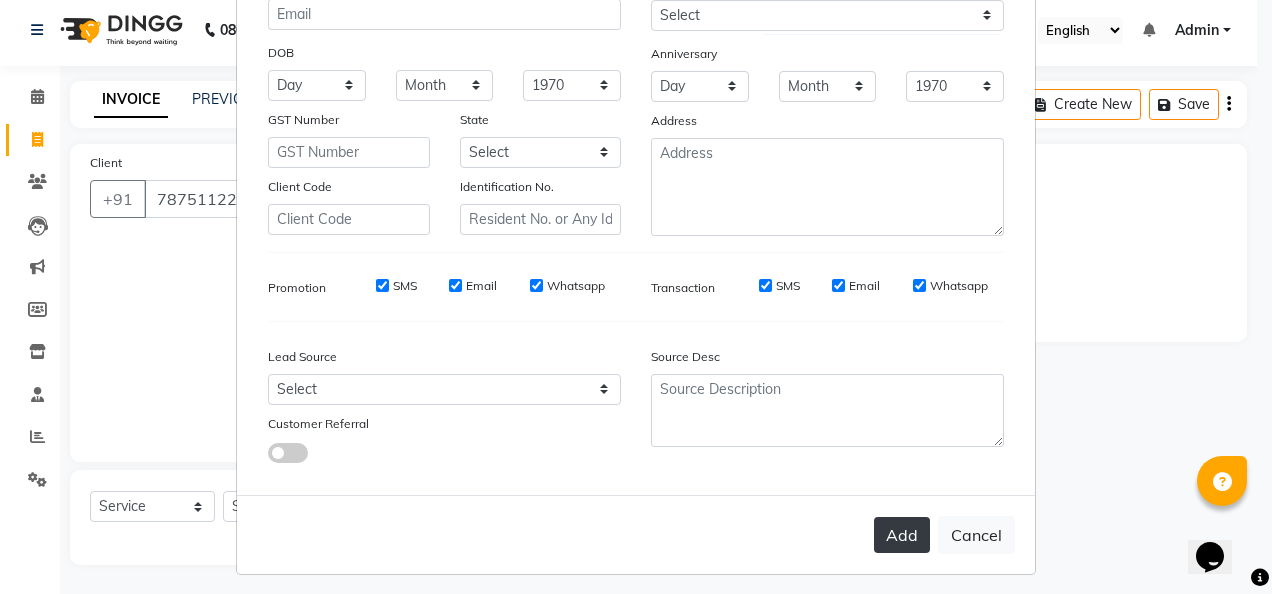 click on "Add" at bounding box center (902, 535) 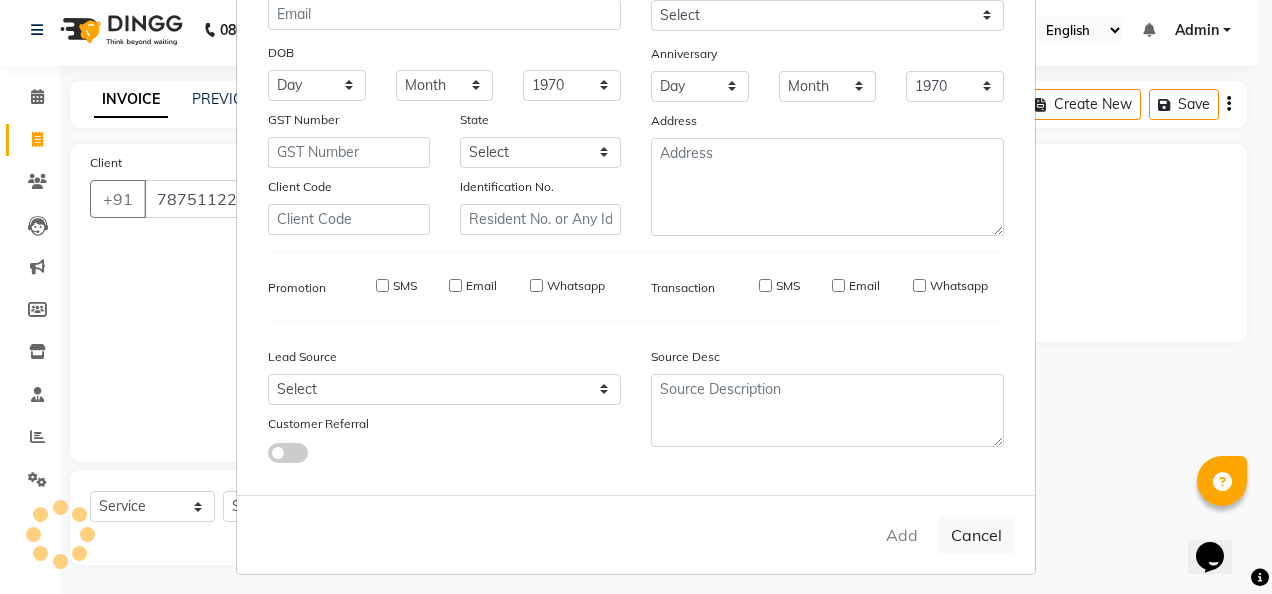 type 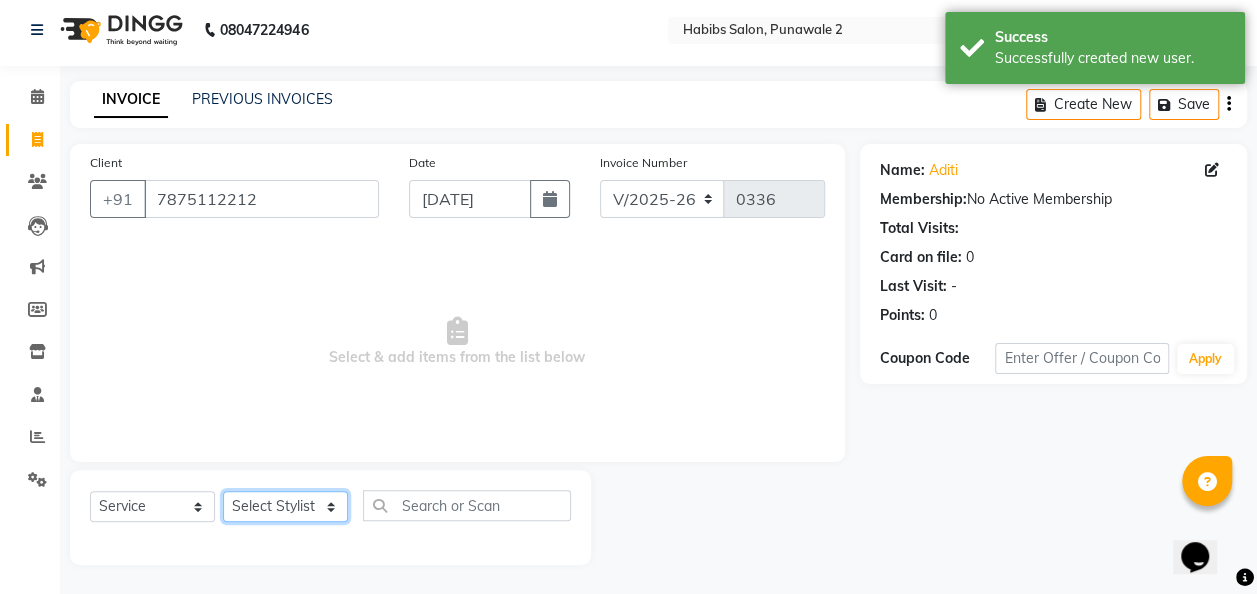 click on "Select Stylist Chandan [PERSON_NAME] [PERSON_NAME] [PERSON_NAME]" 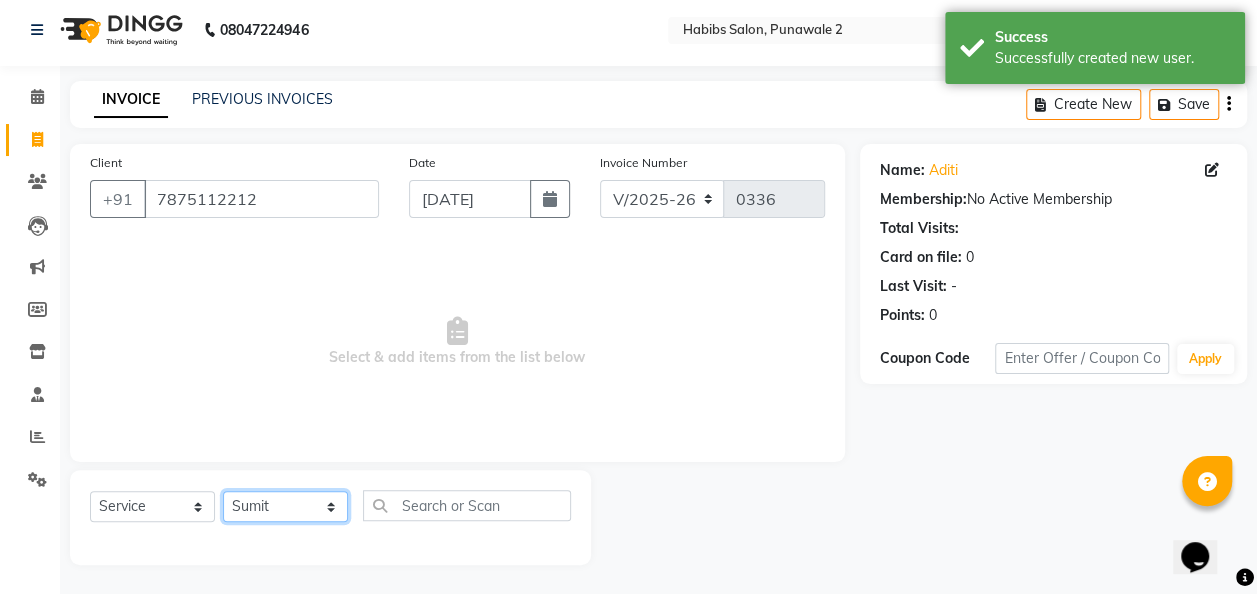 click on "Select Stylist Chandan [PERSON_NAME] [PERSON_NAME] [PERSON_NAME]" 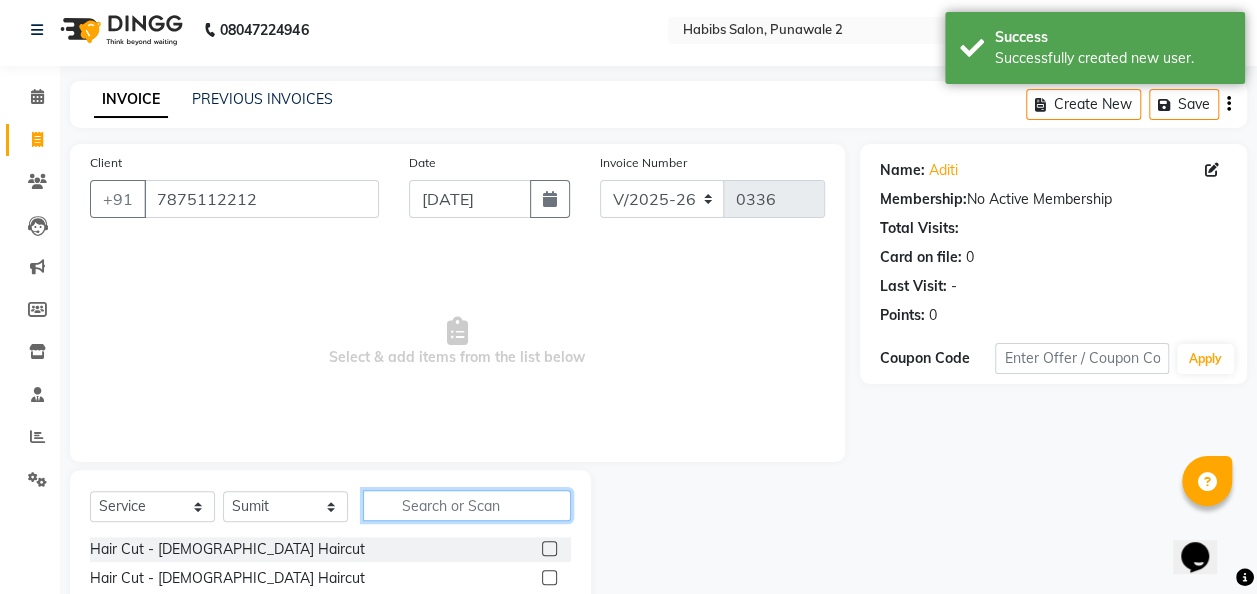 click 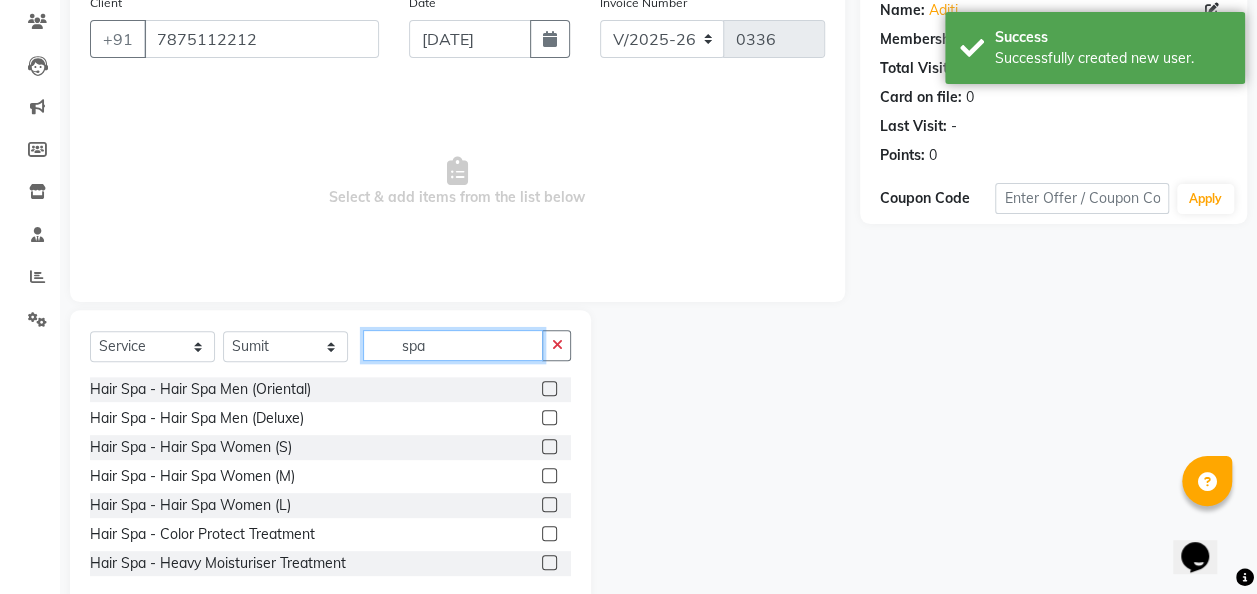scroll, scrollTop: 178, scrollLeft: 0, axis: vertical 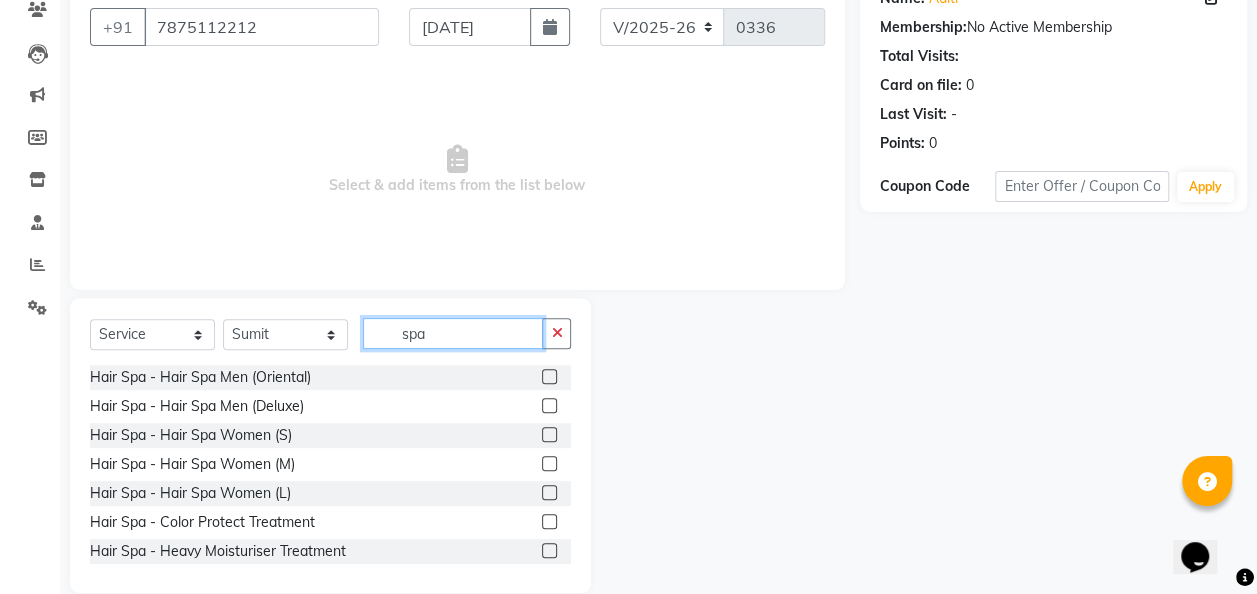 type on "spa" 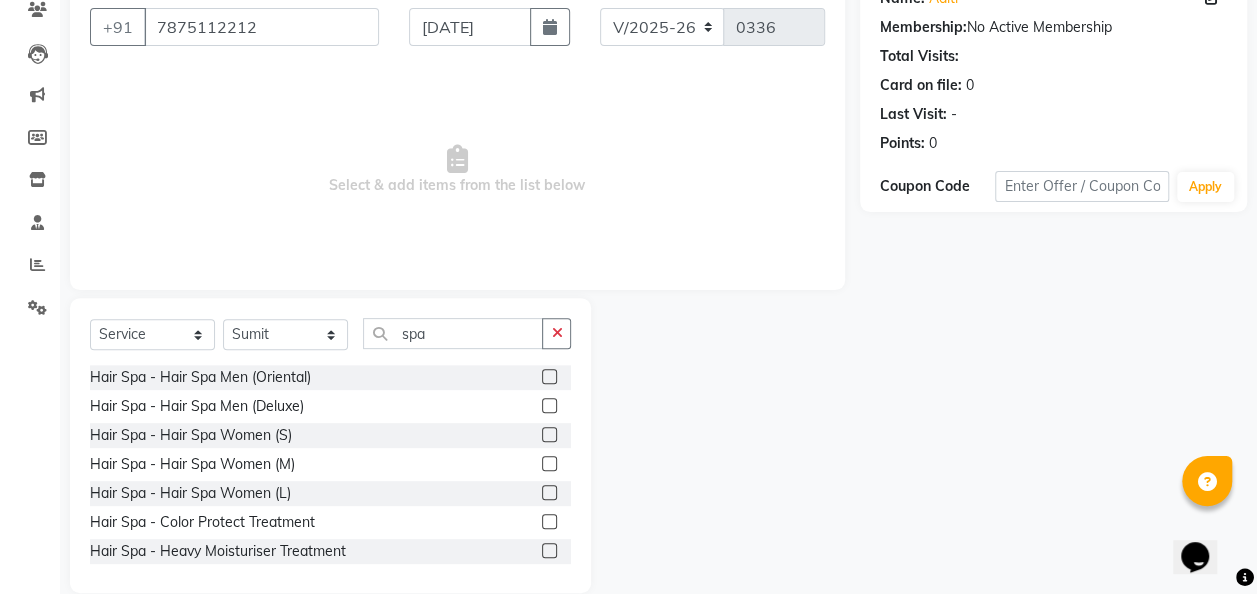 click 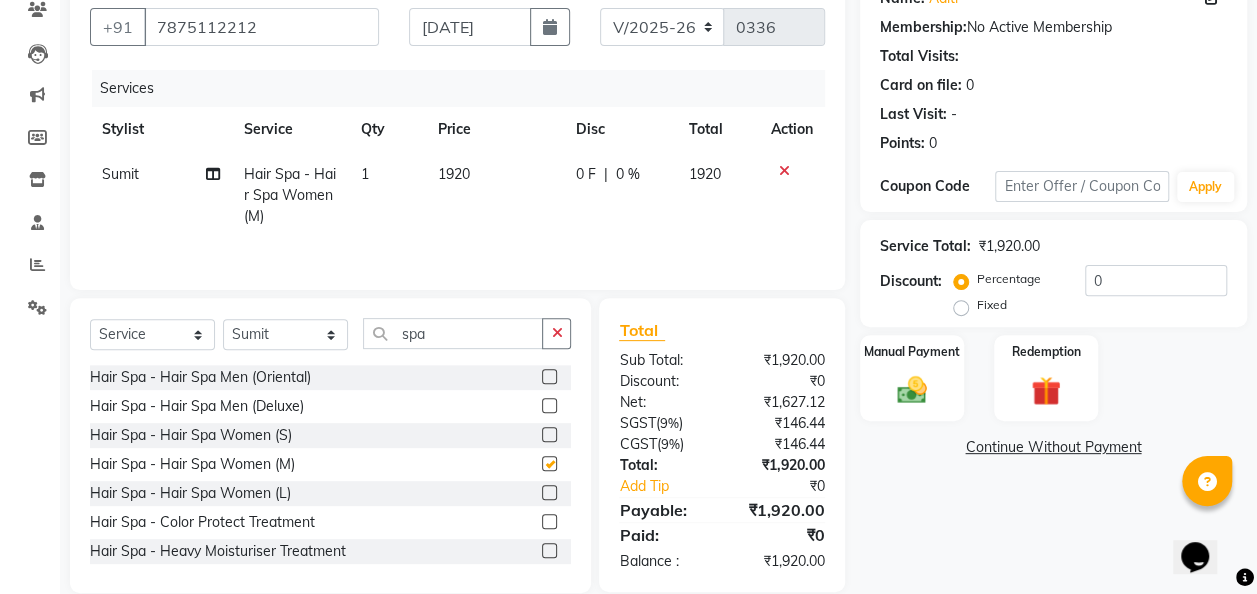 checkbox on "false" 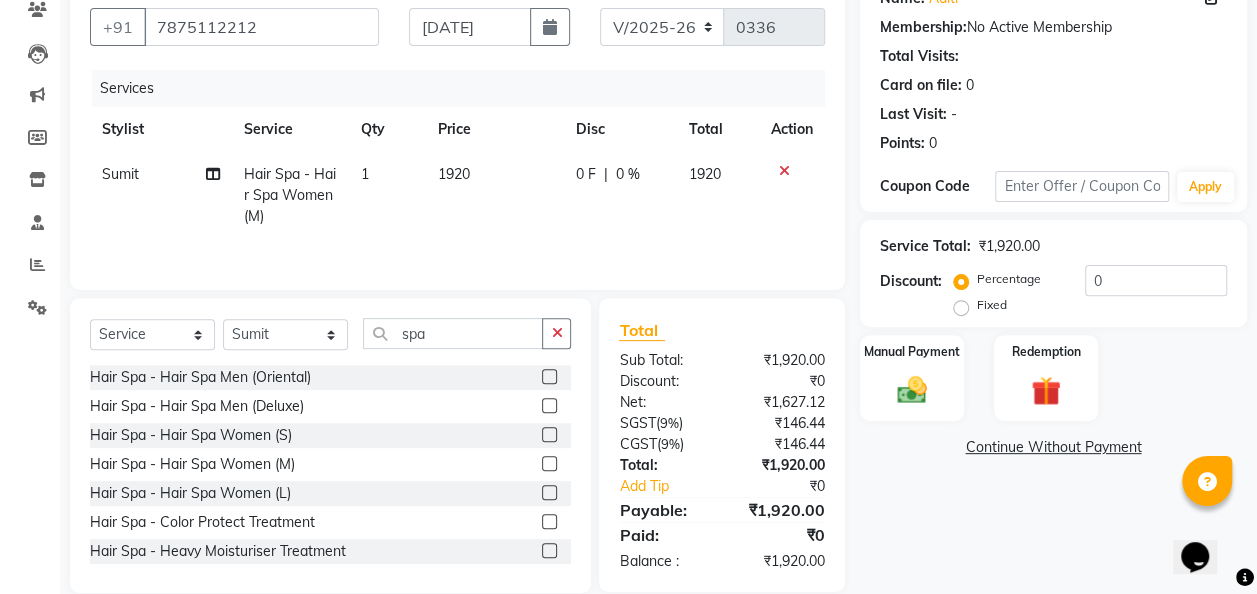 click 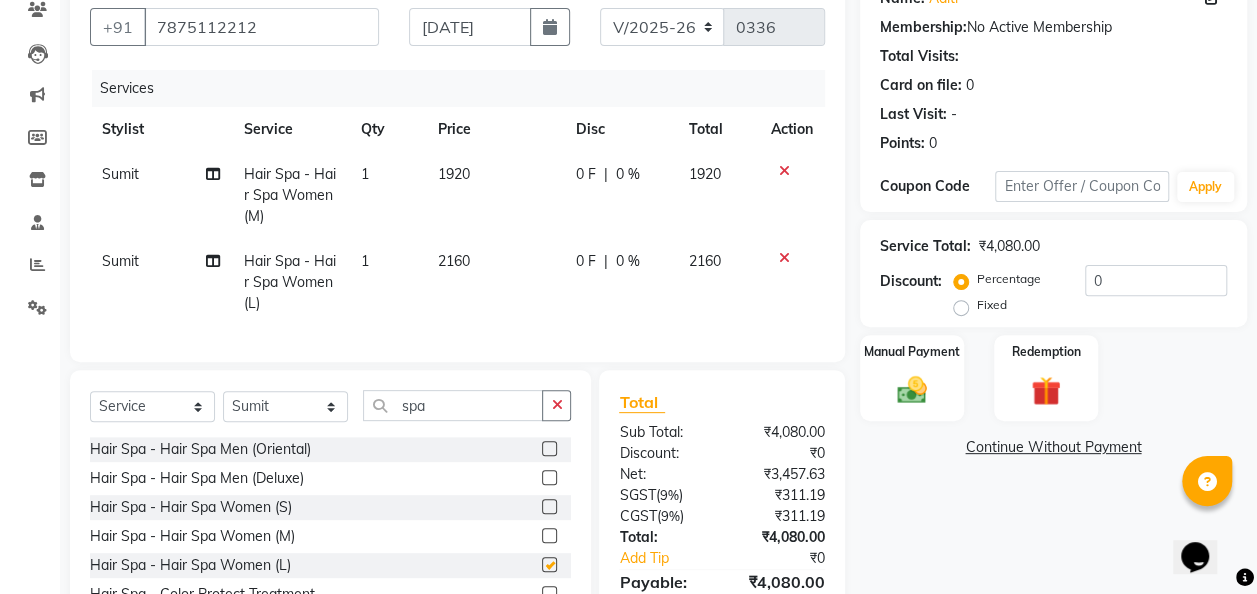 checkbox on "false" 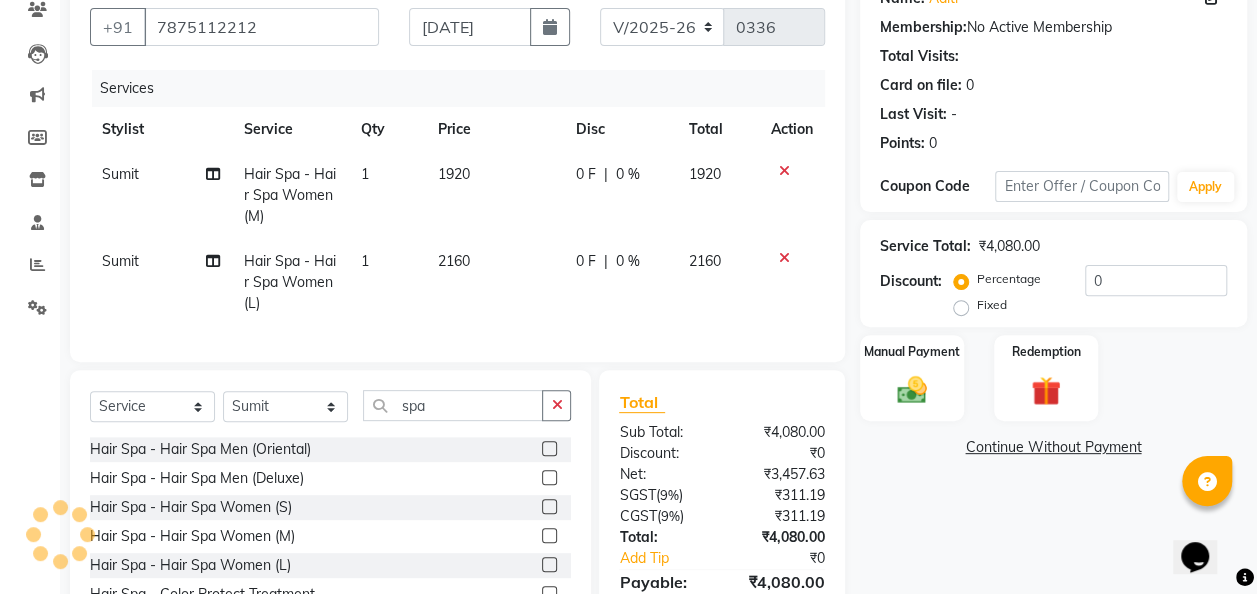 click 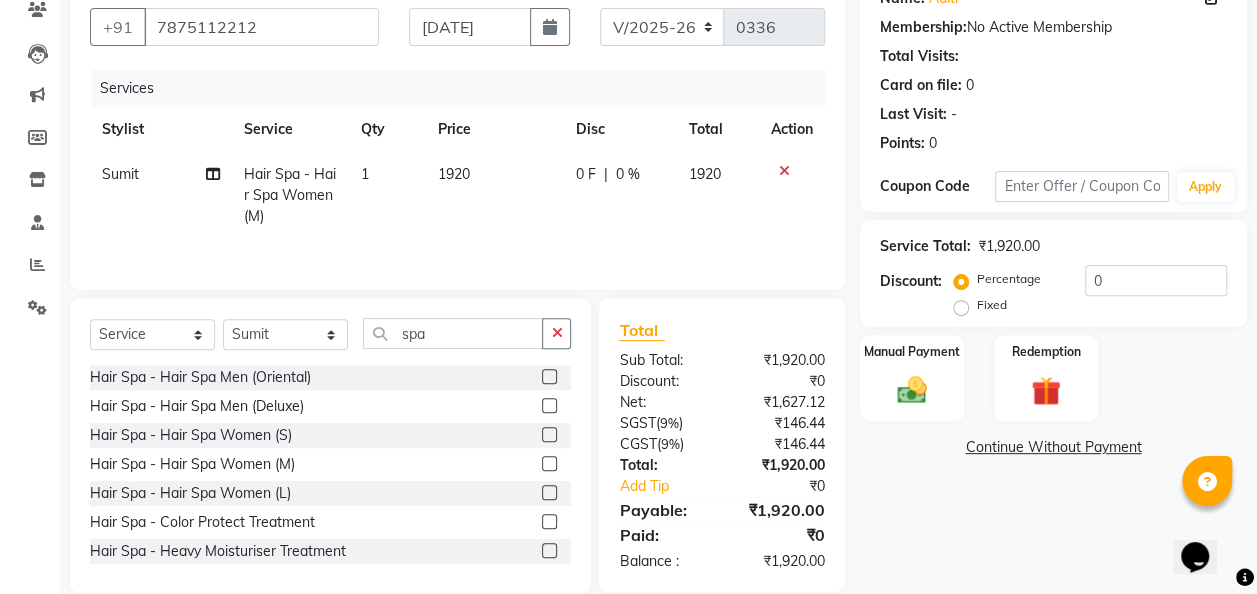 click on "1920" 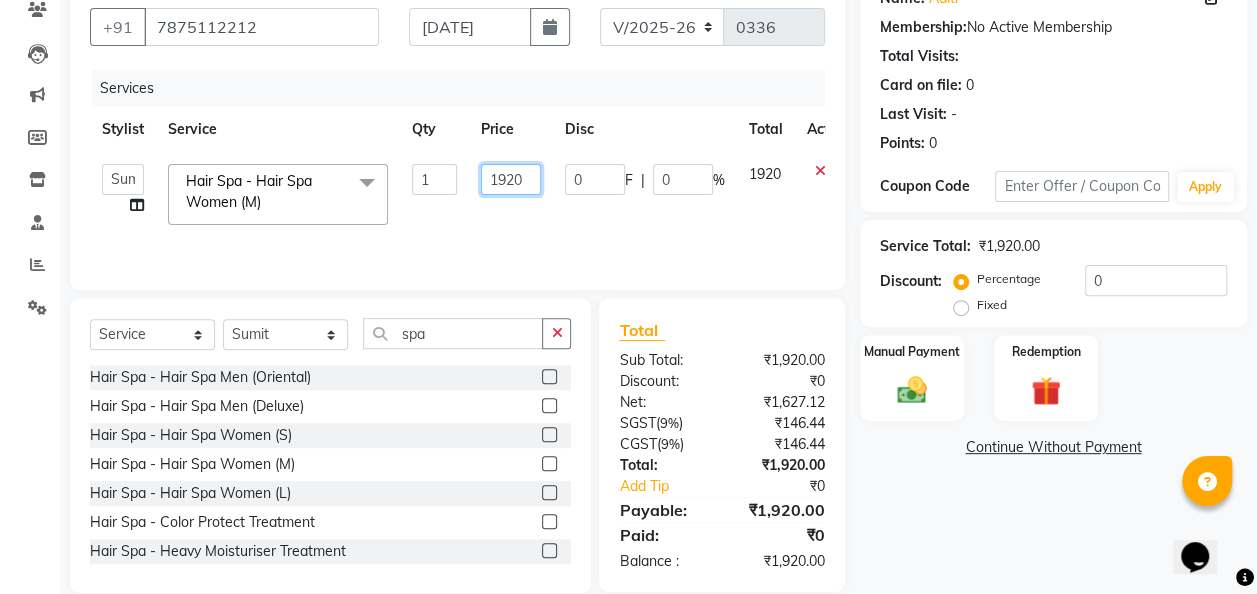 click on "1920" 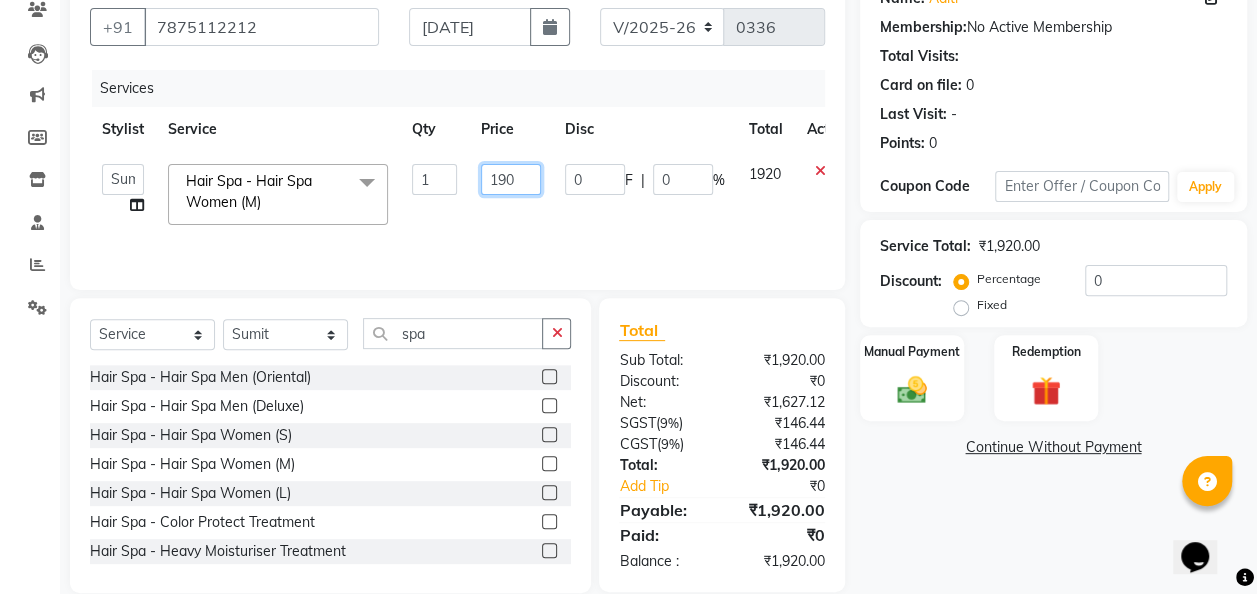 type on "1900" 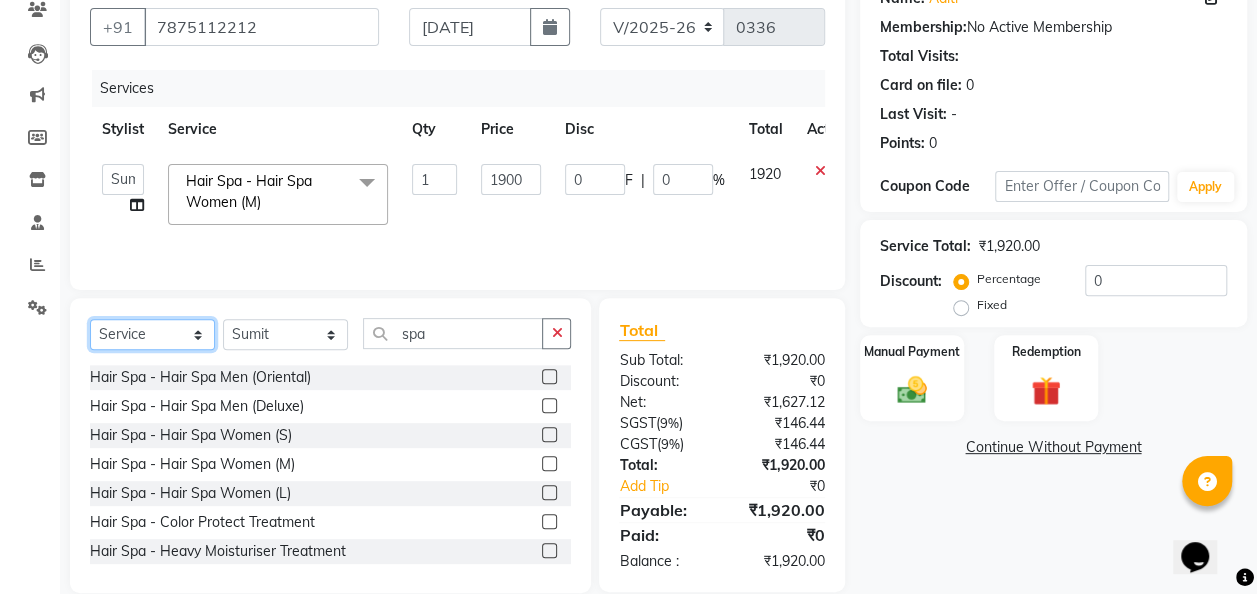 click on "Select  Service  Product  Membership  Package Voucher Prepaid Gift Card" 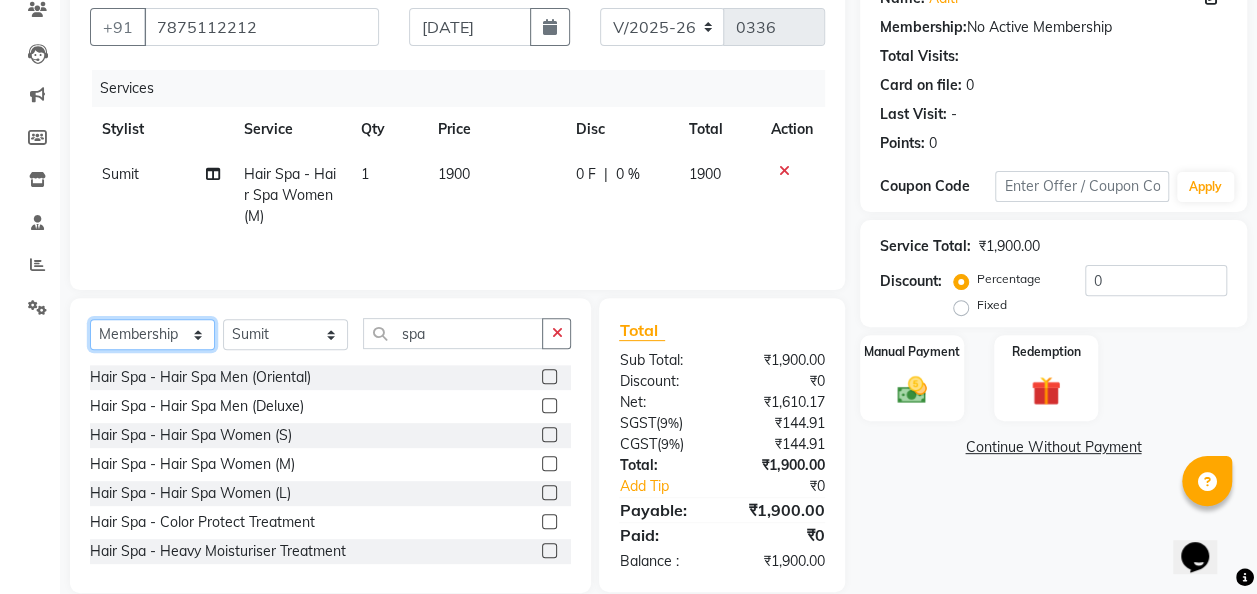 click on "Select  Service  Product  Membership  Package Voucher Prepaid Gift Card" 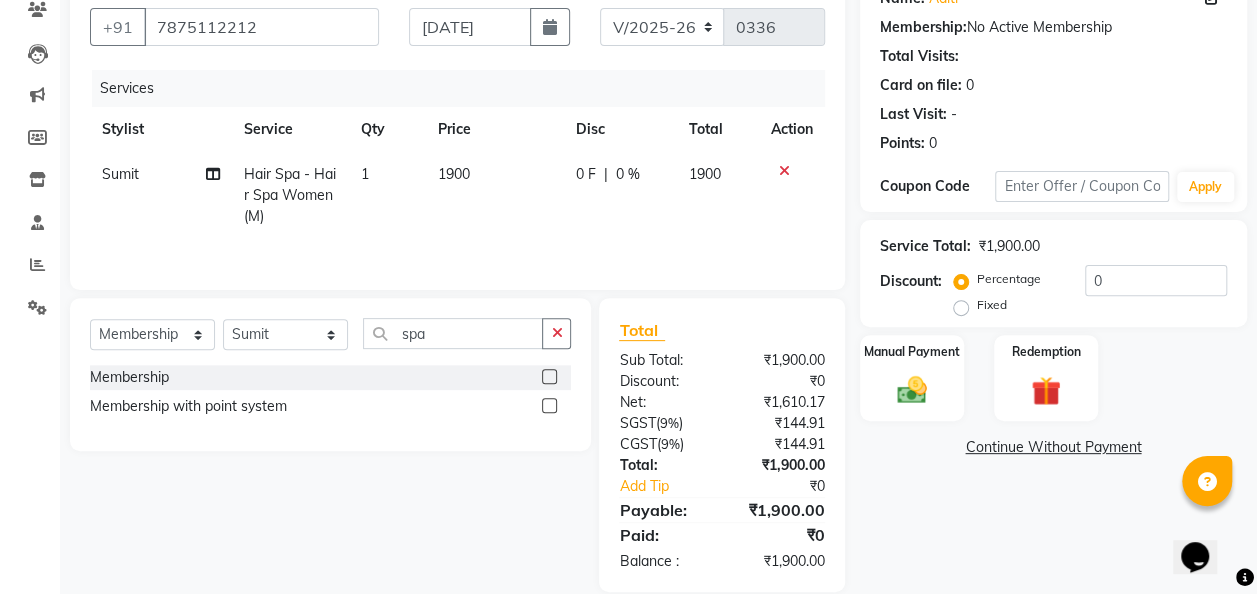 click 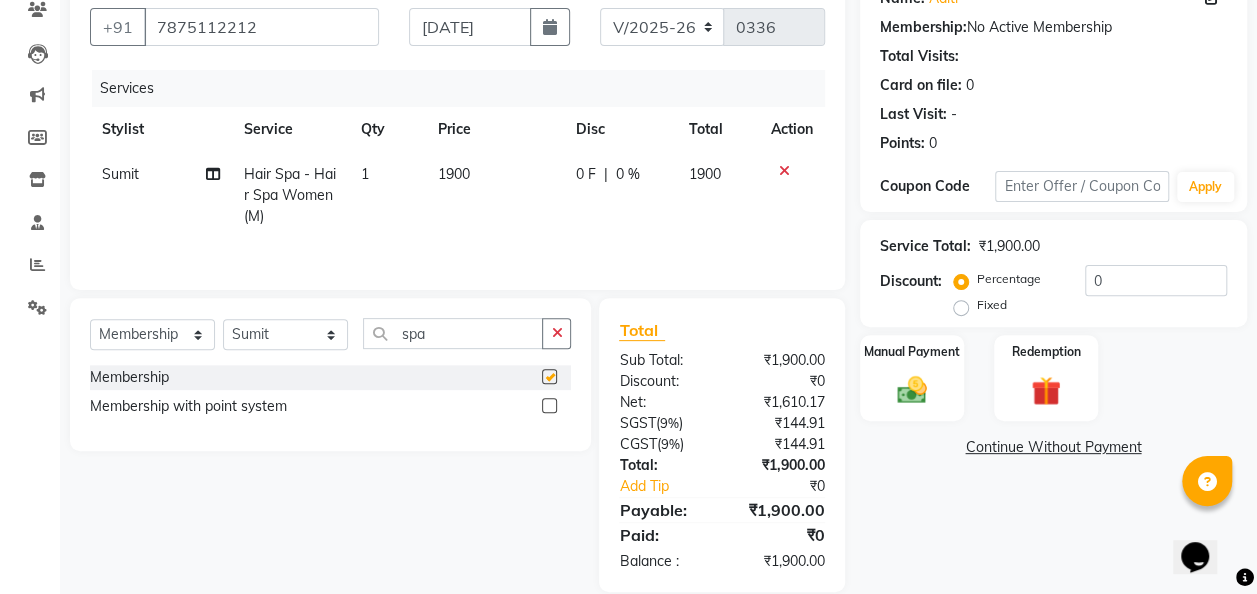 select on "select" 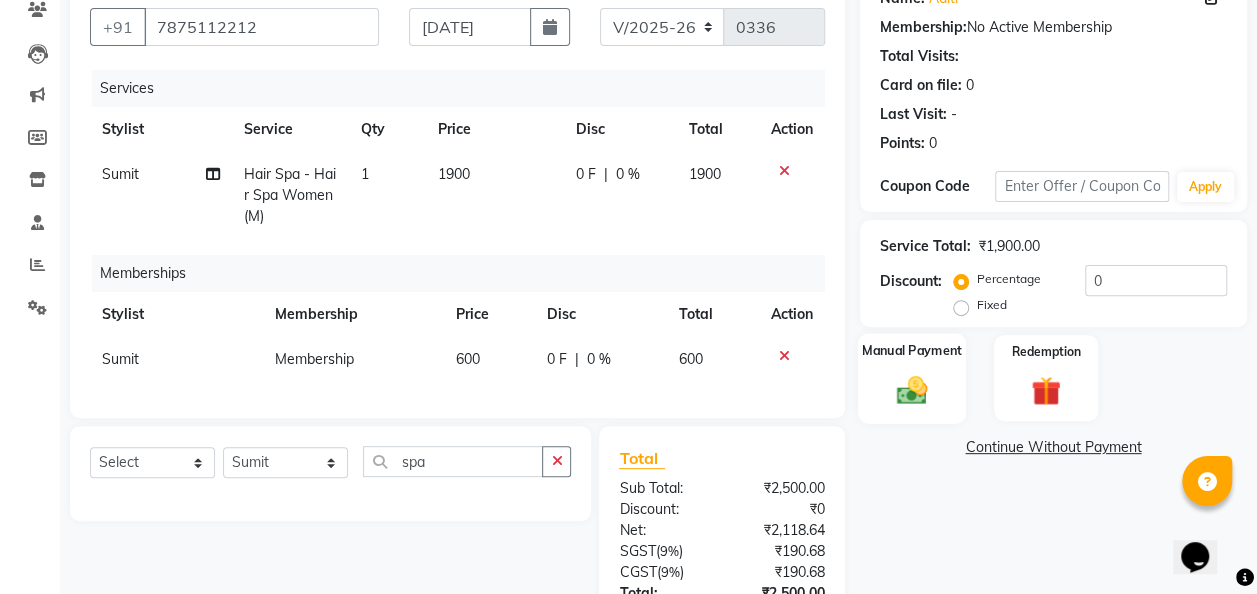 click 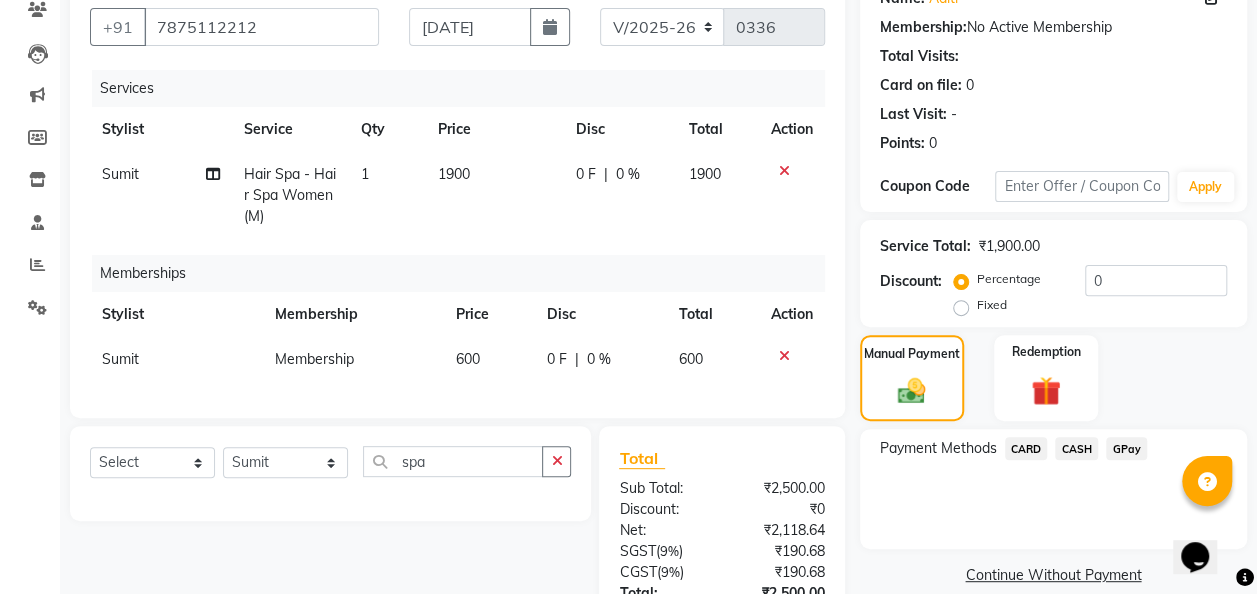 click on "GPay" 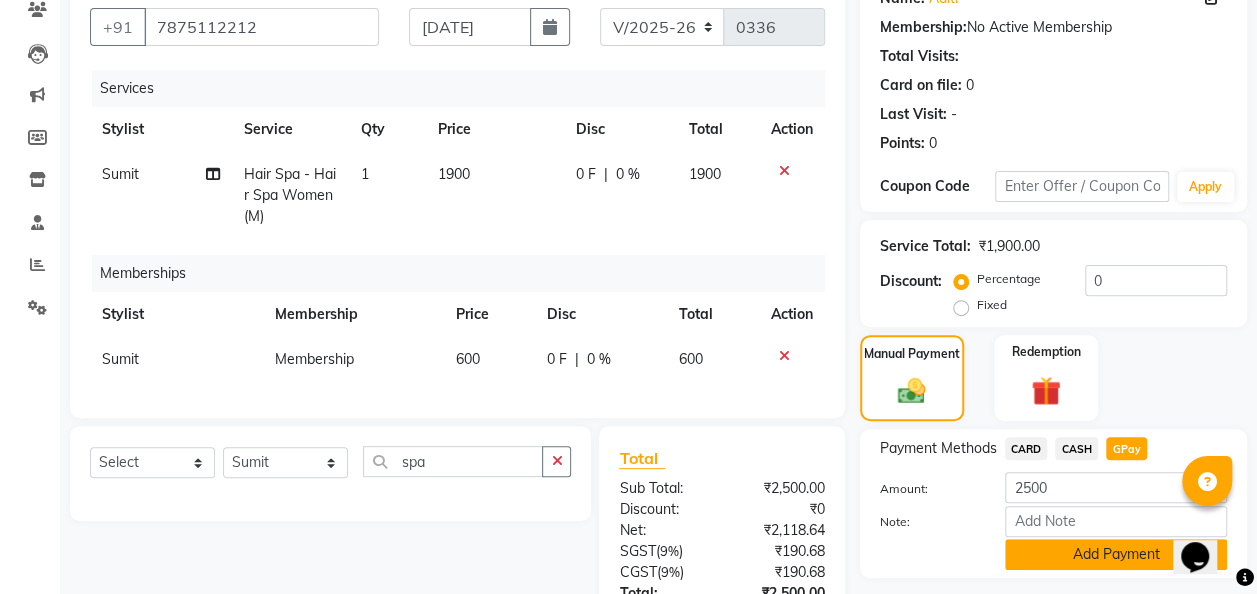 click on "Add Payment" 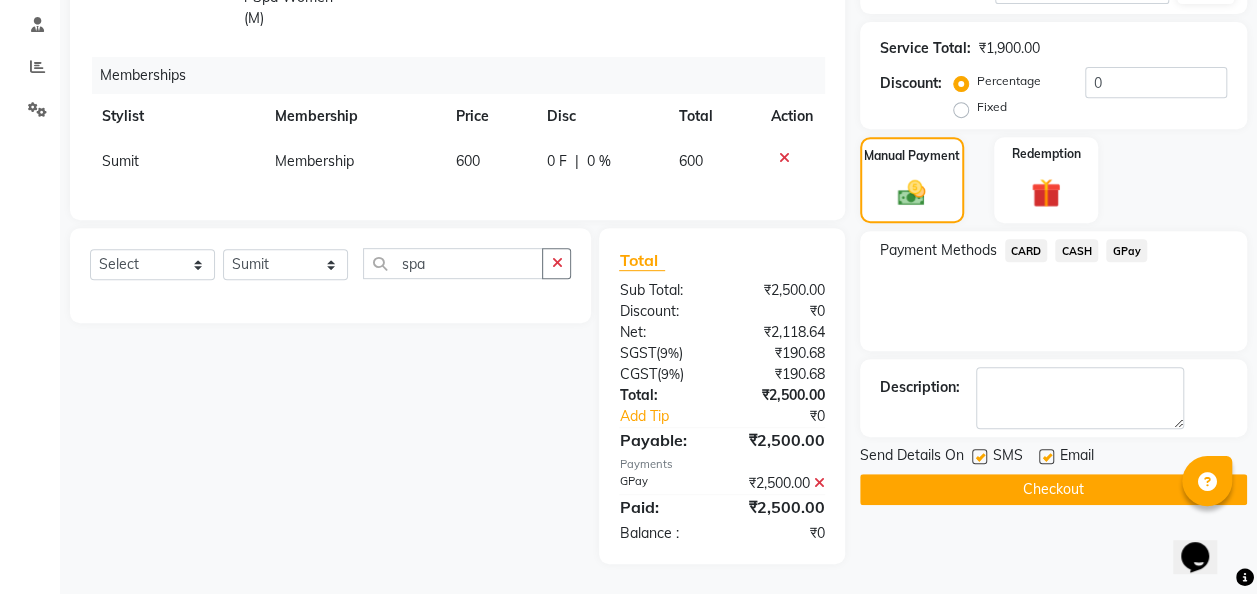 scroll, scrollTop: 384, scrollLeft: 0, axis: vertical 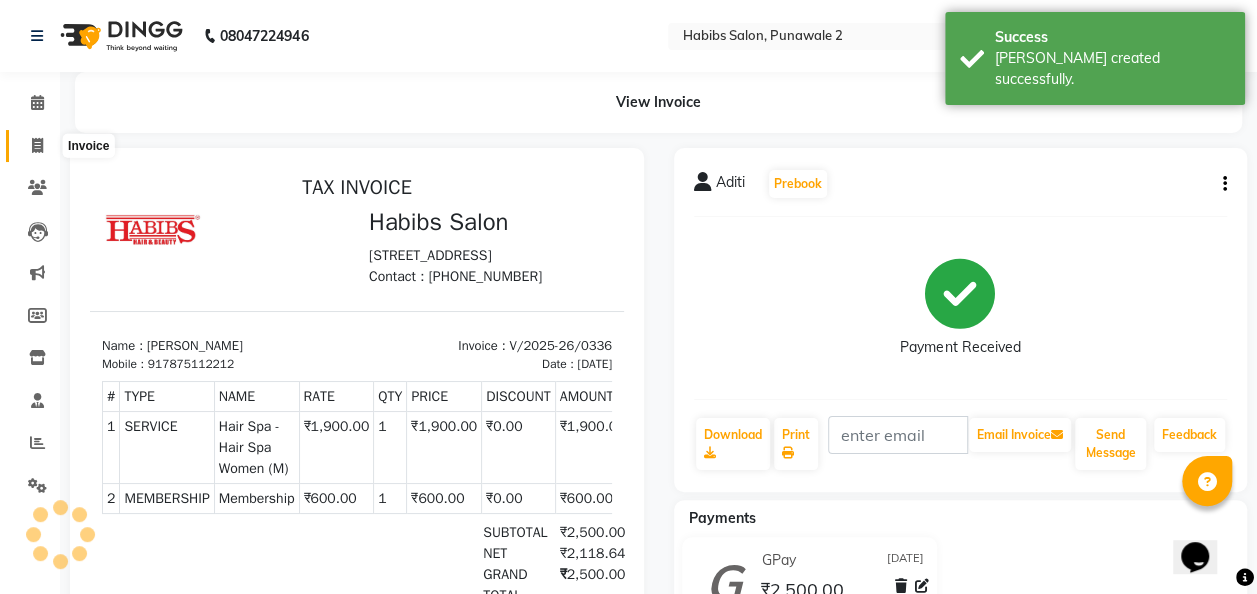 click 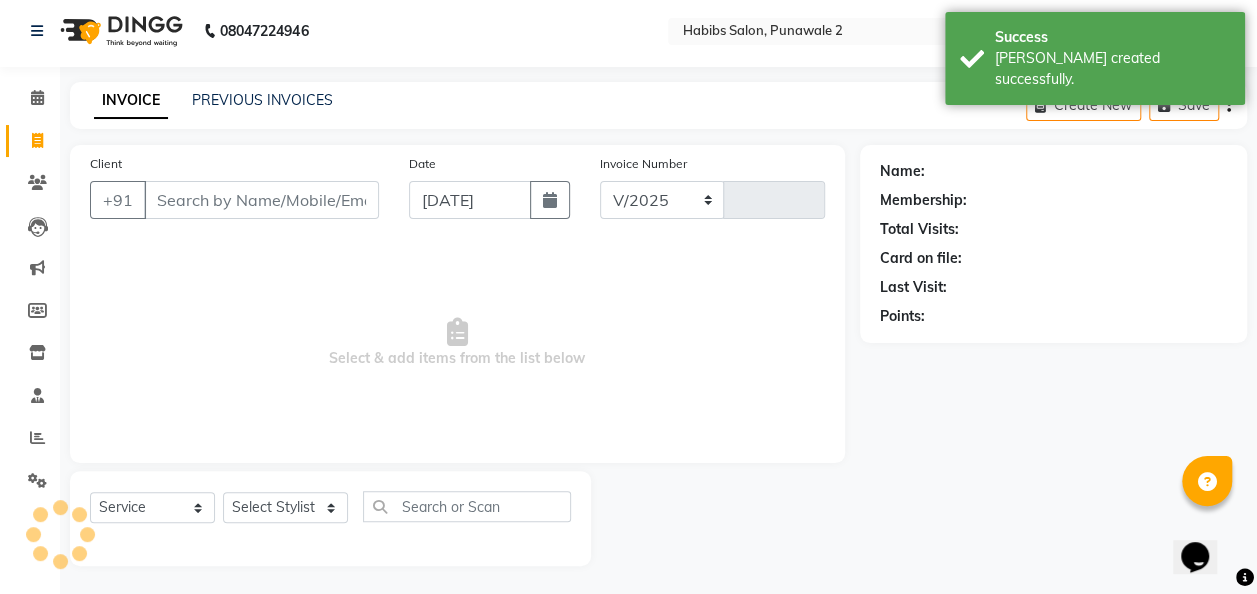 select on "8475" 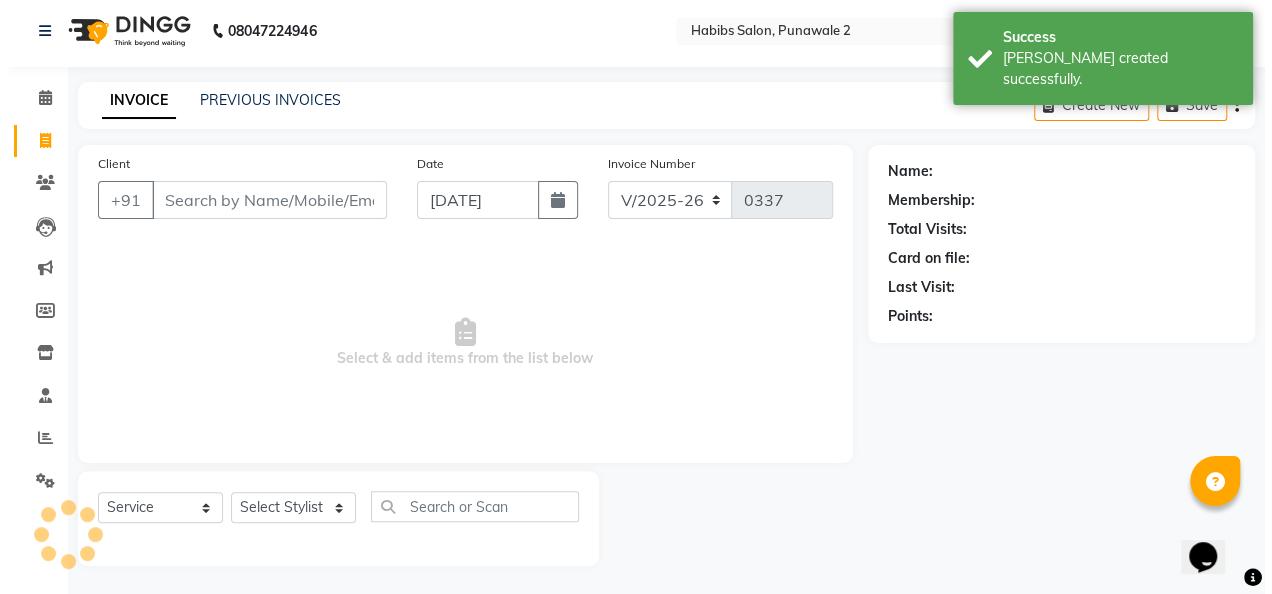 scroll, scrollTop: 6, scrollLeft: 0, axis: vertical 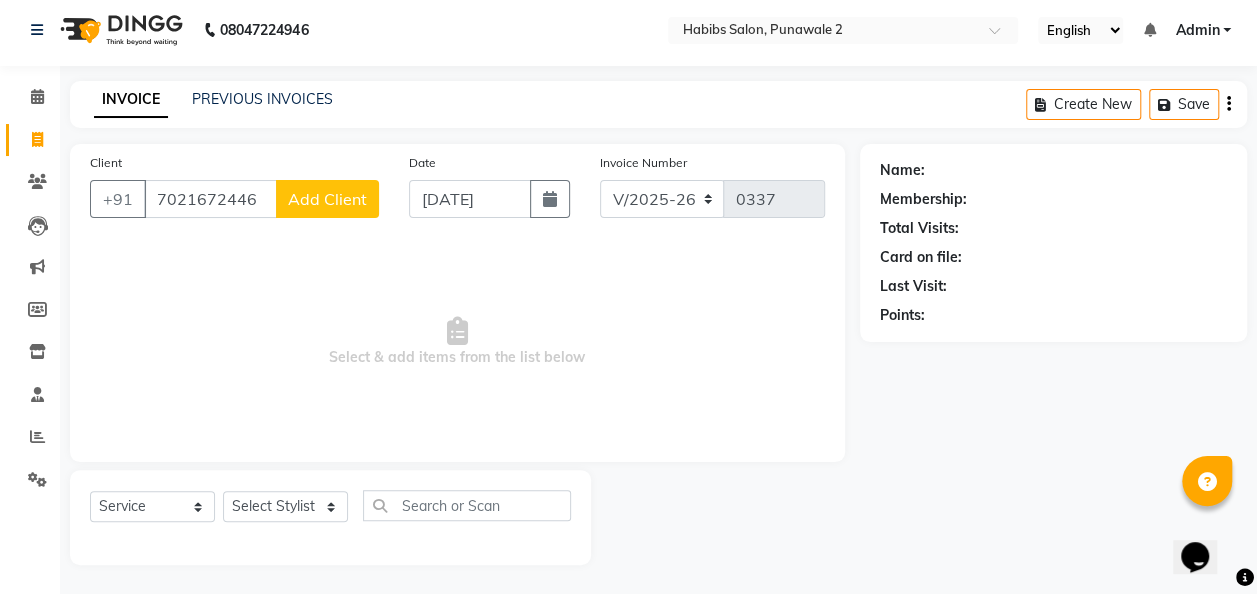 type on "7021672446" 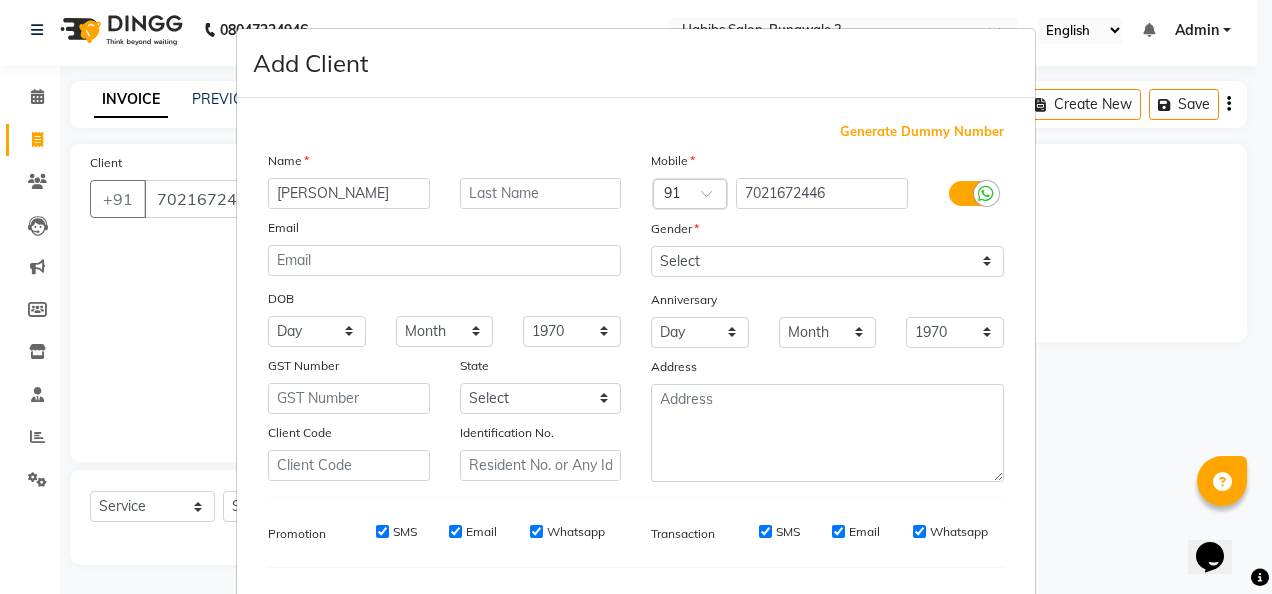 type on "Pratik" 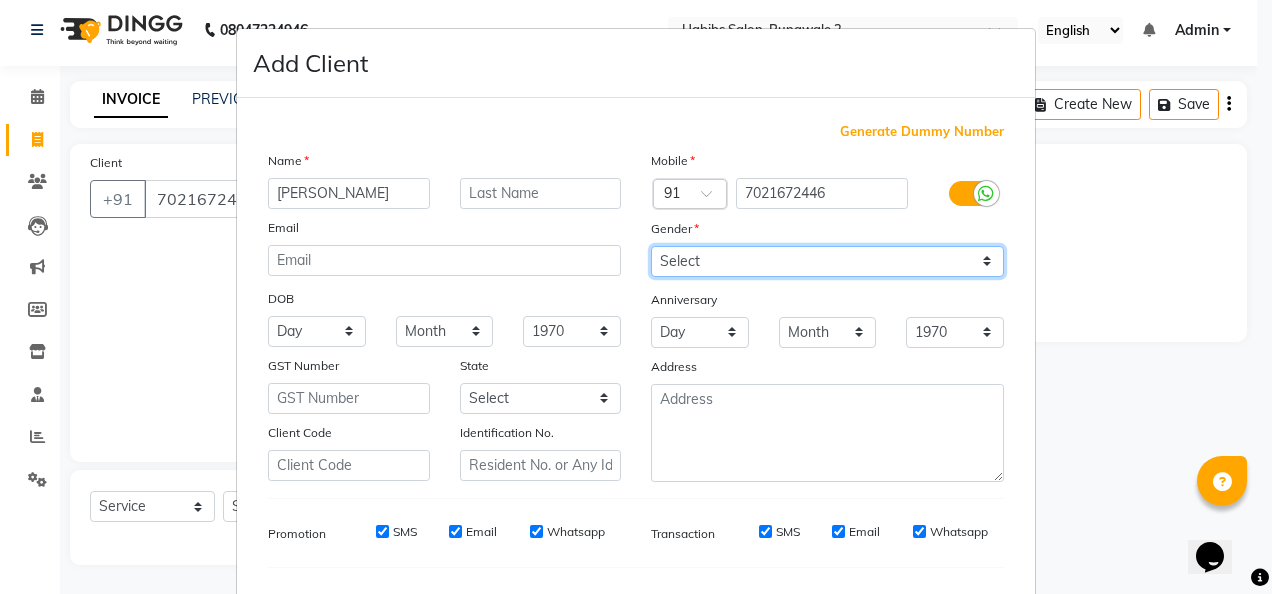click on "Select [DEMOGRAPHIC_DATA] [DEMOGRAPHIC_DATA] Other Prefer Not To Say" at bounding box center [827, 261] 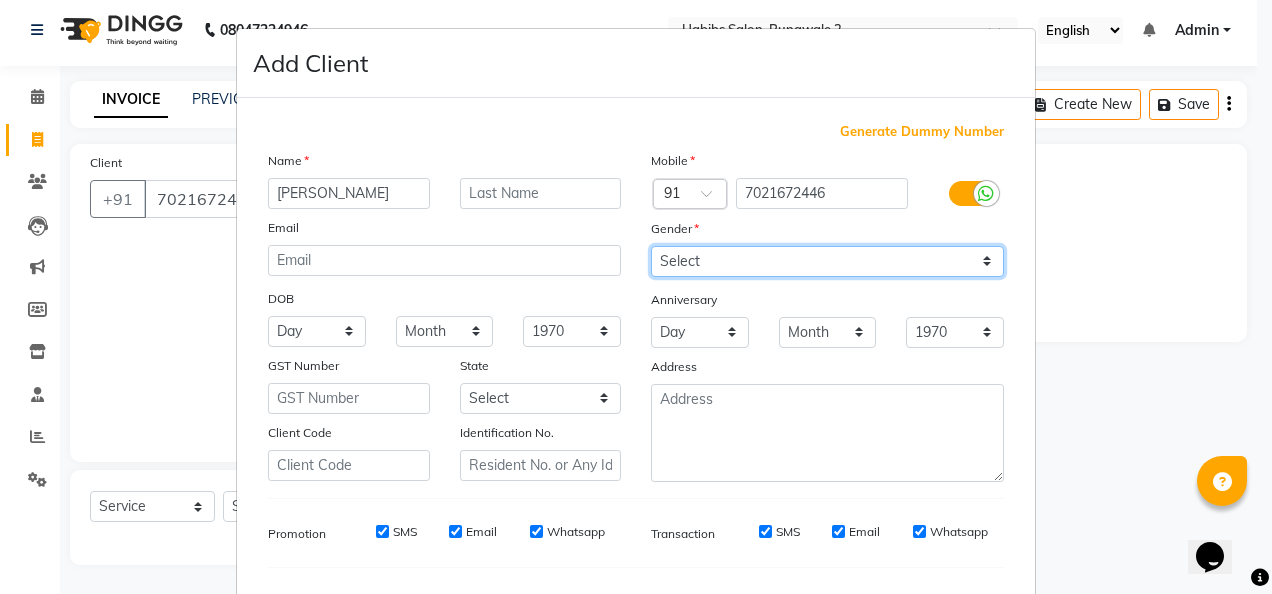 select on "[DEMOGRAPHIC_DATA]" 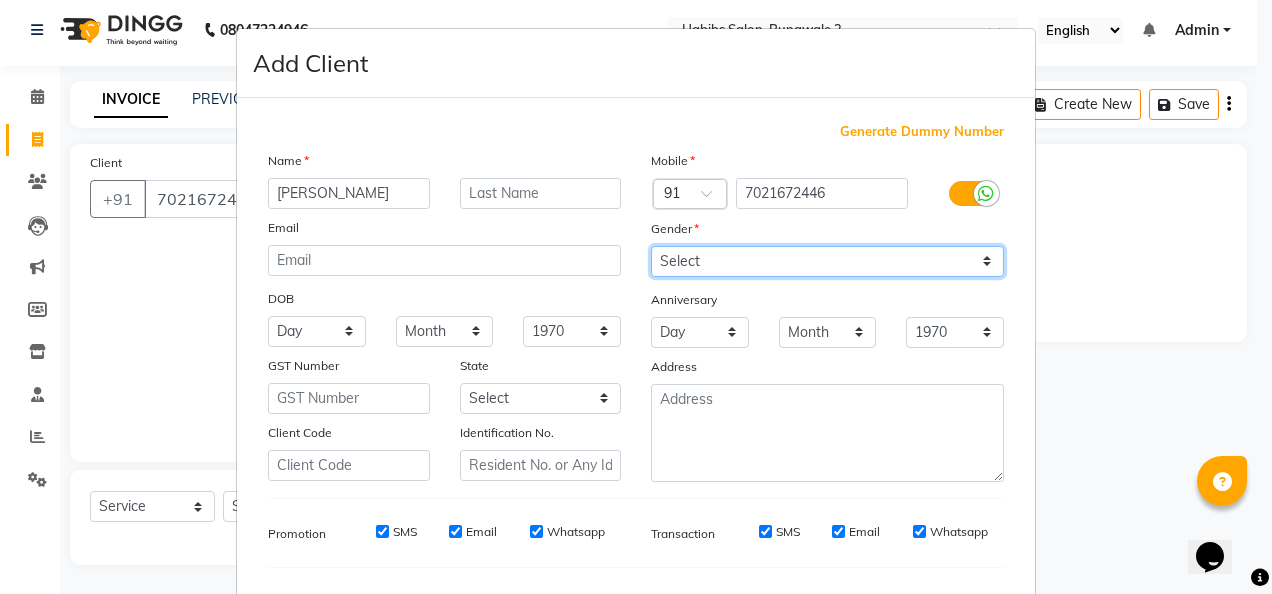 click on "Select [DEMOGRAPHIC_DATA] [DEMOGRAPHIC_DATA] Other Prefer Not To Say" at bounding box center [827, 261] 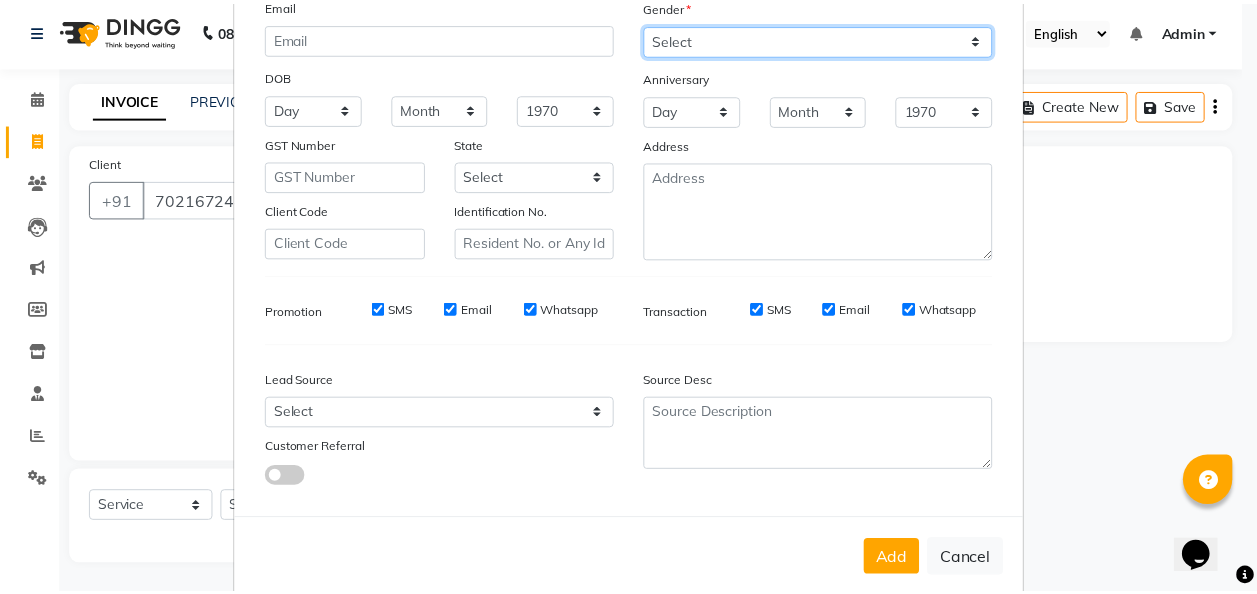scroll, scrollTop: 224, scrollLeft: 0, axis: vertical 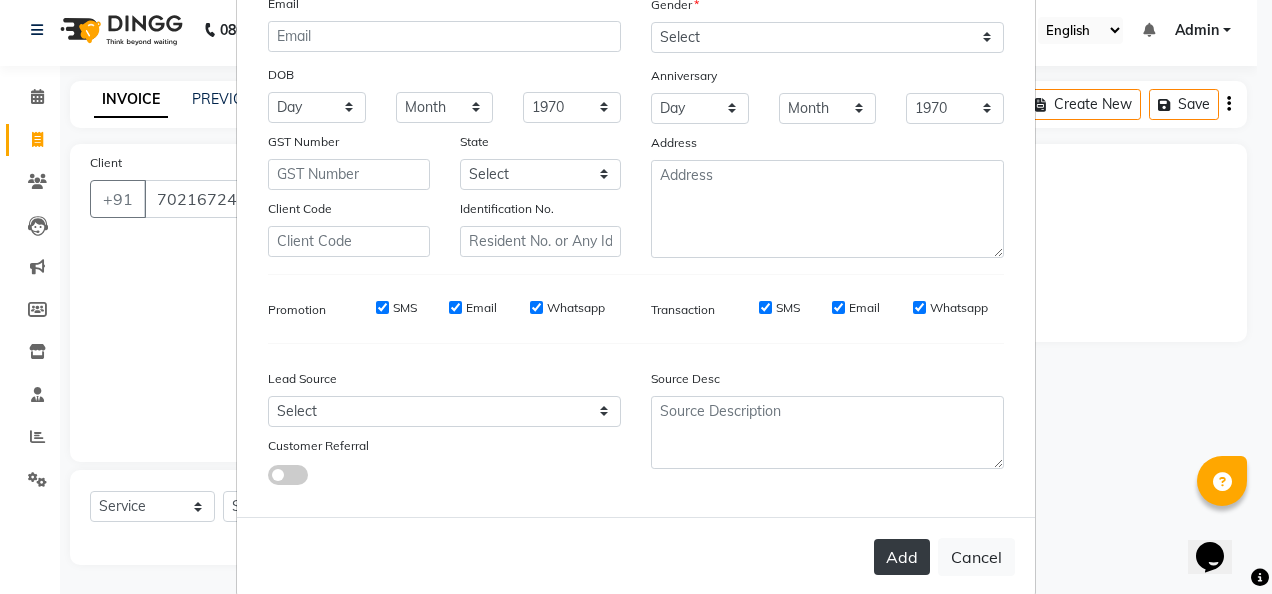 click on "Add" at bounding box center (902, 557) 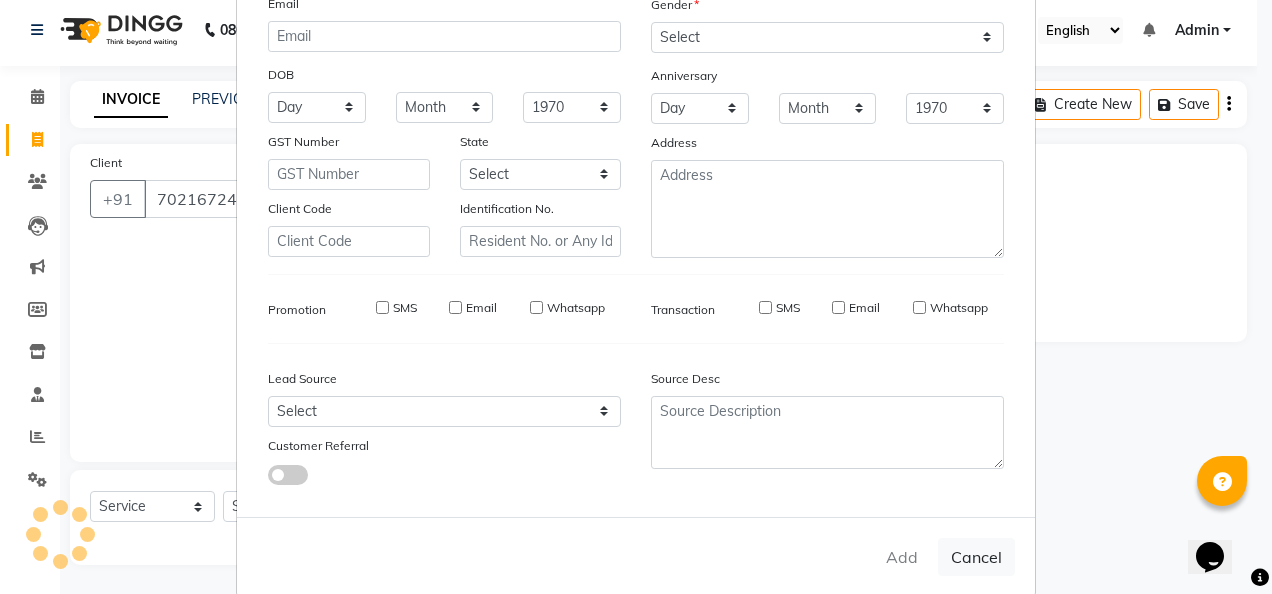 type 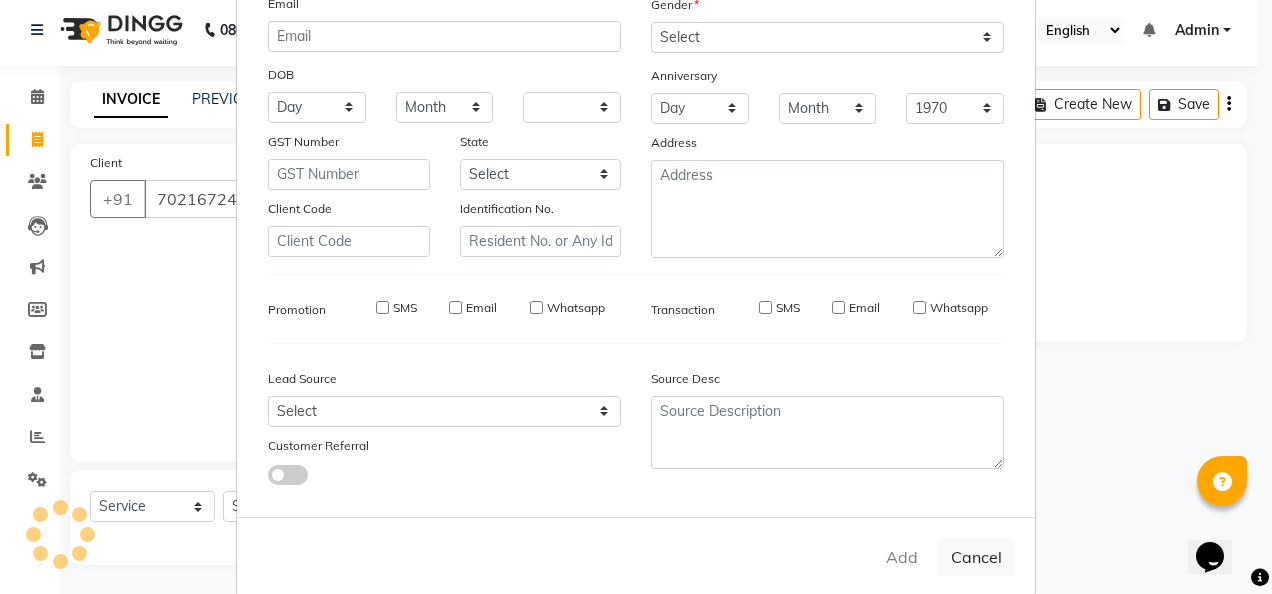 select 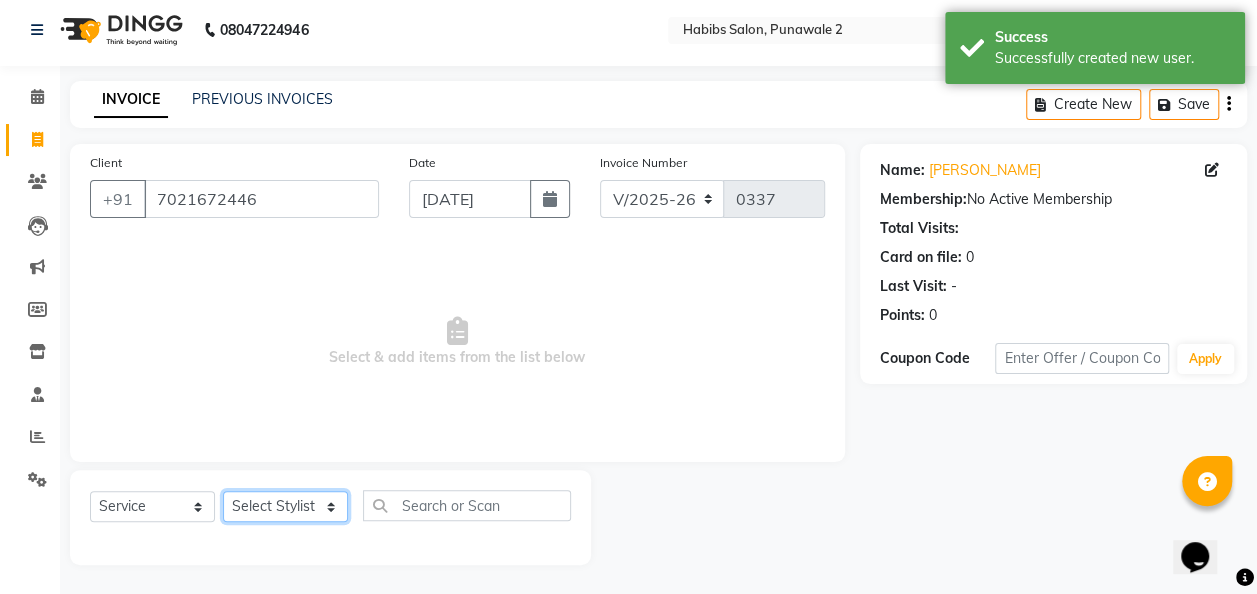 click on "Select Stylist Chandan [PERSON_NAME] [PERSON_NAME] [PERSON_NAME]" 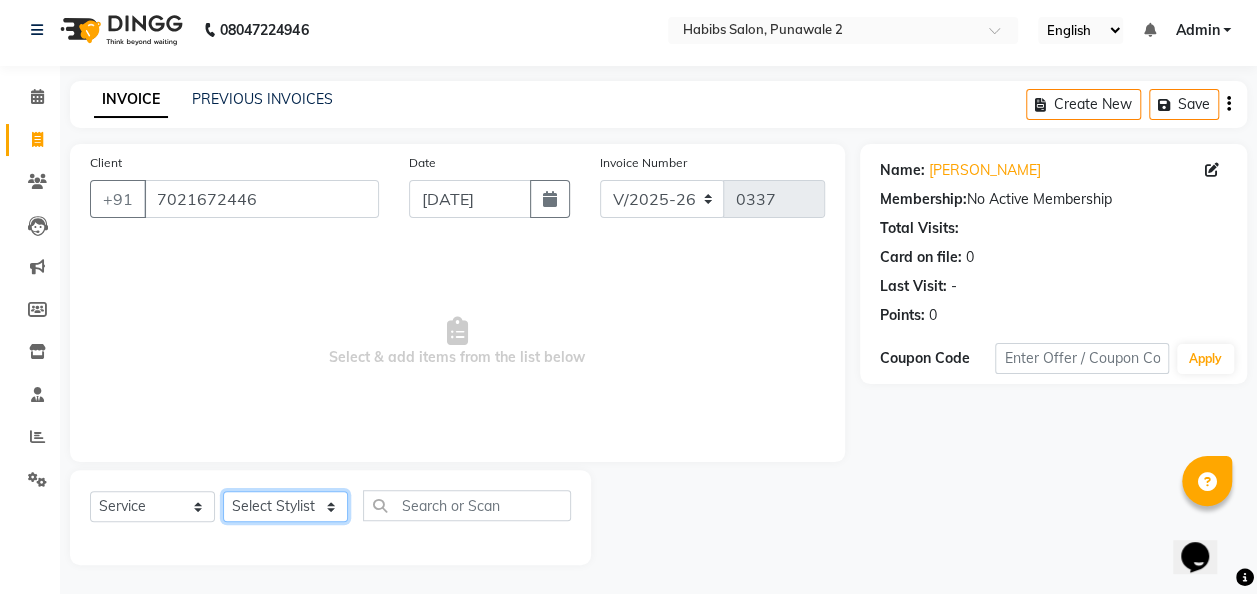 select on "83583" 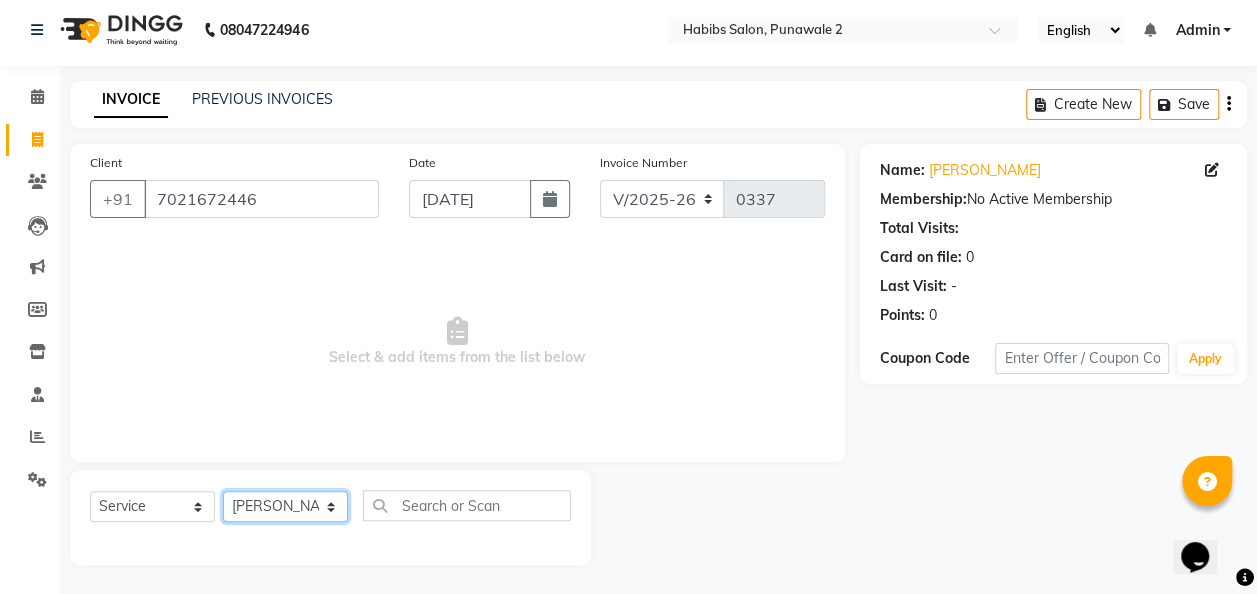 click on "Select Stylist Chandan [PERSON_NAME] [PERSON_NAME] [PERSON_NAME]" 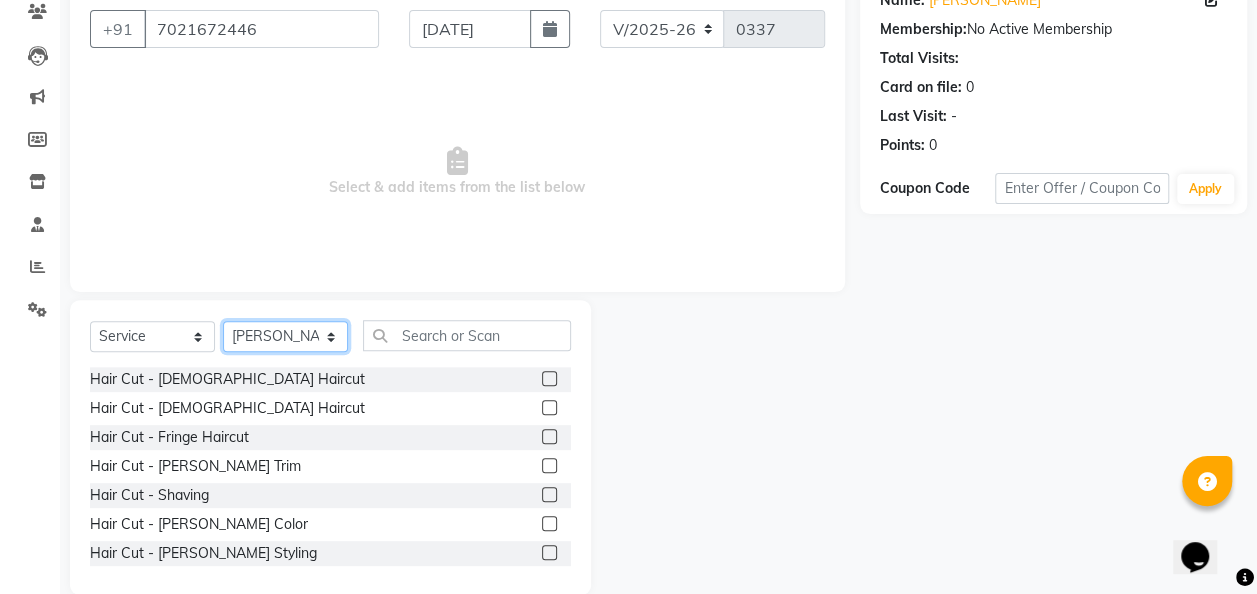 scroll, scrollTop: 206, scrollLeft: 0, axis: vertical 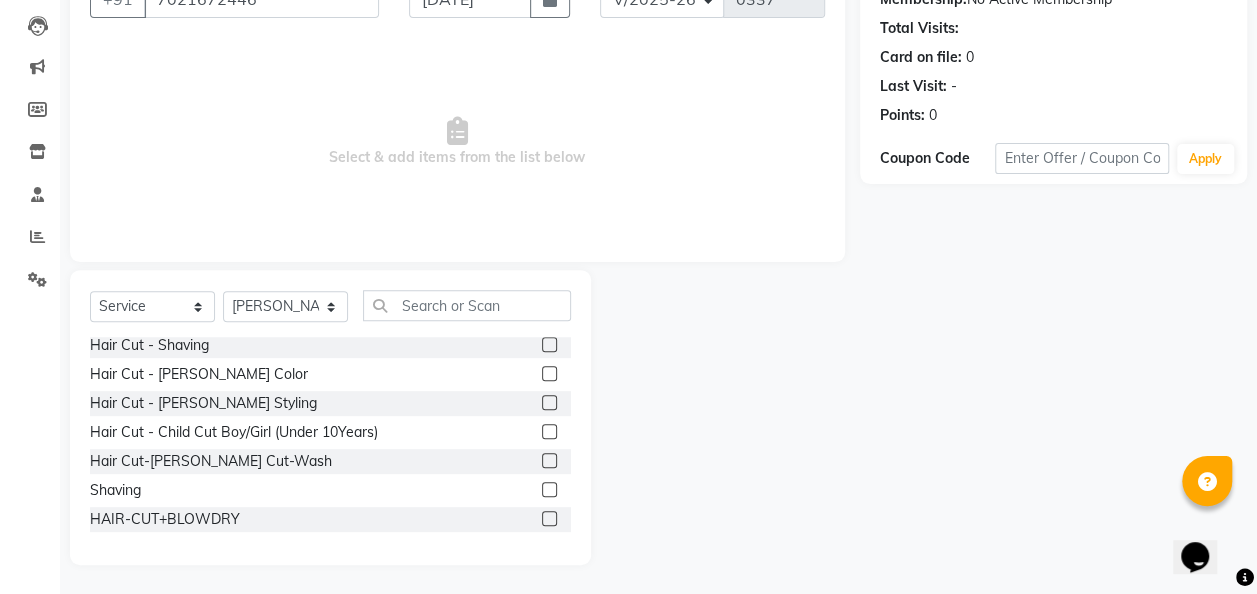 click 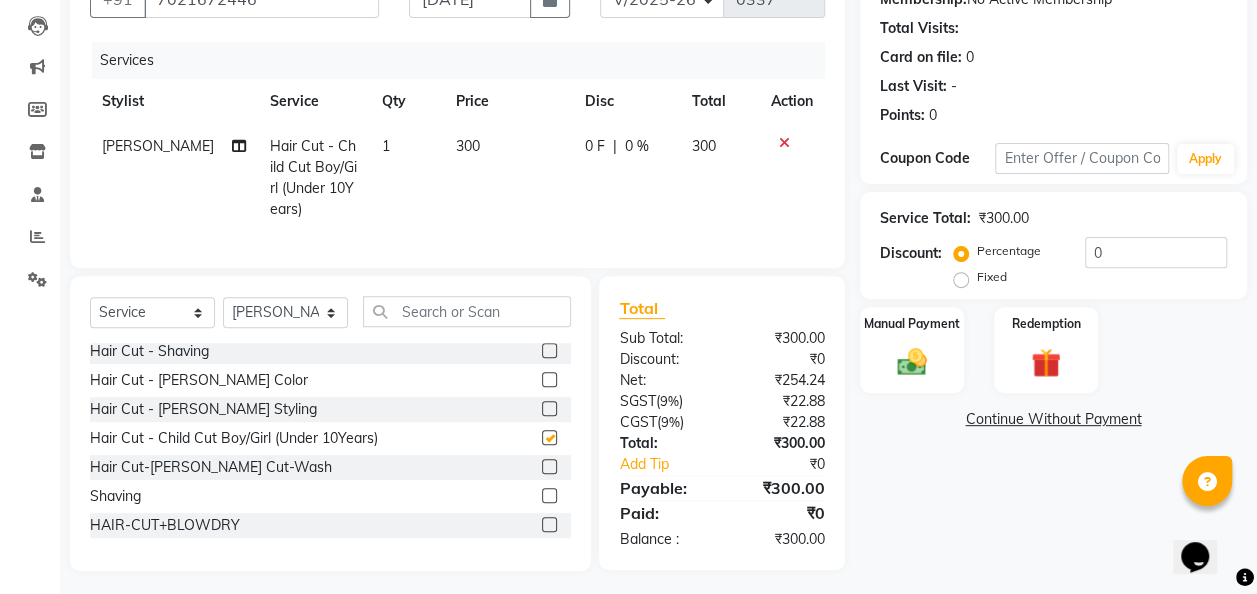 checkbox on "false" 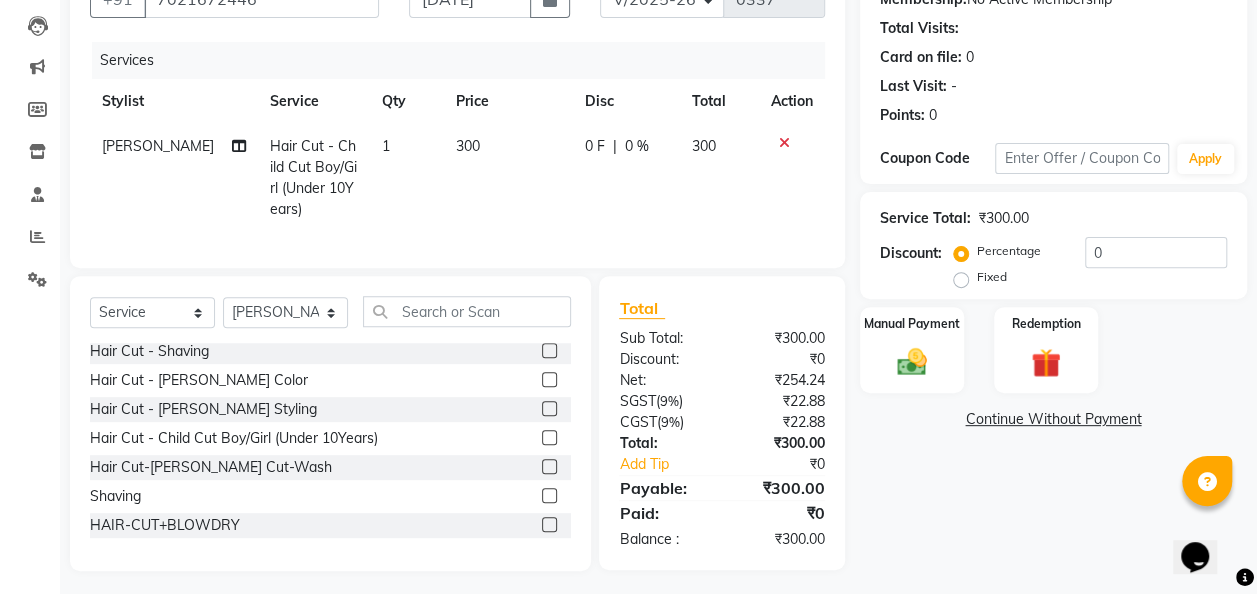 click on "300" 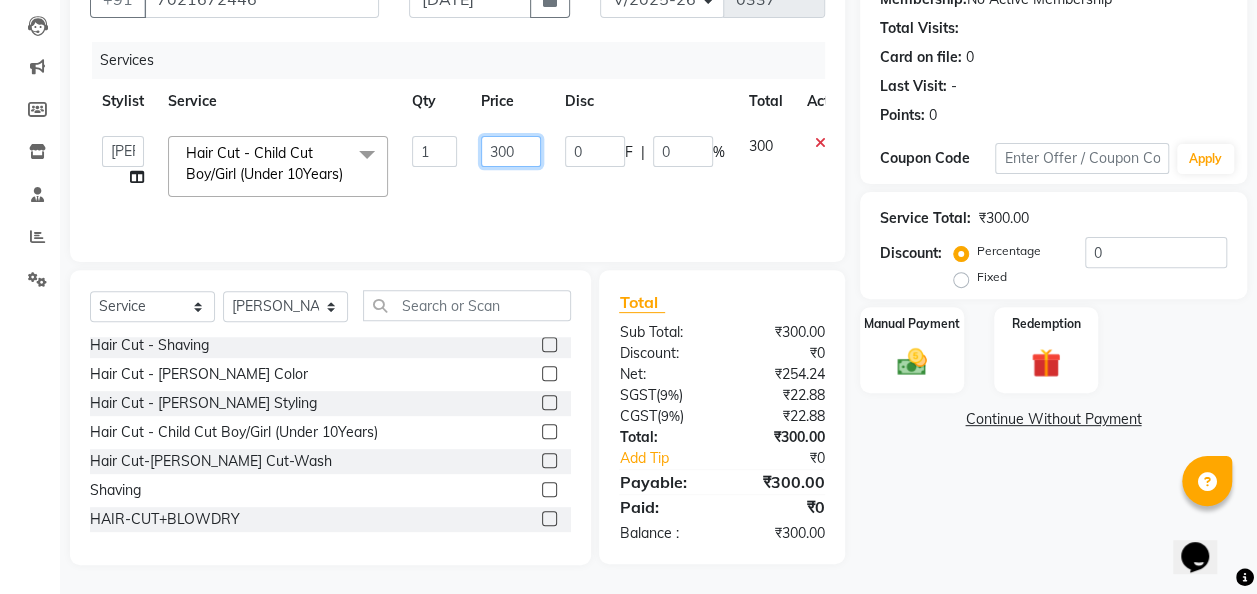 click on "300" 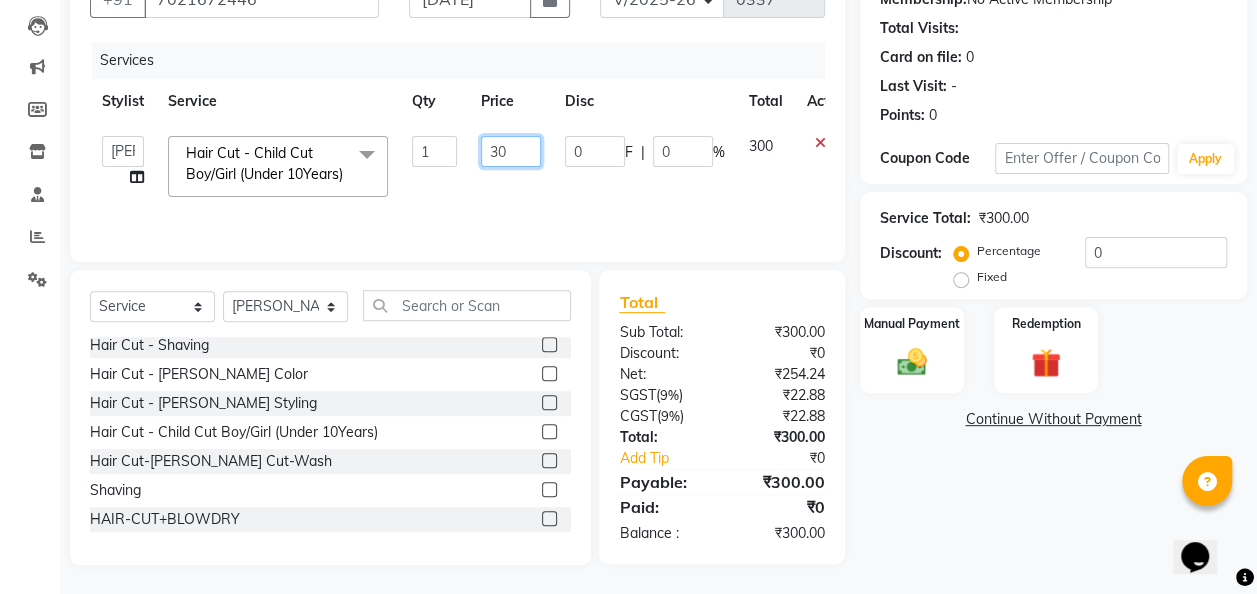 type on "3" 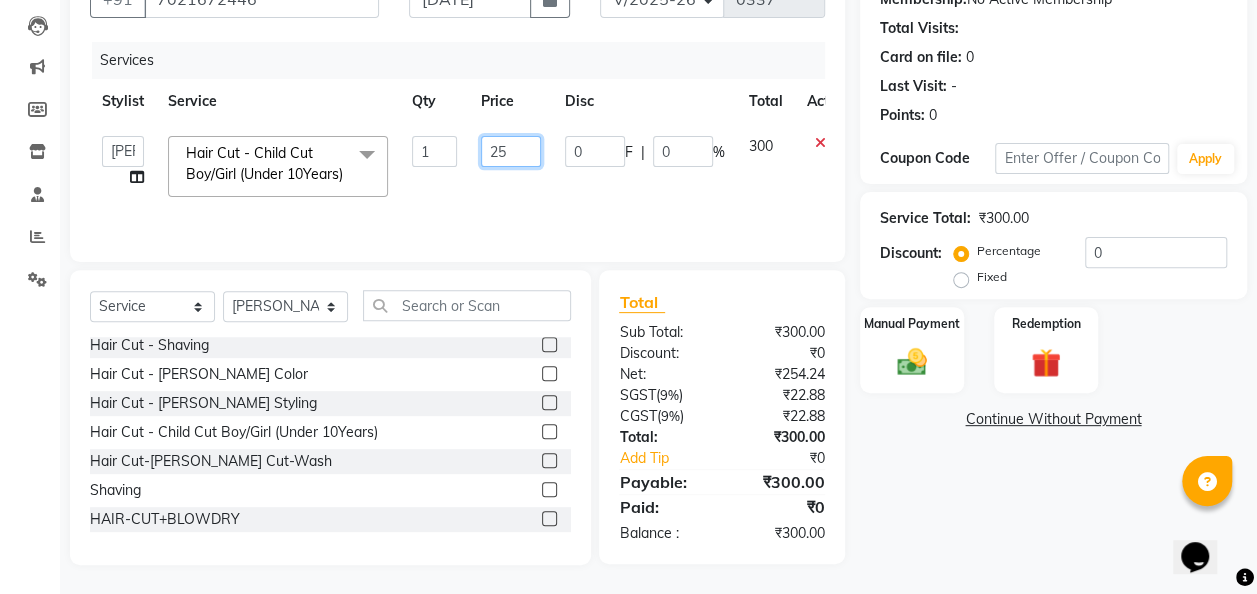 type on "250" 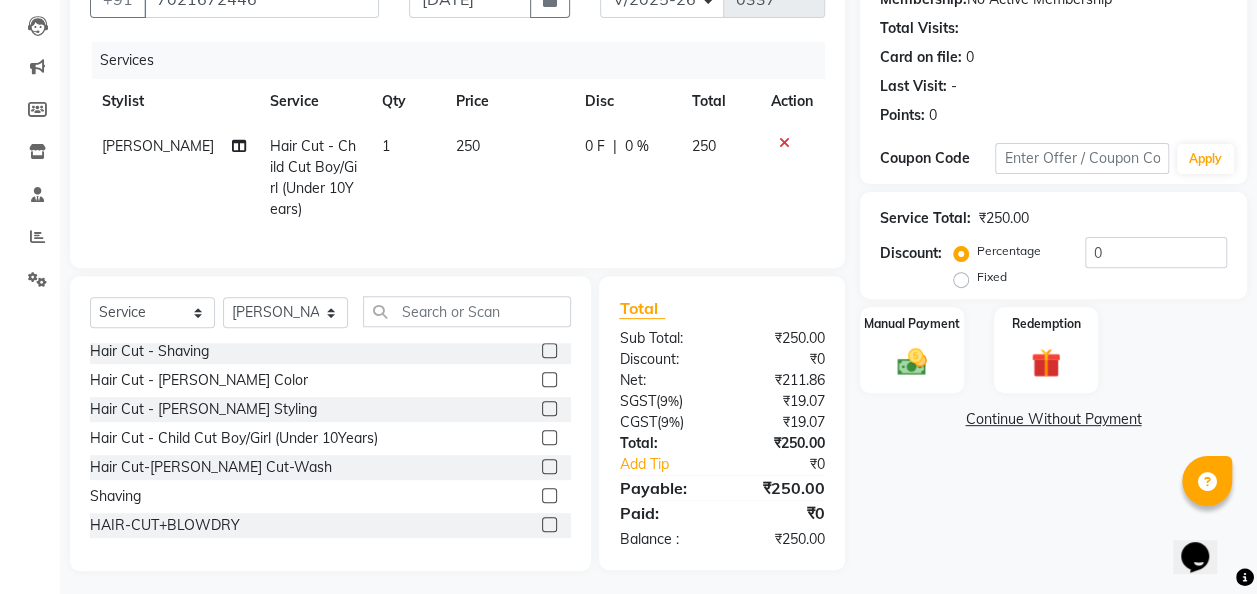 click on "0 F | 0 %" 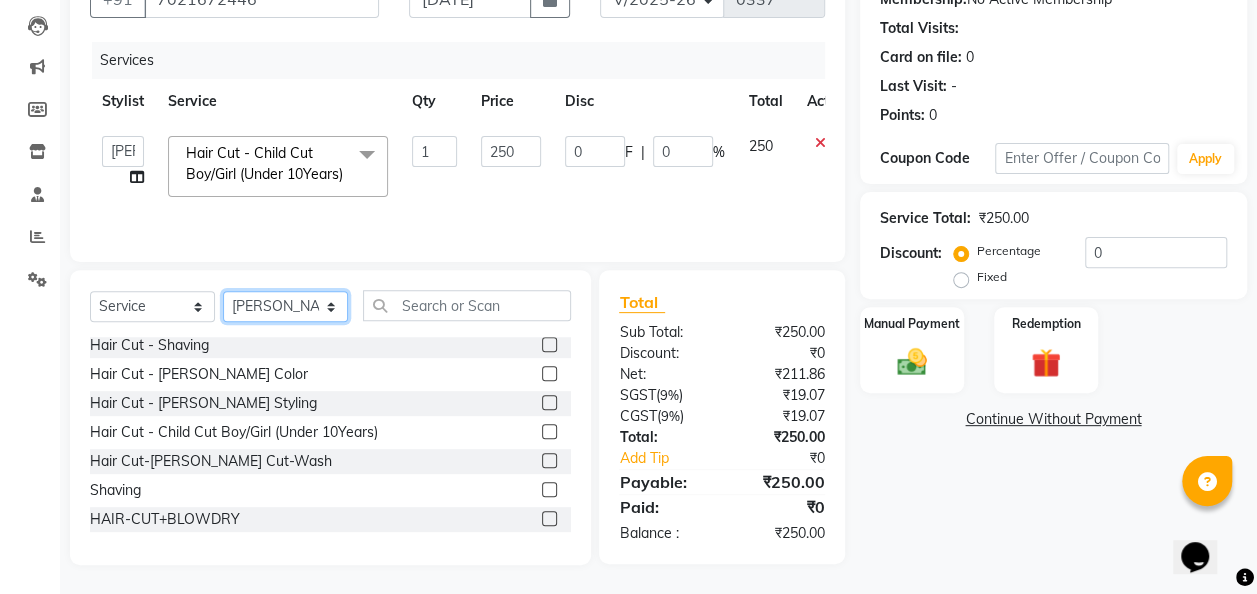 click on "Select Stylist Chandan [PERSON_NAME] [PERSON_NAME] [PERSON_NAME]" 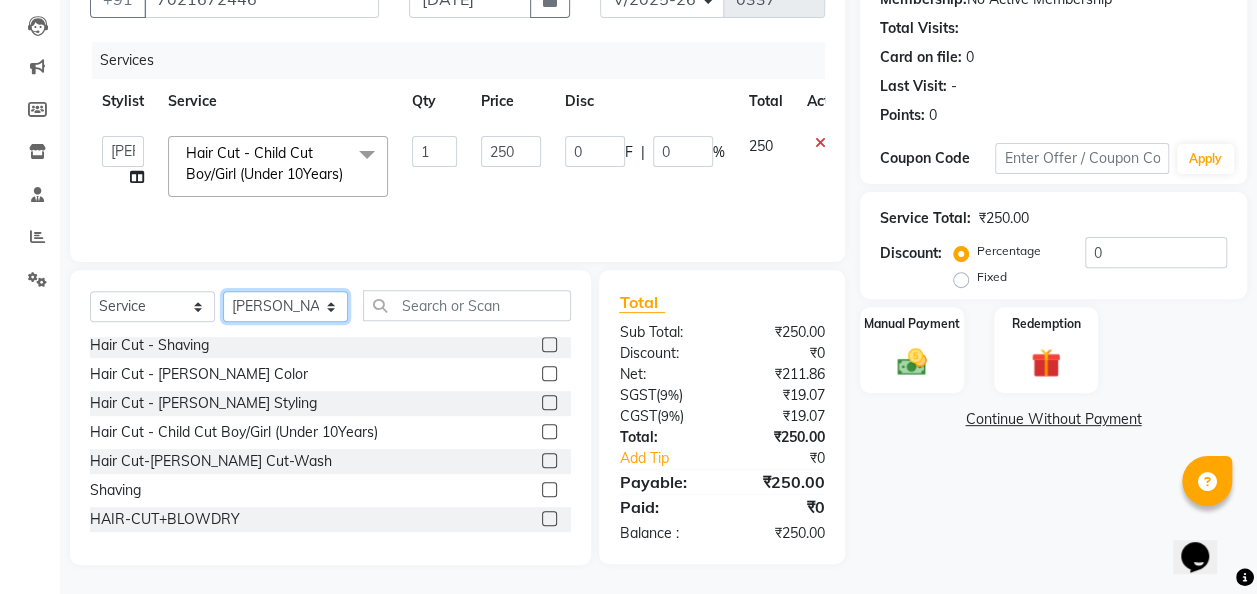 select on "82974" 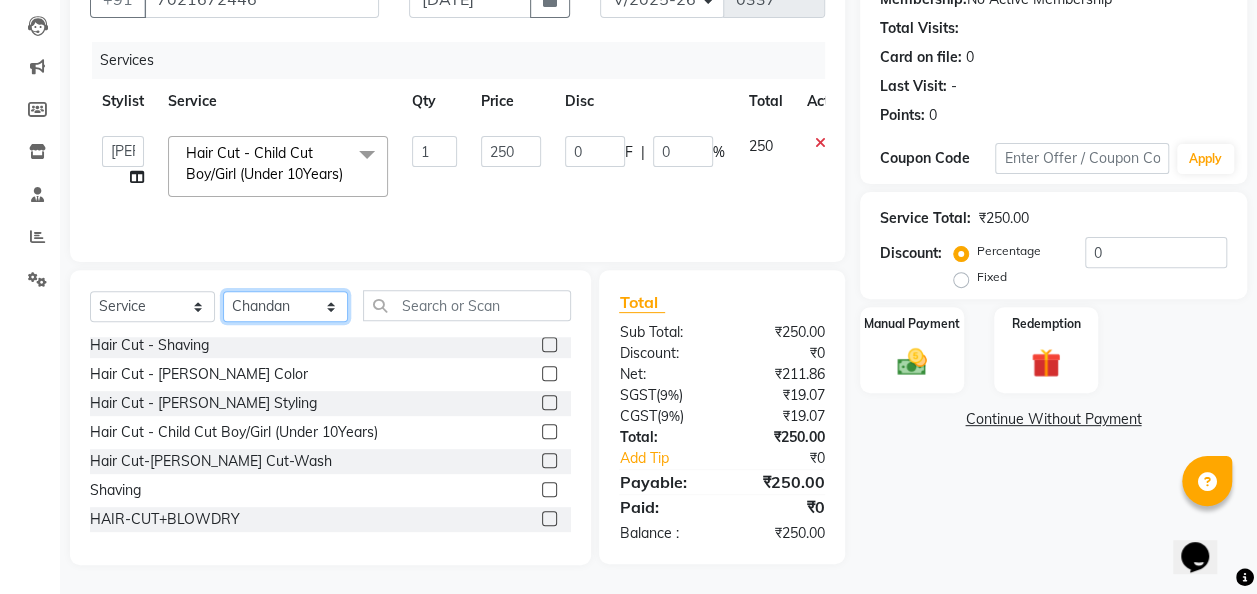 click on "Select Stylist Chandan [PERSON_NAME] [PERSON_NAME] [PERSON_NAME]" 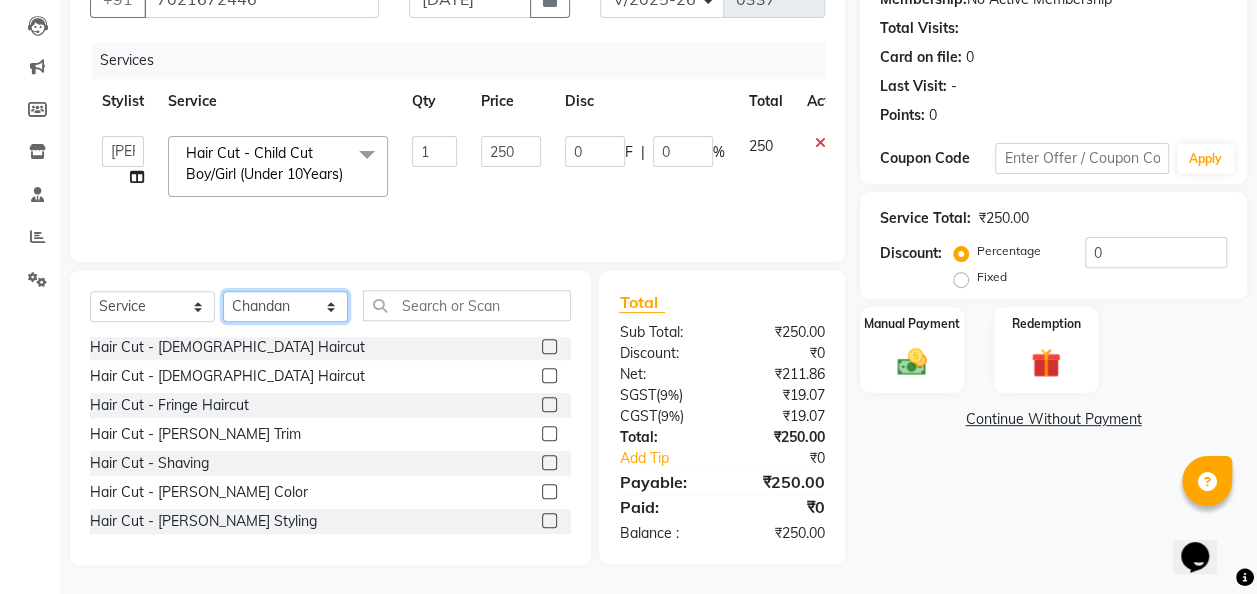 scroll, scrollTop: 0, scrollLeft: 0, axis: both 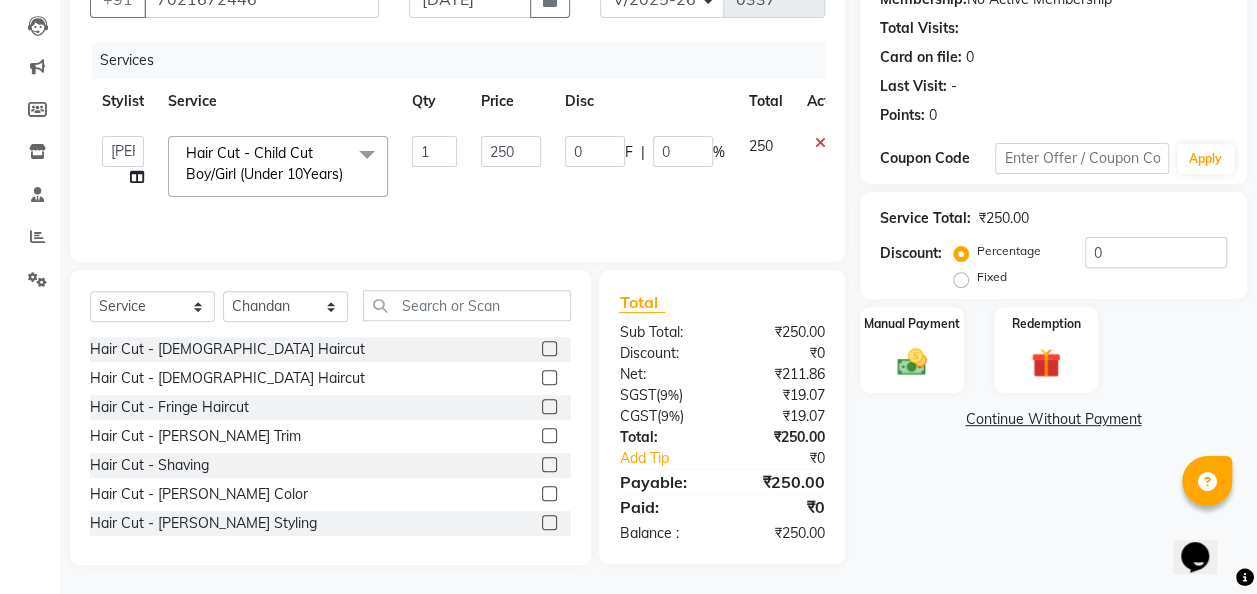 click 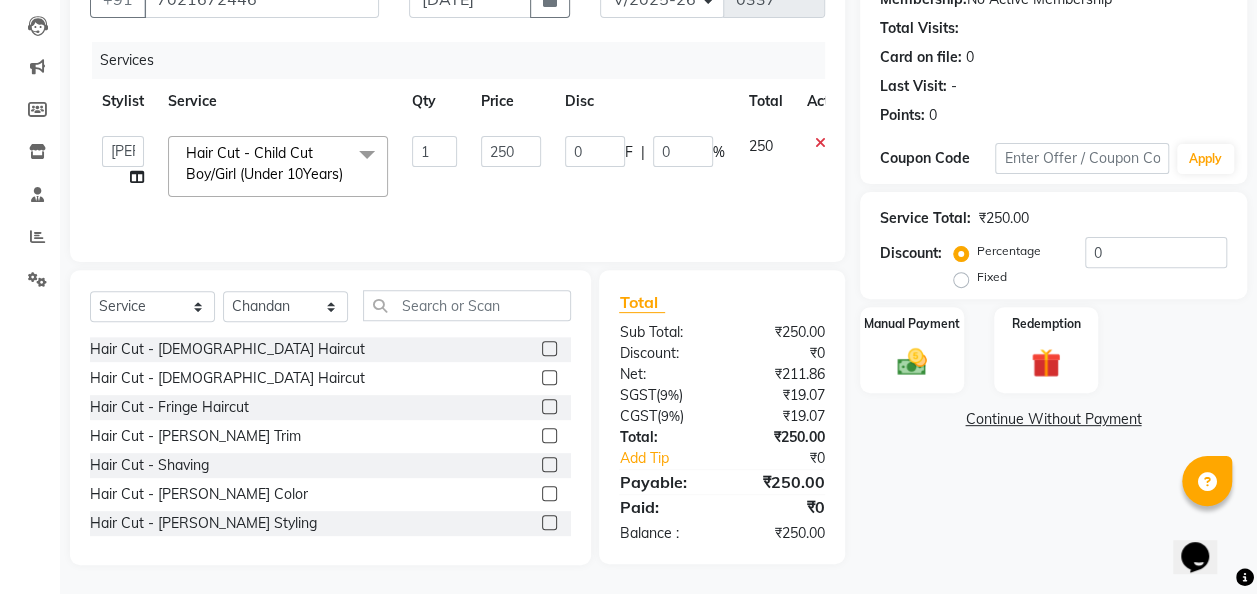 click at bounding box center [548, 349] 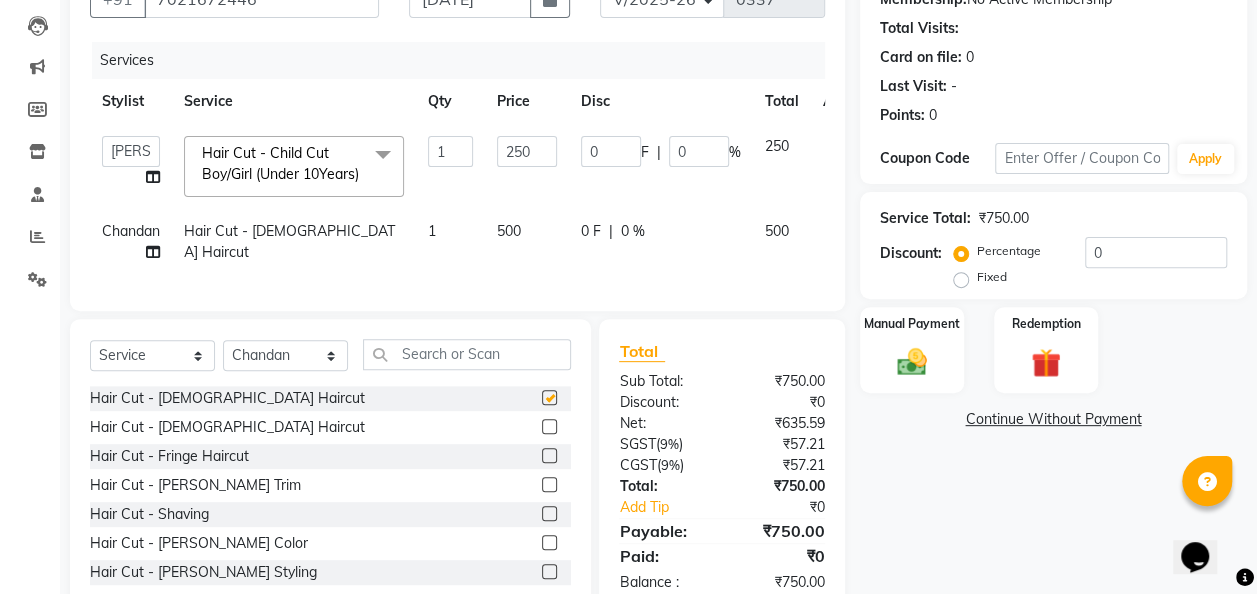 checkbox on "false" 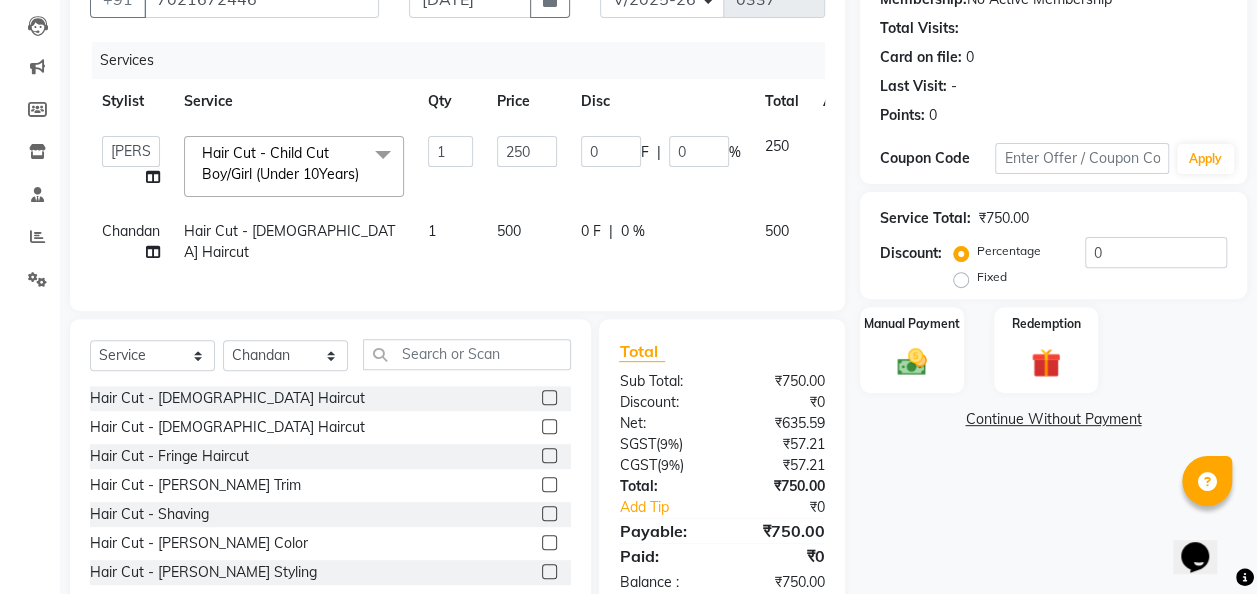 click on "500" 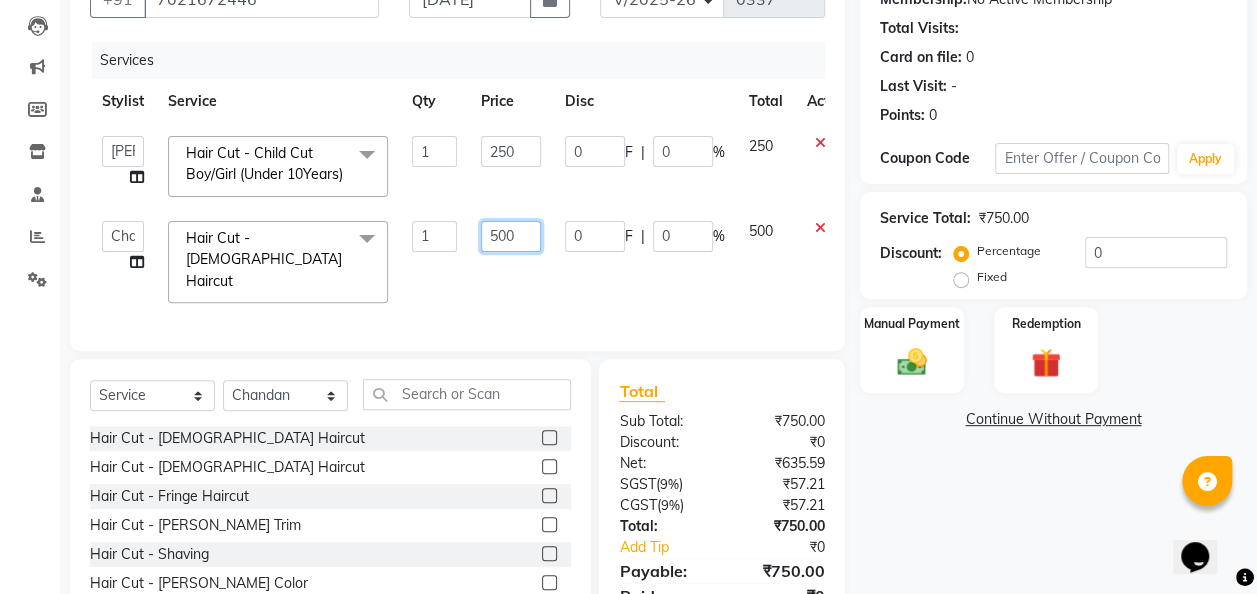 click on "500" 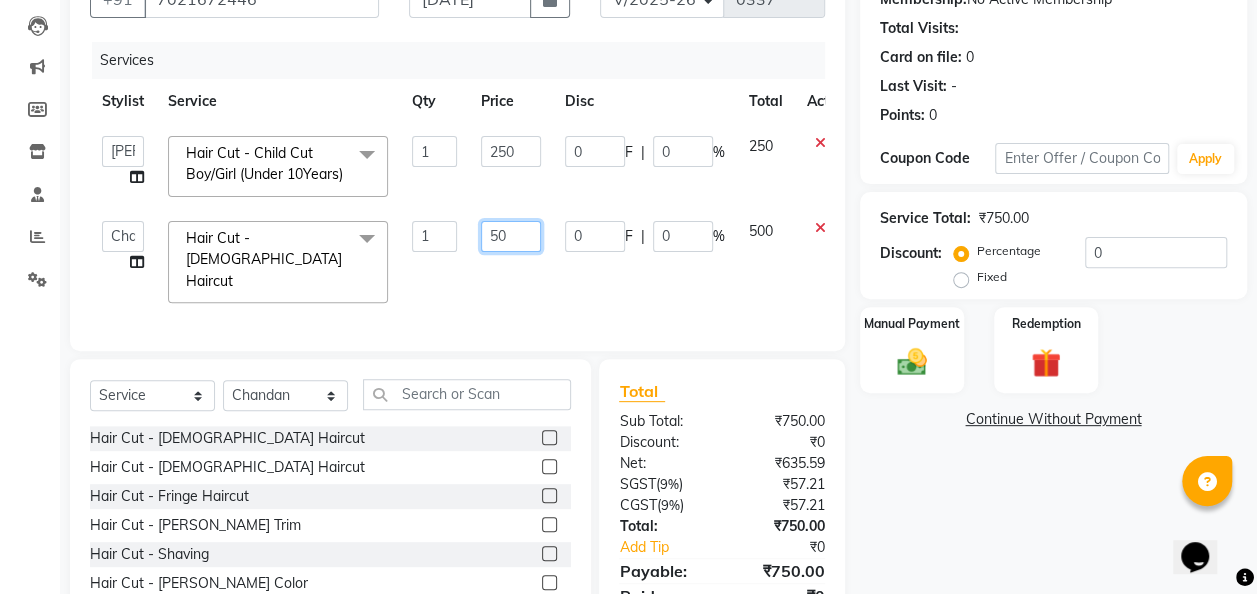 type on "5" 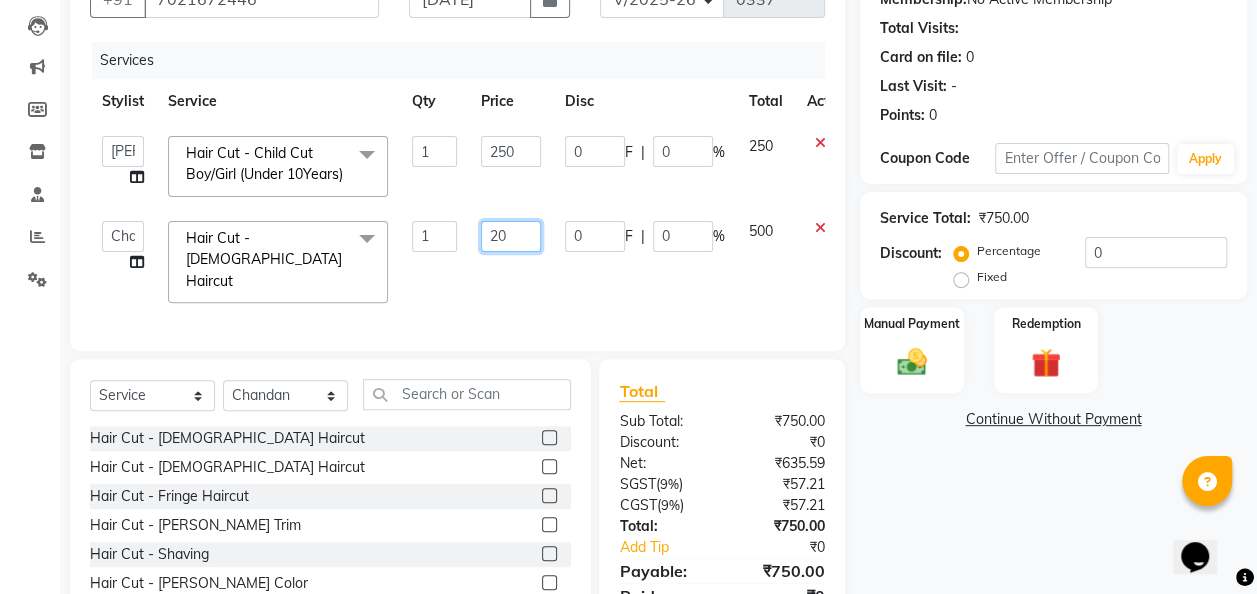type on "200" 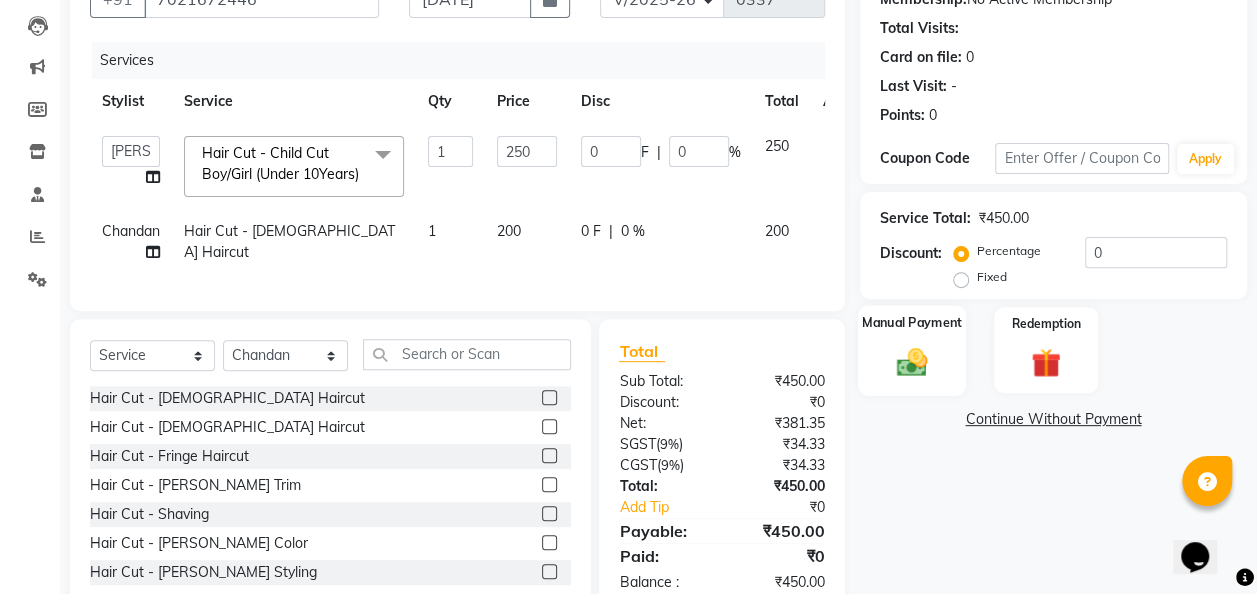 click 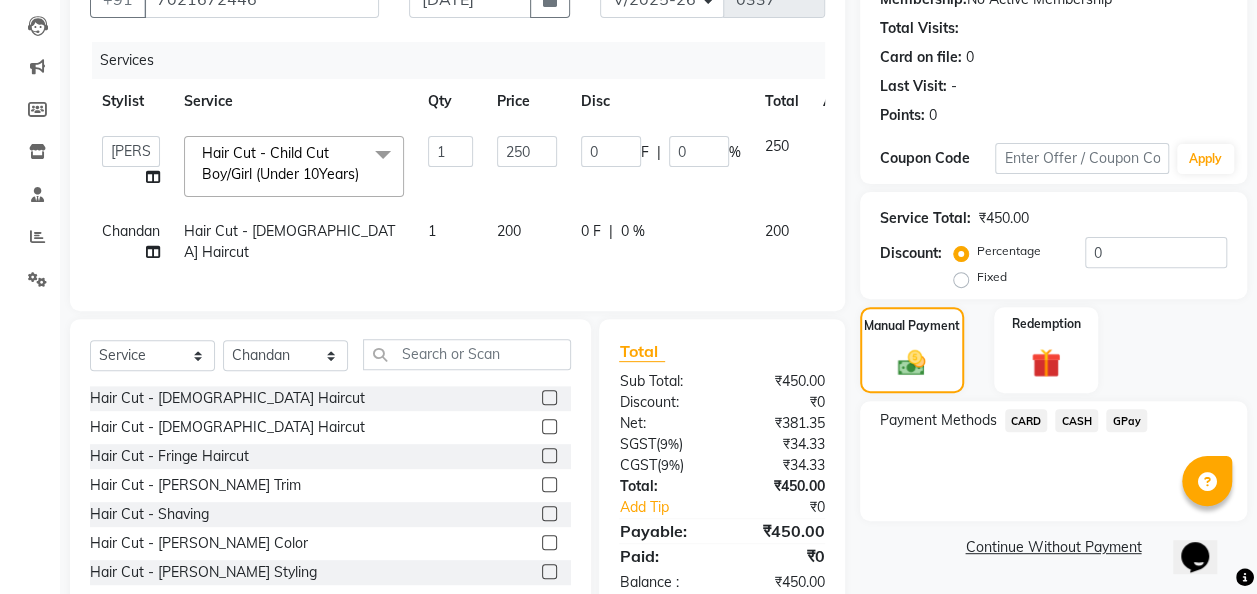 click on "GPay" 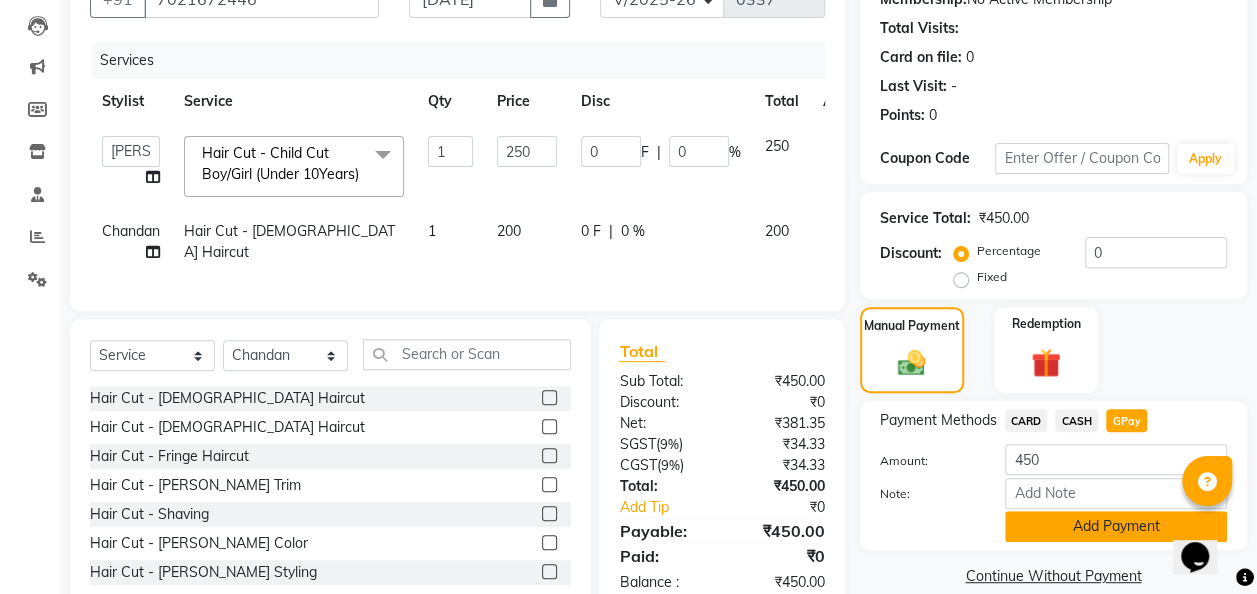 click on "Add Payment" 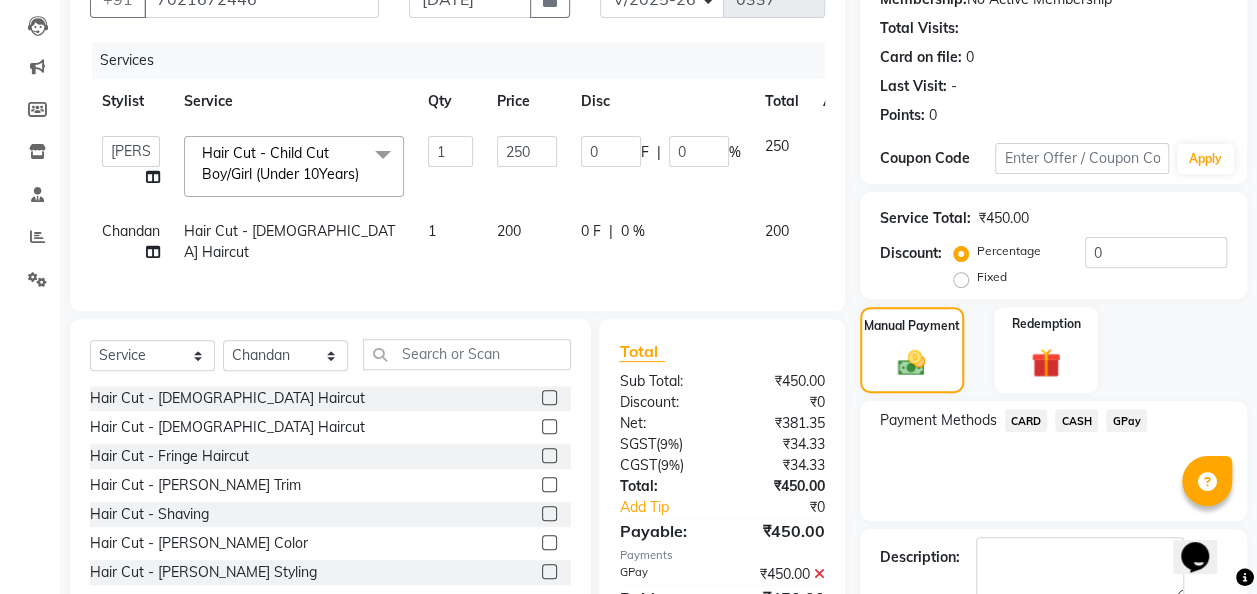 scroll, scrollTop: 331, scrollLeft: 0, axis: vertical 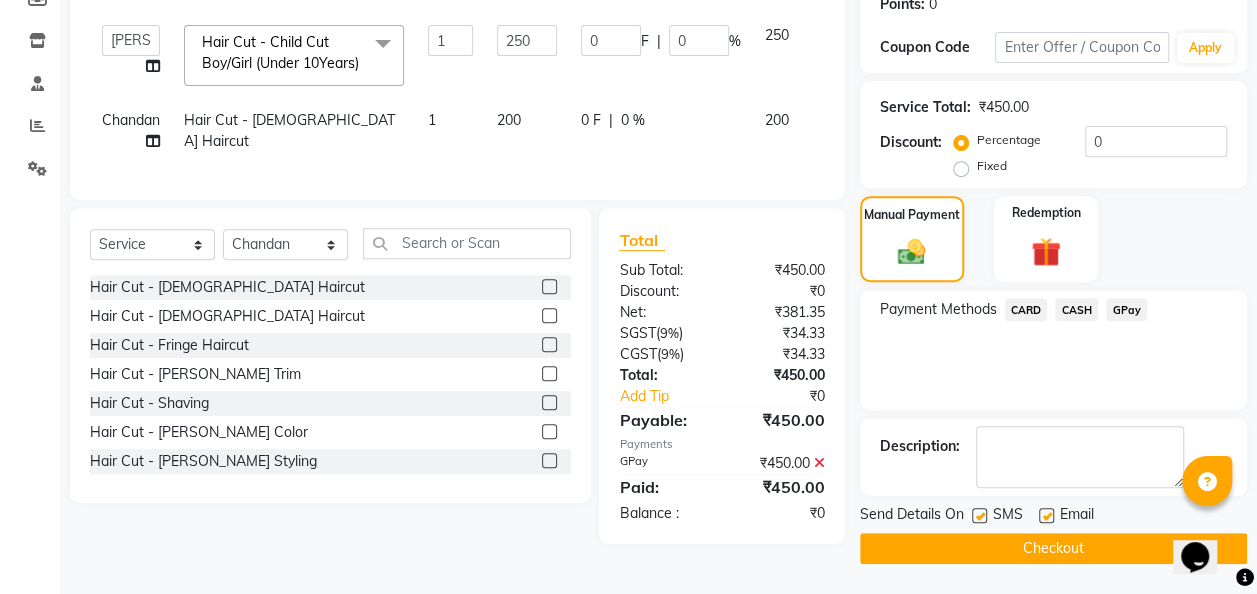 click on "Checkout" 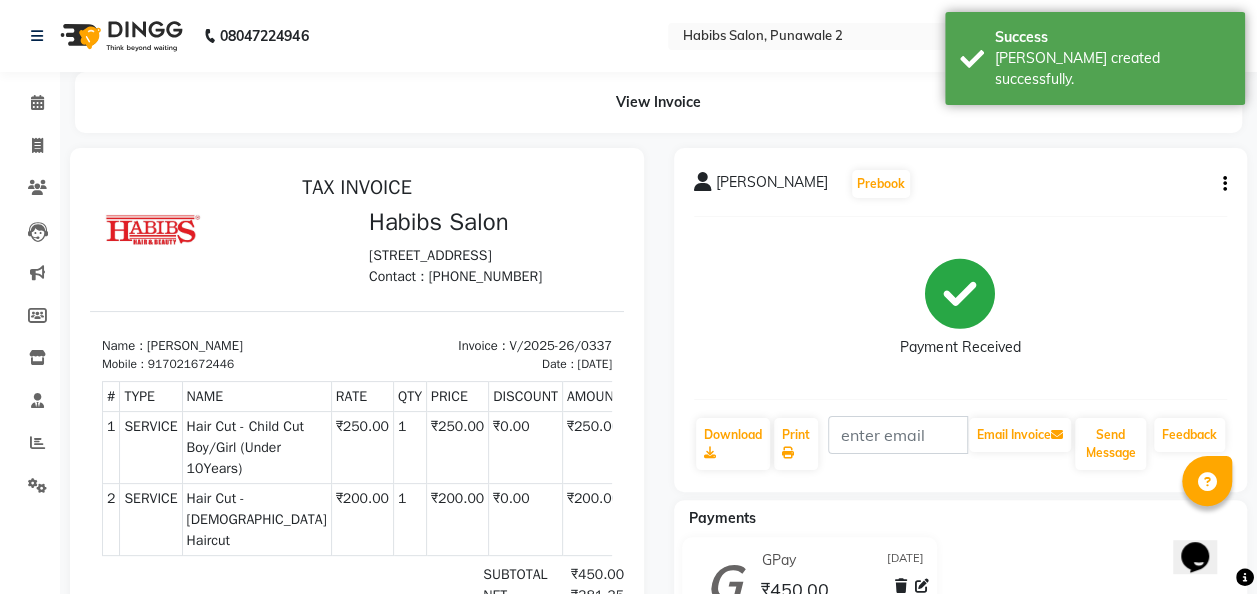 scroll, scrollTop: 0, scrollLeft: 0, axis: both 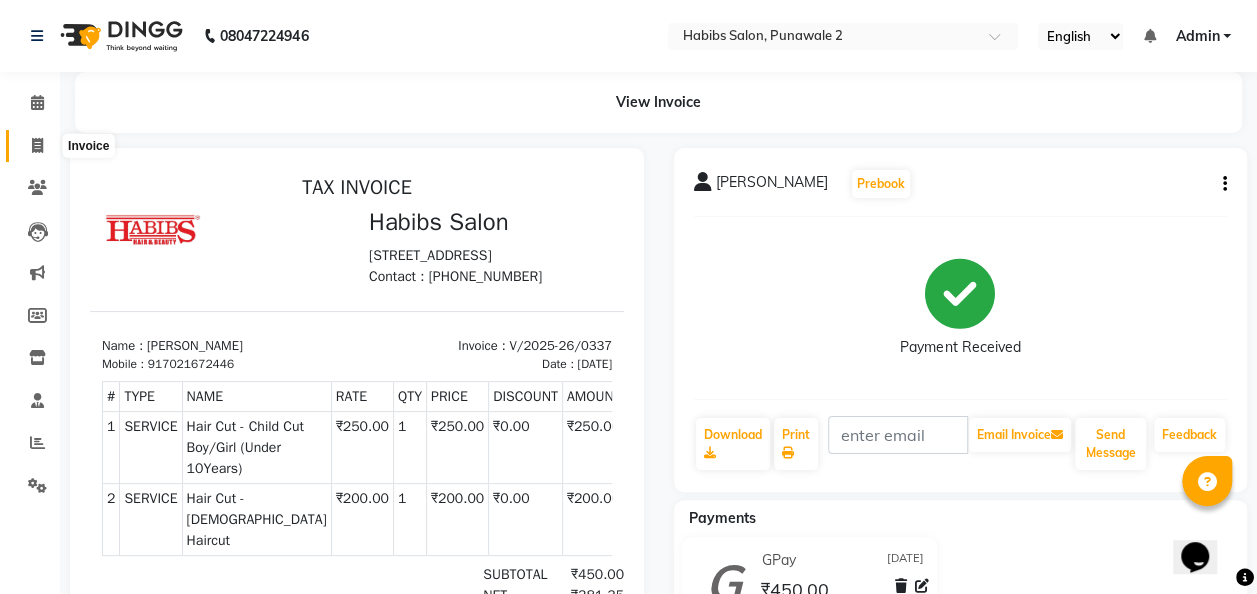 click 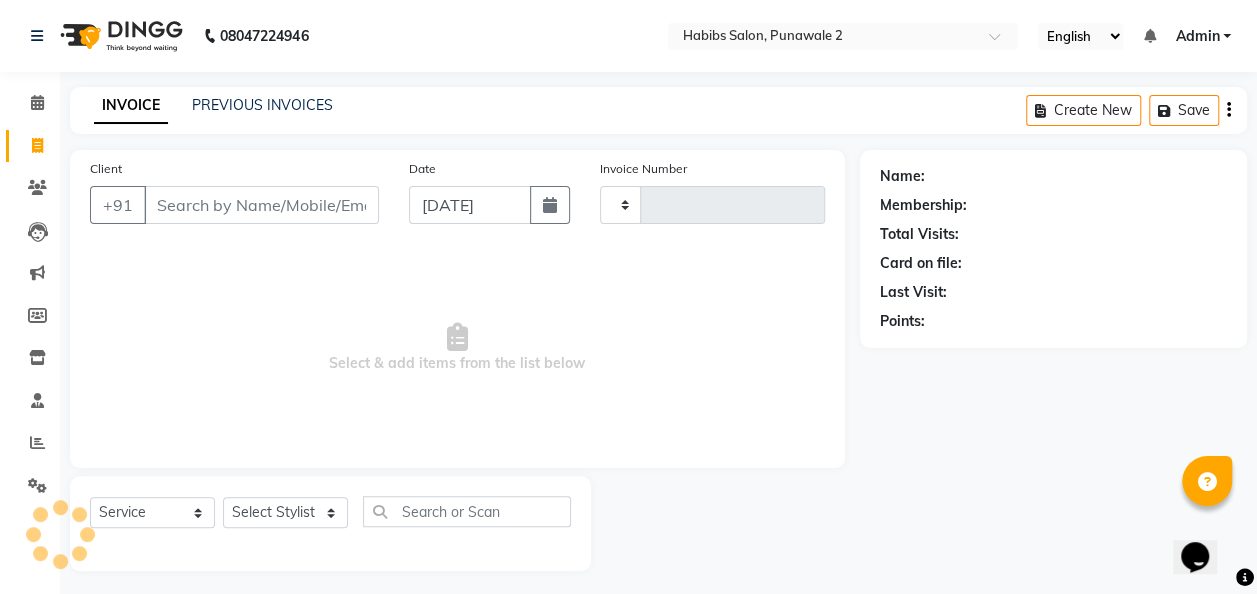 type on "0338" 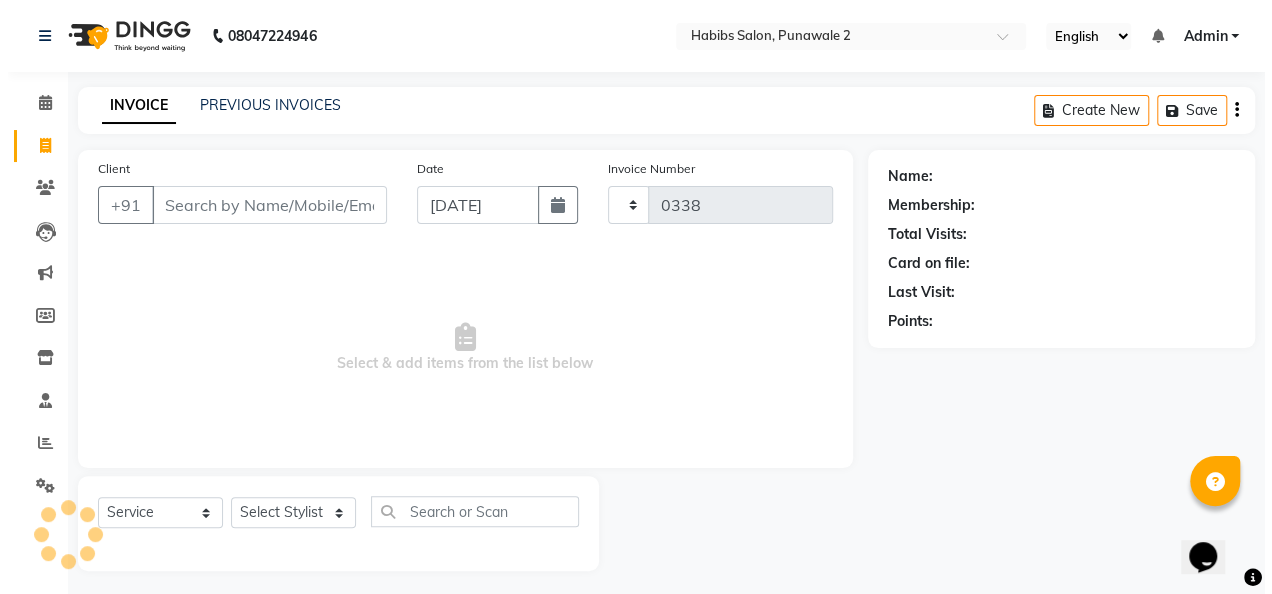 scroll, scrollTop: 6, scrollLeft: 0, axis: vertical 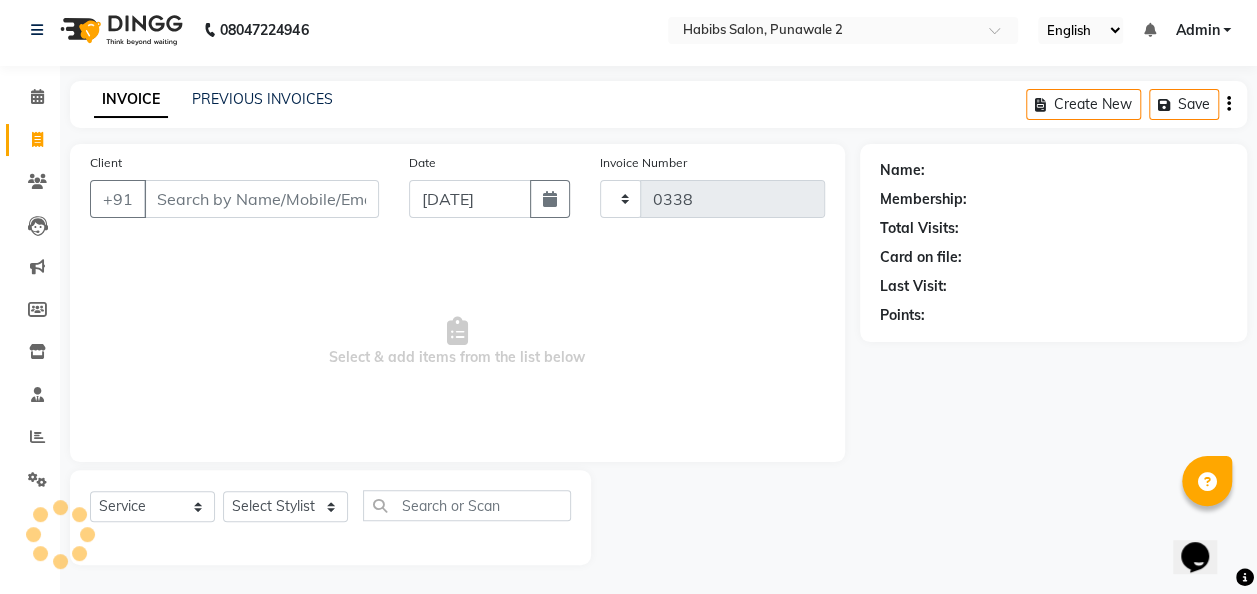 select on "8475" 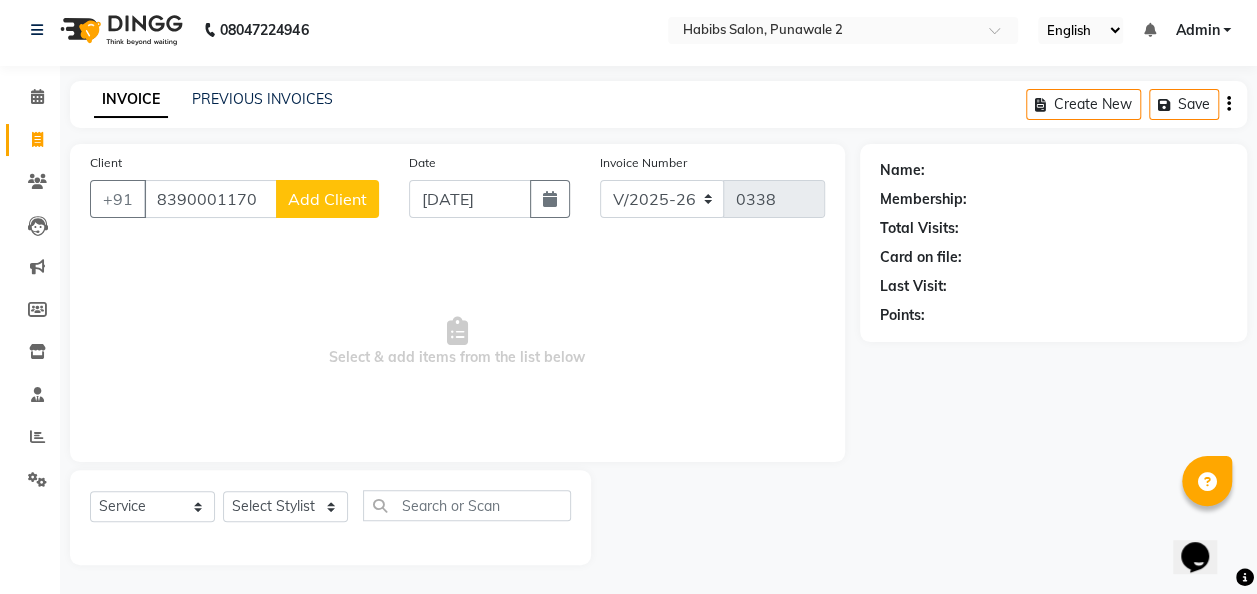 type on "8390001170" 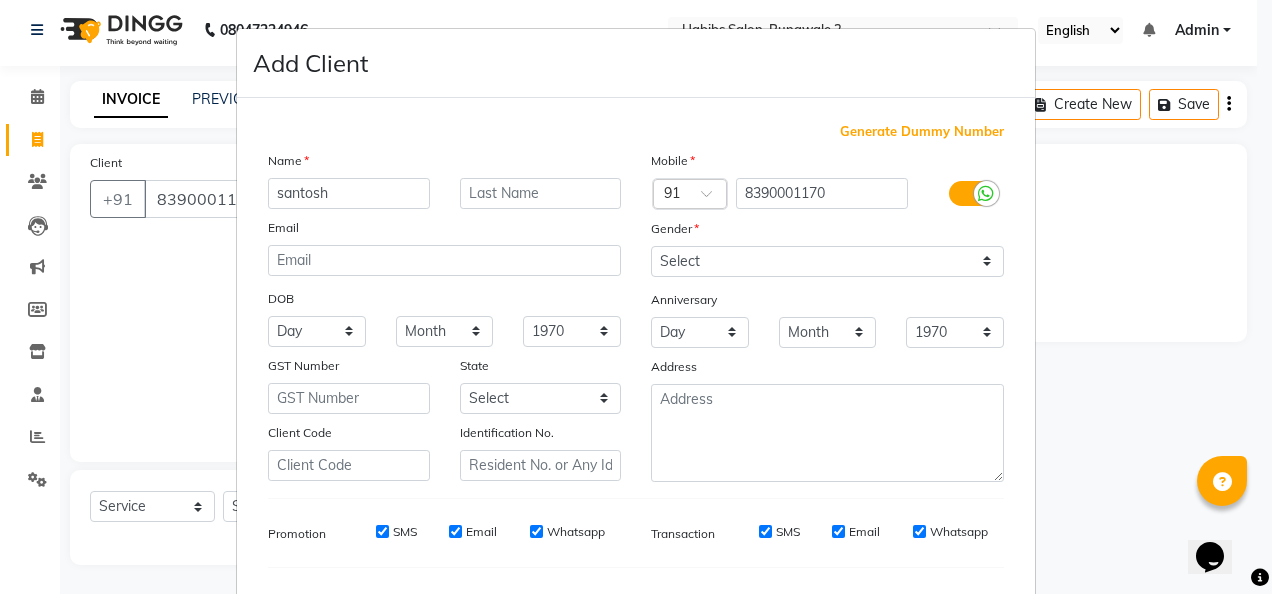 type on "santosh" 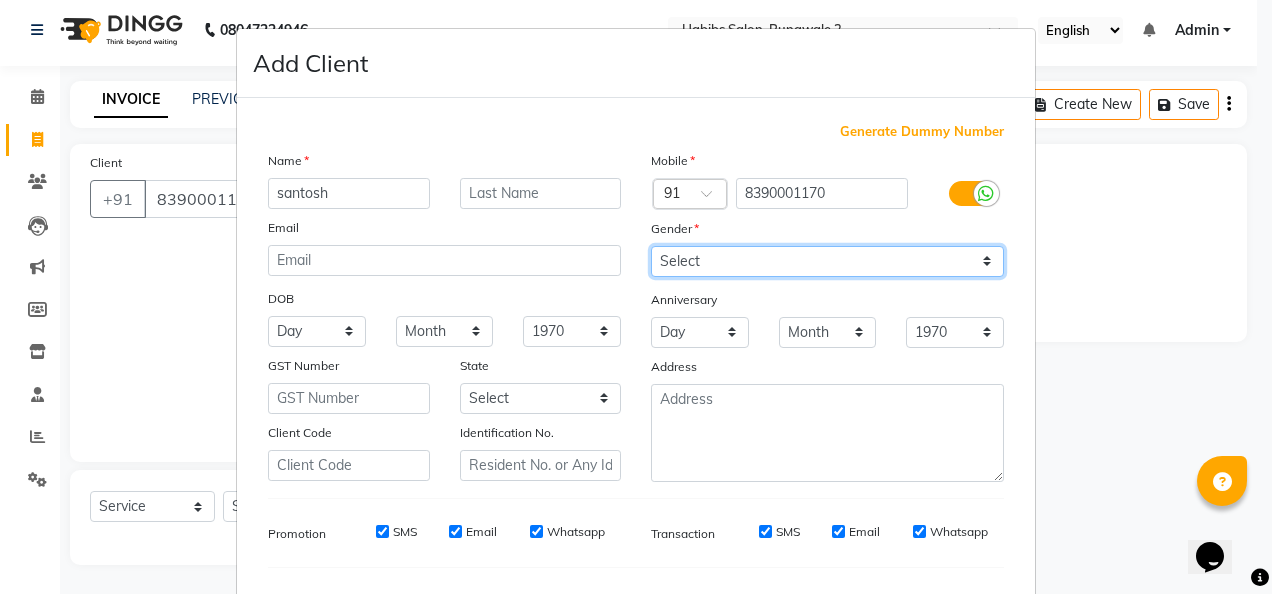 click on "Select [DEMOGRAPHIC_DATA] [DEMOGRAPHIC_DATA] Other Prefer Not To Say" at bounding box center [827, 261] 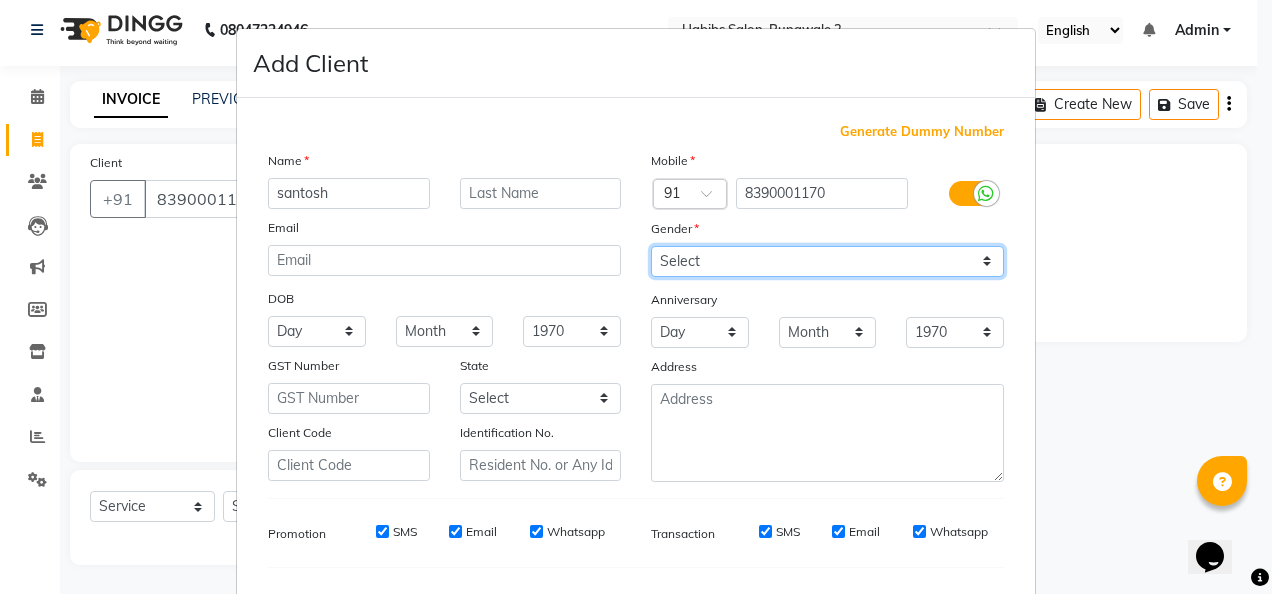 select on "[DEMOGRAPHIC_DATA]" 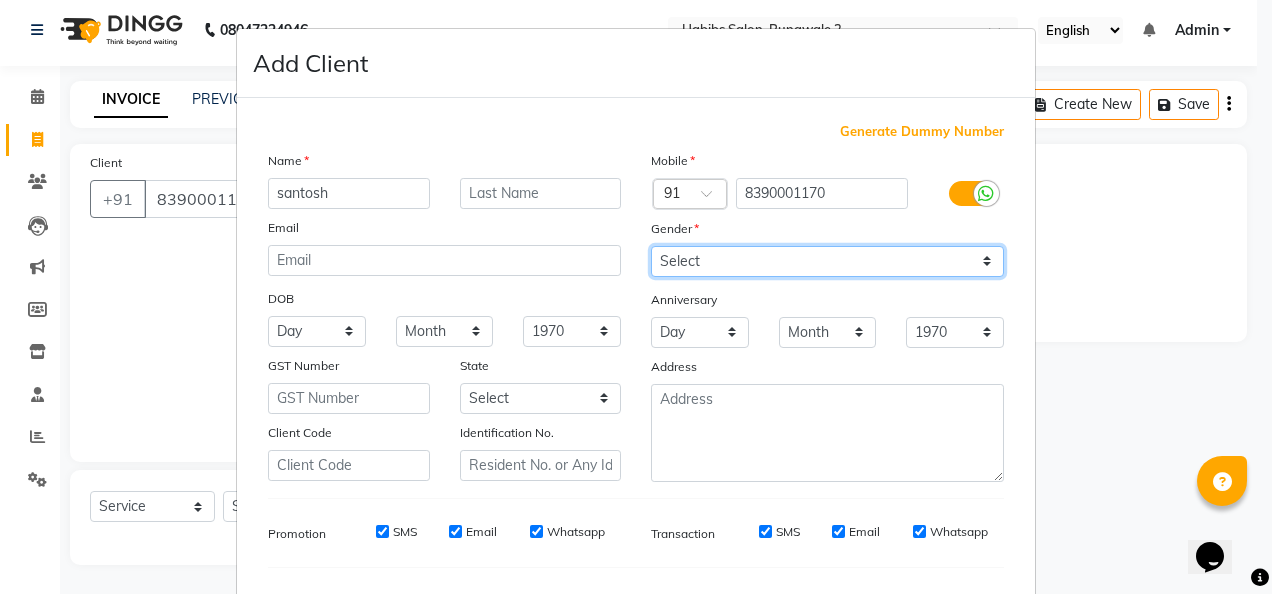 click on "Select [DEMOGRAPHIC_DATA] [DEMOGRAPHIC_DATA] Other Prefer Not To Say" at bounding box center [827, 261] 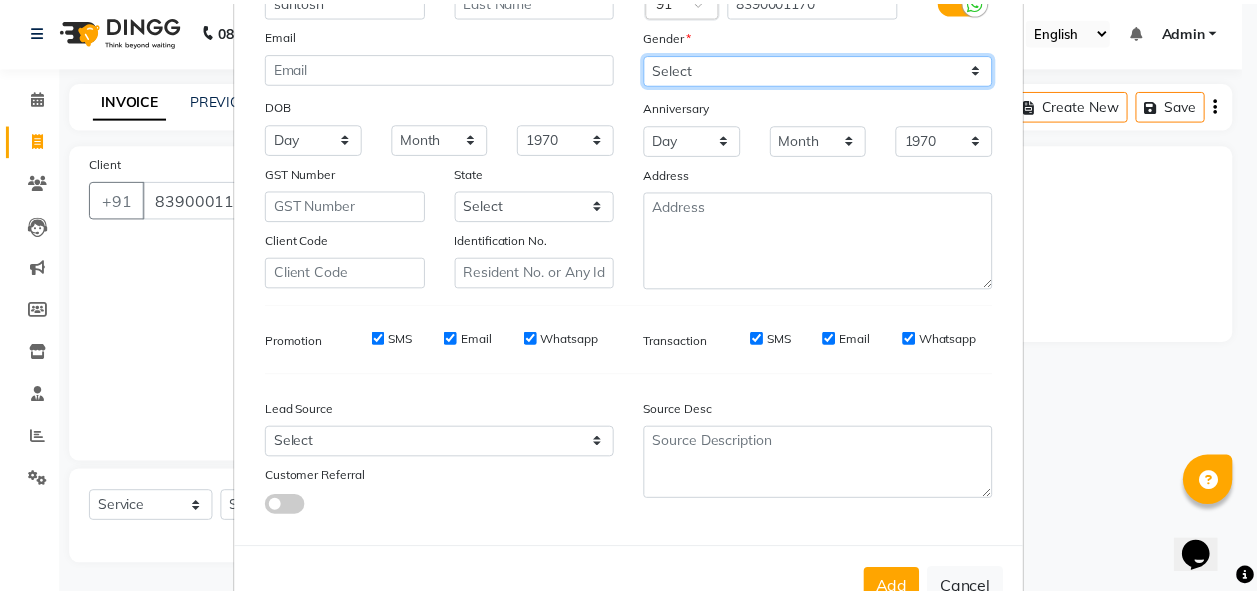 scroll, scrollTop: 251, scrollLeft: 0, axis: vertical 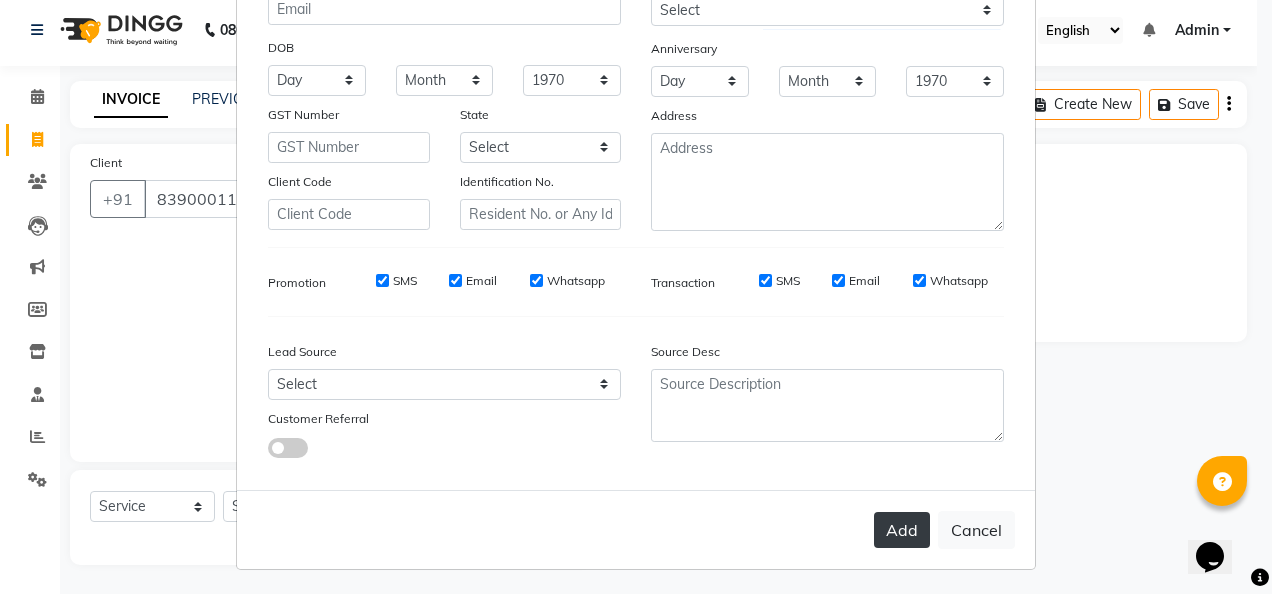 click on "Add" at bounding box center [902, 530] 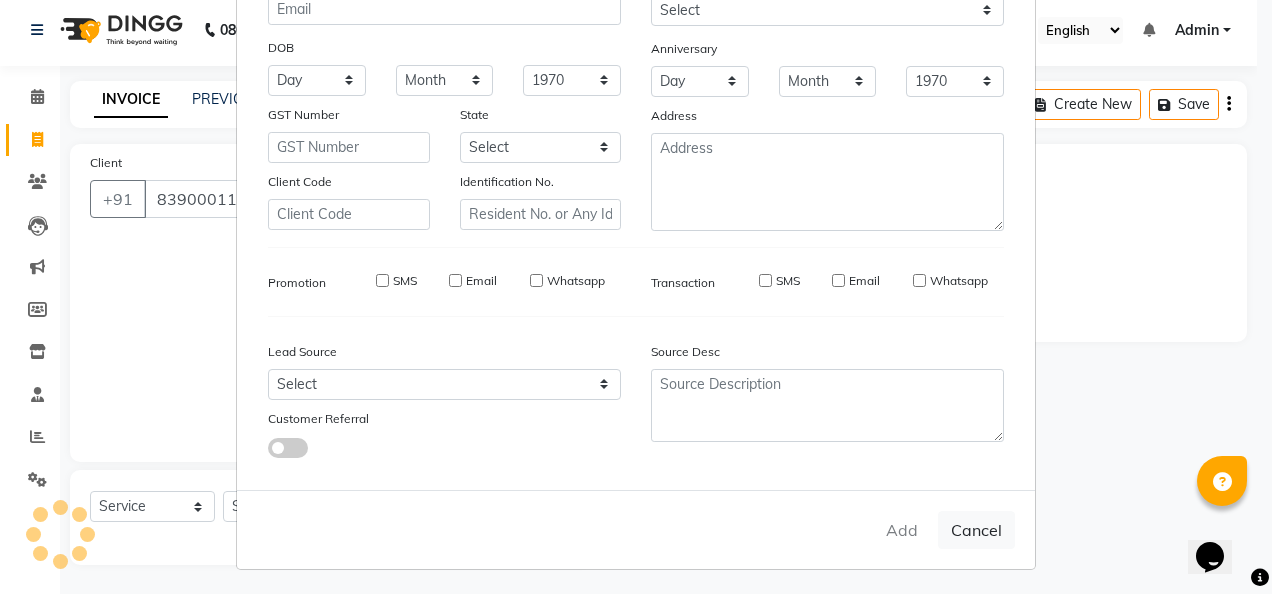 type 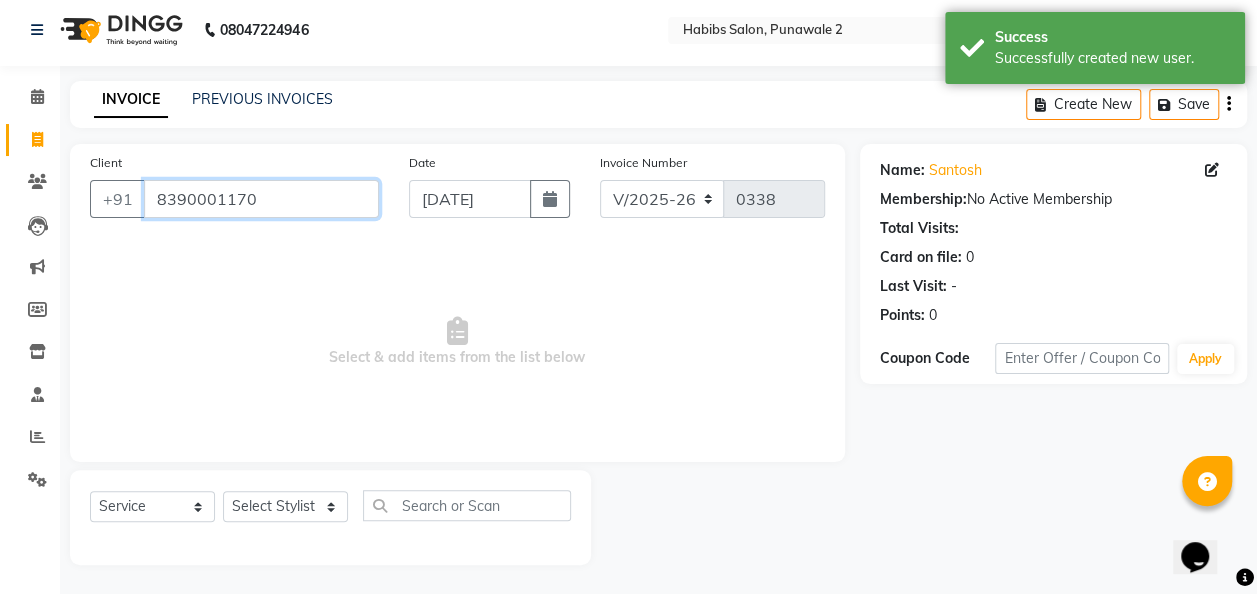 click on "8390001170" at bounding box center [261, 199] 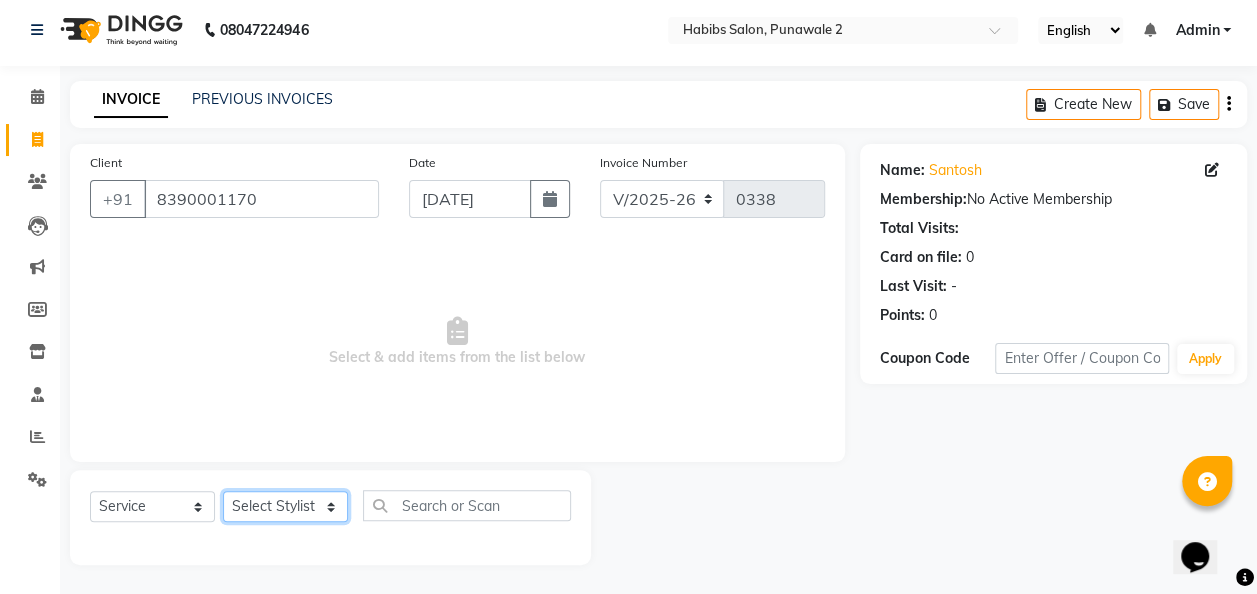 click on "Select Stylist Chandan [PERSON_NAME] [PERSON_NAME] [PERSON_NAME]" 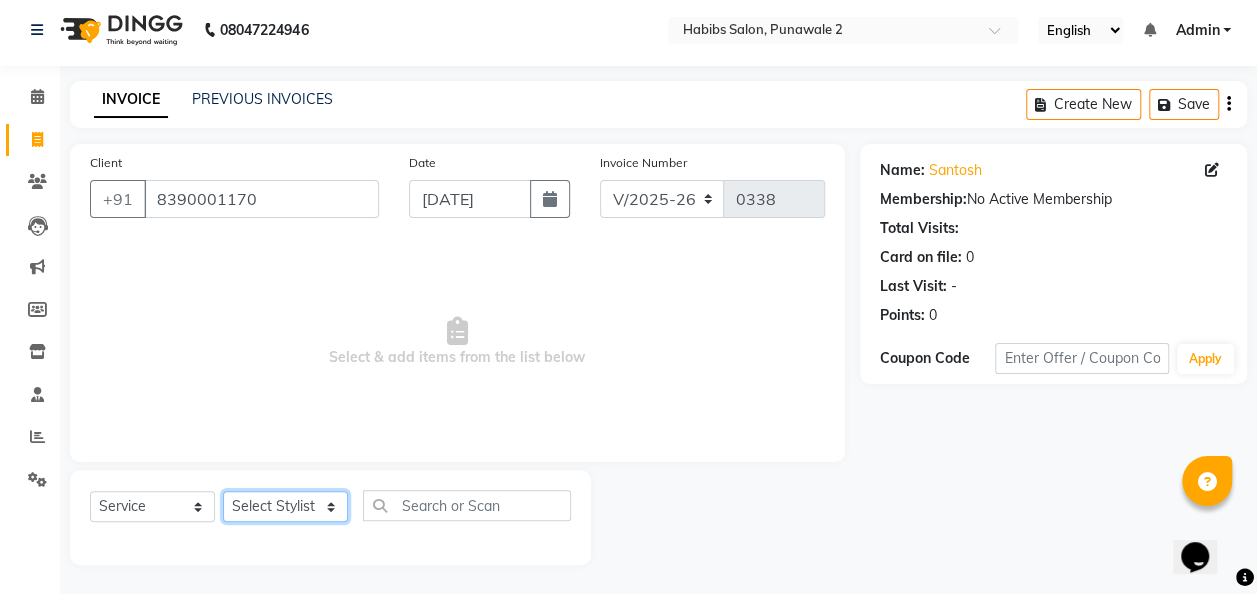 select on "83583" 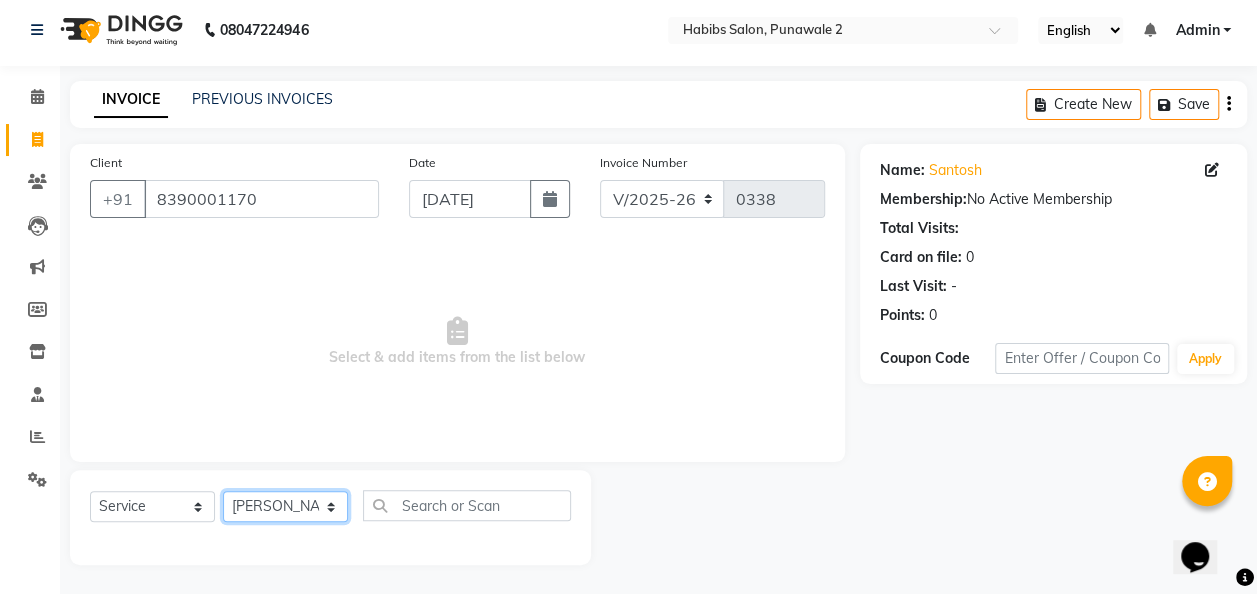 click on "Select Stylist Chandan [PERSON_NAME] [PERSON_NAME] [PERSON_NAME]" 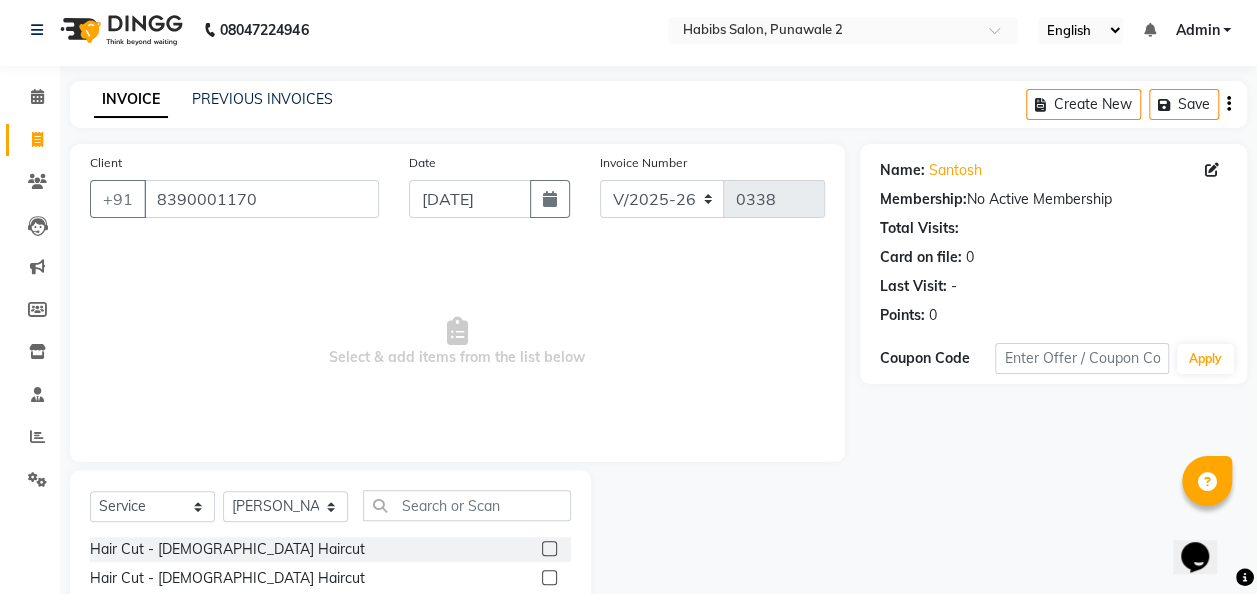 click 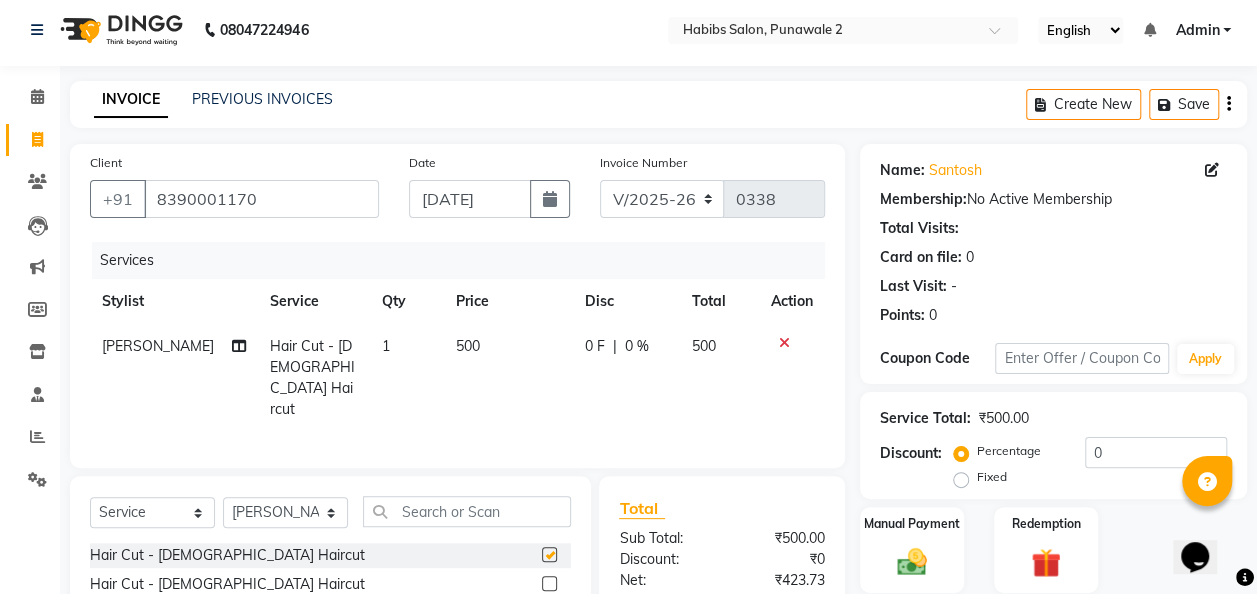 checkbox on "false" 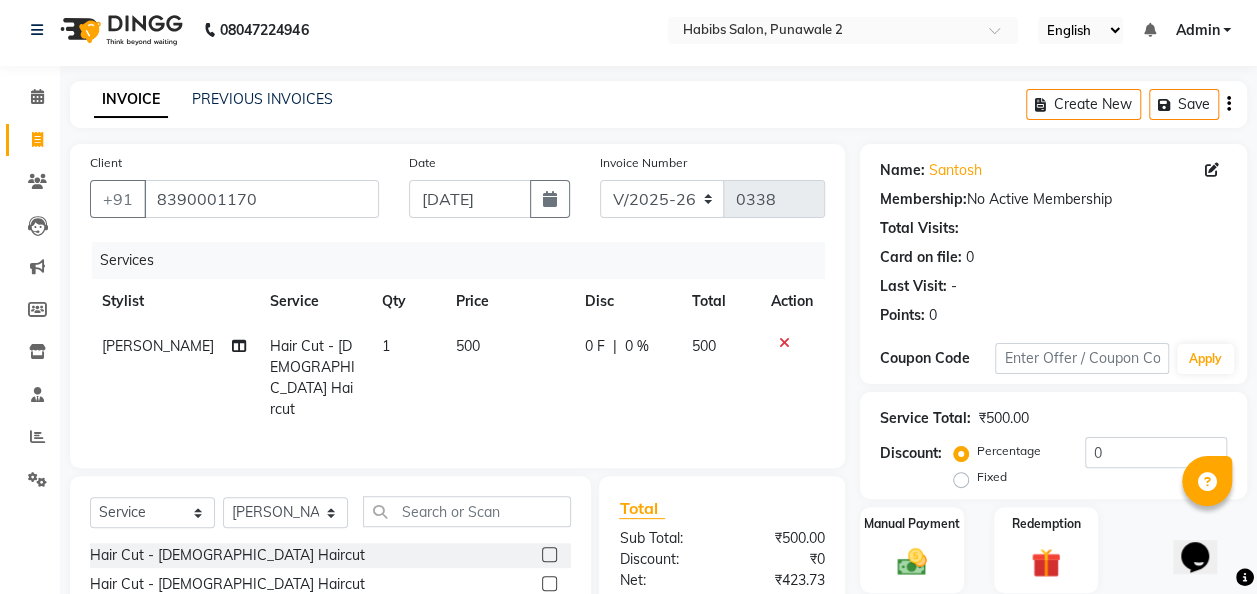 click on "500" 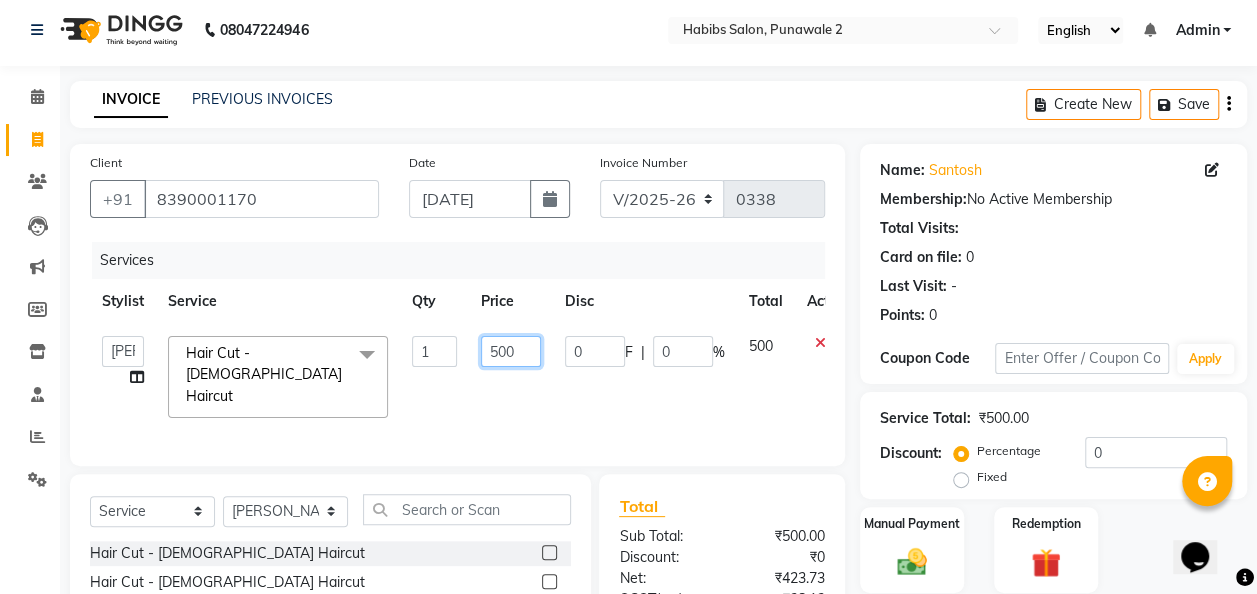 click on "500" 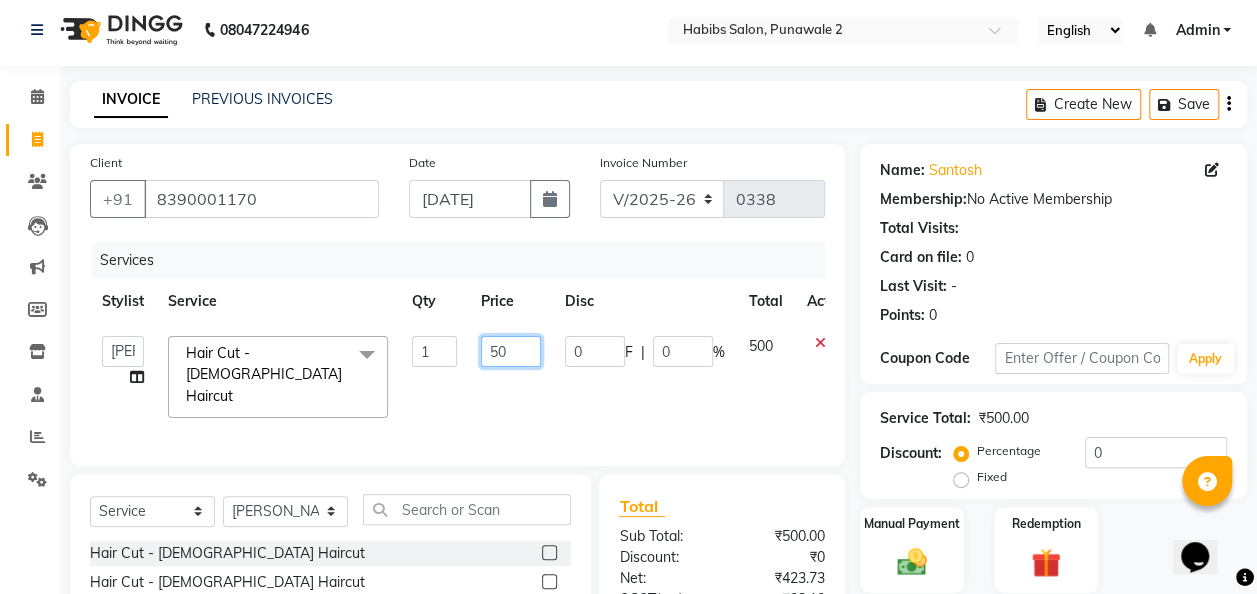 type on "5" 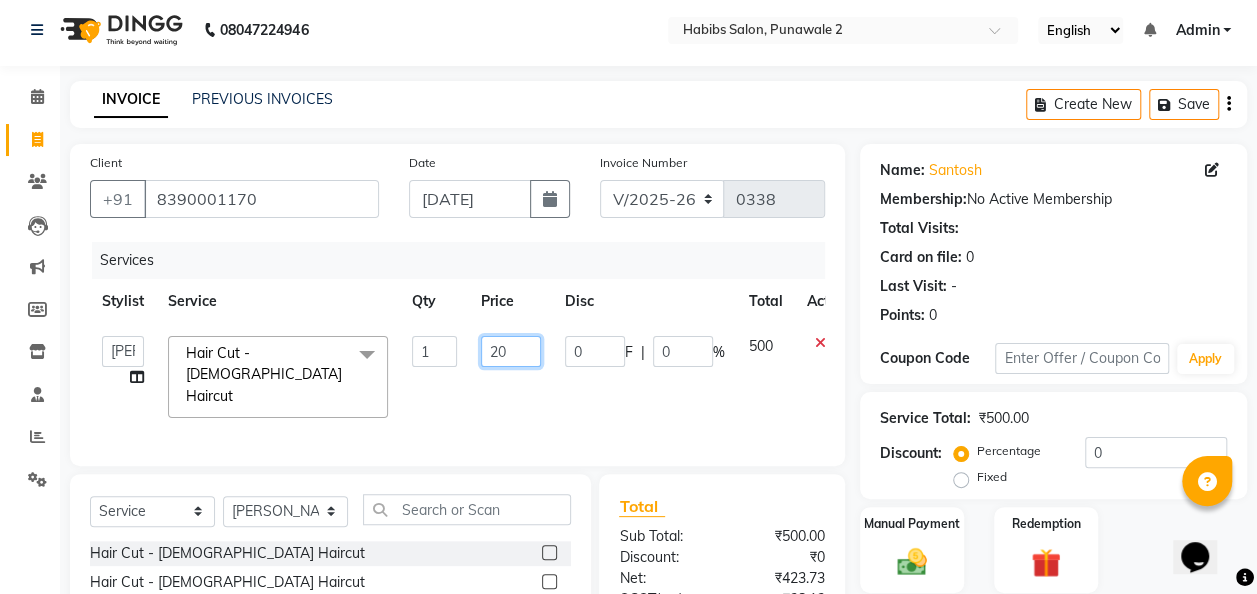 type on "200" 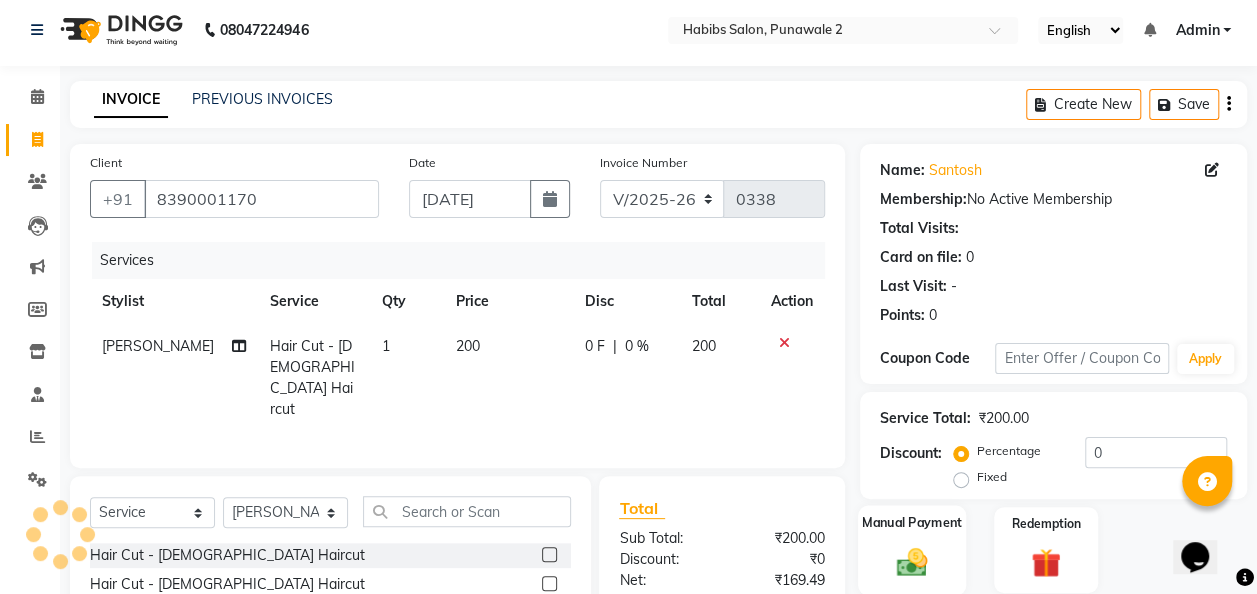click 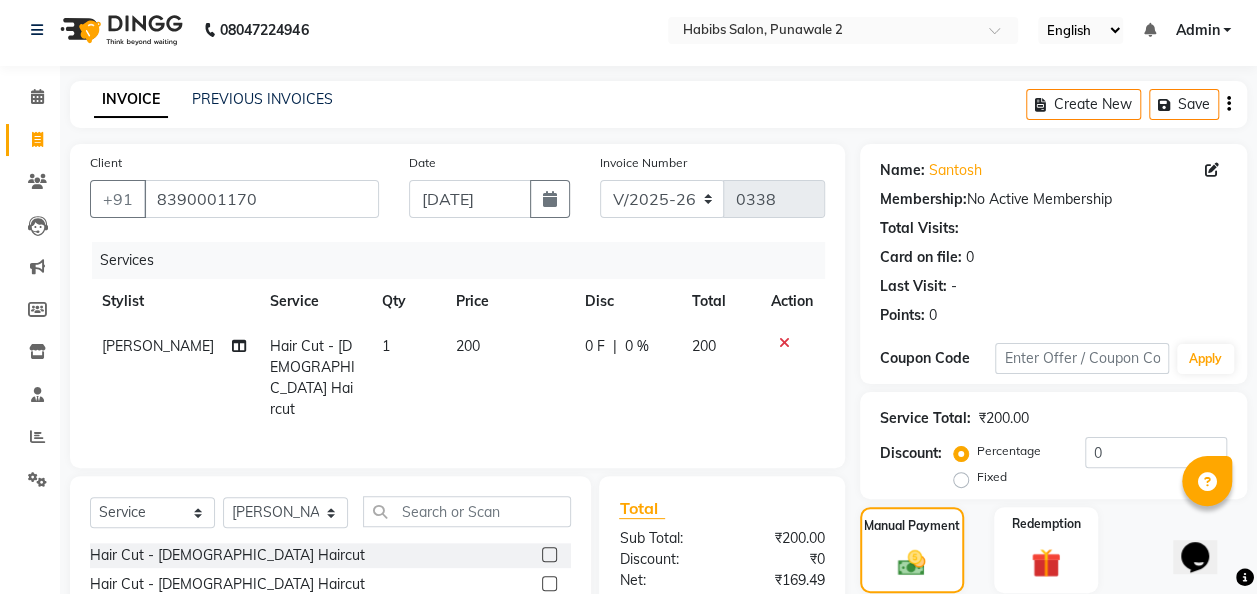 scroll, scrollTop: 206, scrollLeft: 0, axis: vertical 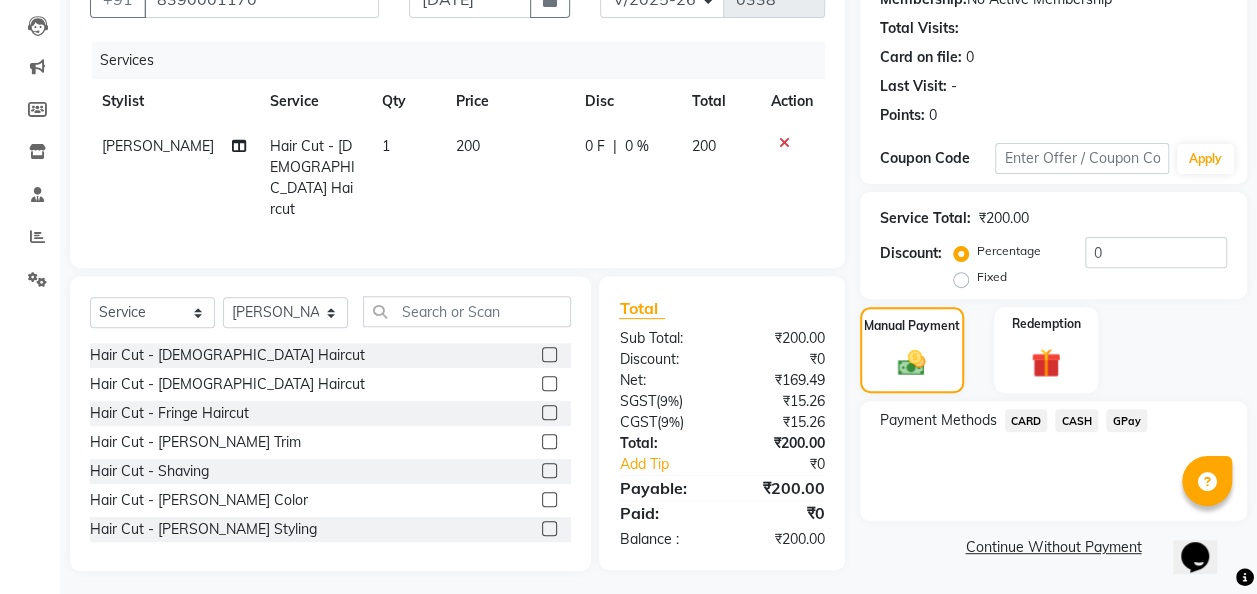 click on "GPay" 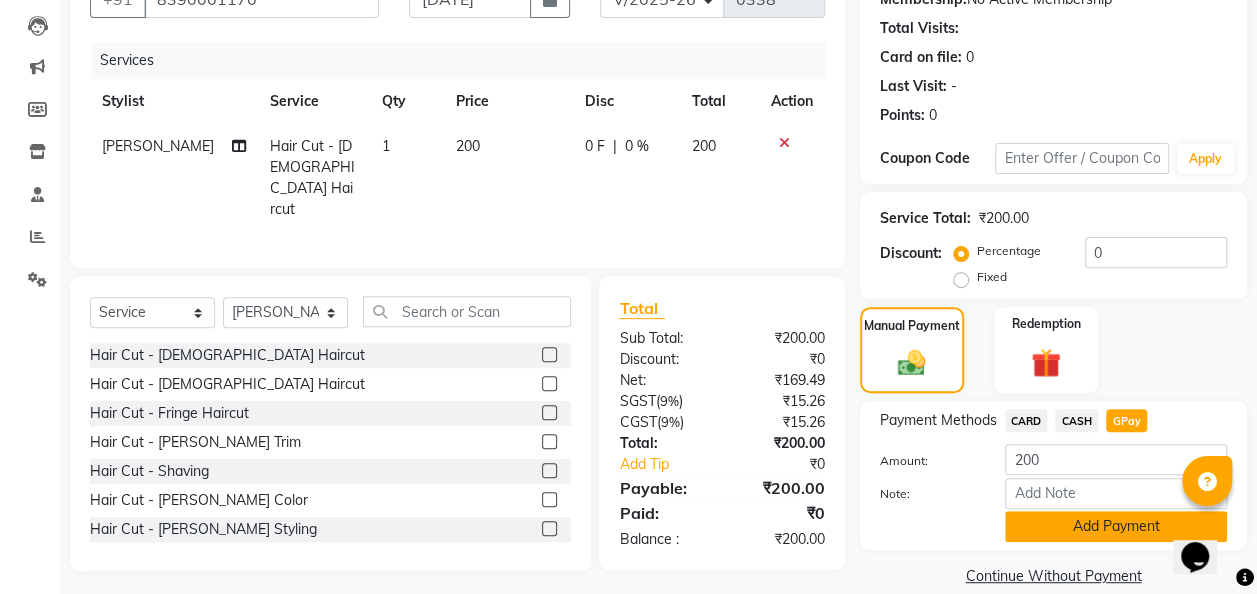 click on "Add Payment" 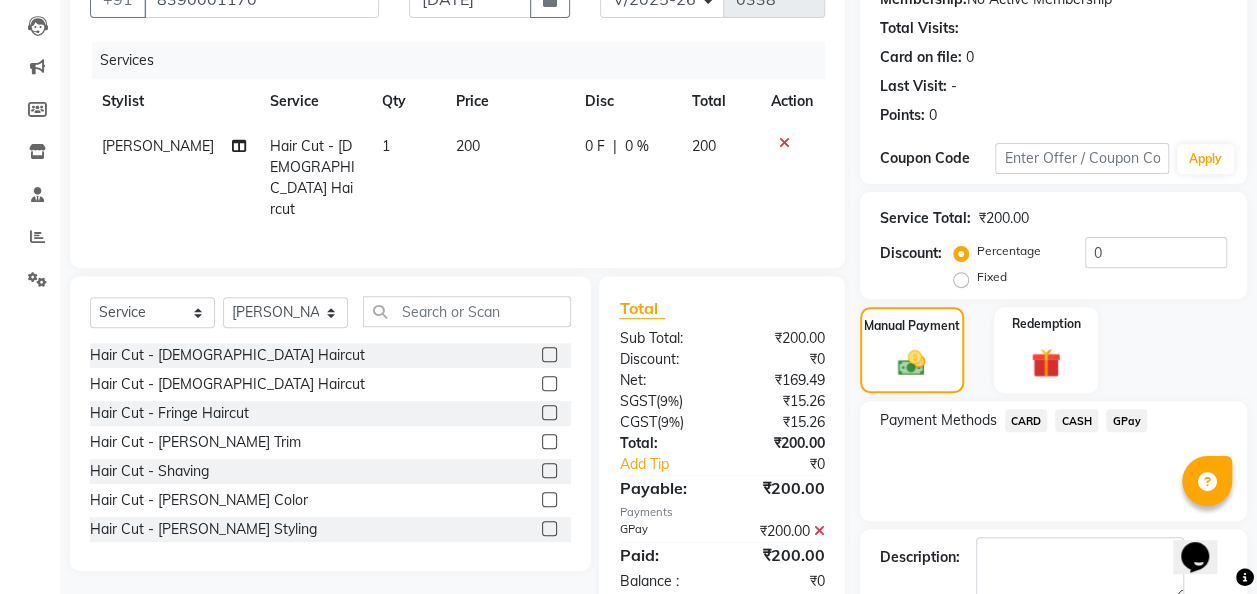 scroll, scrollTop: 316, scrollLeft: 0, axis: vertical 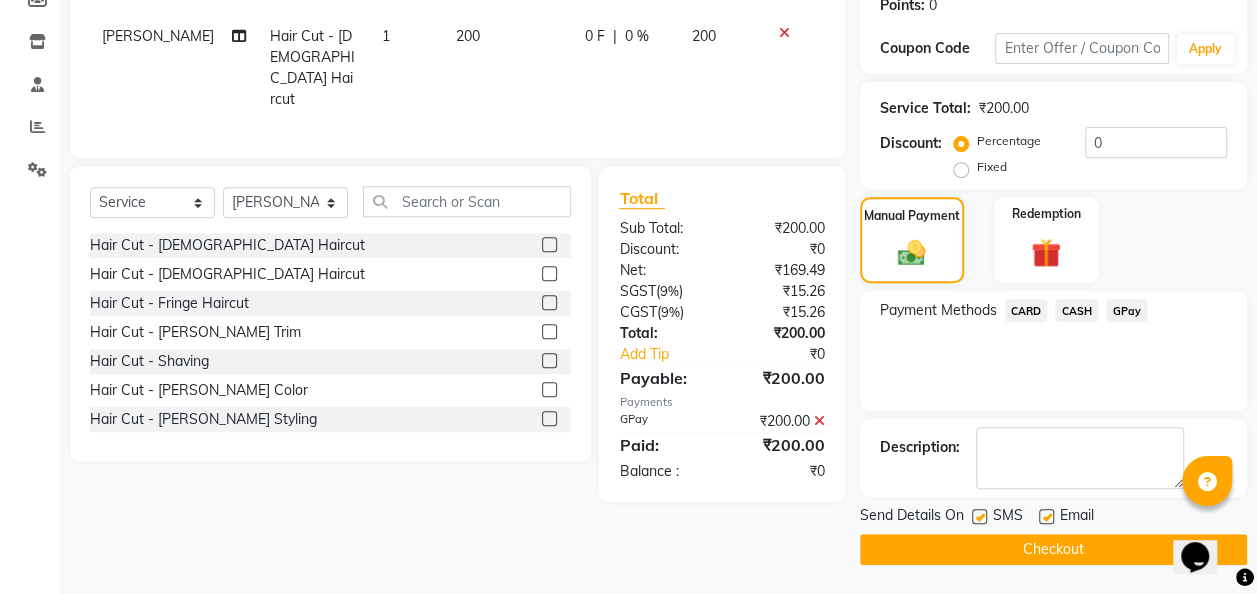 click on "Checkout" 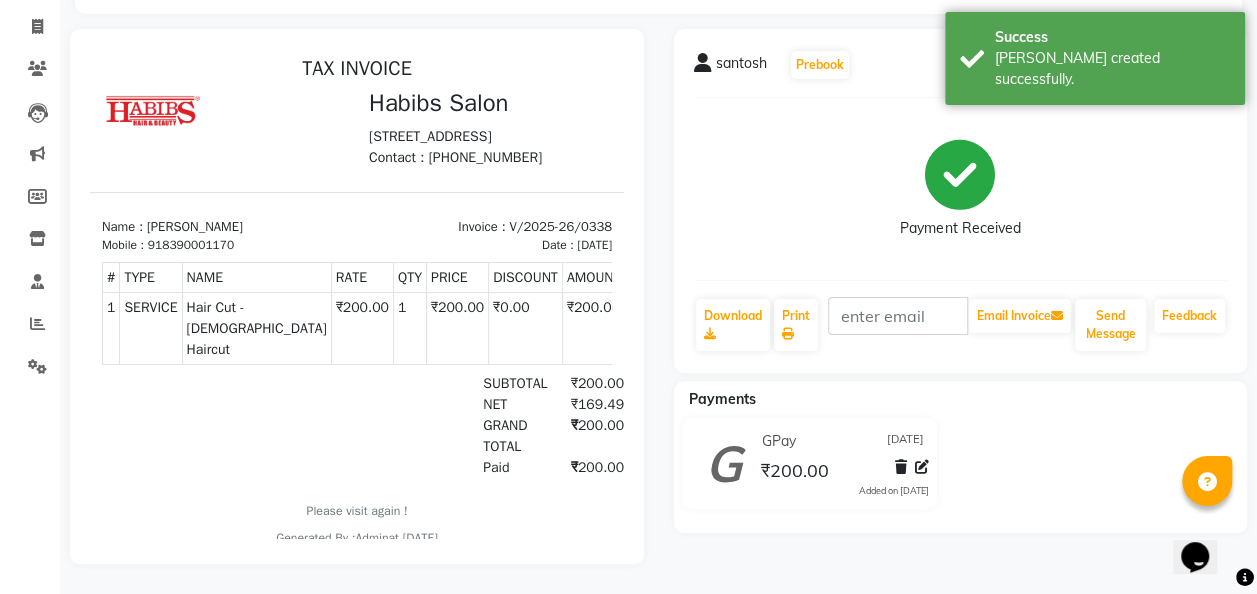 scroll, scrollTop: 122, scrollLeft: 0, axis: vertical 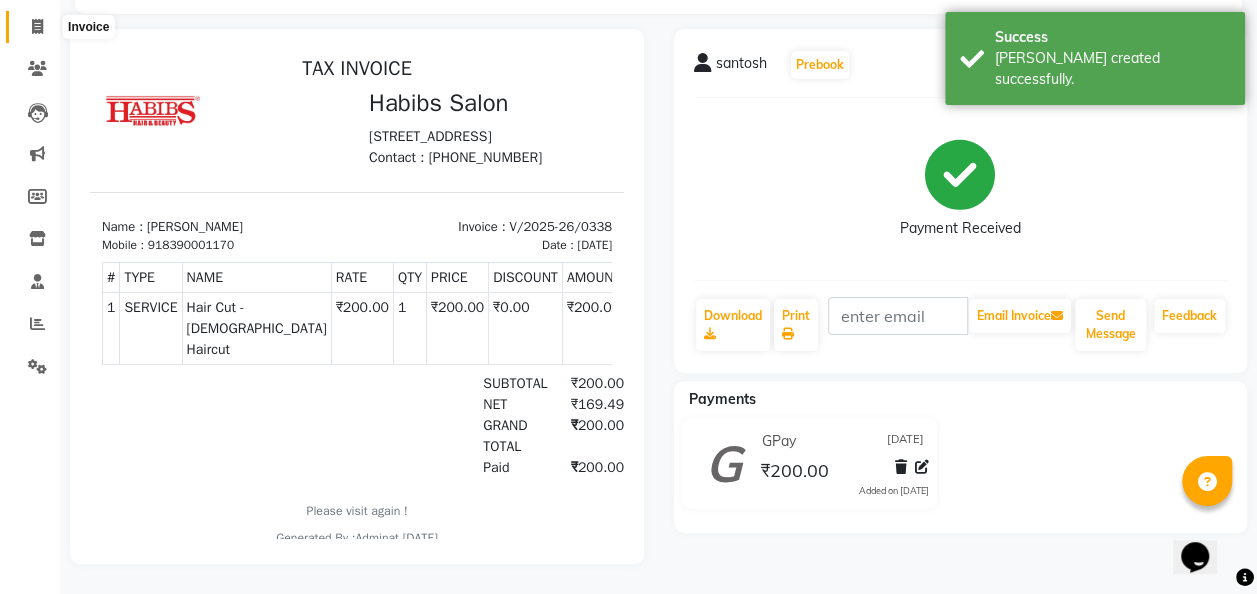 click 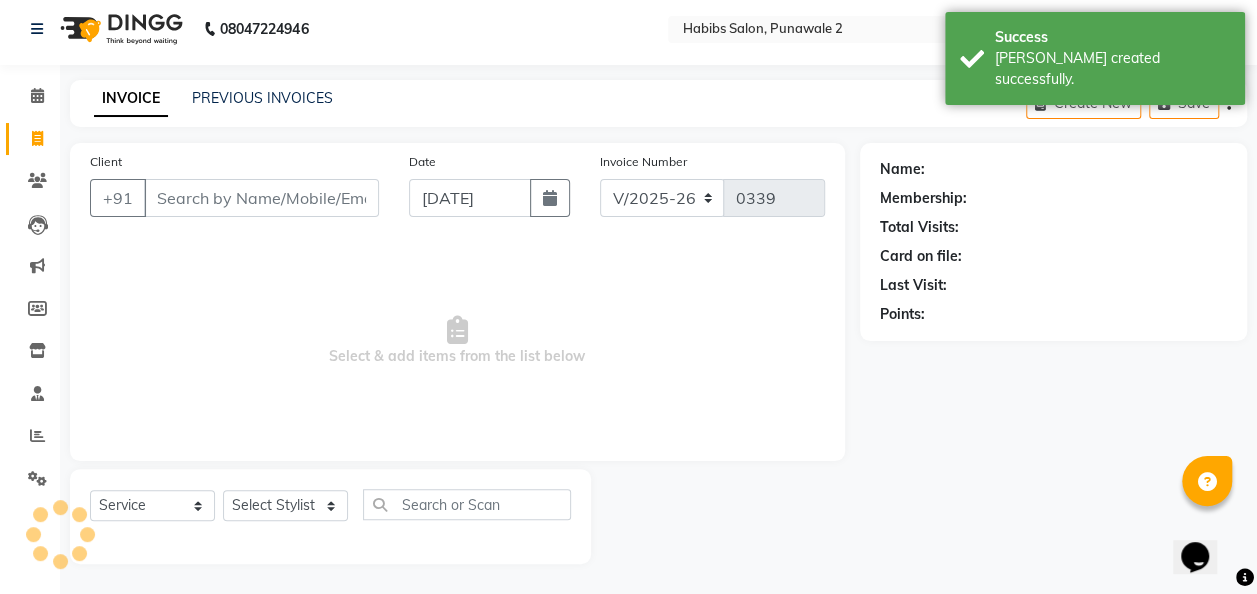 scroll, scrollTop: 6, scrollLeft: 0, axis: vertical 